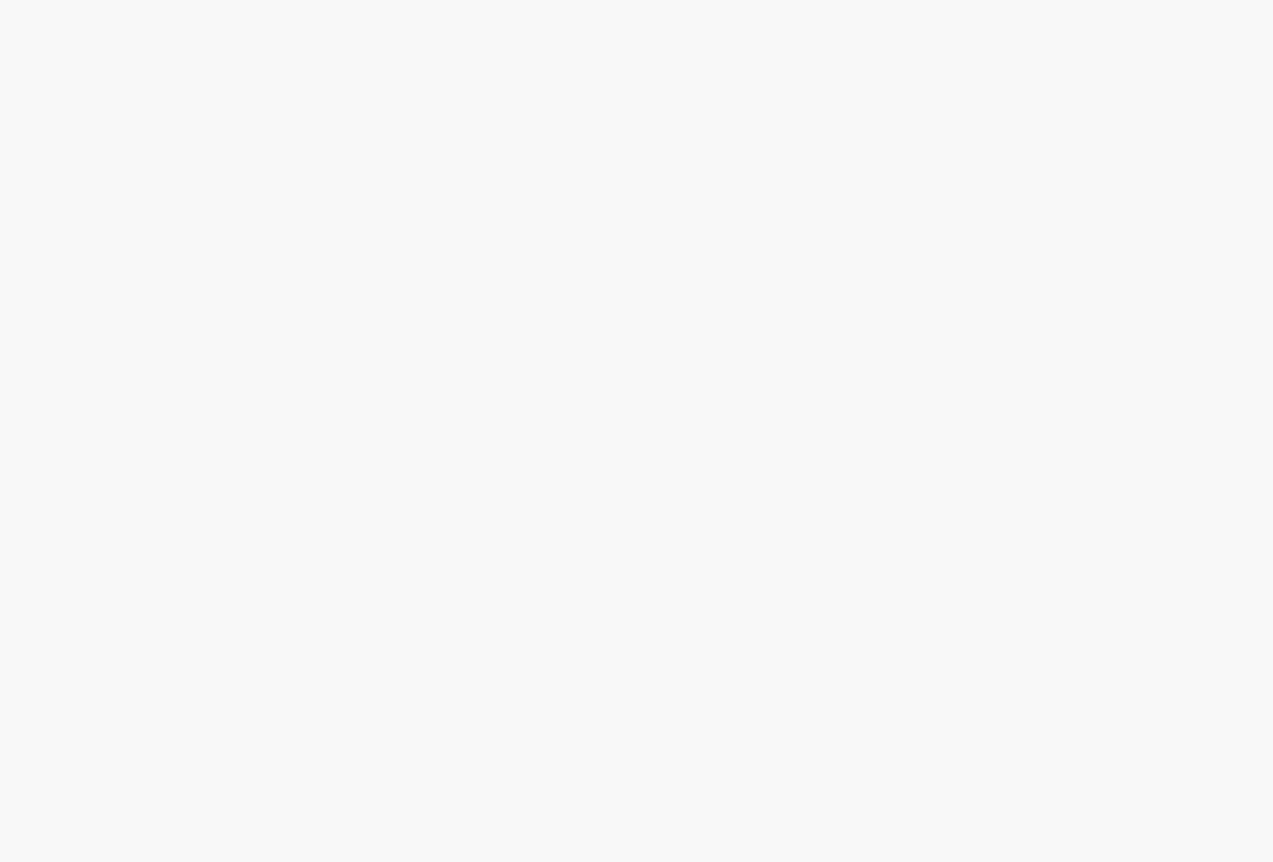 scroll, scrollTop: 0, scrollLeft: 0, axis: both 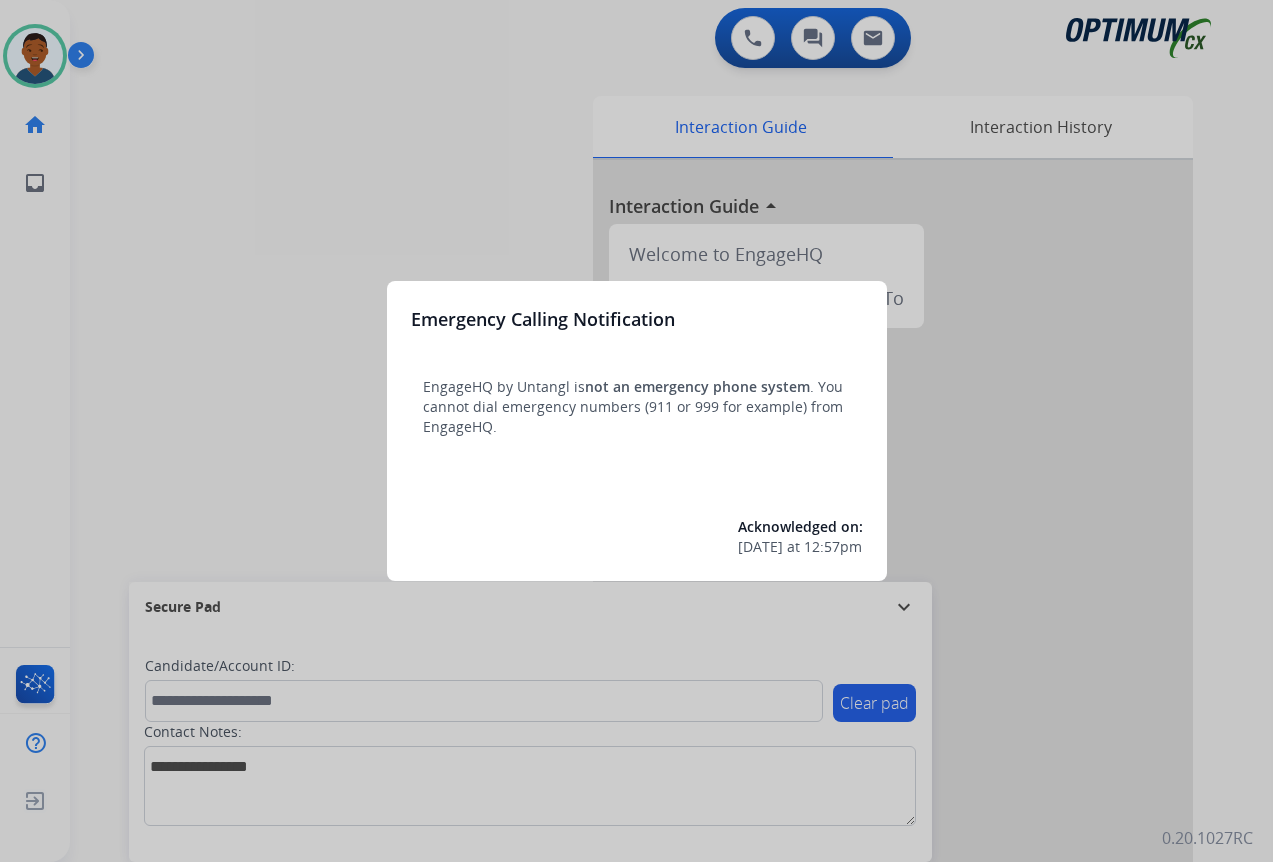 click at bounding box center (636, 431) 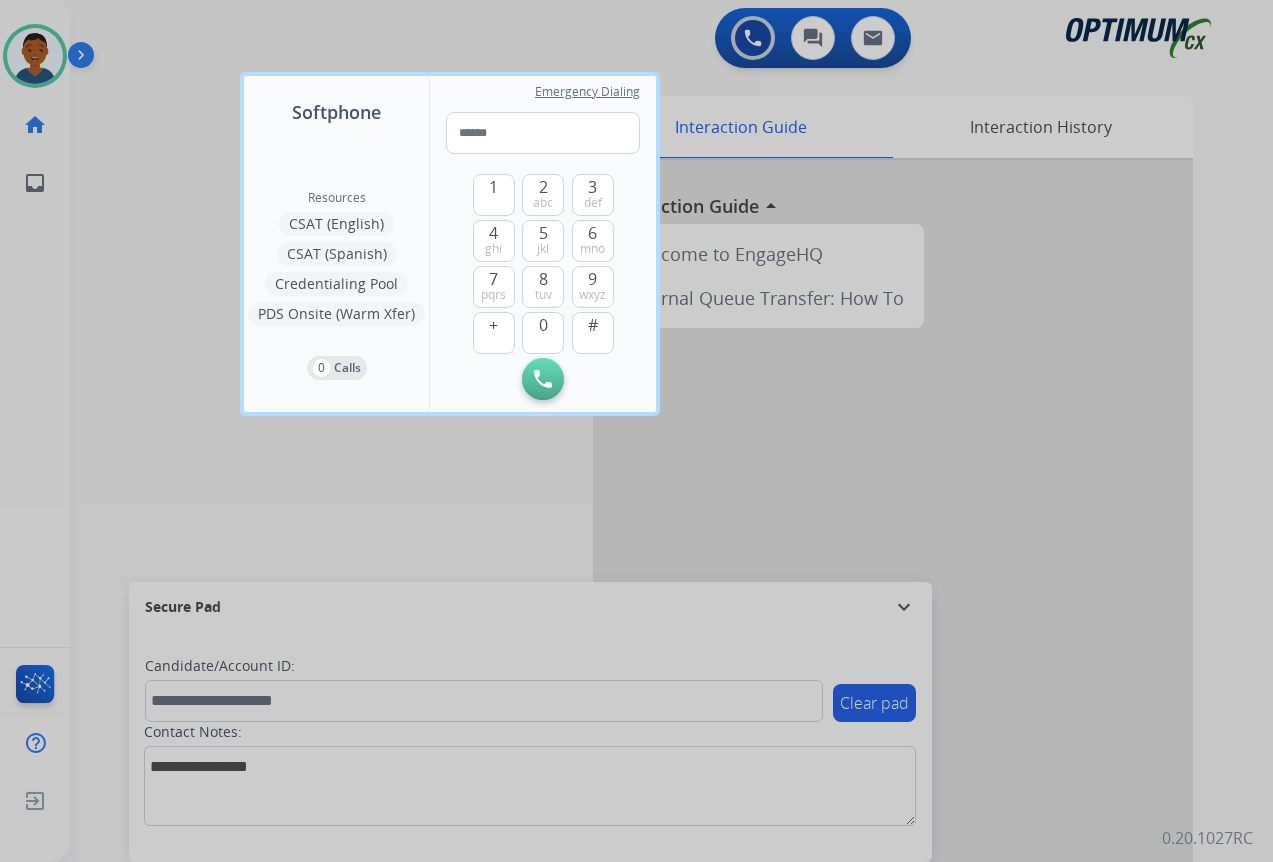 click at bounding box center [636, 431] 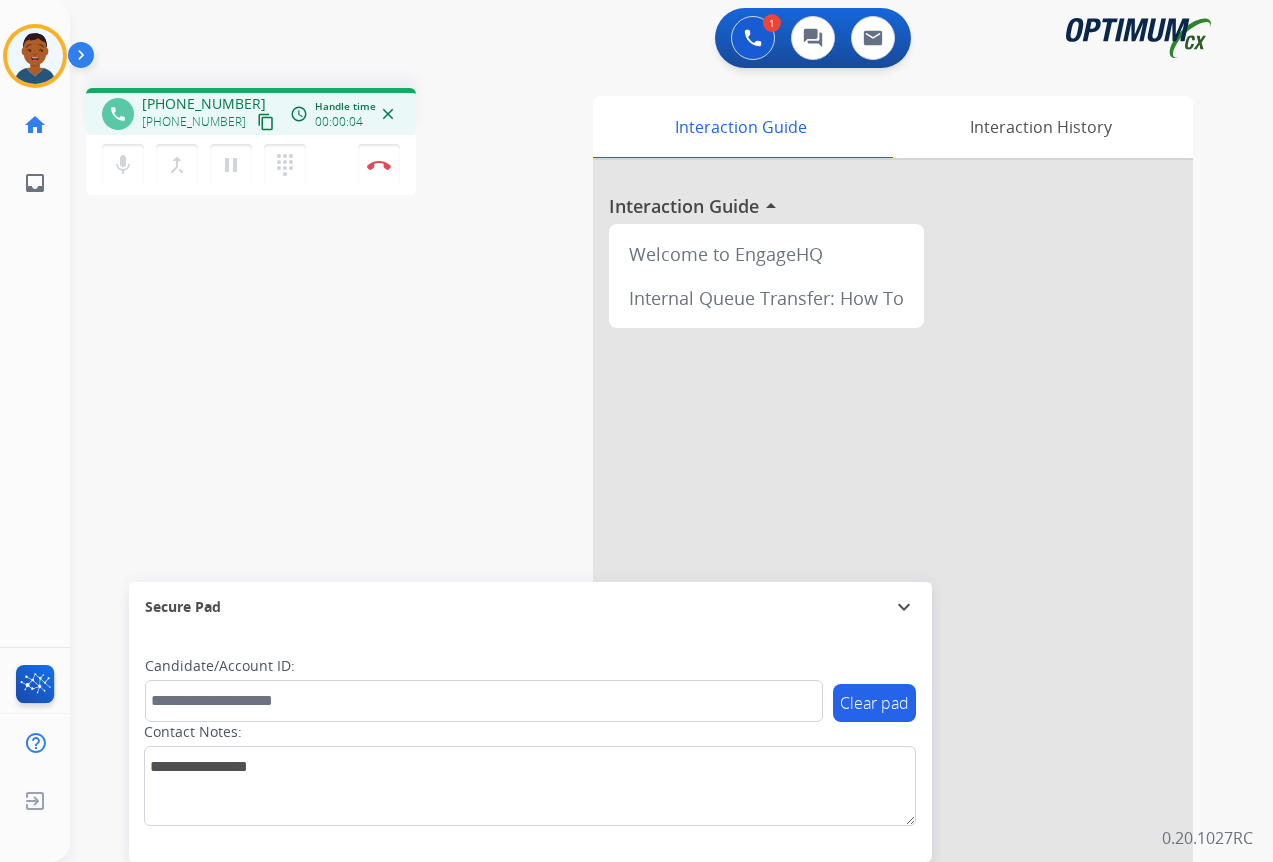 click on "content_copy" at bounding box center [266, 122] 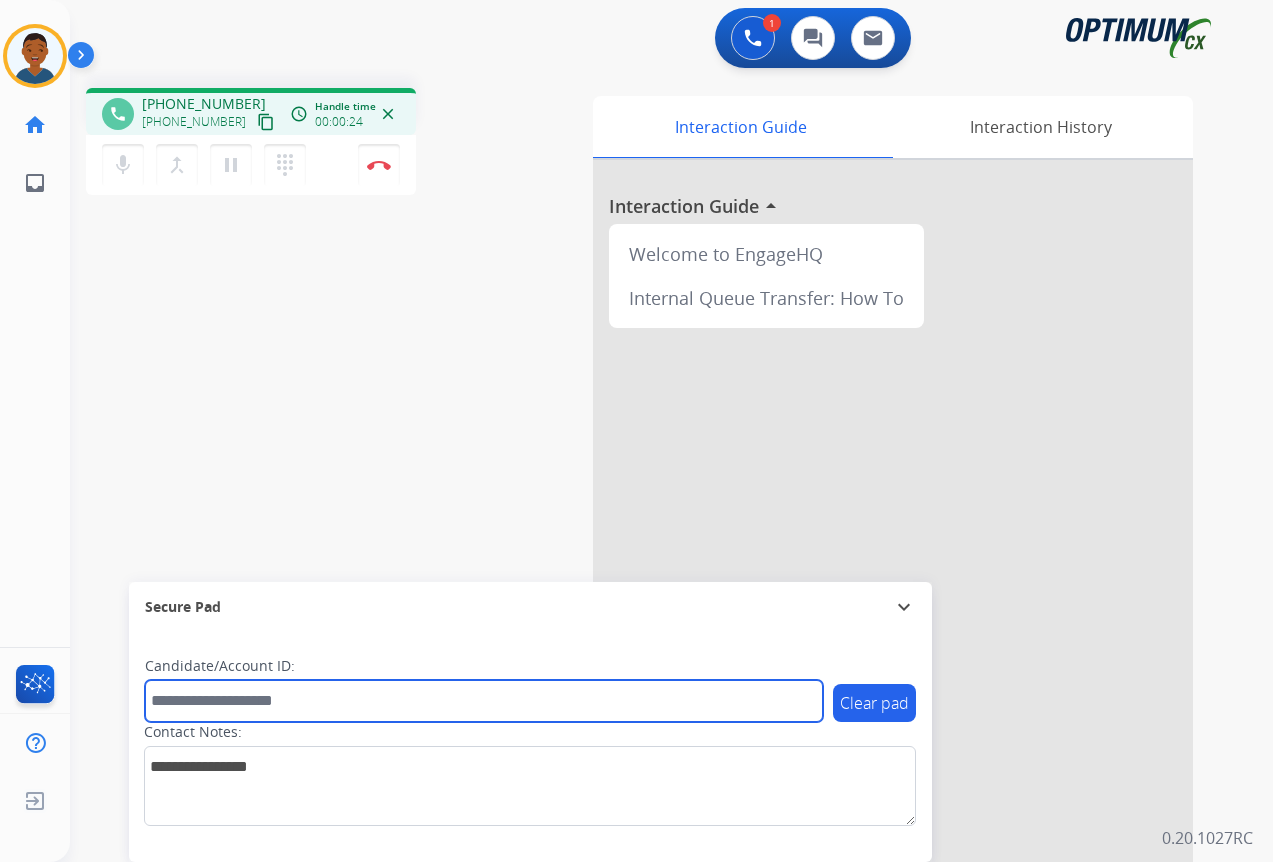 click at bounding box center [484, 701] 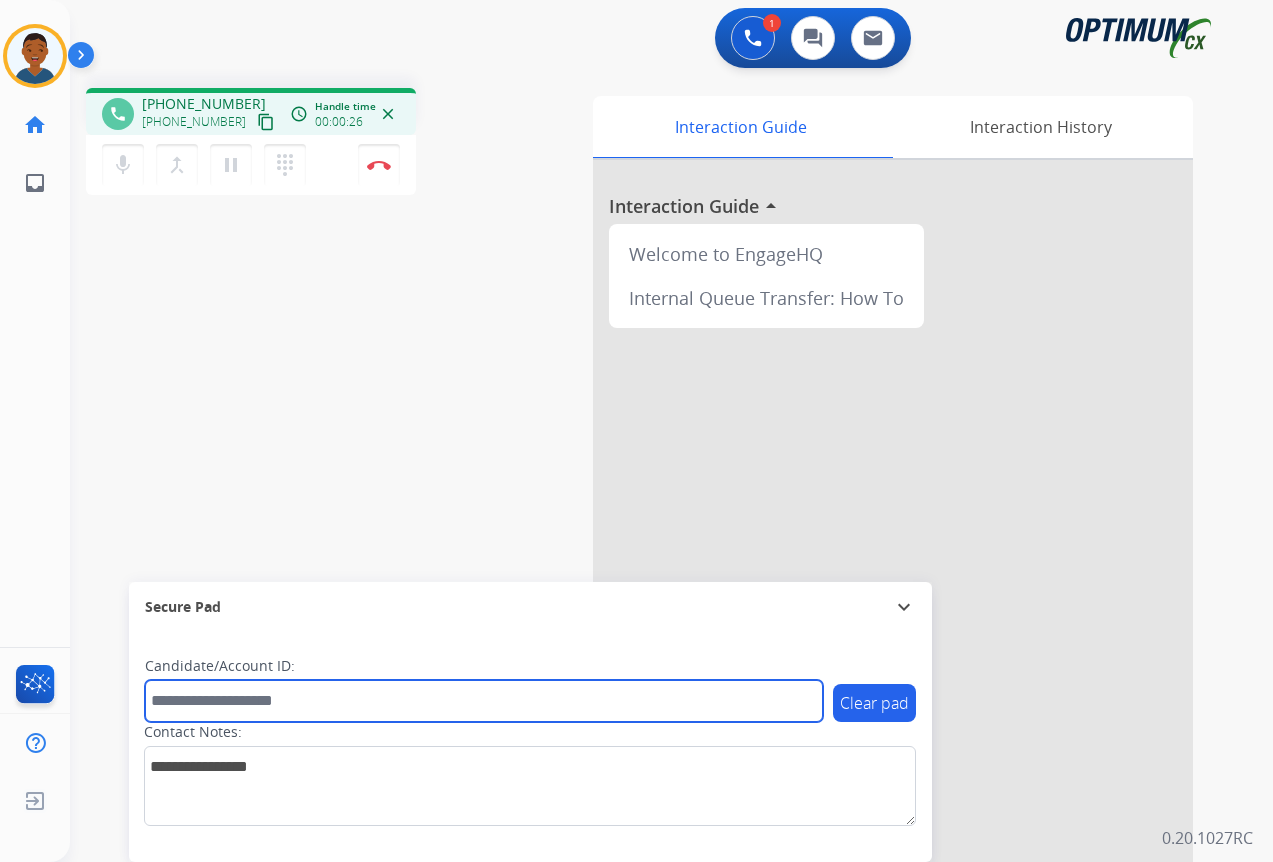 paste on "*******" 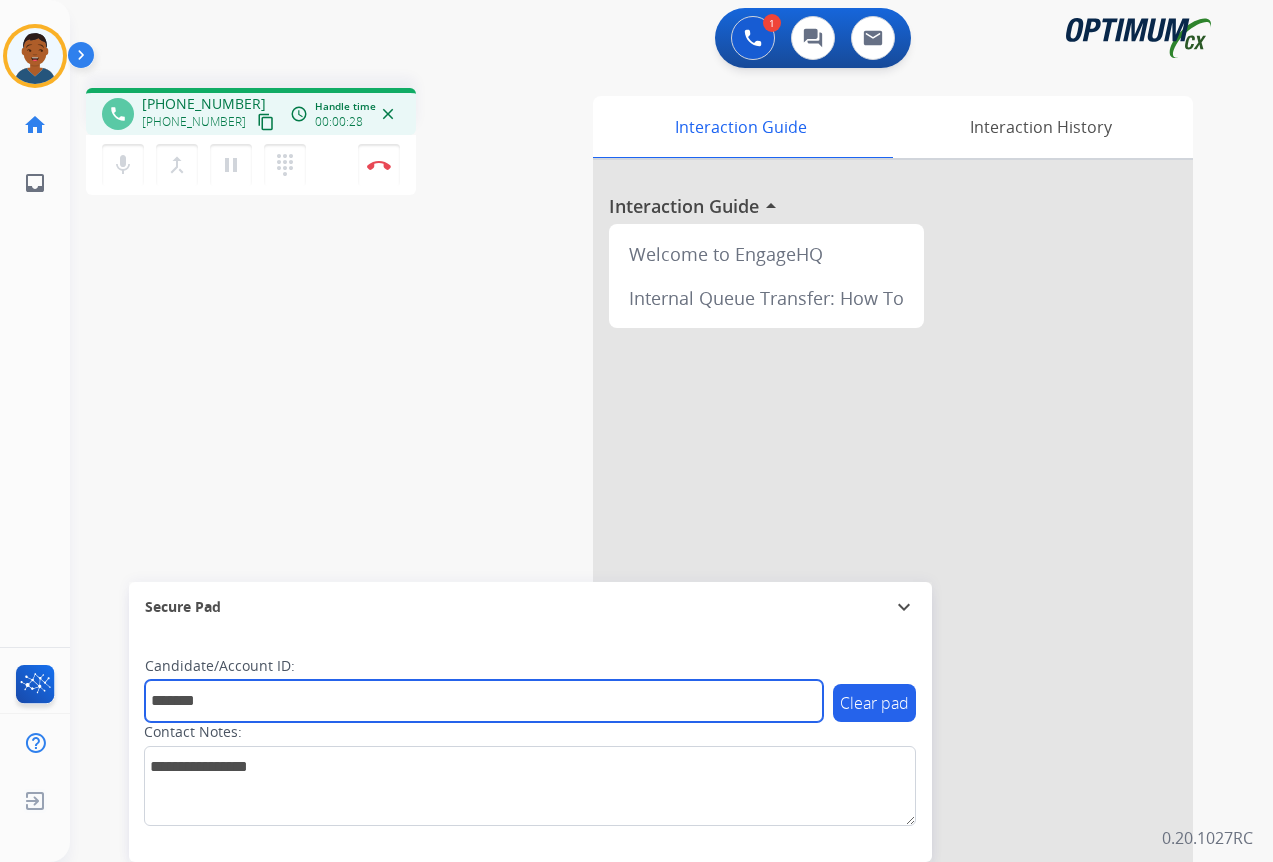 type on "*******" 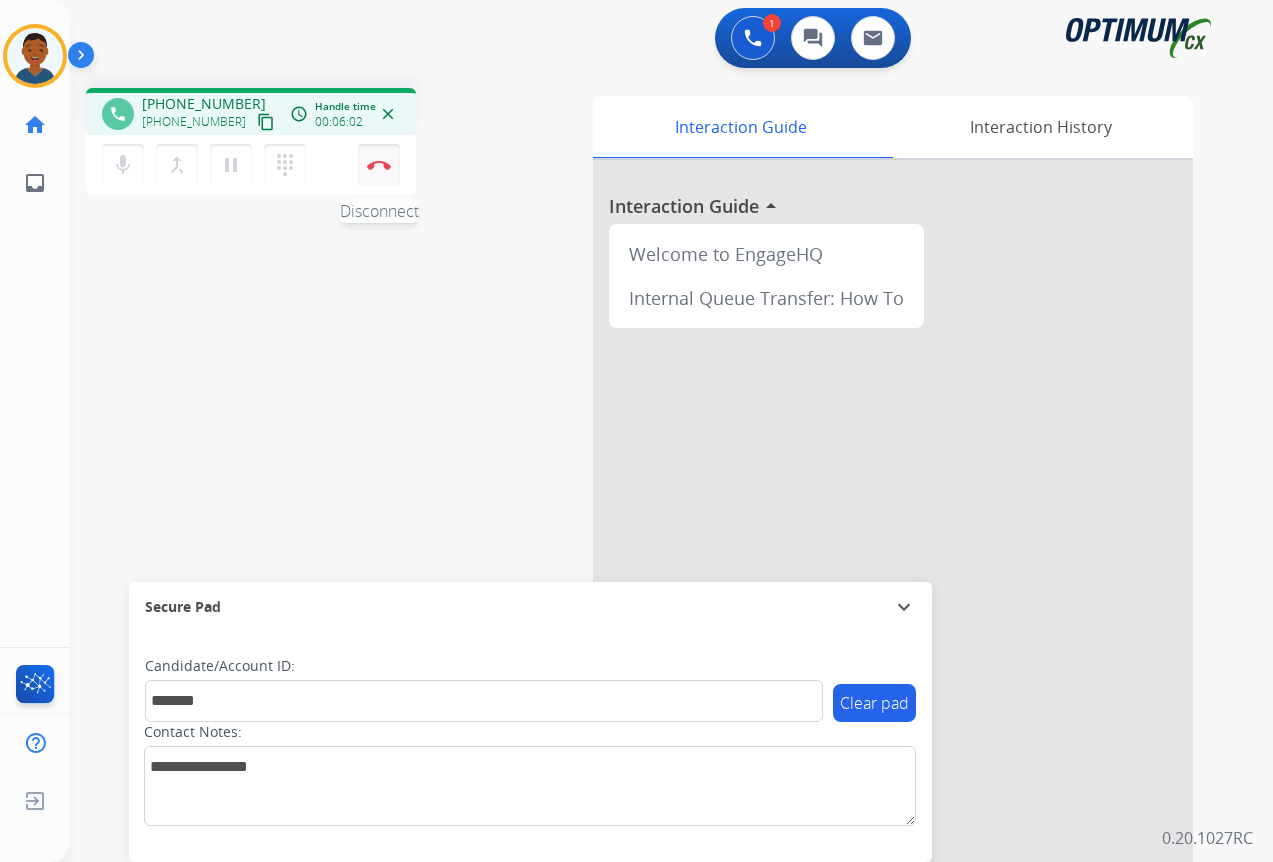 click on "Disconnect" at bounding box center [379, 165] 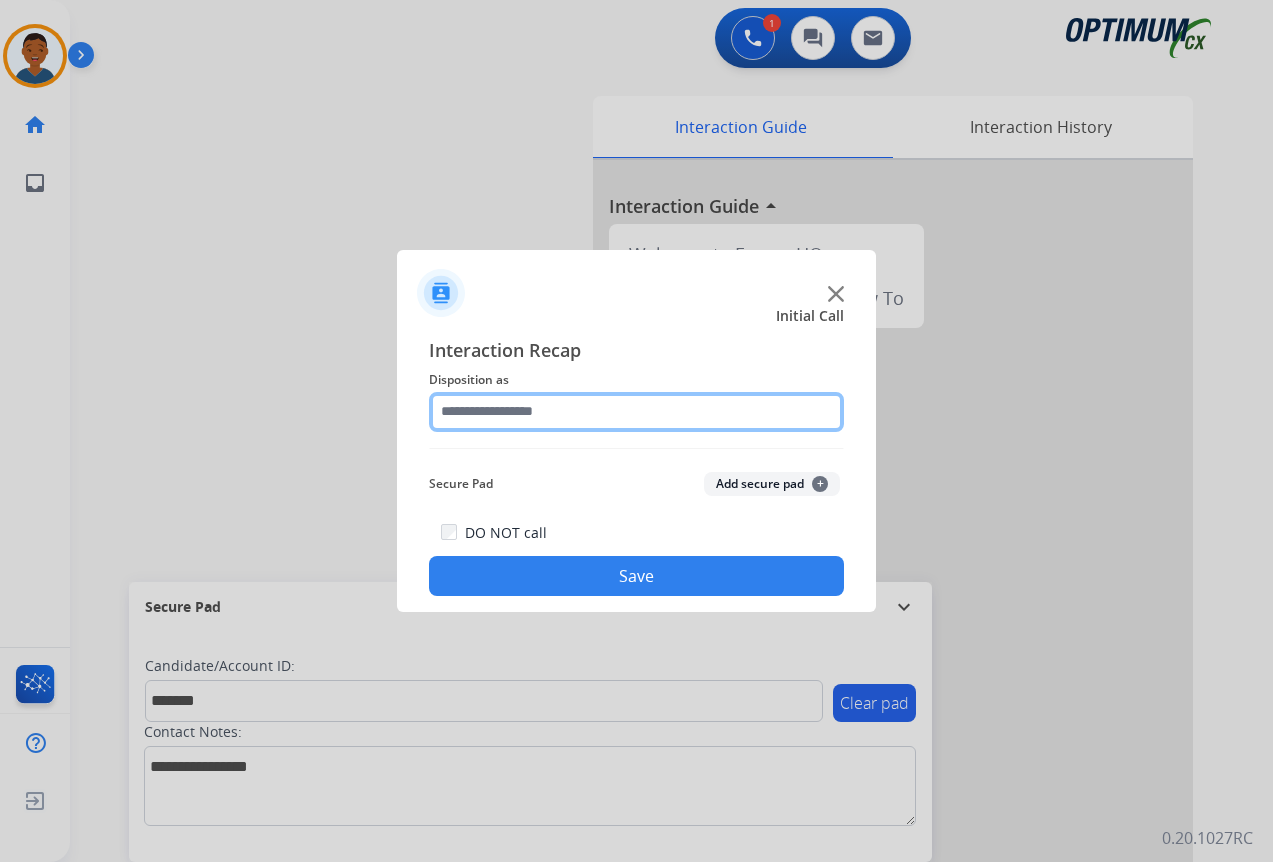 click 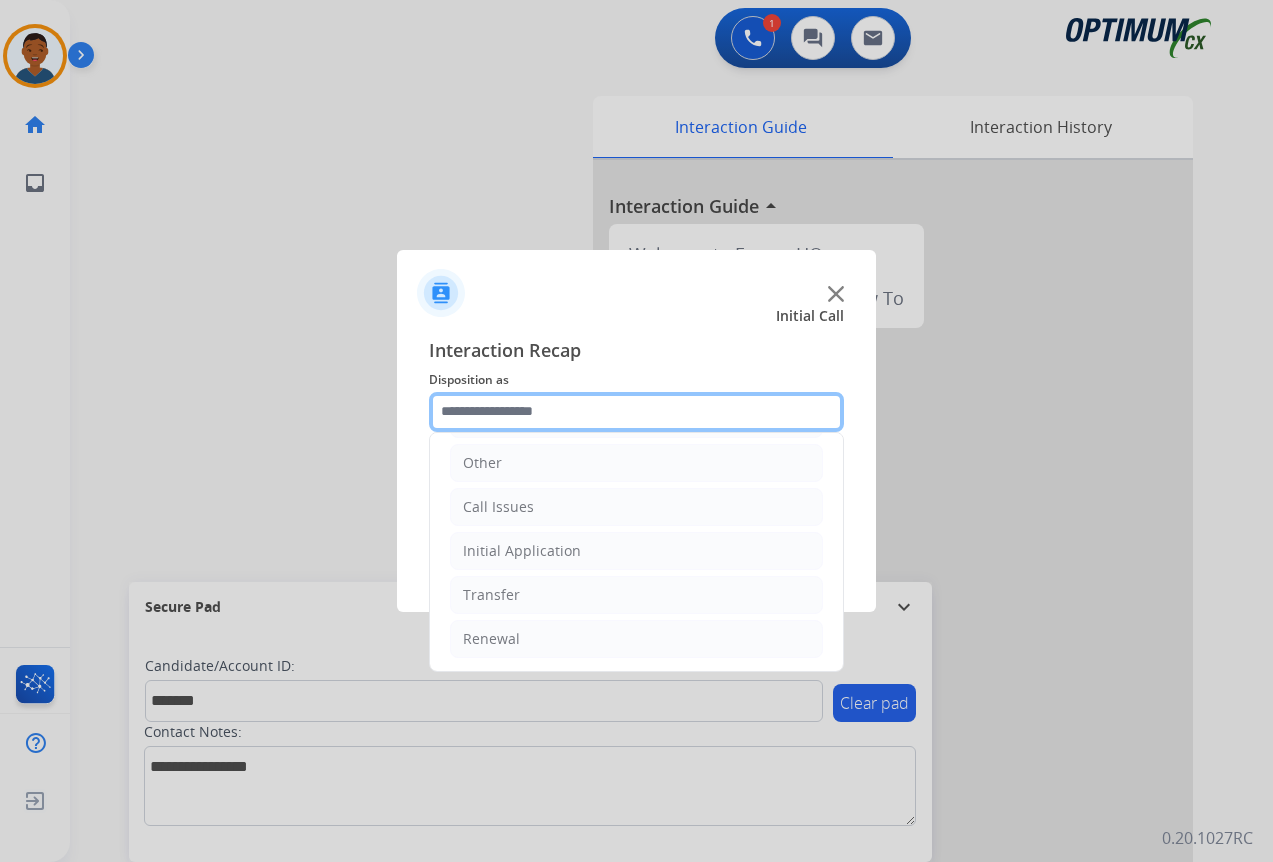 scroll, scrollTop: 136, scrollLeft: 0, axis: vertical 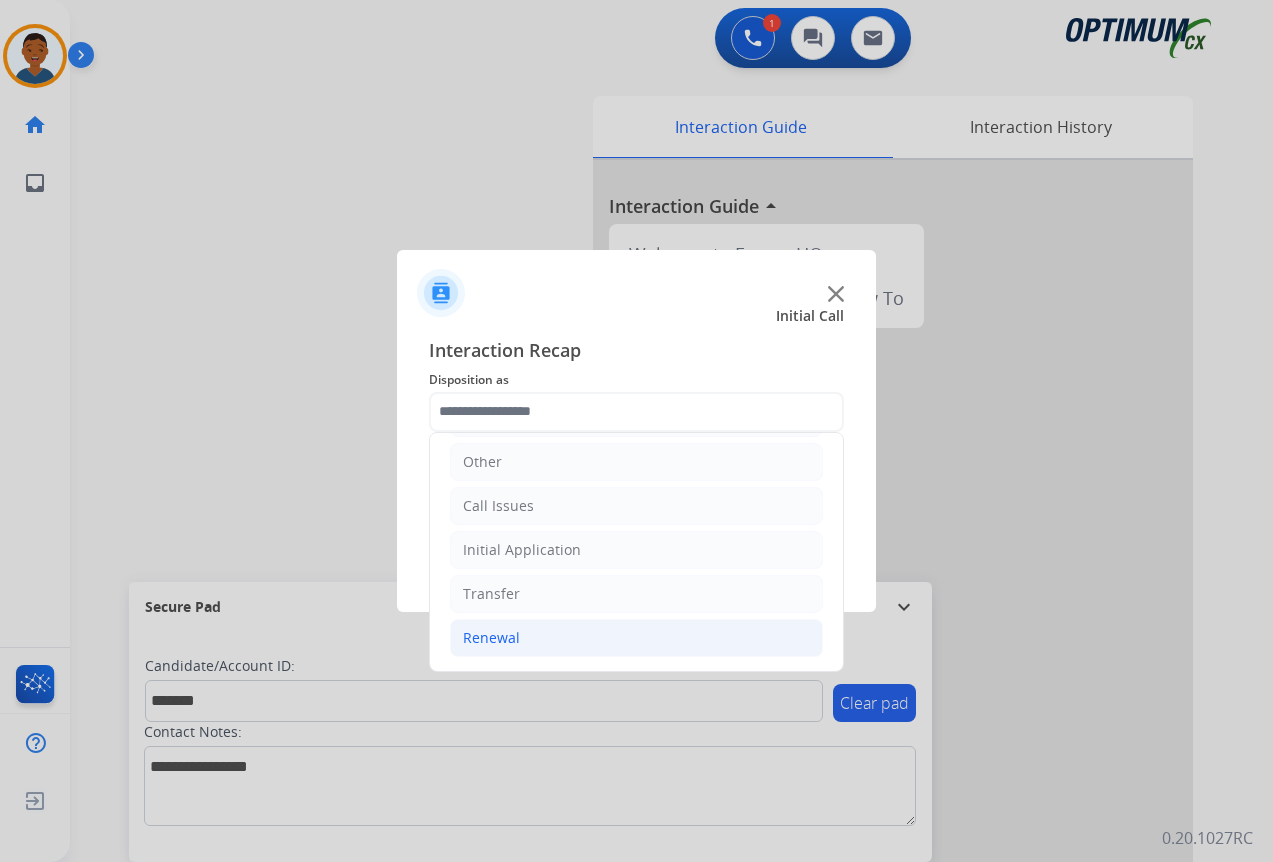 click on "Renewal" 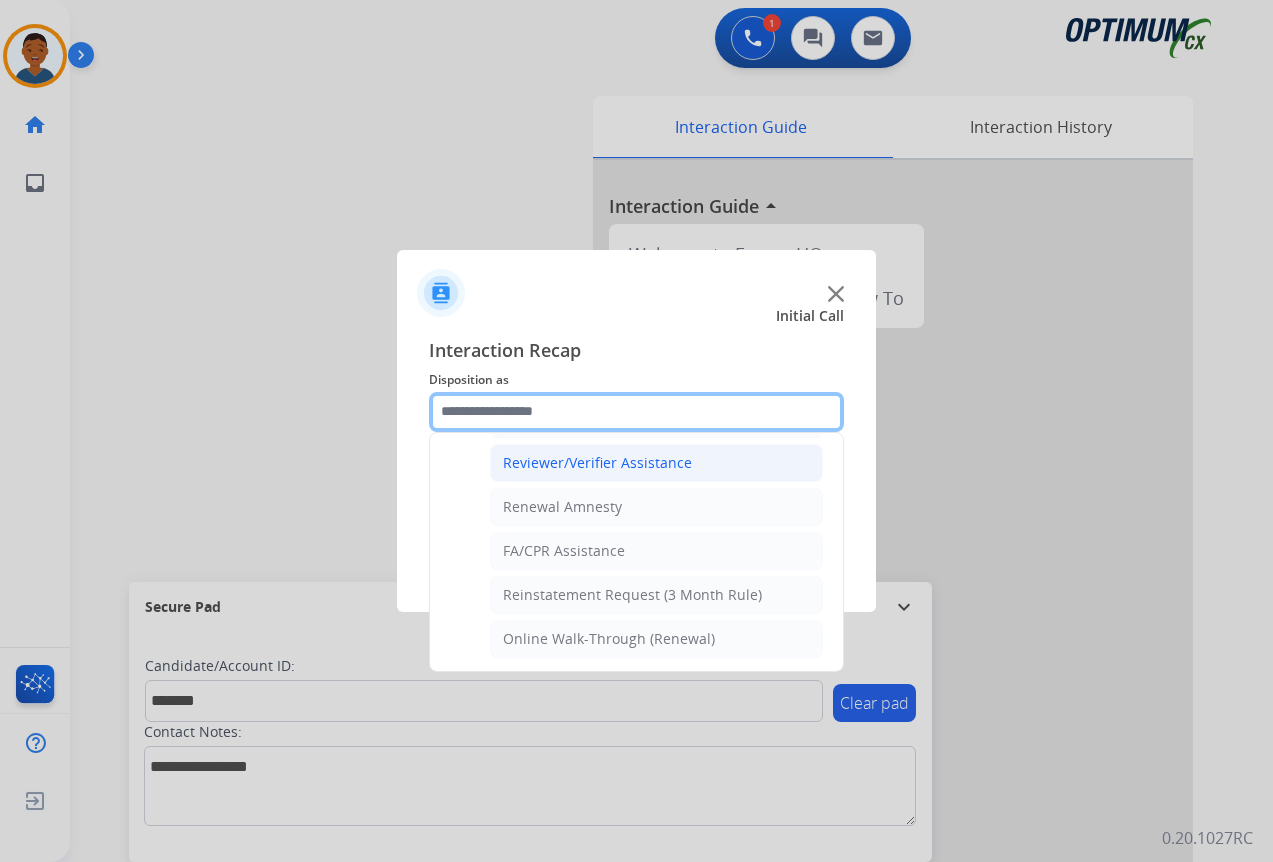 scroll, scrollTop: 772, scrollLeft: 0, axis: vertical 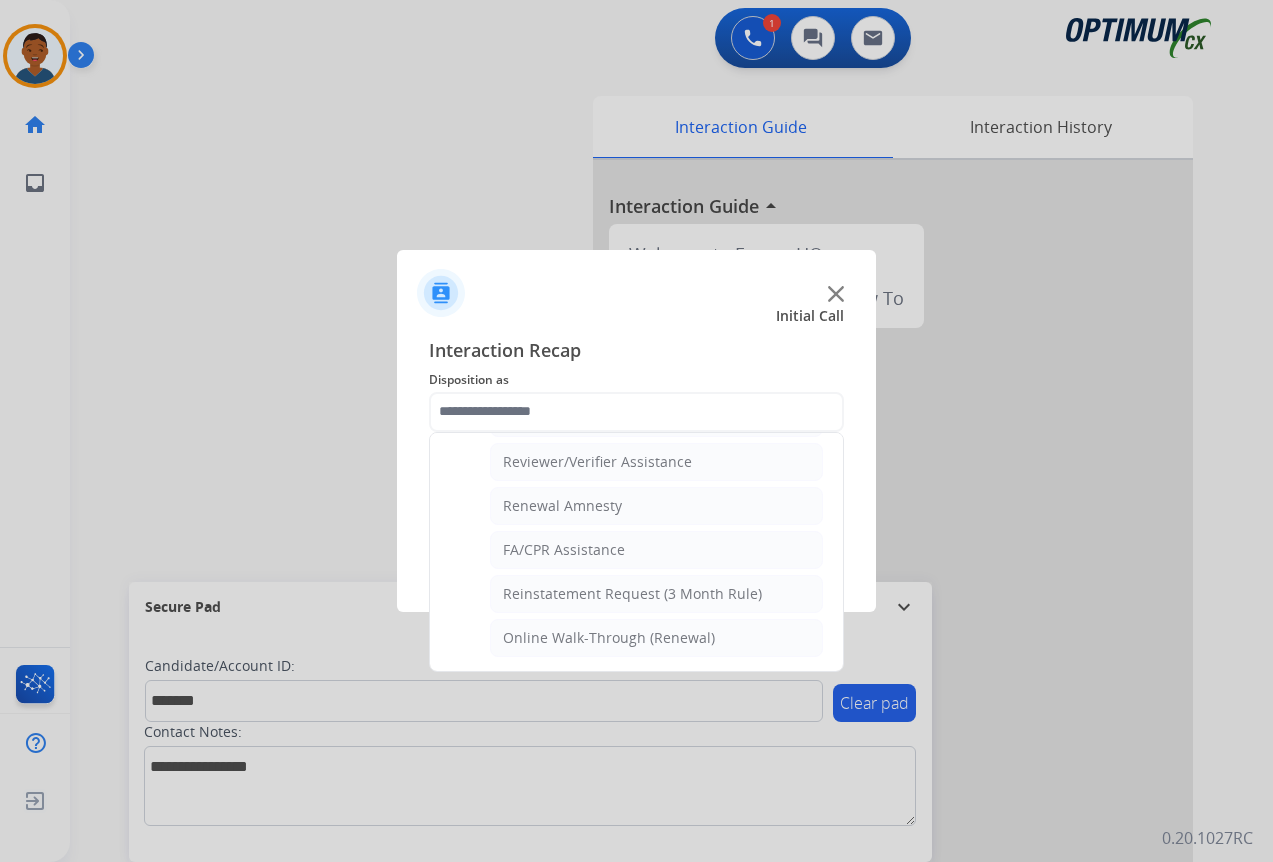 click on "Reviewer/Verifier Assistance" 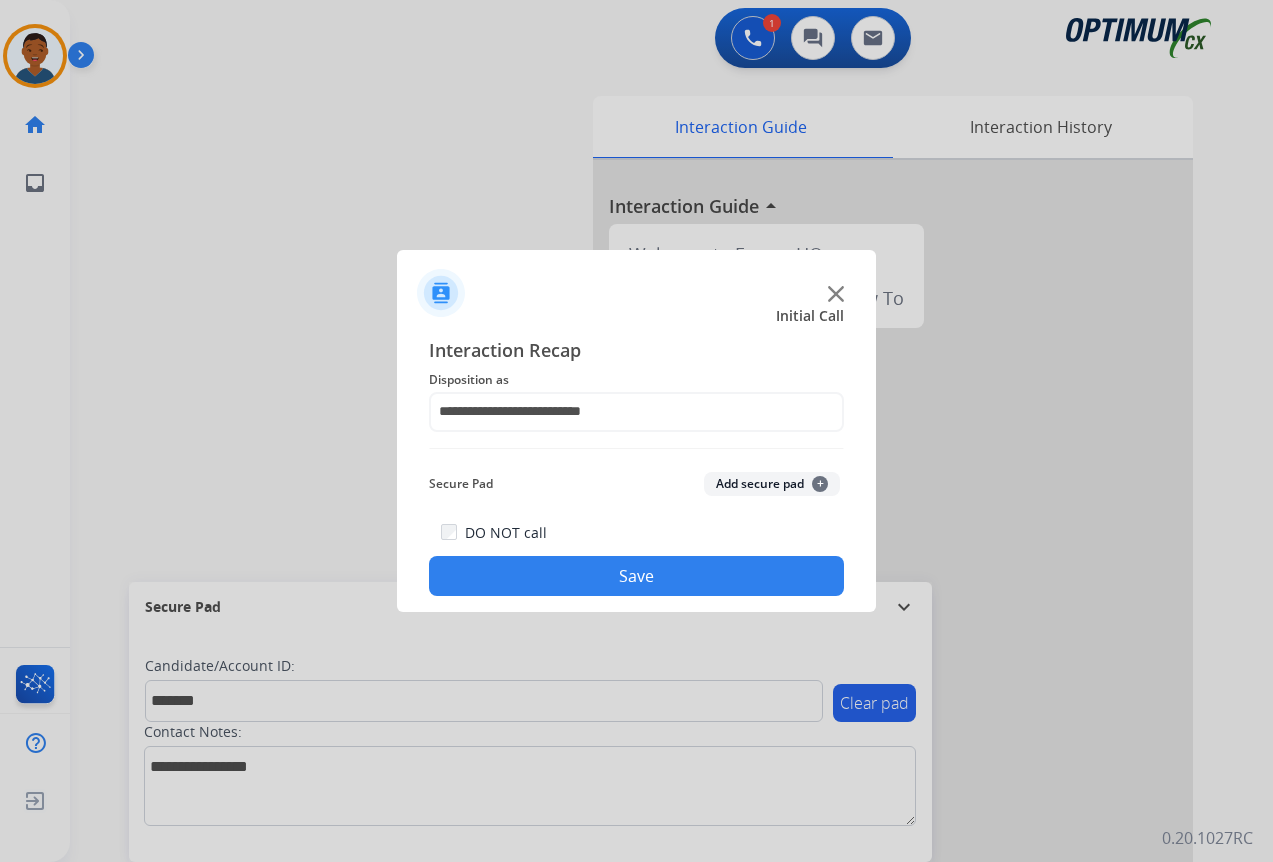 click on "Add secure pad  +" 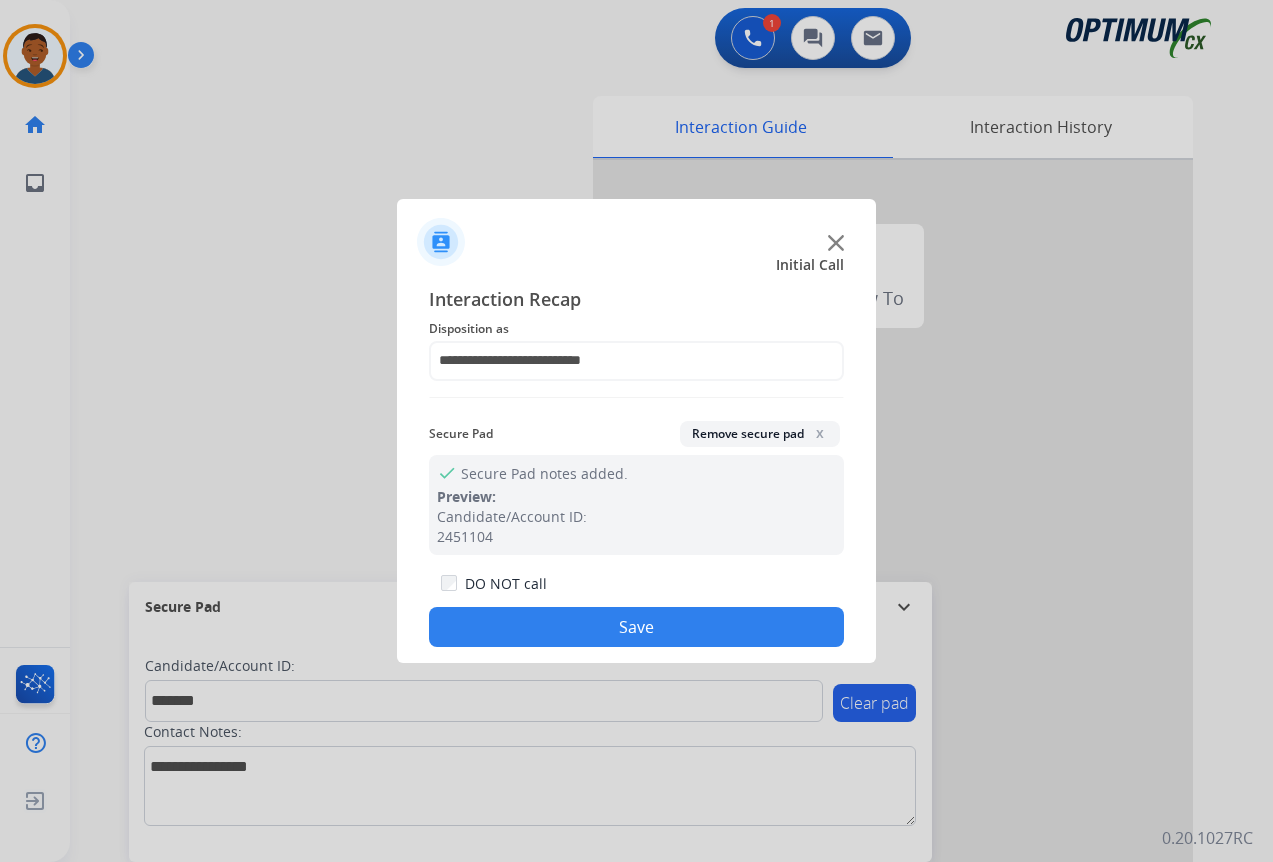 drag, startPoint x: 655, startPoint y: 629, endPoint x: 800, endPoint y: 623, distance: 145.12408 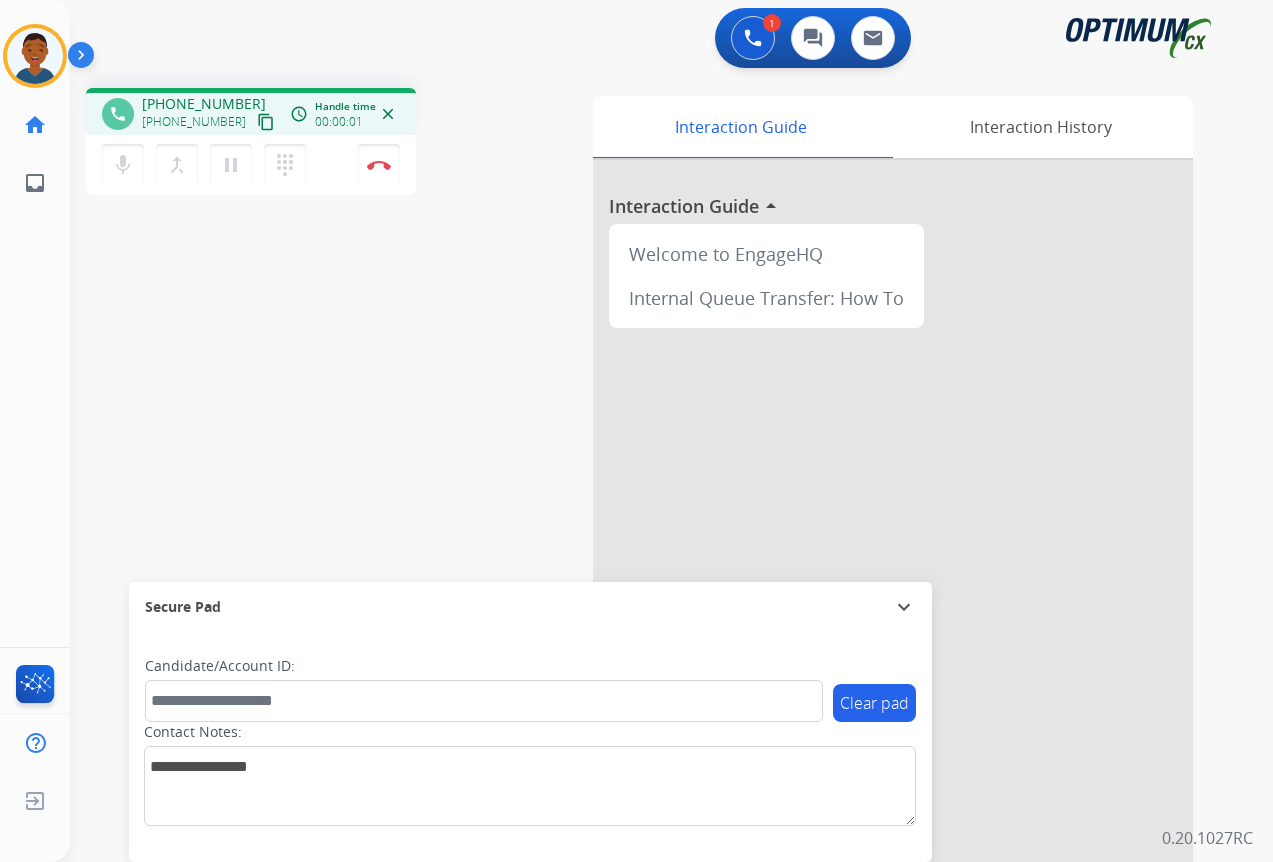 click on "content_copy" at bounding box center [266, 122] 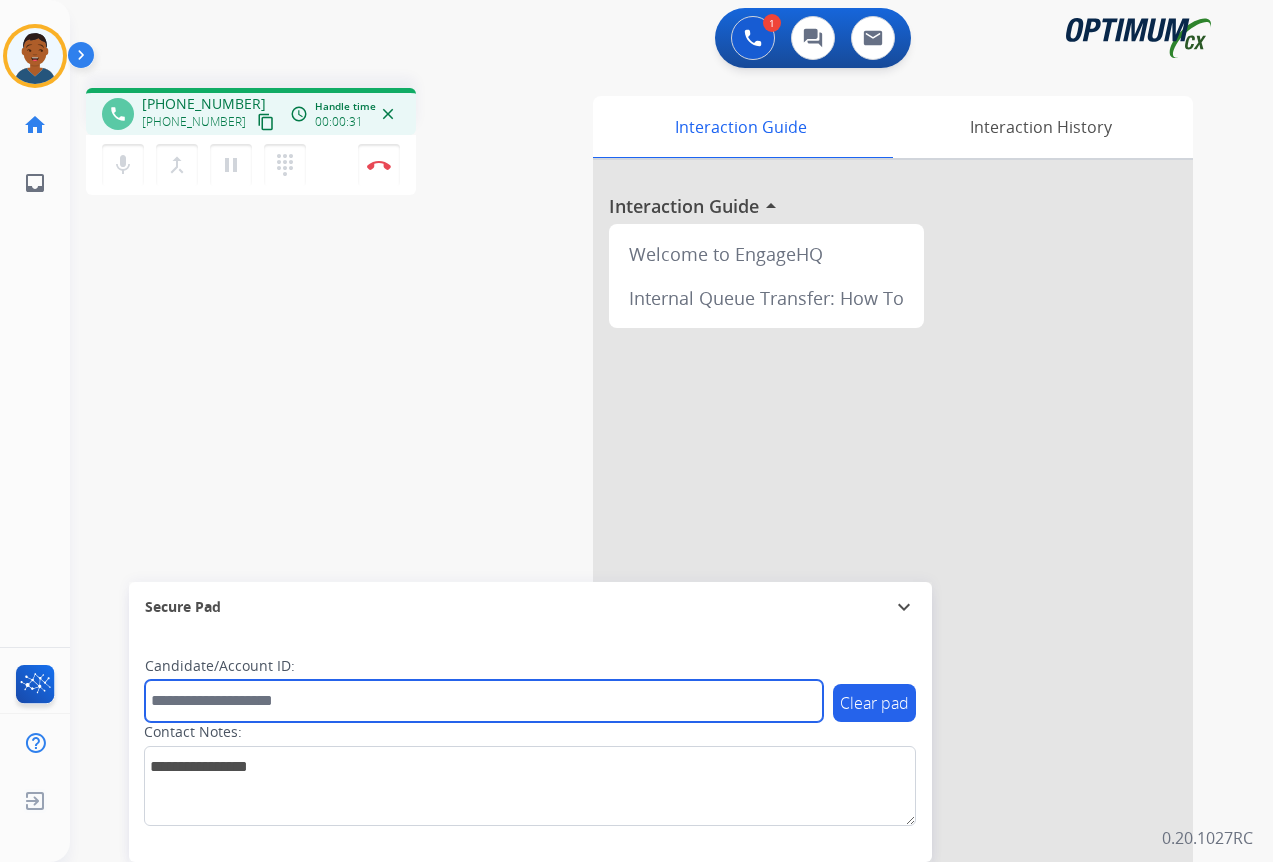 click at bounding box center (484, 701) 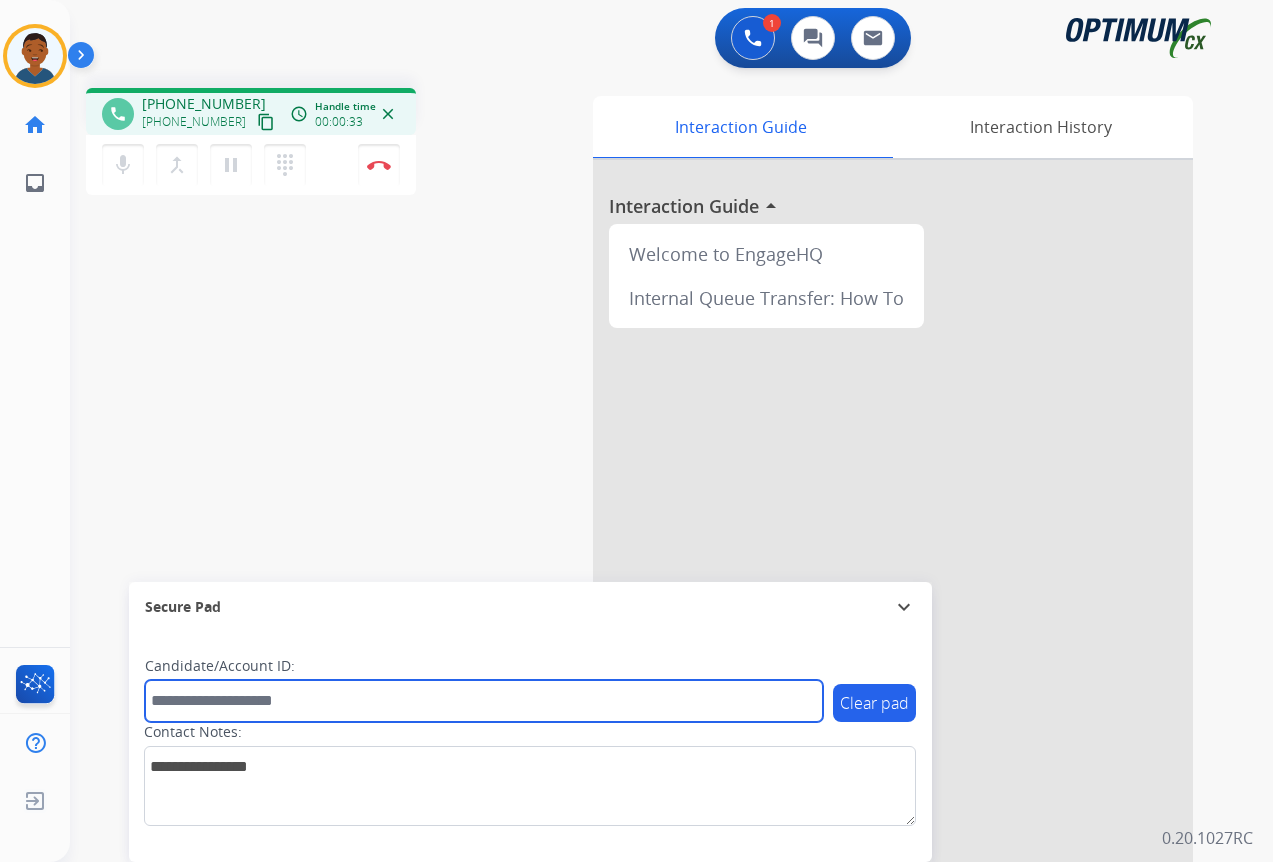 paste on "*******" 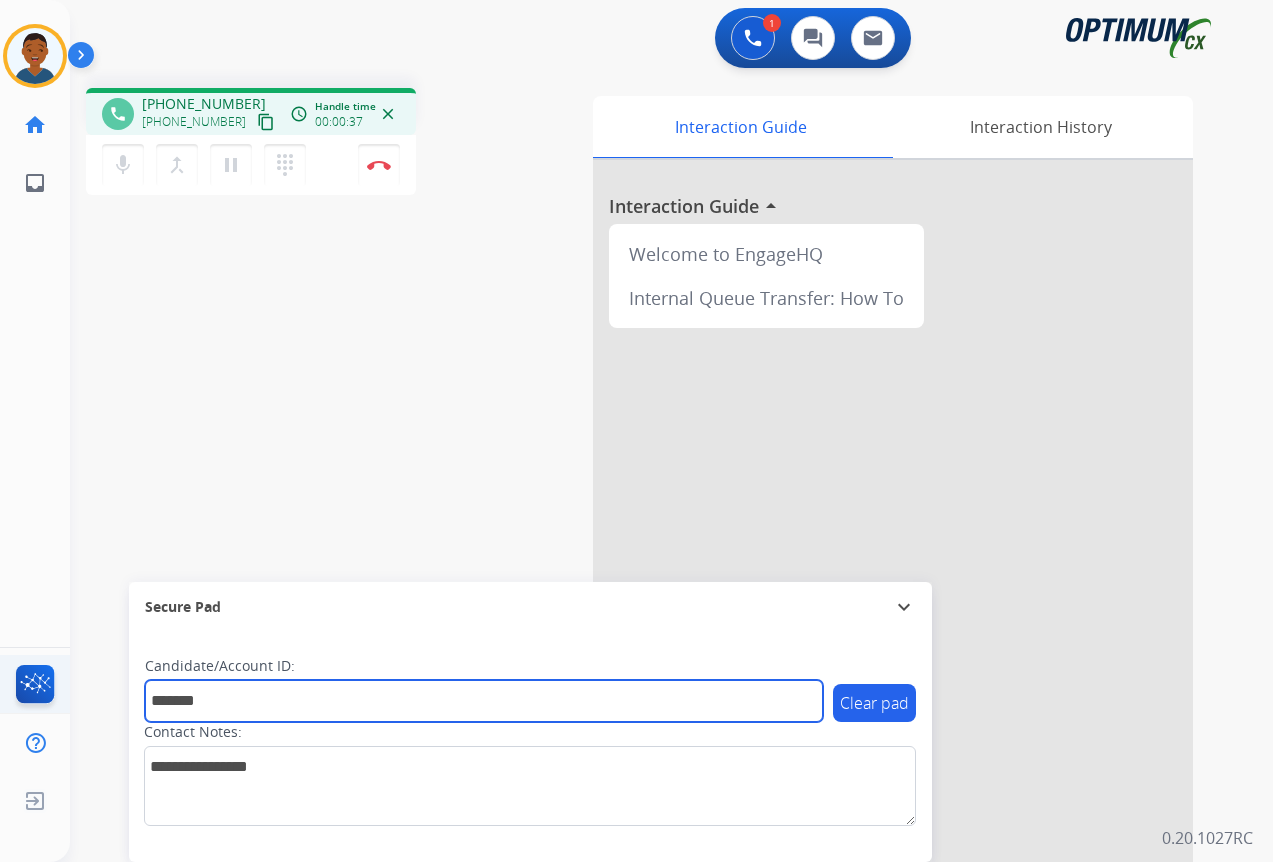 type on "*******" 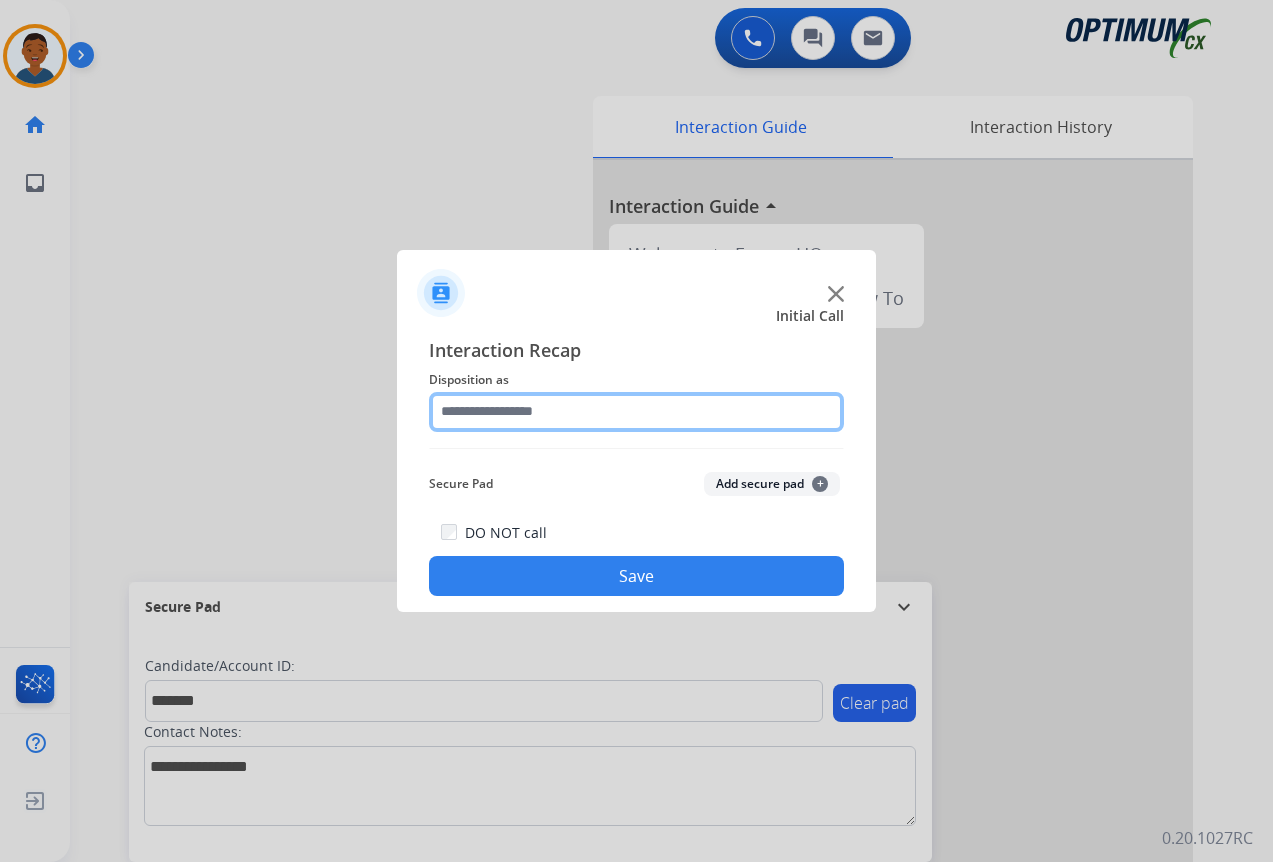 click 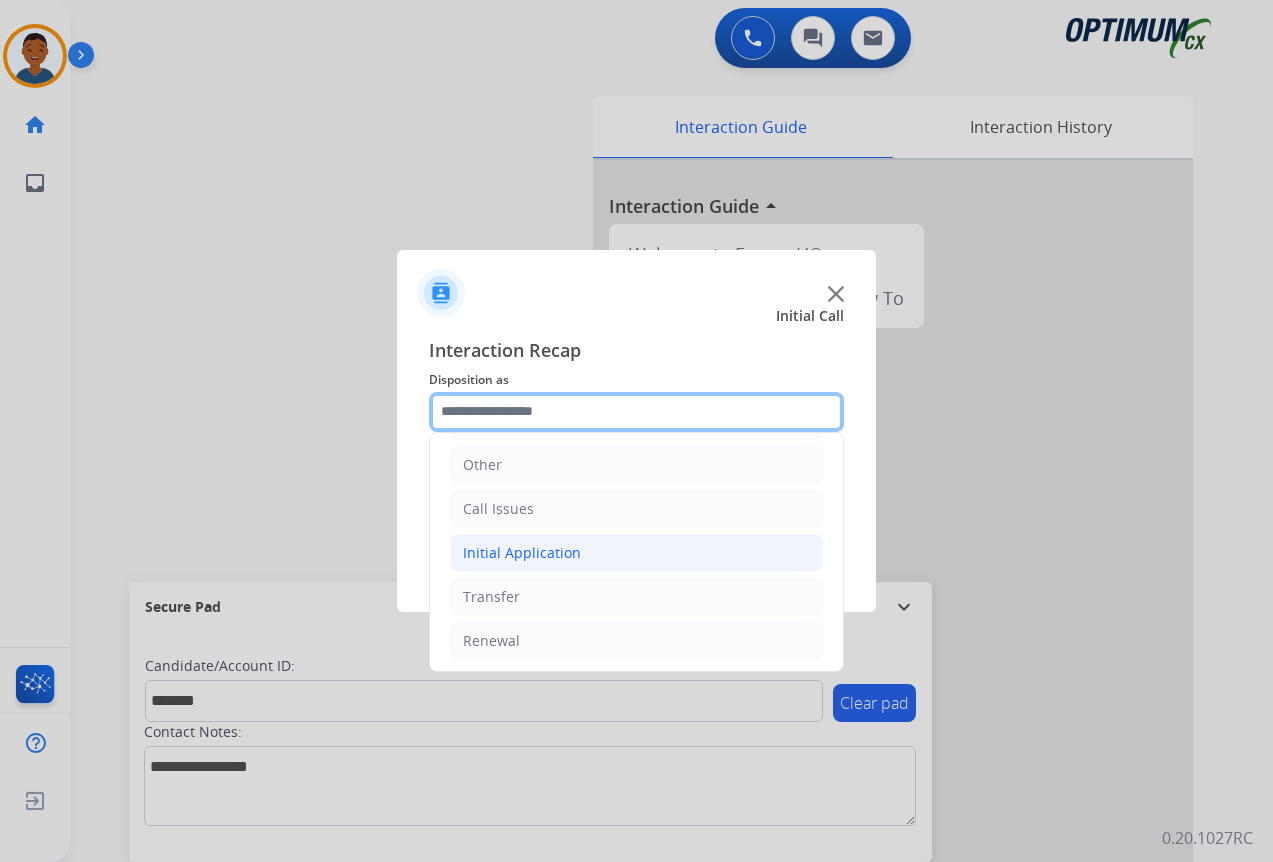 scroll, scrollTop: 136, scrollLeft: 0, axis: vertical 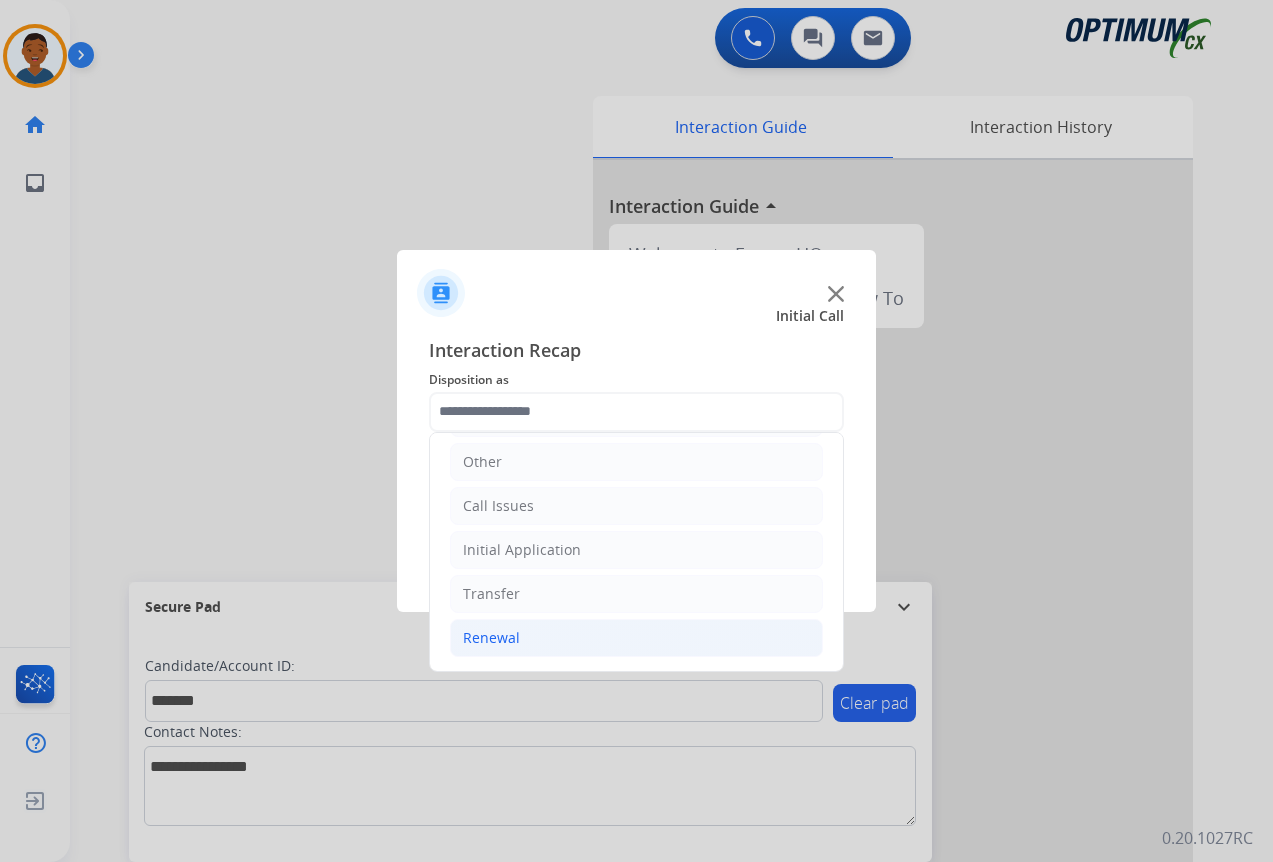click on "Renewal" 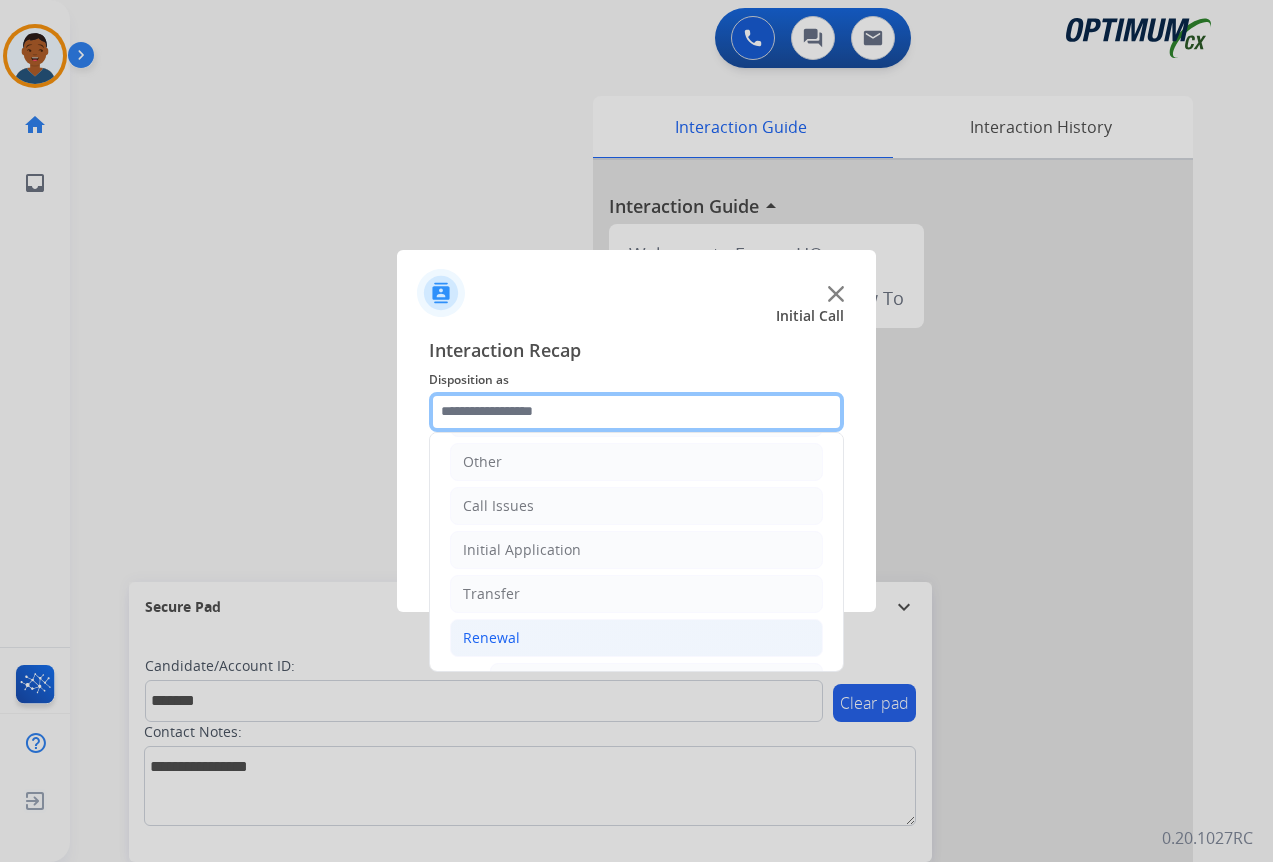 scroll, scrollTop: 336, scrollLeft: 0, axis: vertical 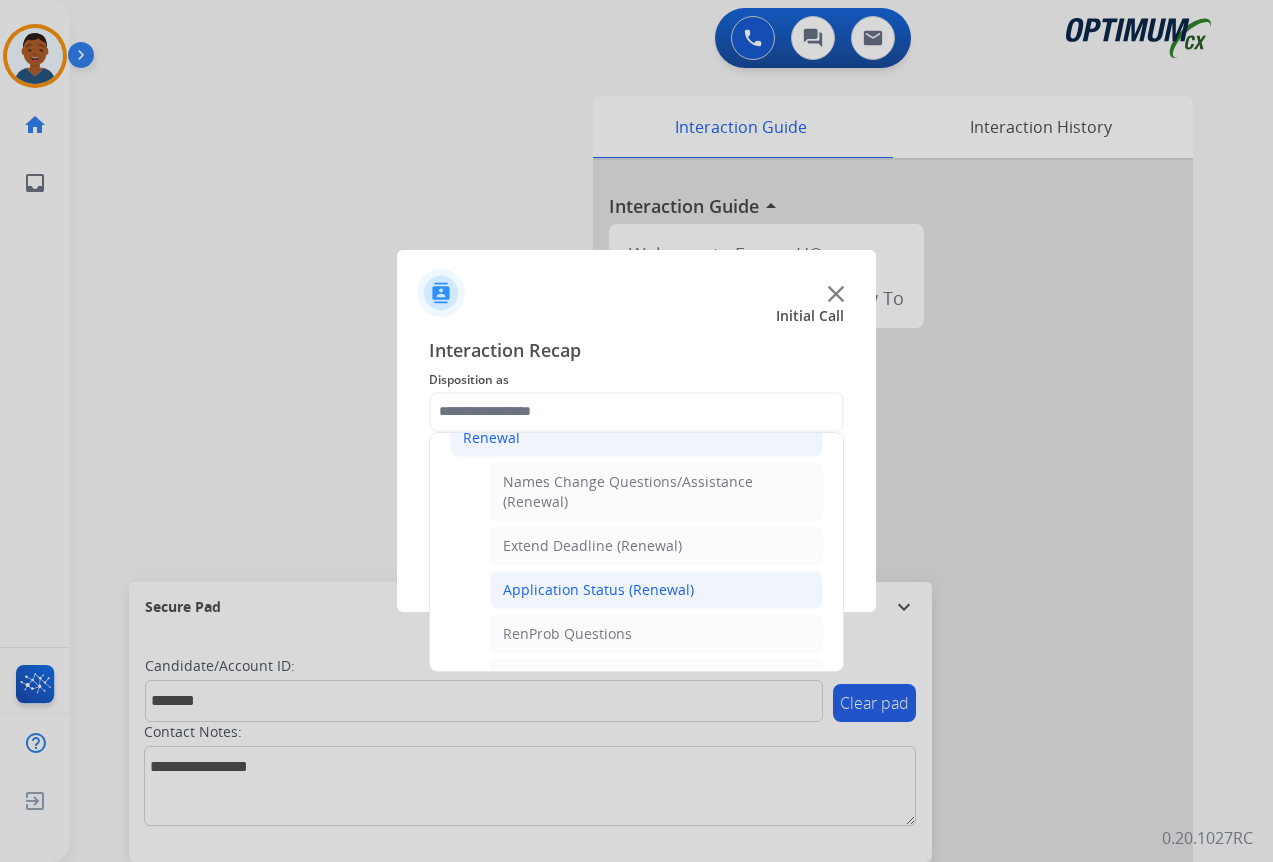 click on "Application Status (Renewal)" 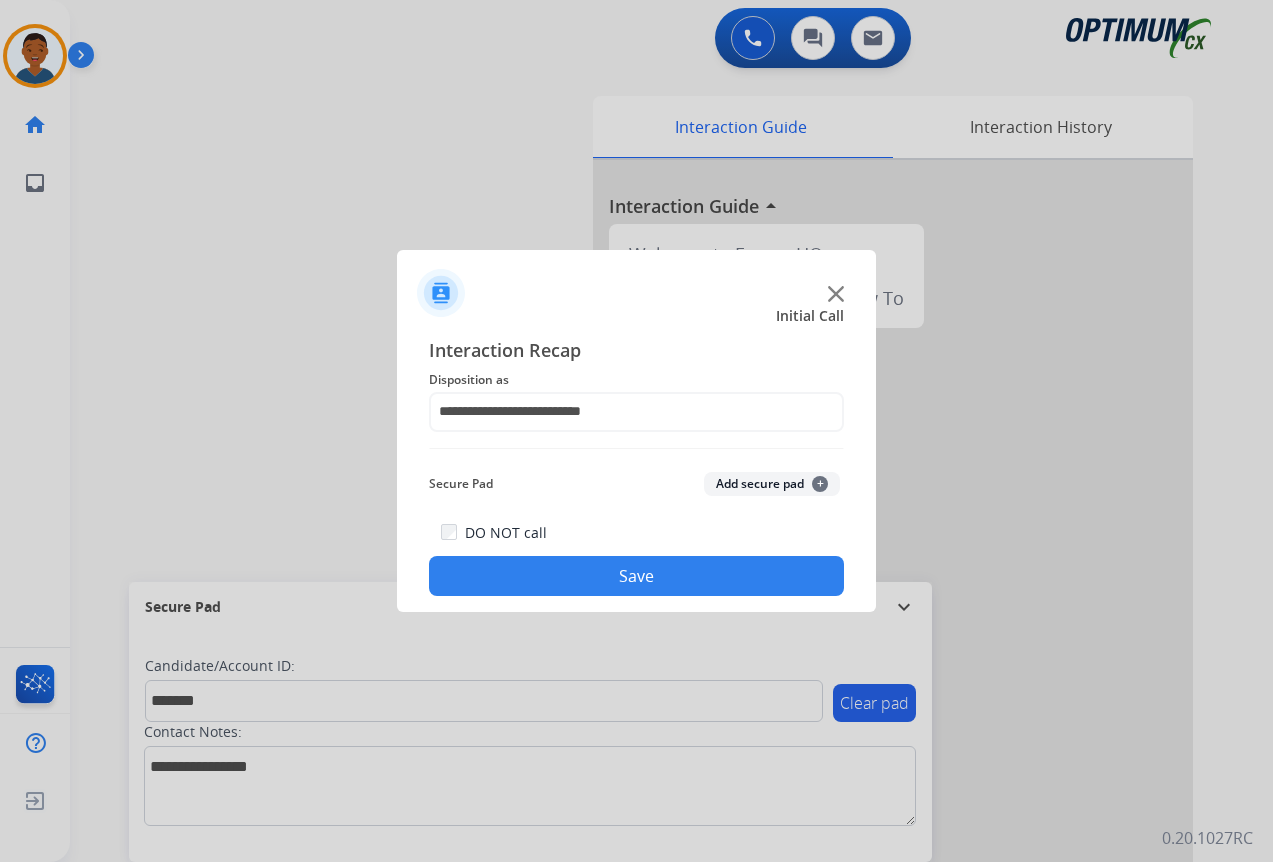 click on "Add secure pad  +" 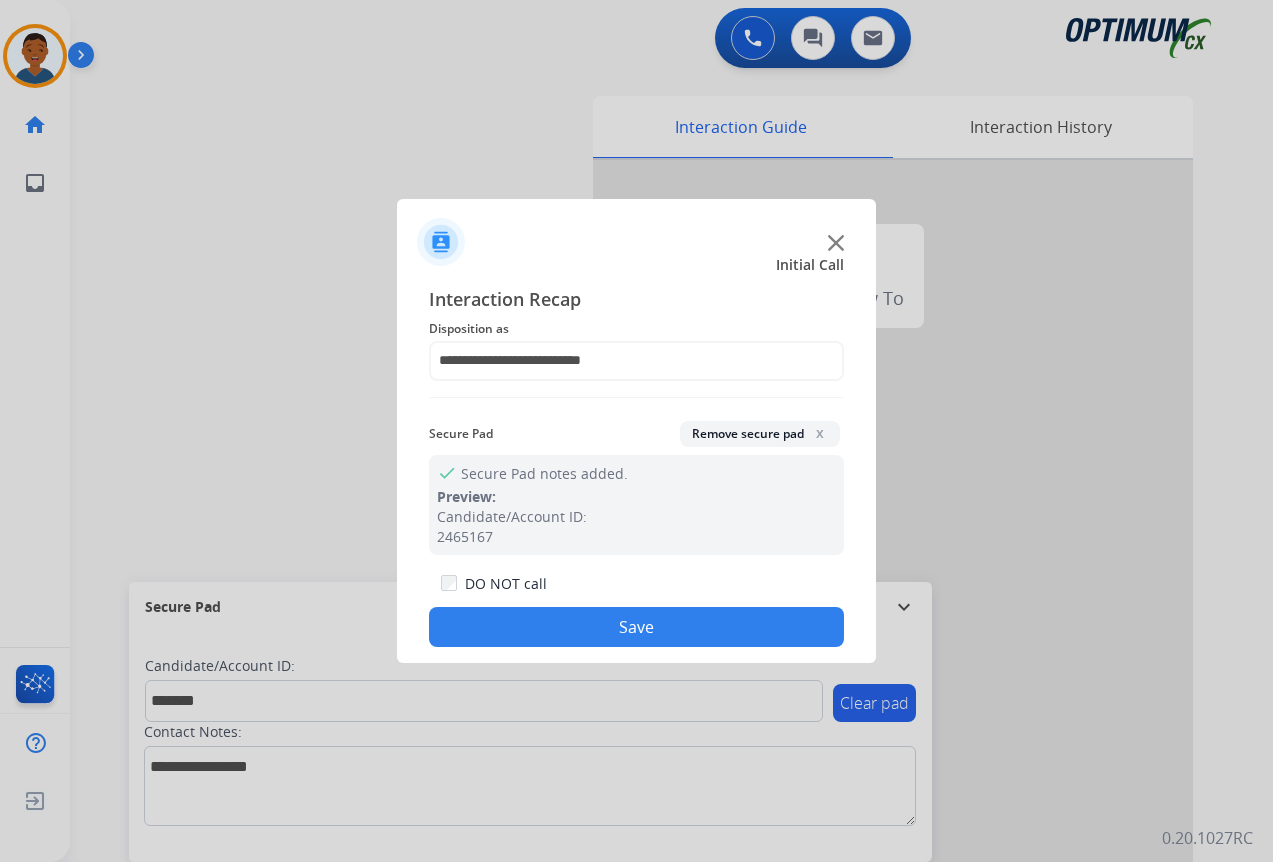 click on "Save" 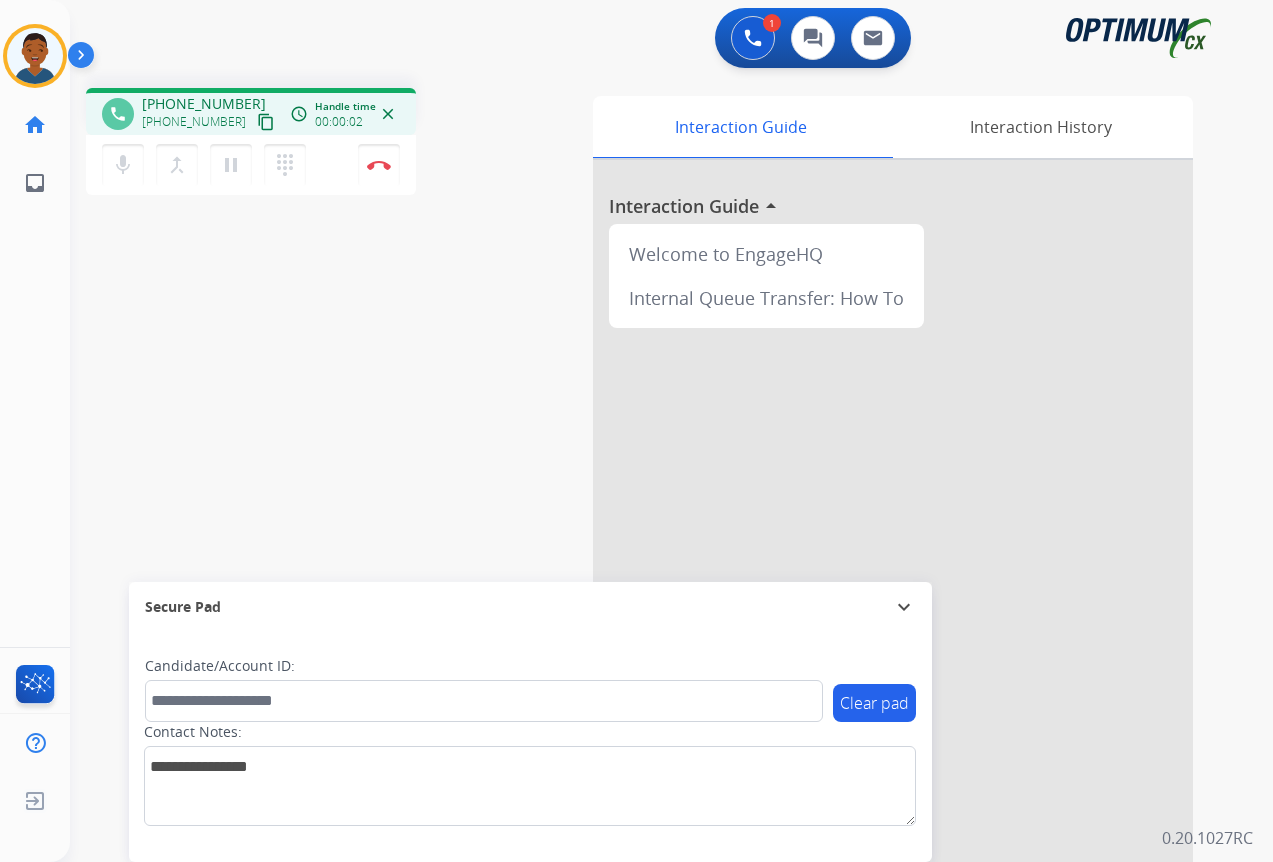 click on "content_copy" at bounding box center (266, 122) 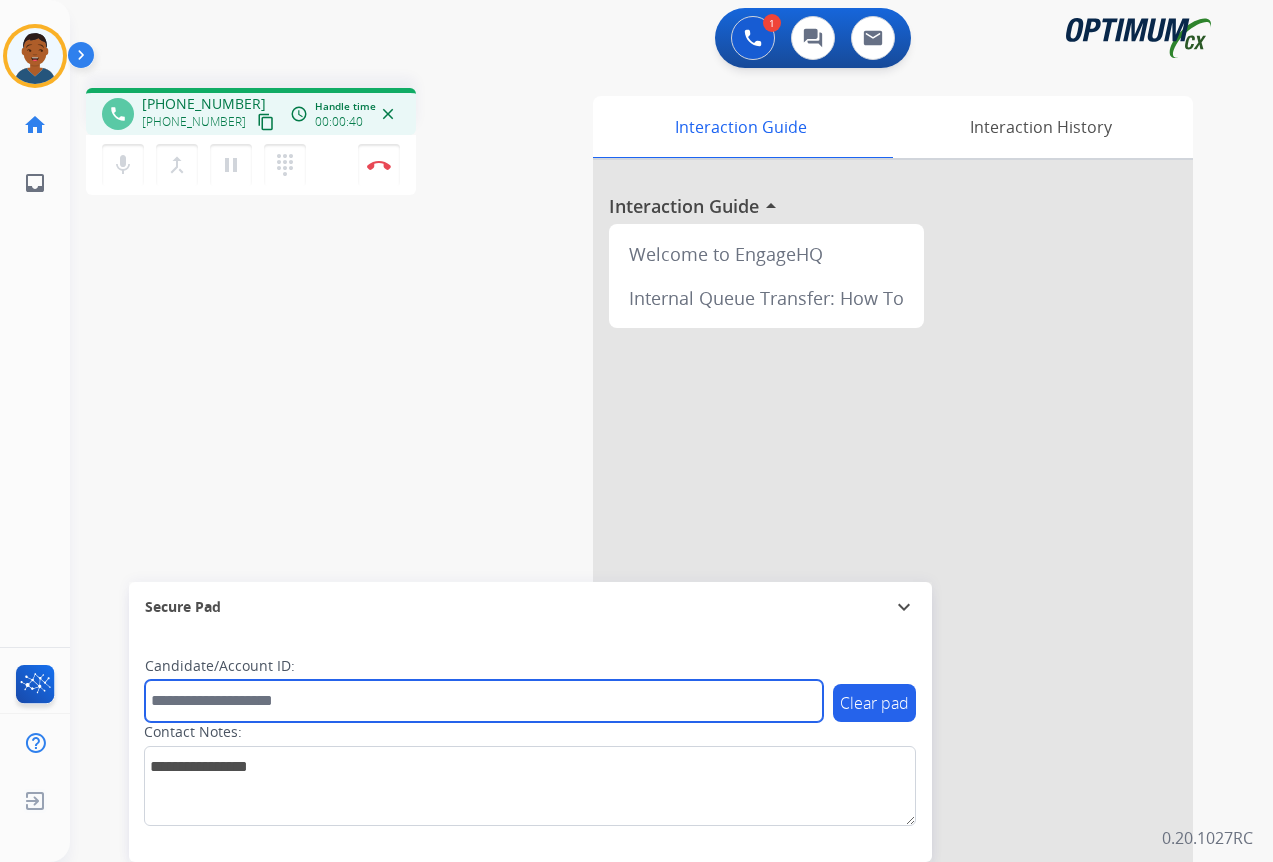 click at bounding box center (484, 701) 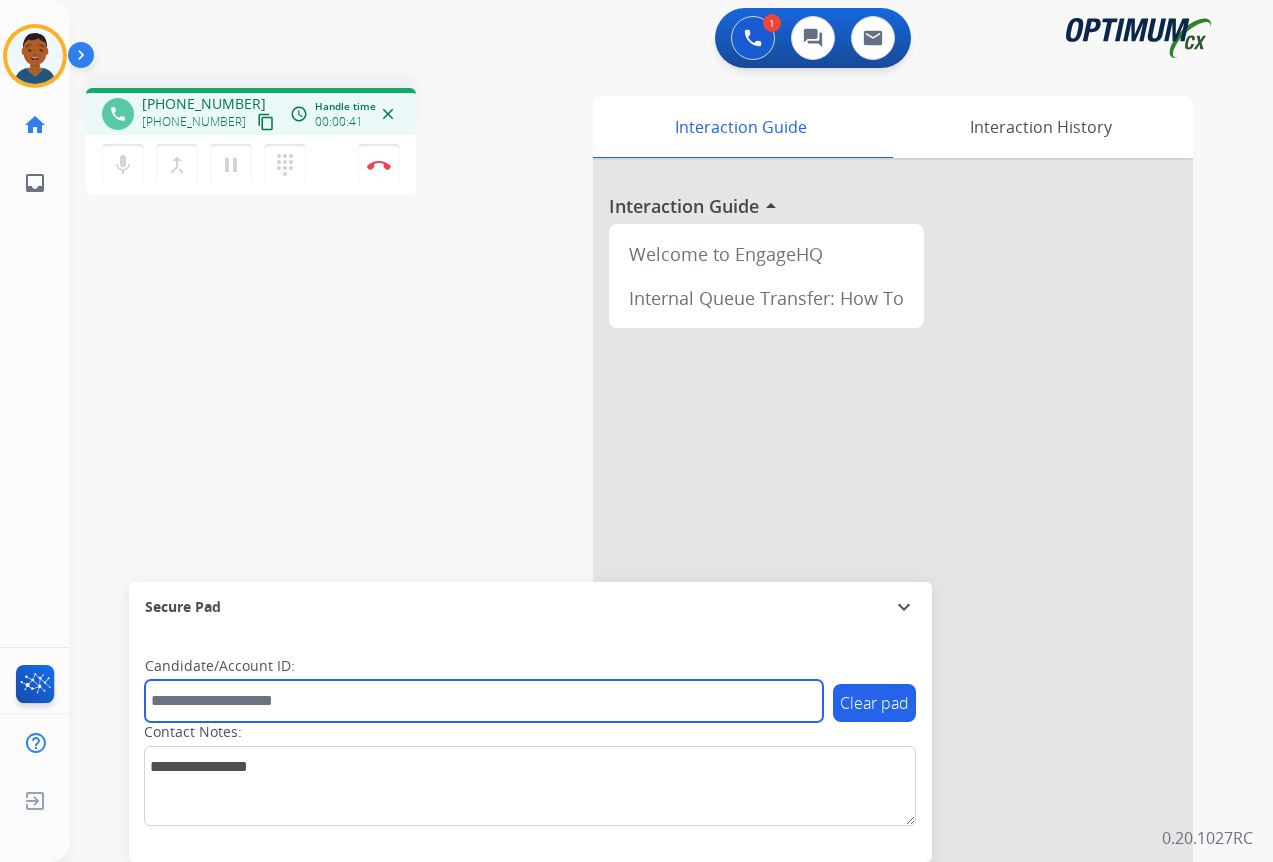 paste on "*********" 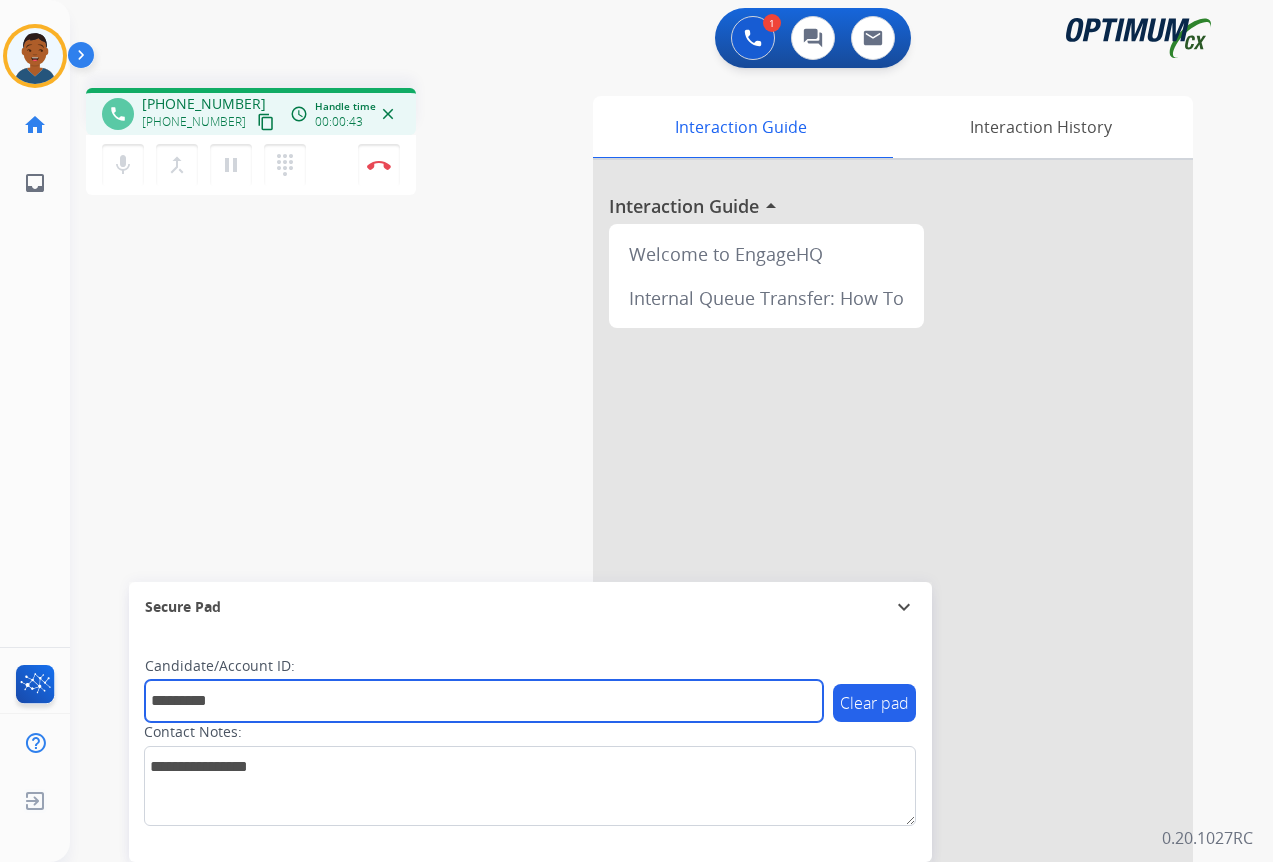 type on "*********" 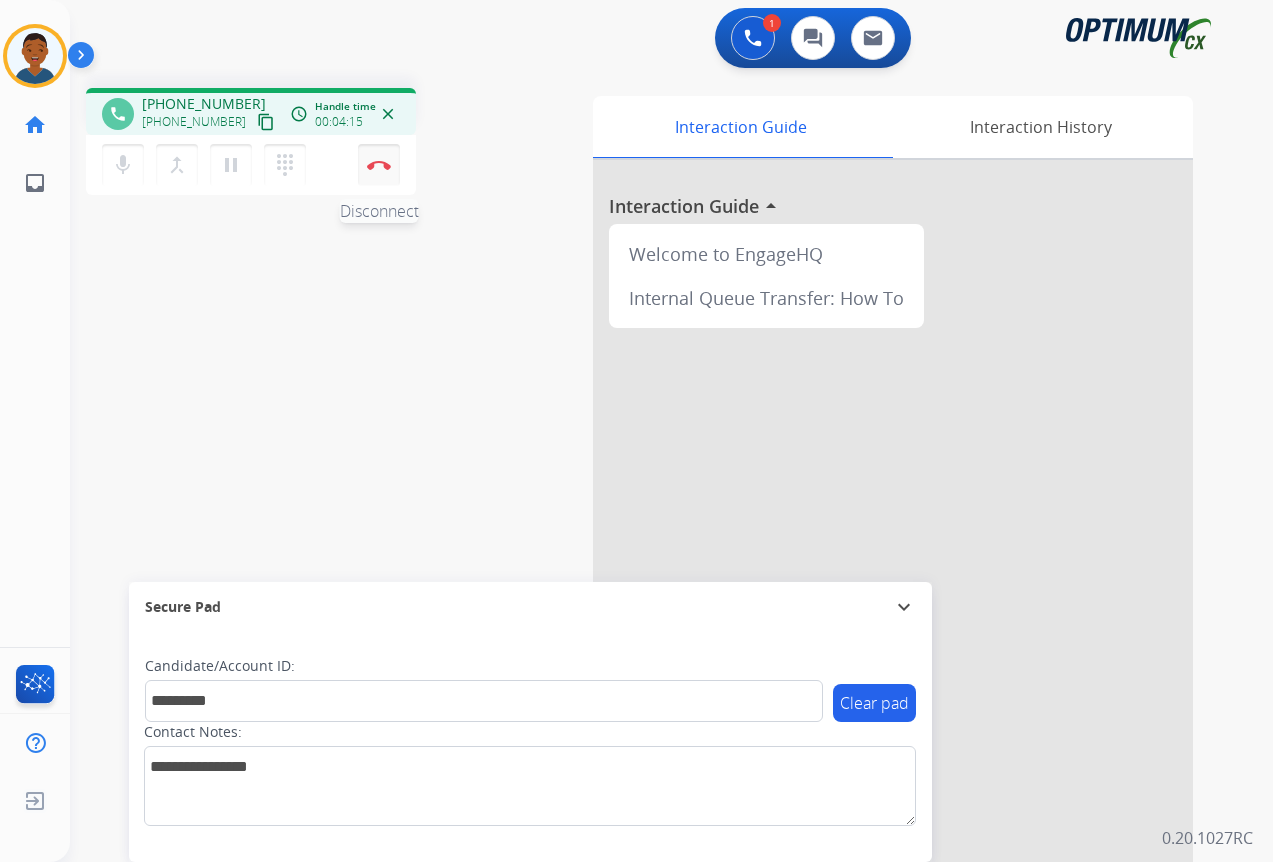 click on "Disconnect" at bounding box center (379, 165) 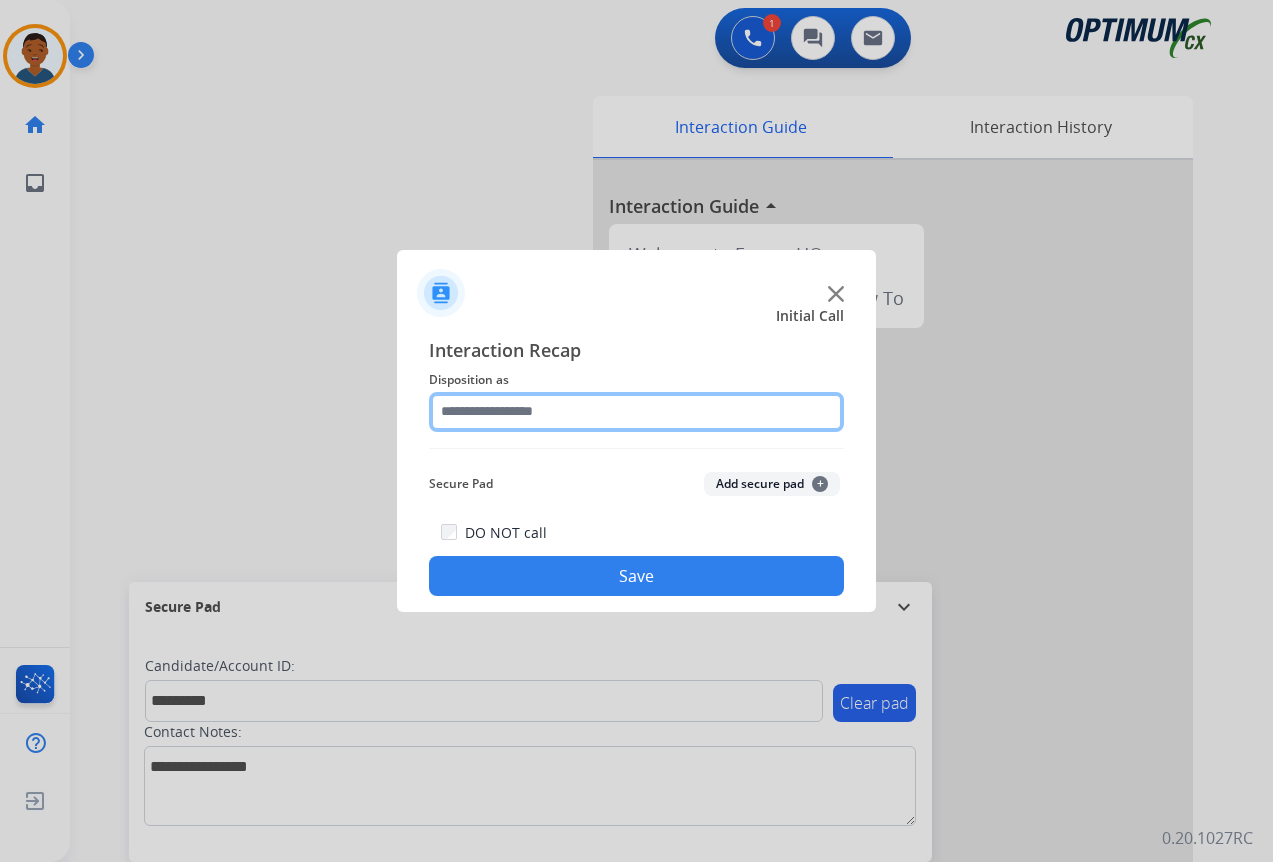click 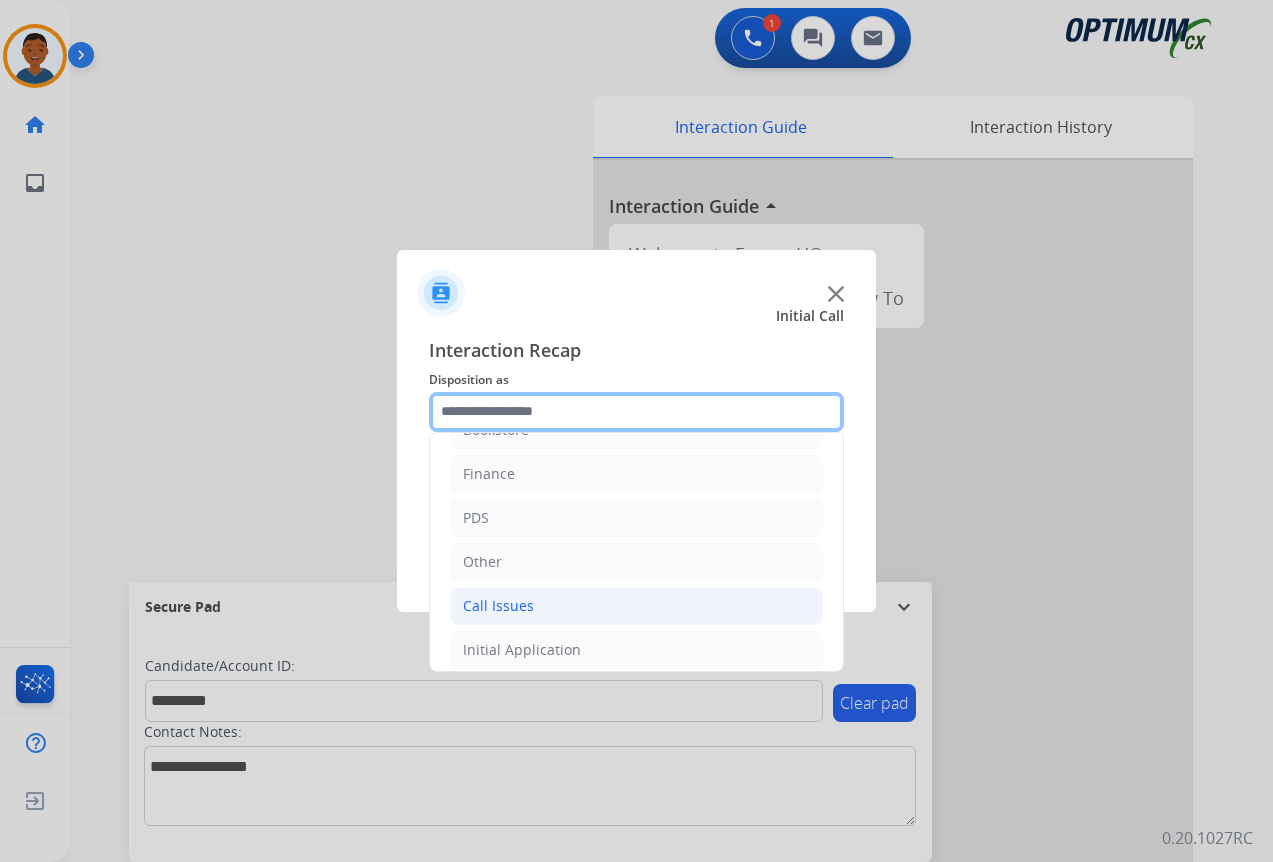 scroll, scrollTop: 136, scrollLeft: 0, axis: vertical 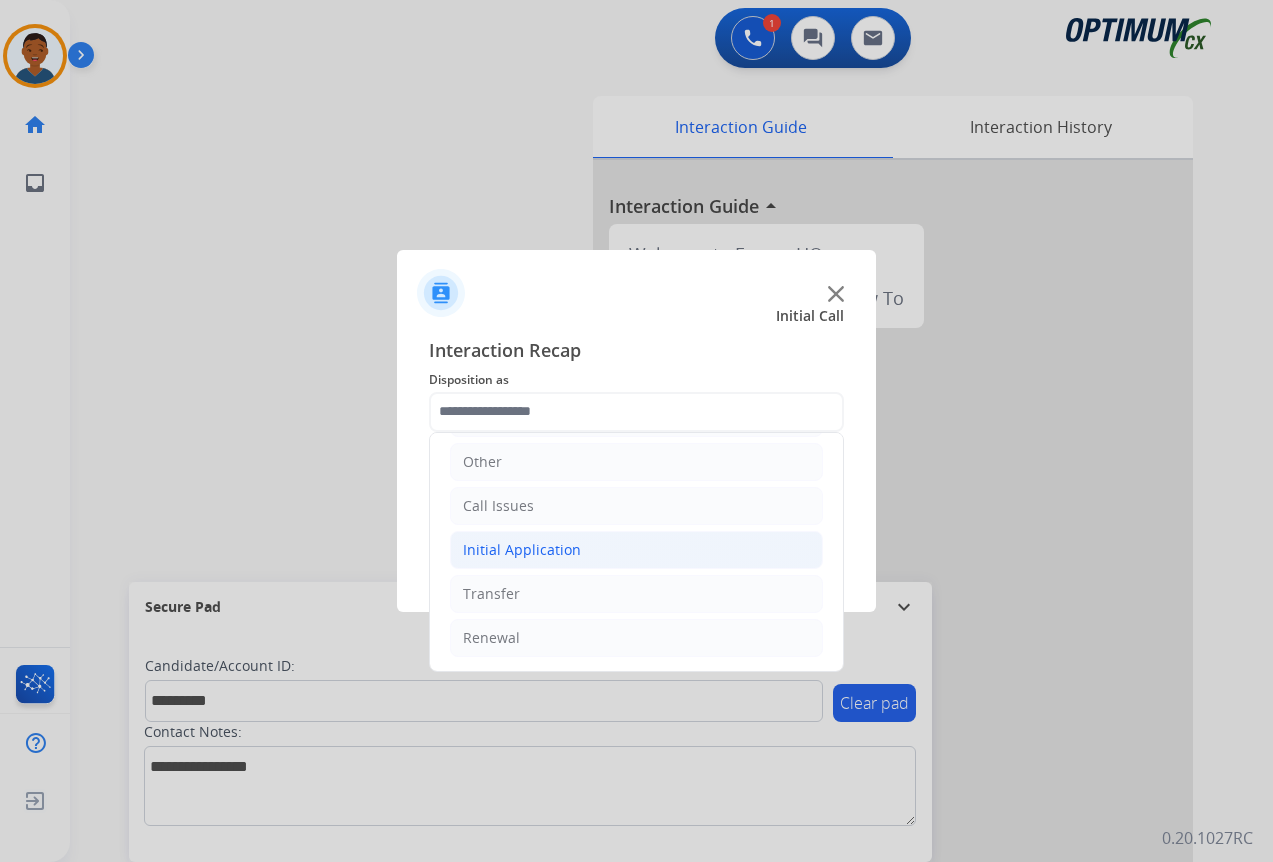 click on "Initial Application" 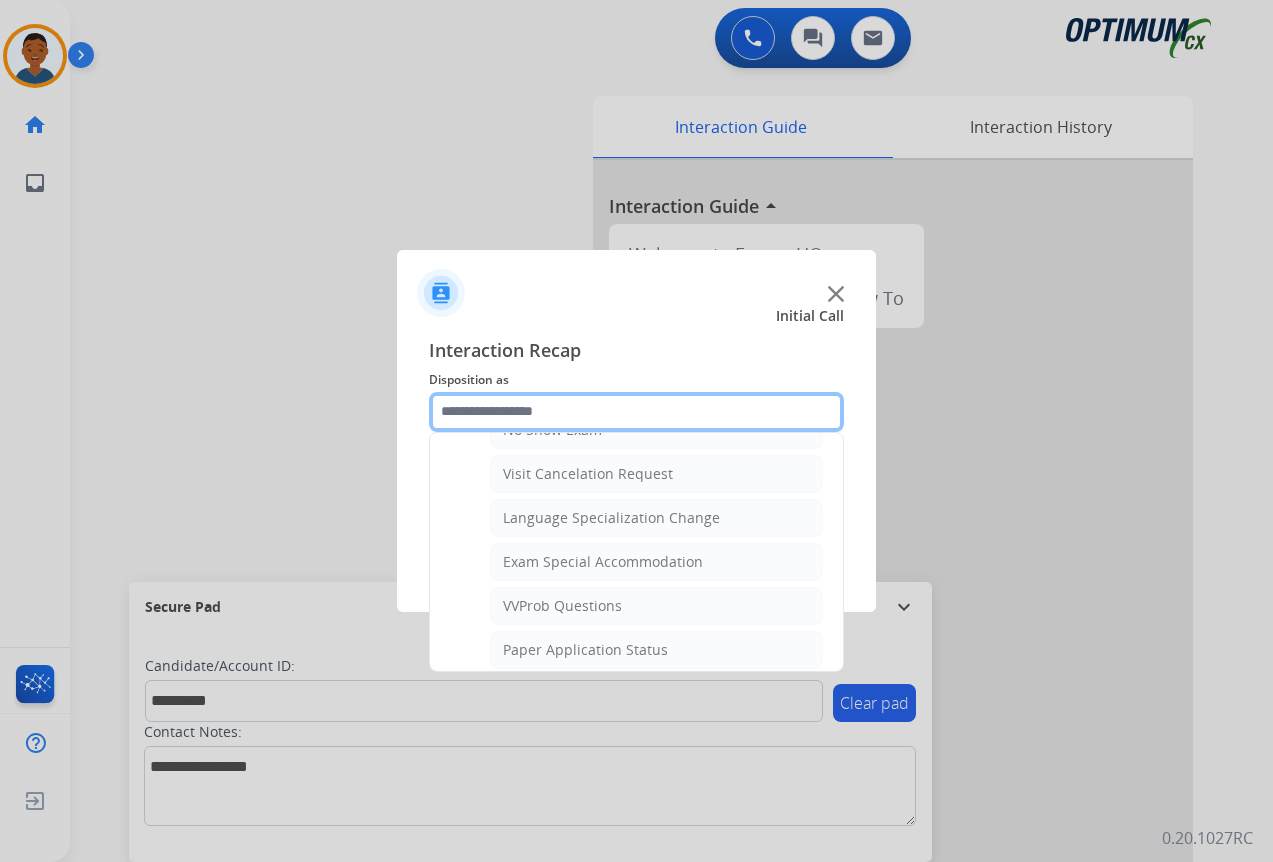 scroll, scrollTop: 1036, scrollLeft: 0, axis: vertical 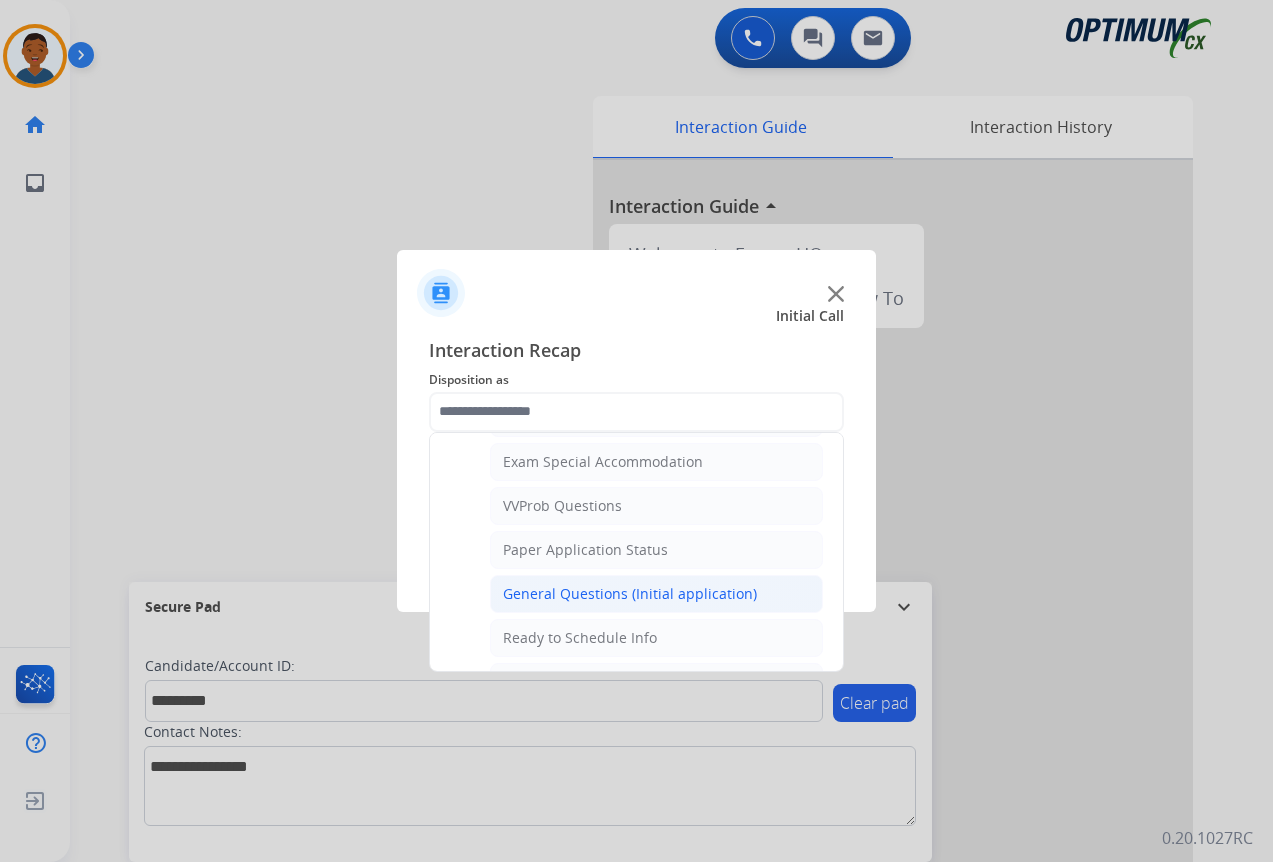 click on "General Questions (Initial application)" 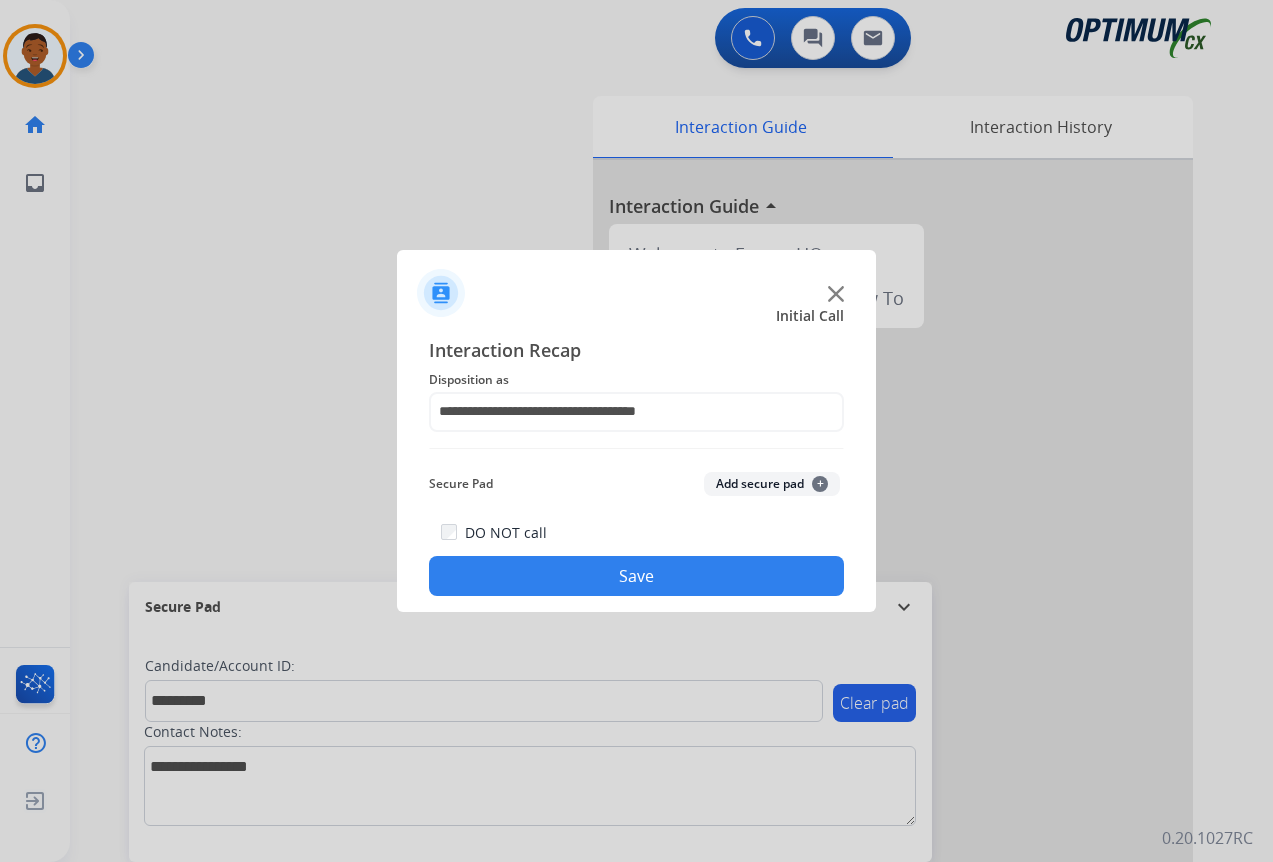 click on "Add secure pad  +" 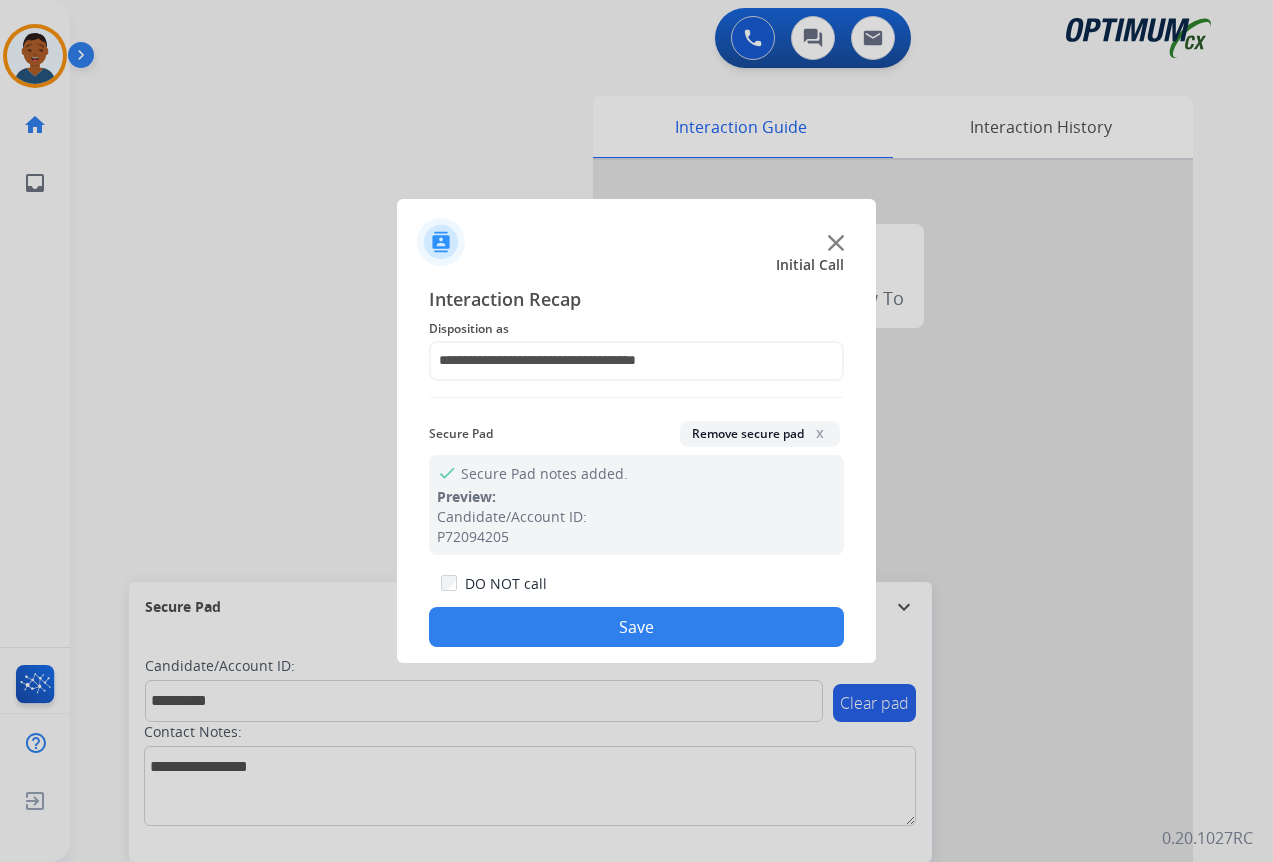 click on "Save" 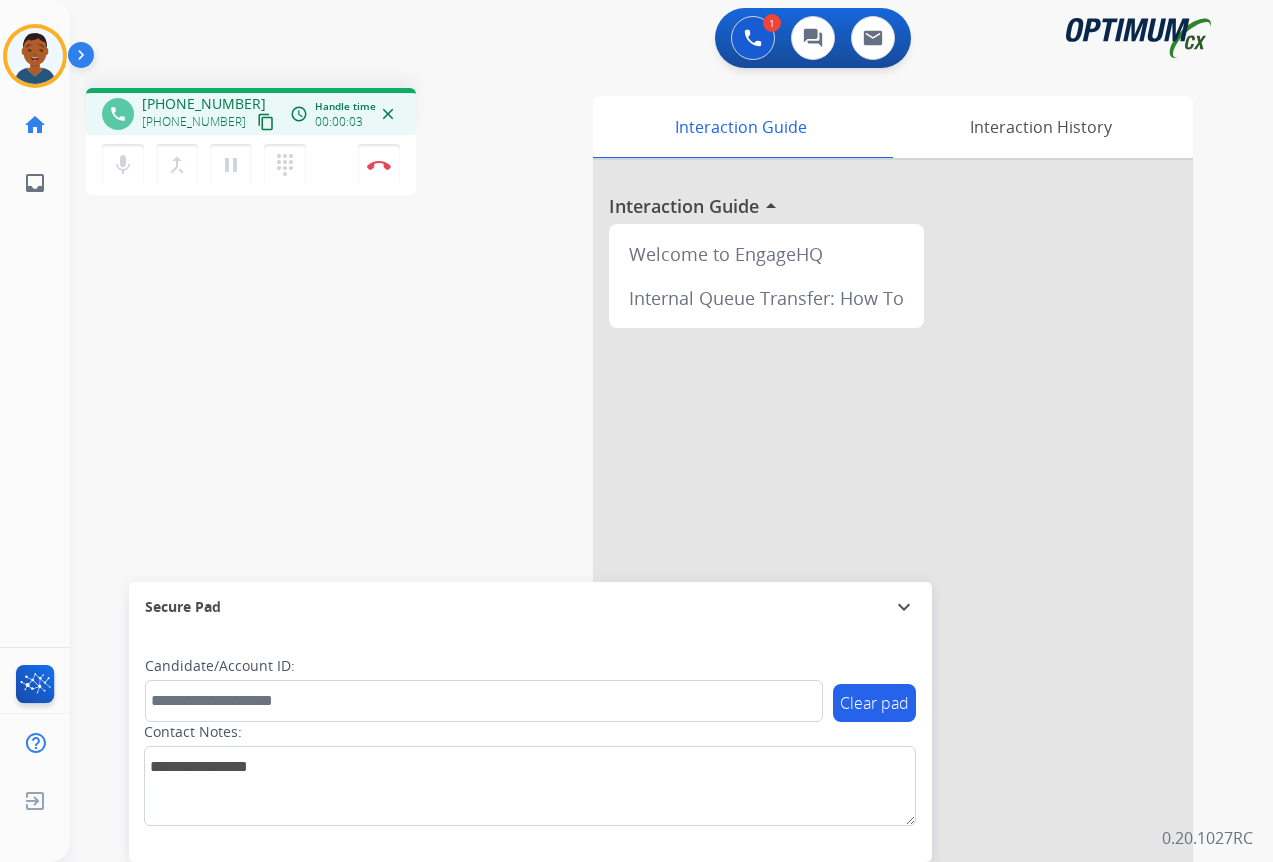 click on "content_copy" at bounding box center (266, 122) 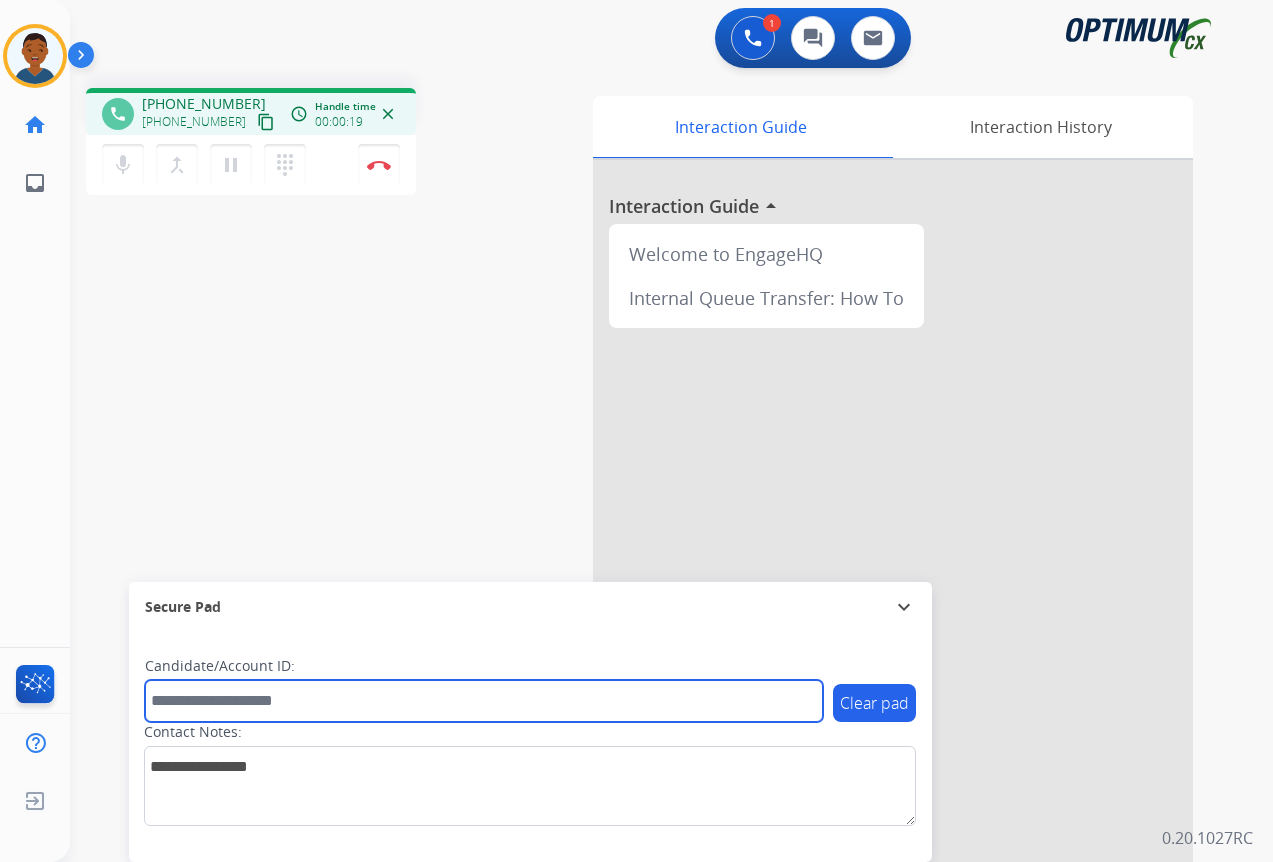 click at bounding box center [484, 701] 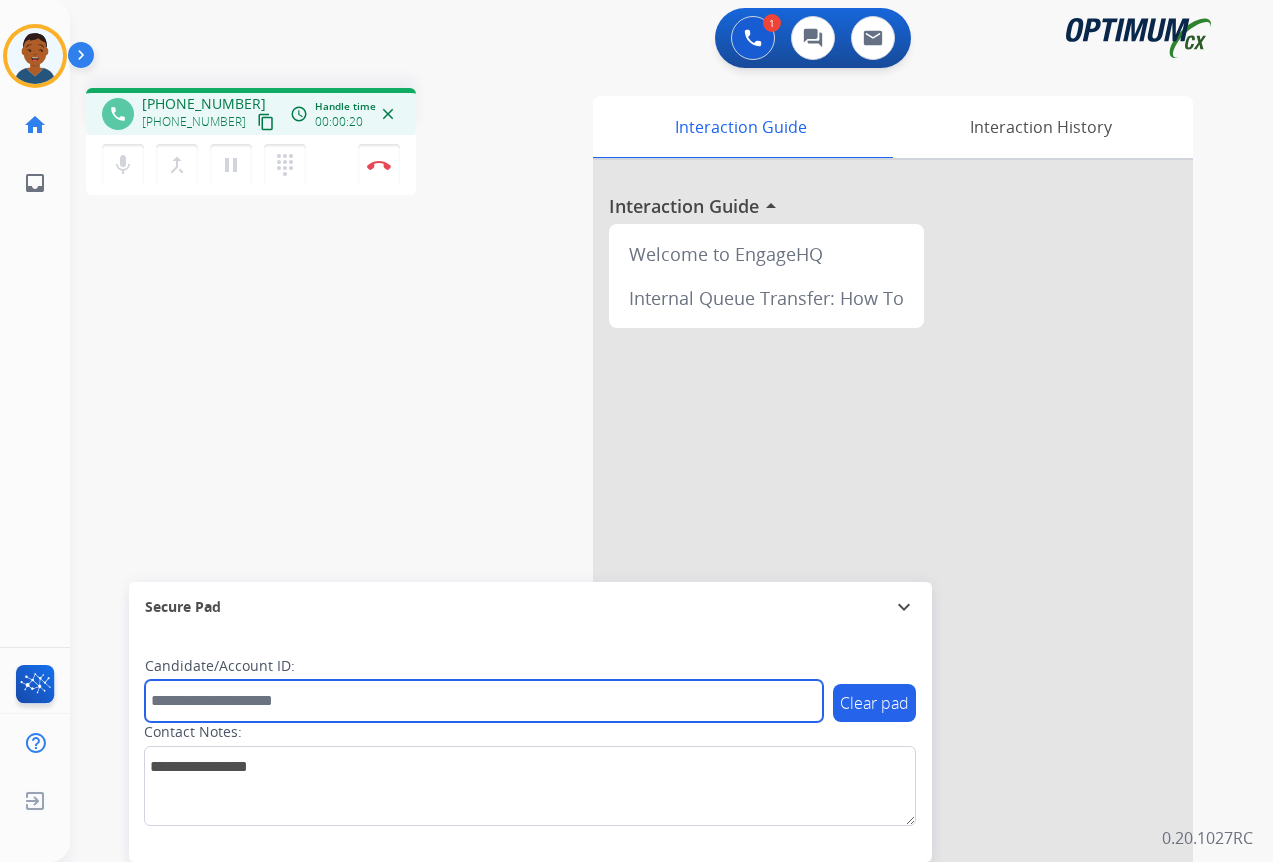 paste on "*******" 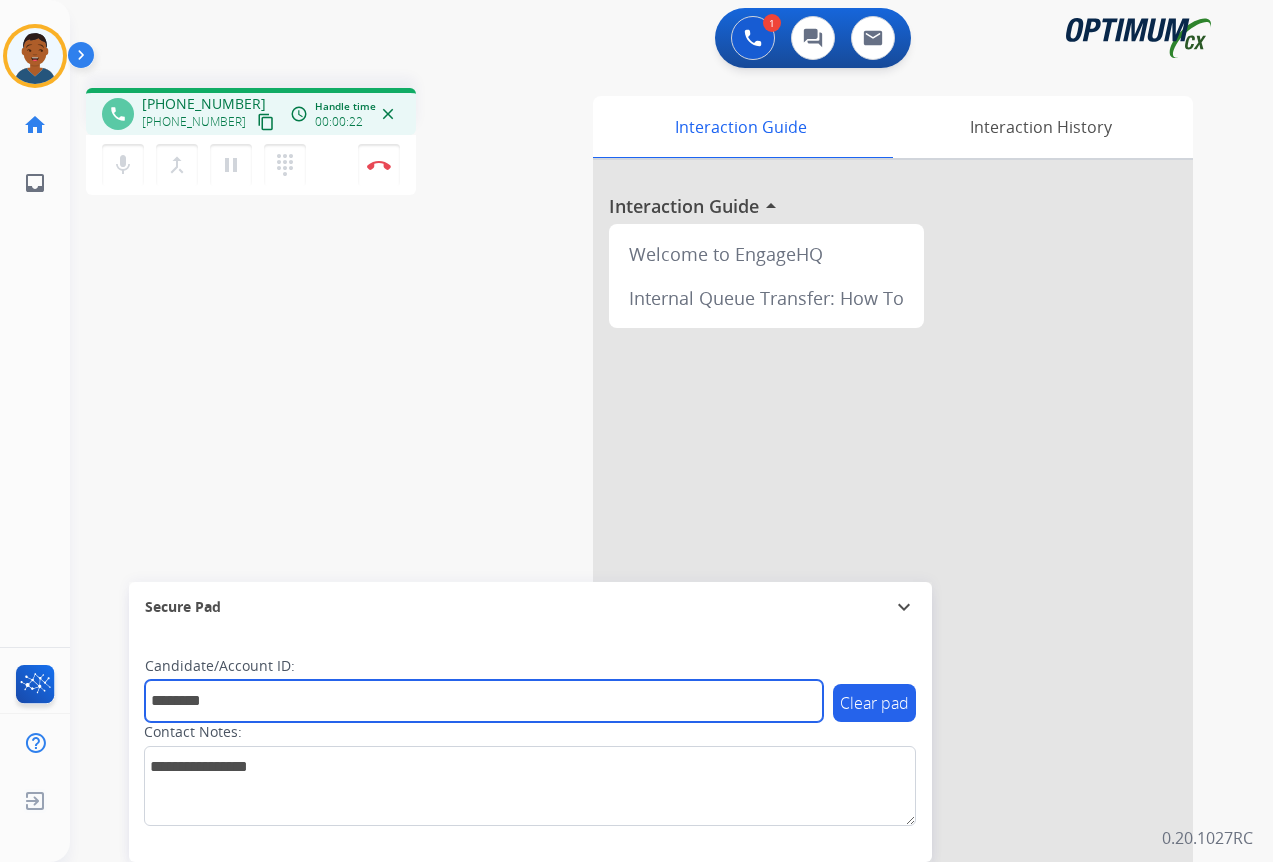 type on "*******" 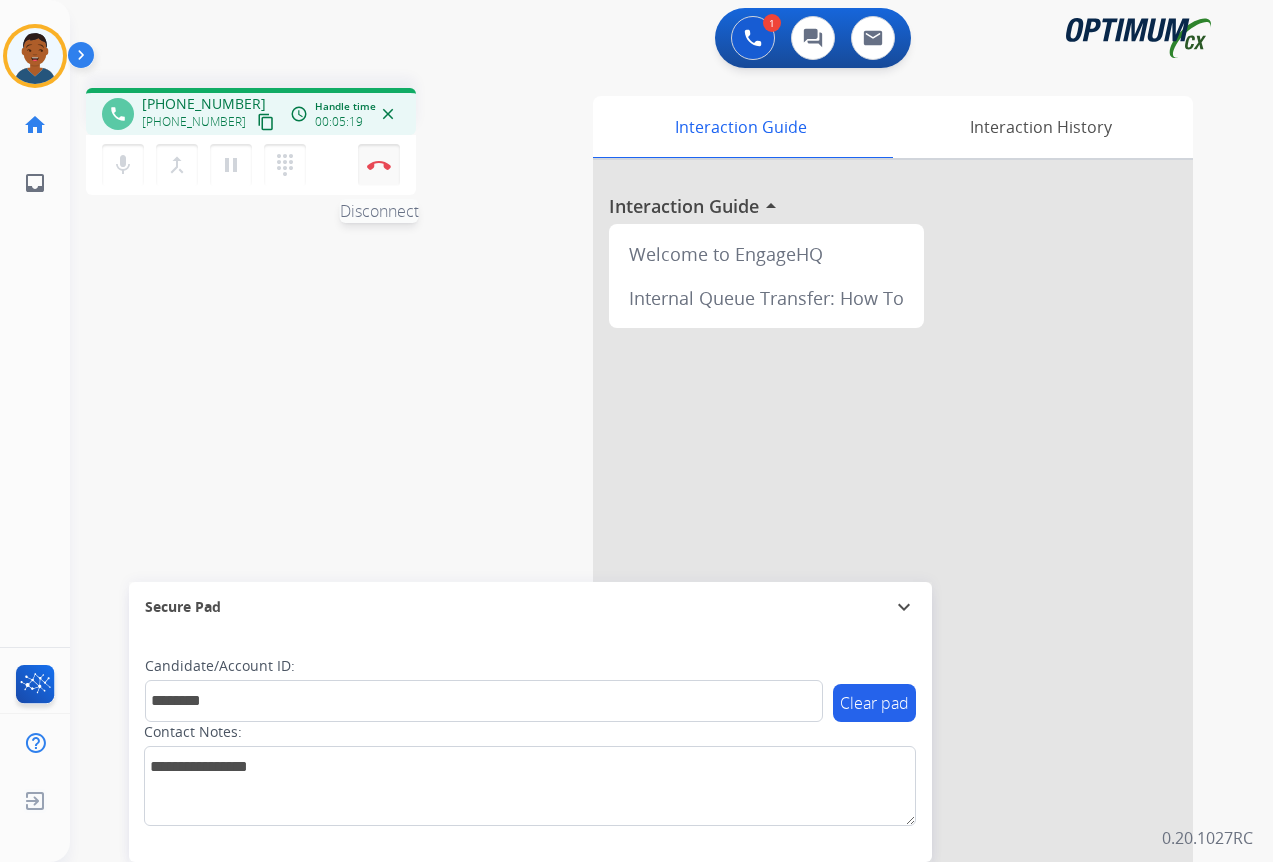 click on "Disconnect" at bounding box center [379, 165] 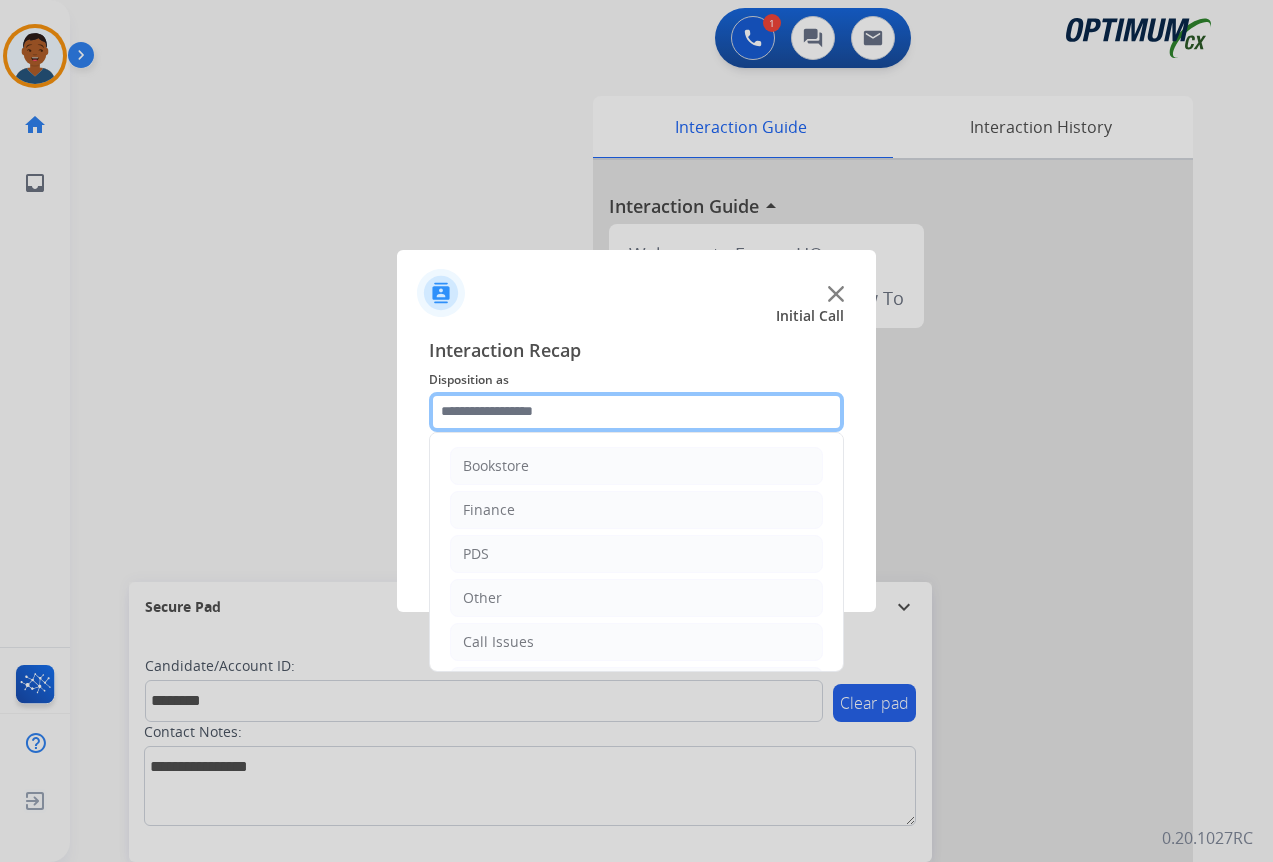 click 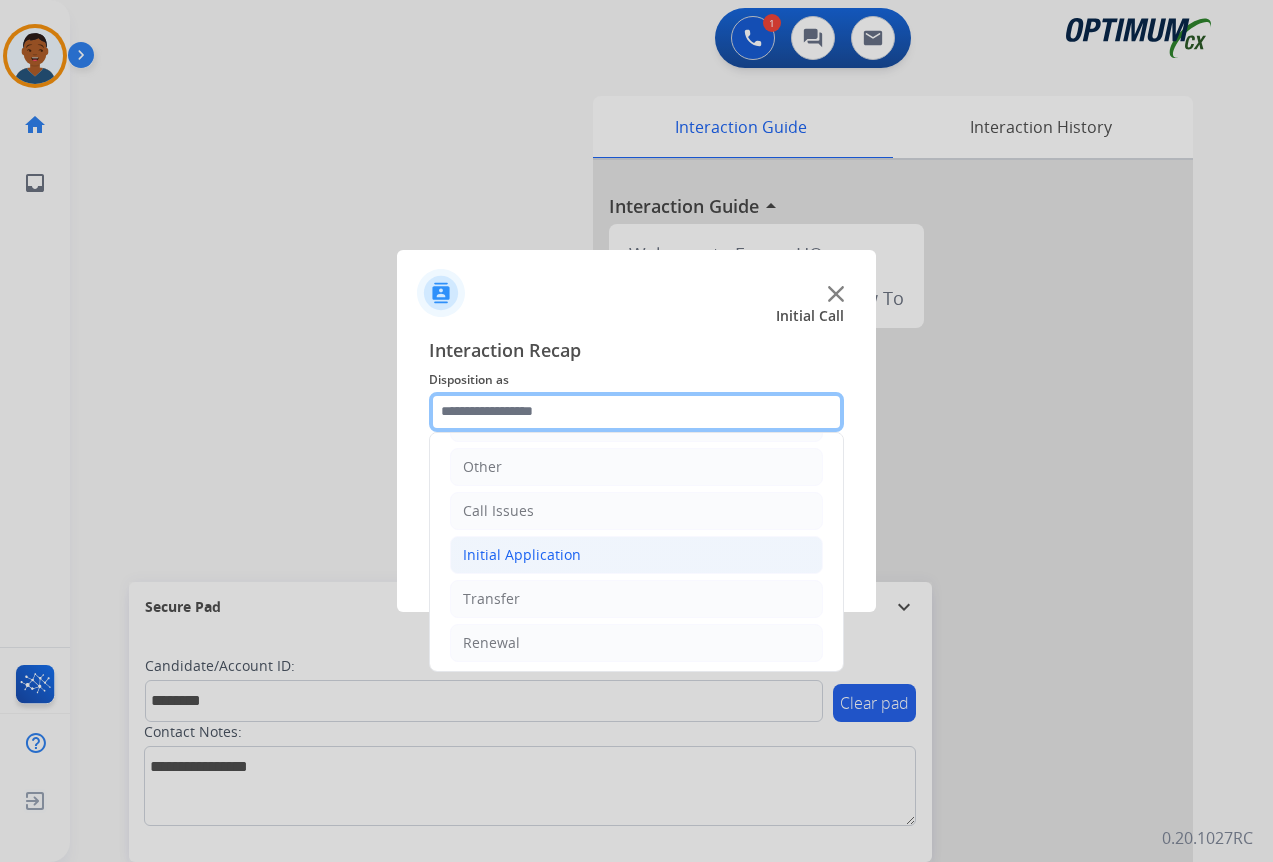 scroll, scrollTop: 136, scrollLeft: 0, axis: vertical 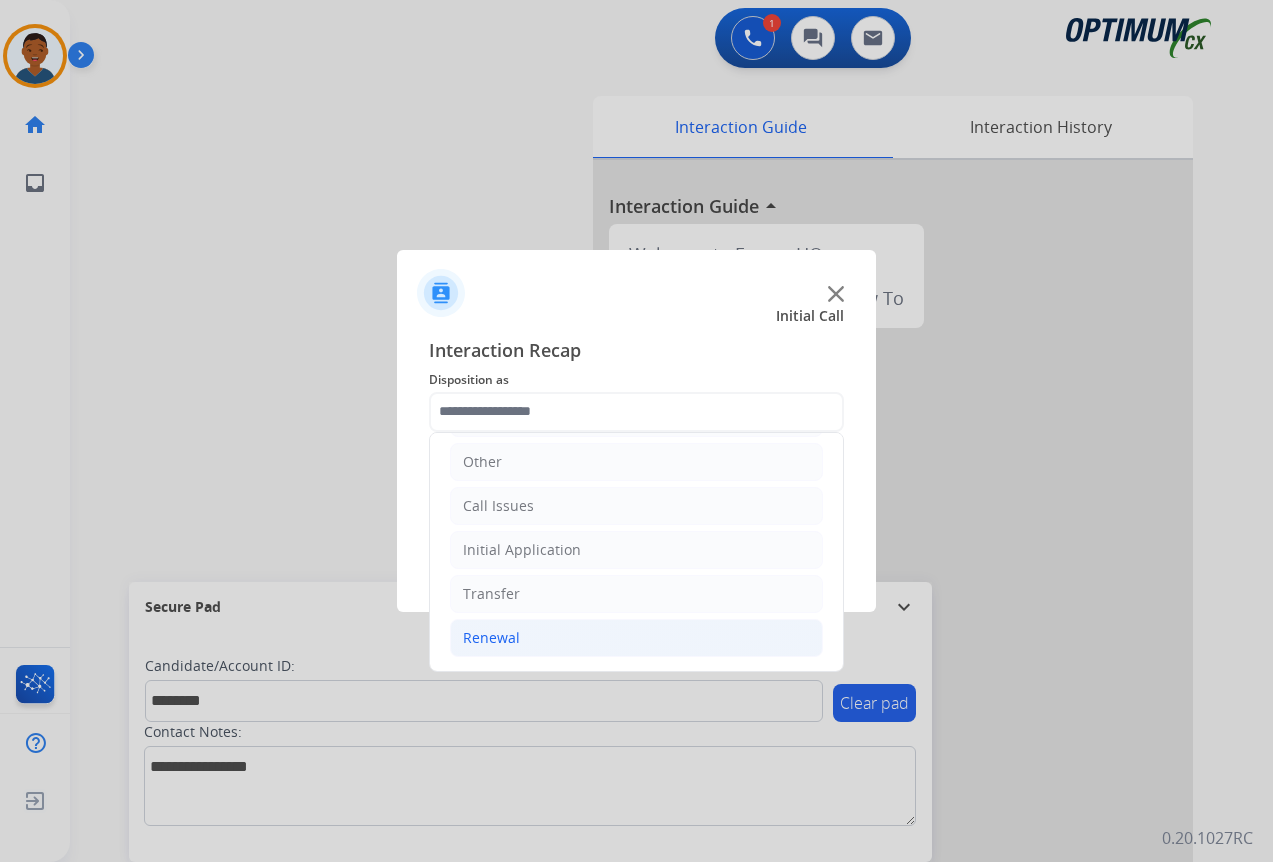 click on "Renewal" 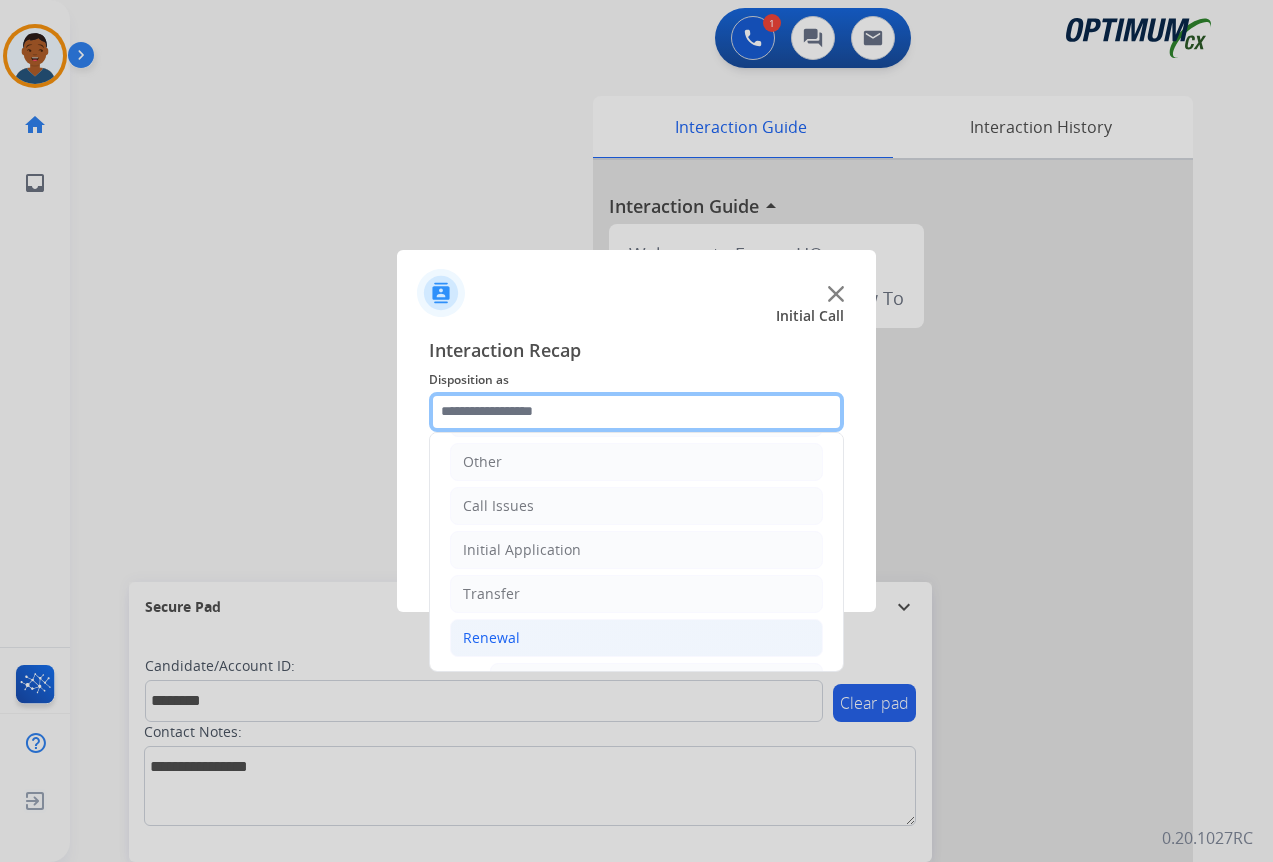 scroll, scrollTop: 336, scrollLeft: 0, axis: vertical 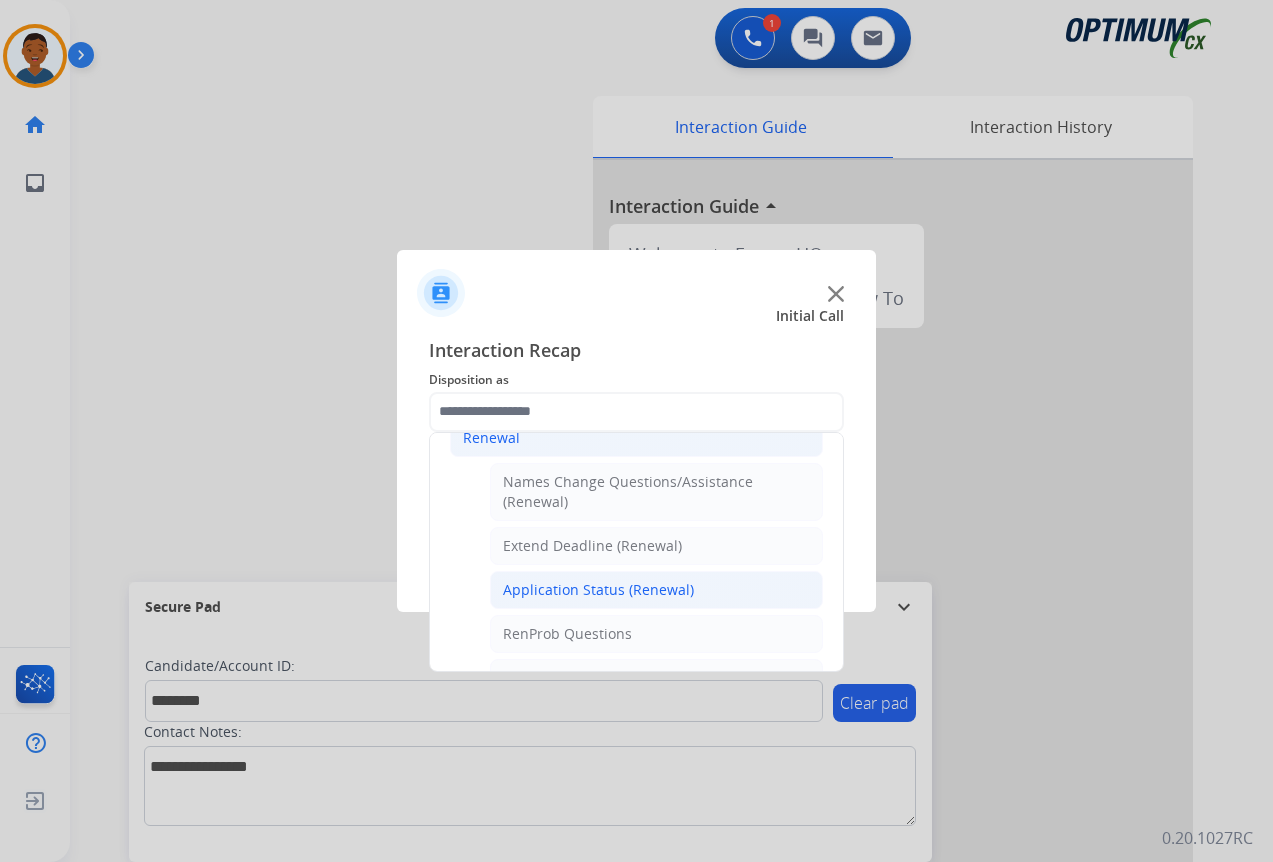 click on "Application Status (Renewal)" 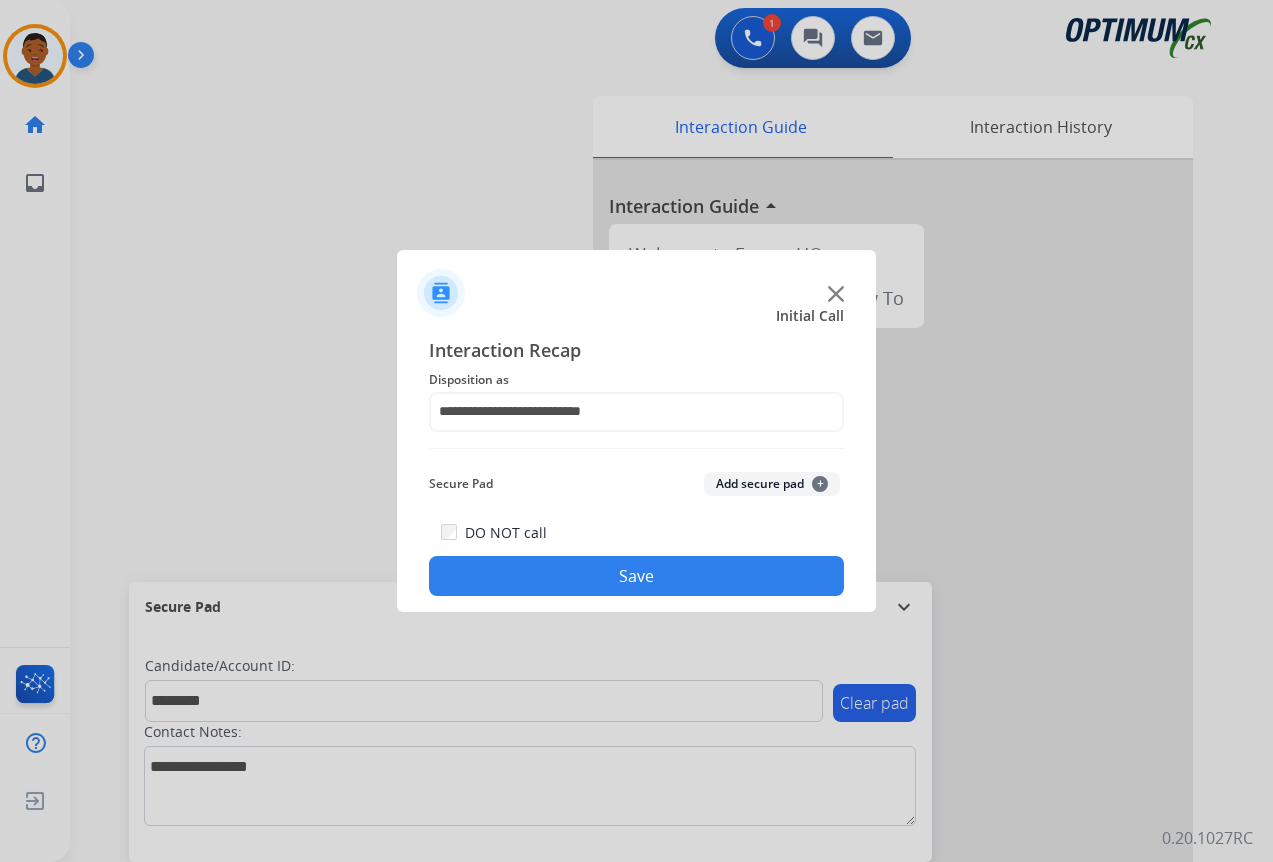 click on "Add secure pad  +" 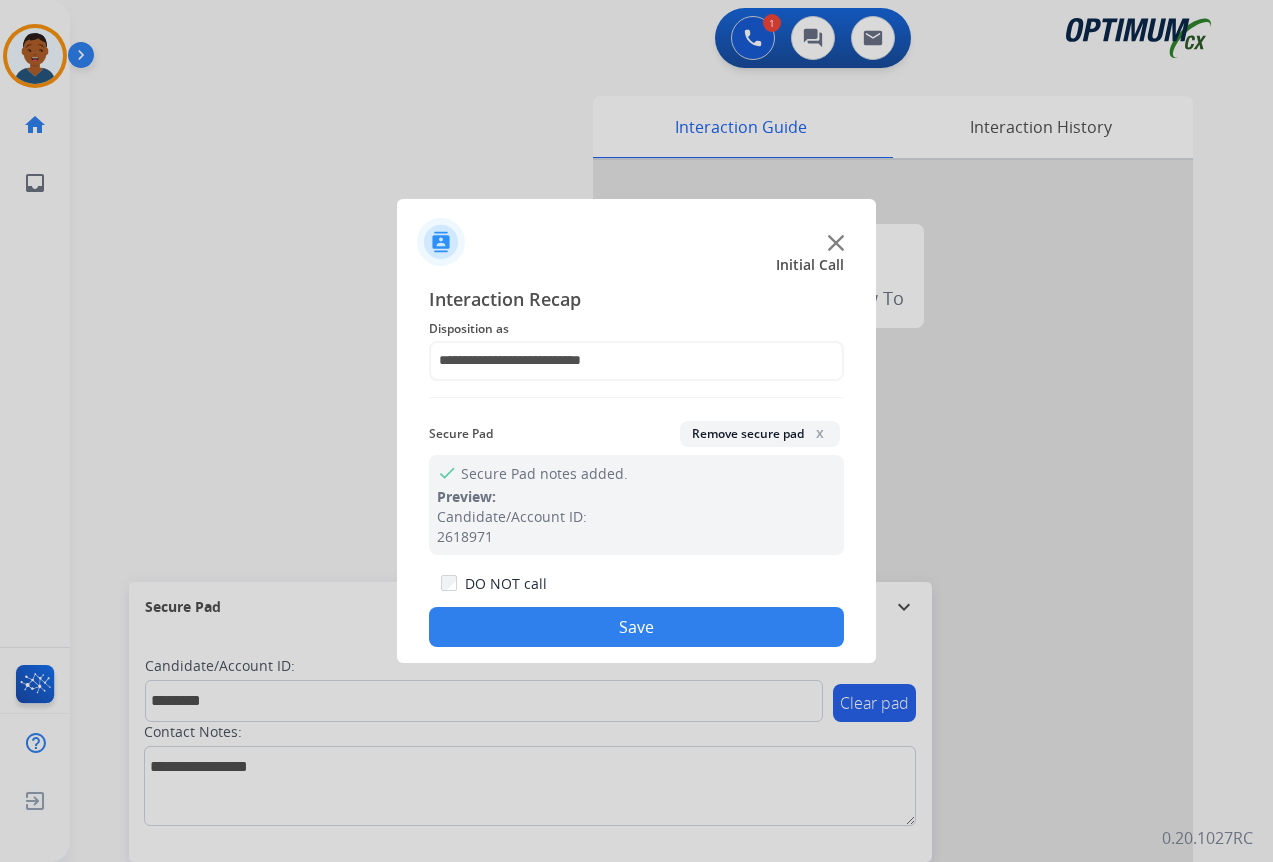 click on "Save" 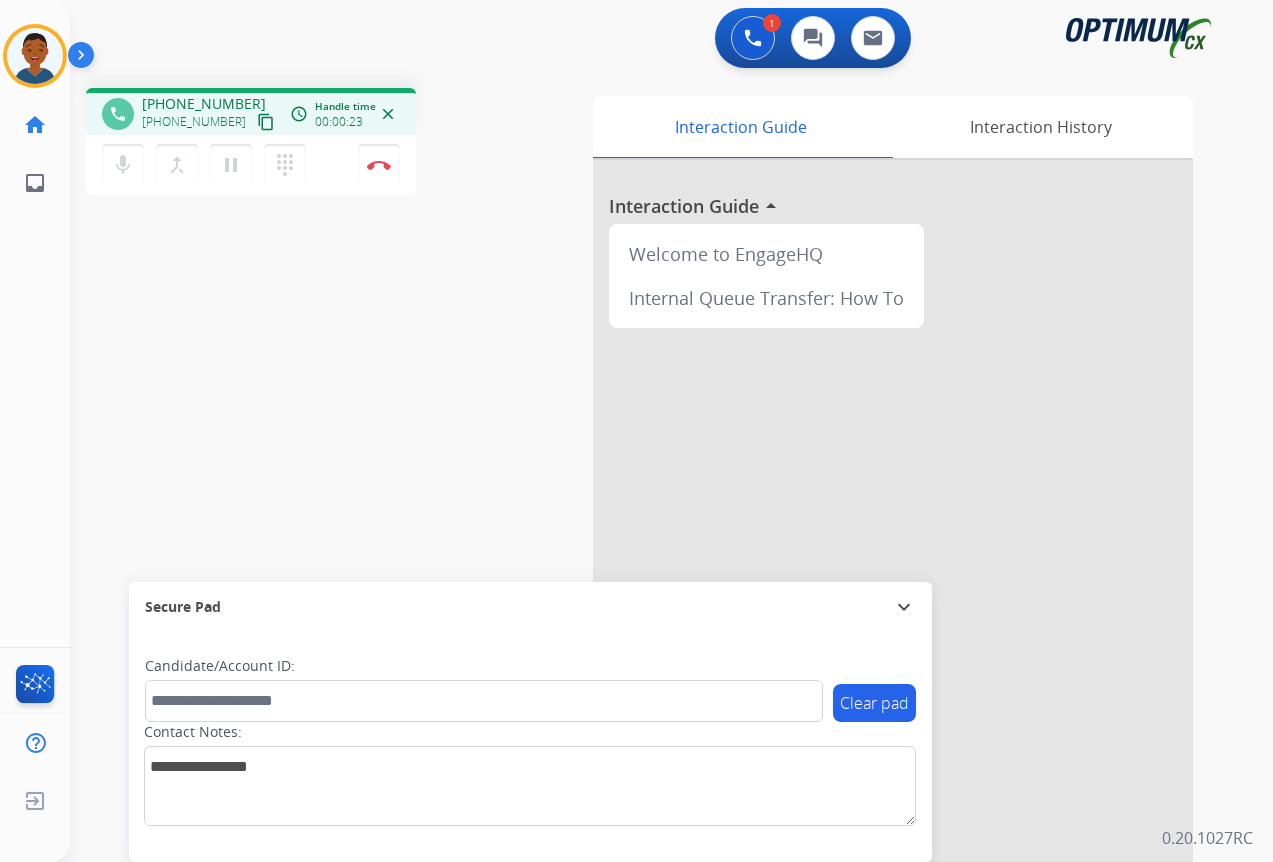 click on "content_copy" at bounding box center (266, 122) 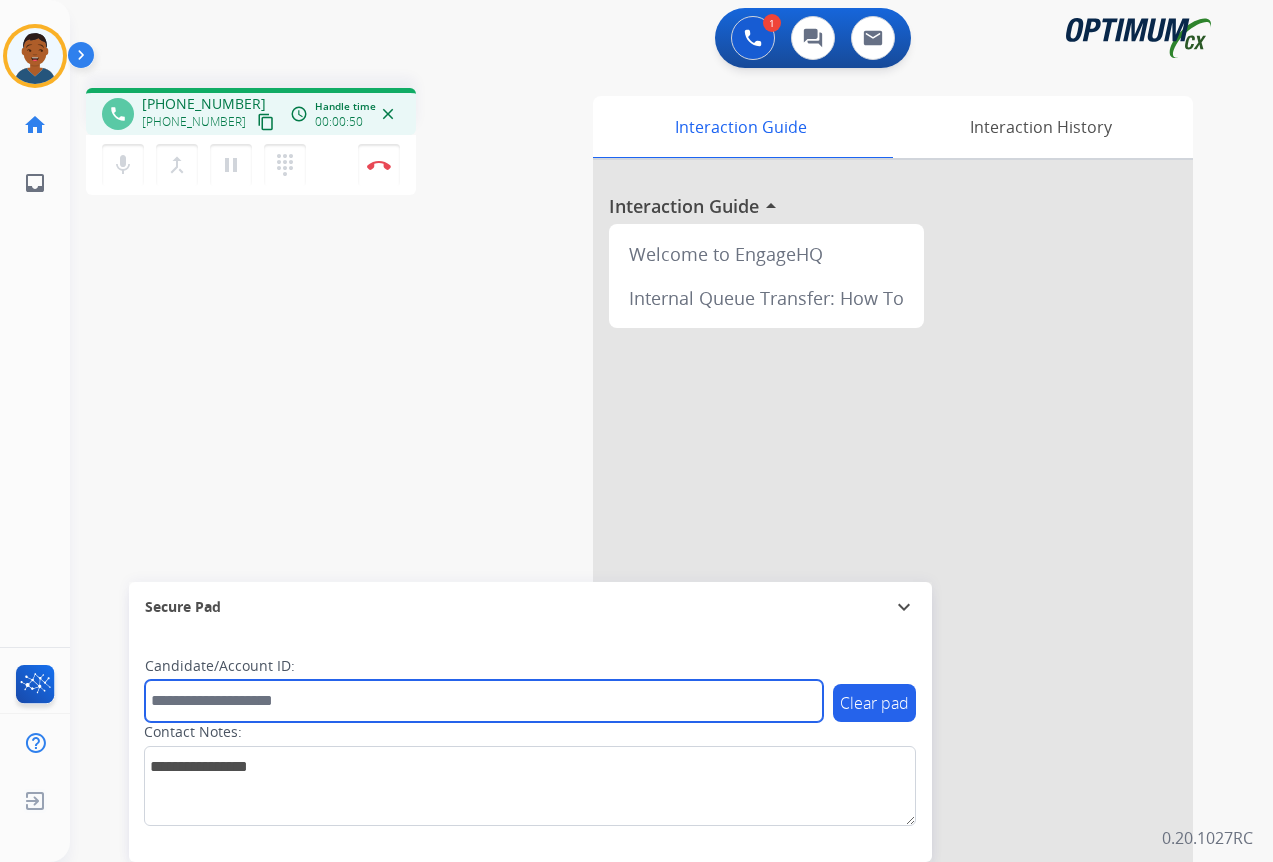 click at bounding box center (484, 701) 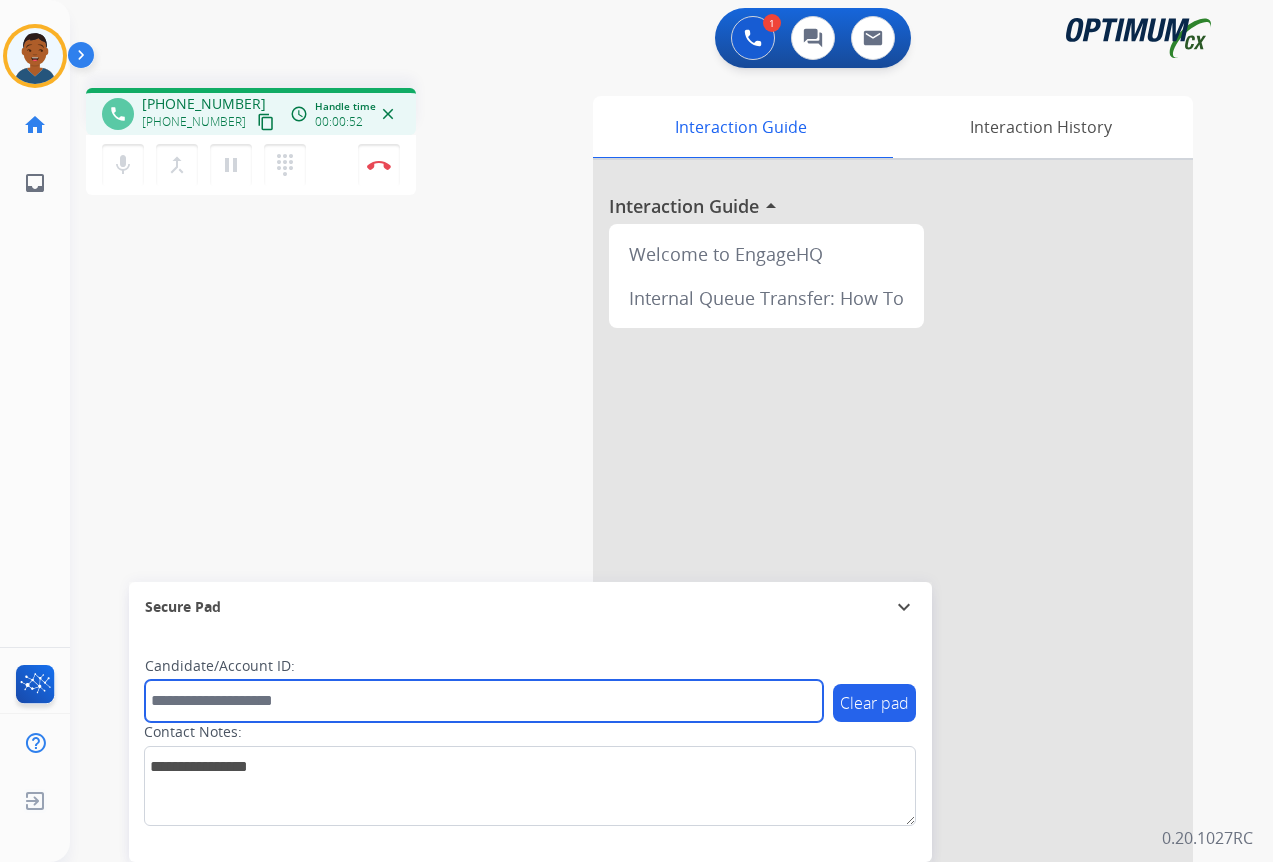 paste on "*******" 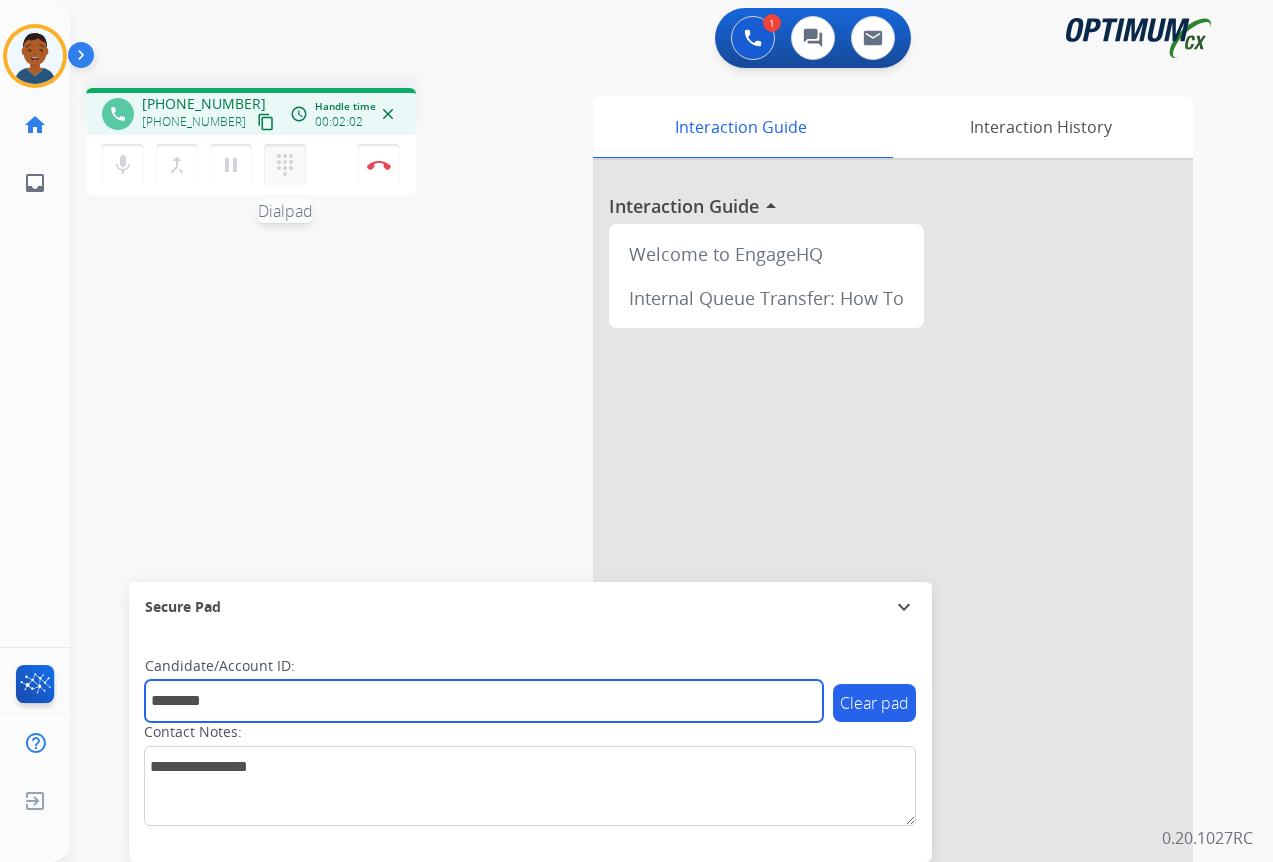 type on "*******" 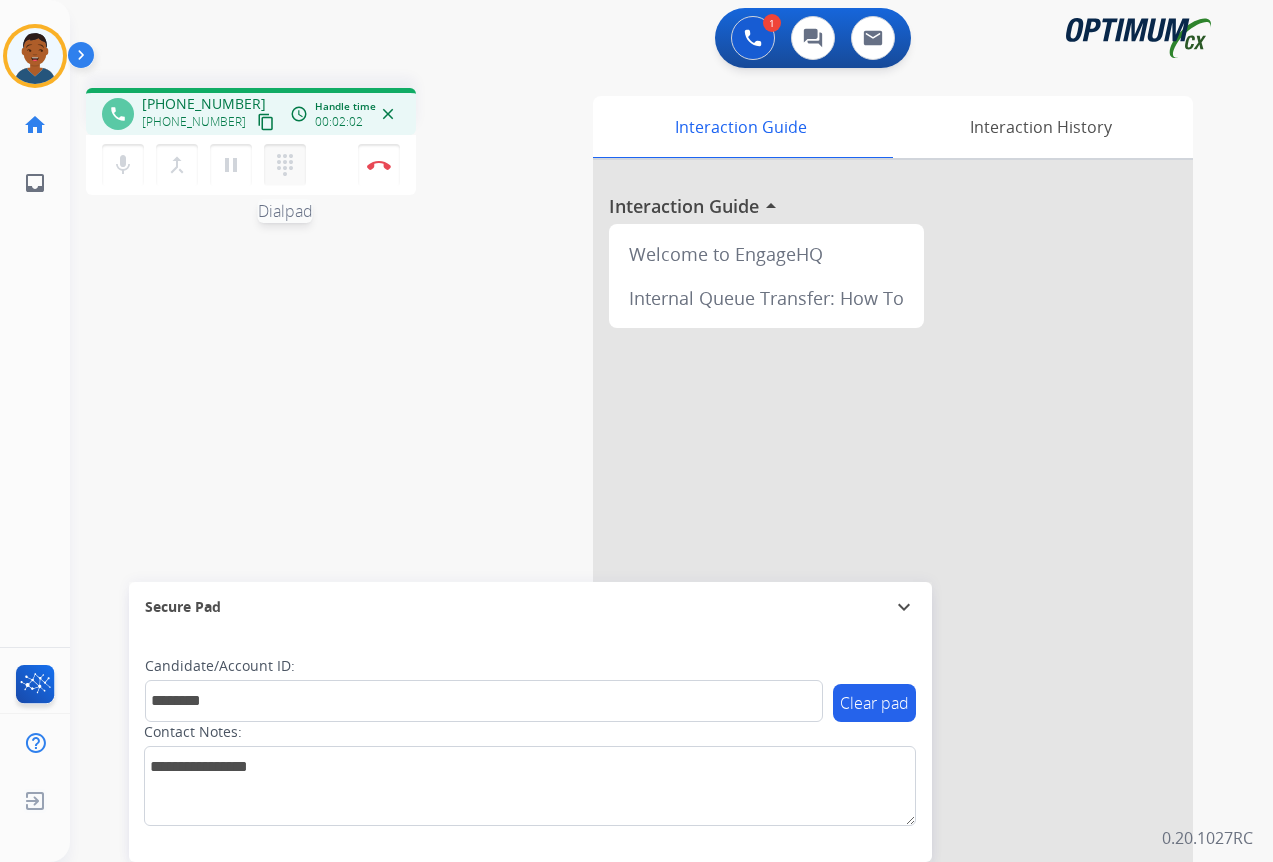 click on "dialpad" at bounding box center (285, 165) 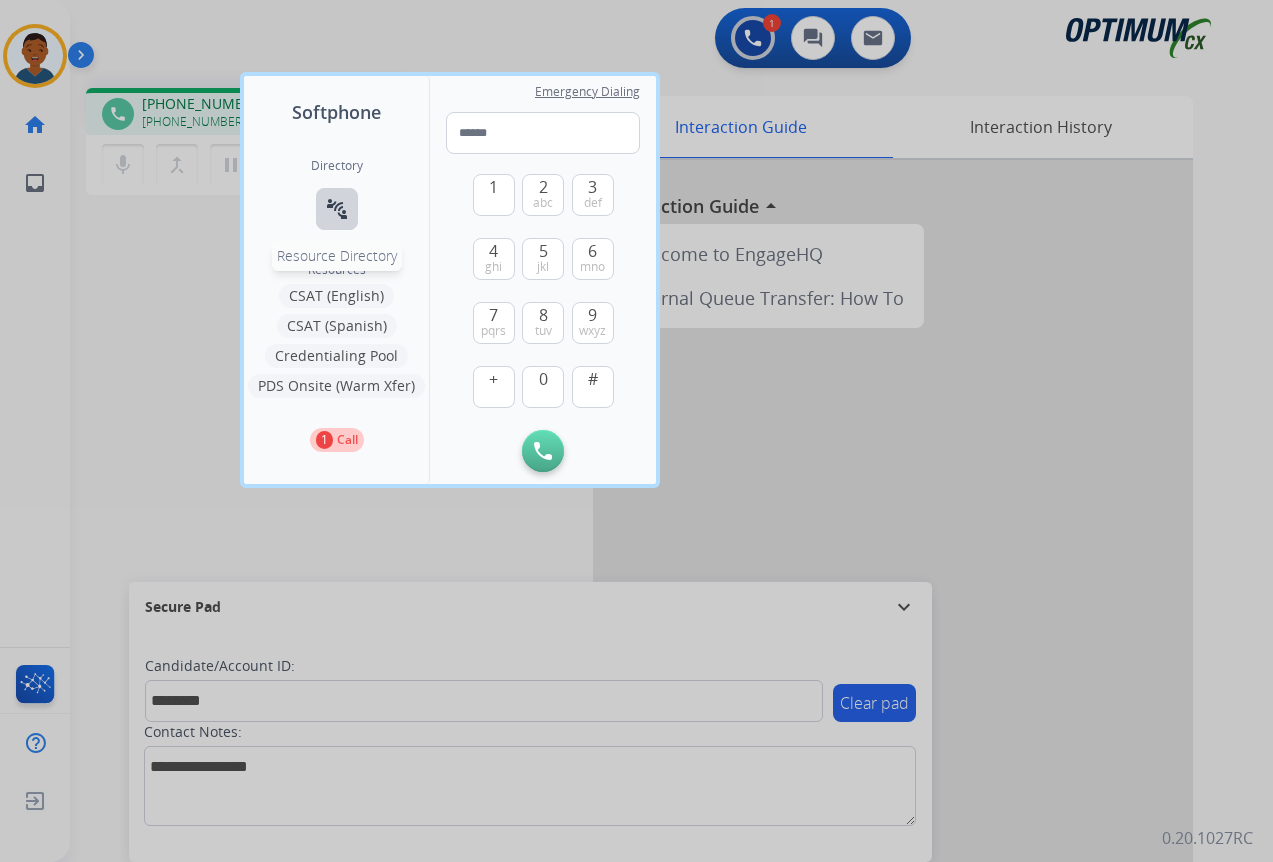 click on "connect_without_contact" at bounding box center (337, 209) 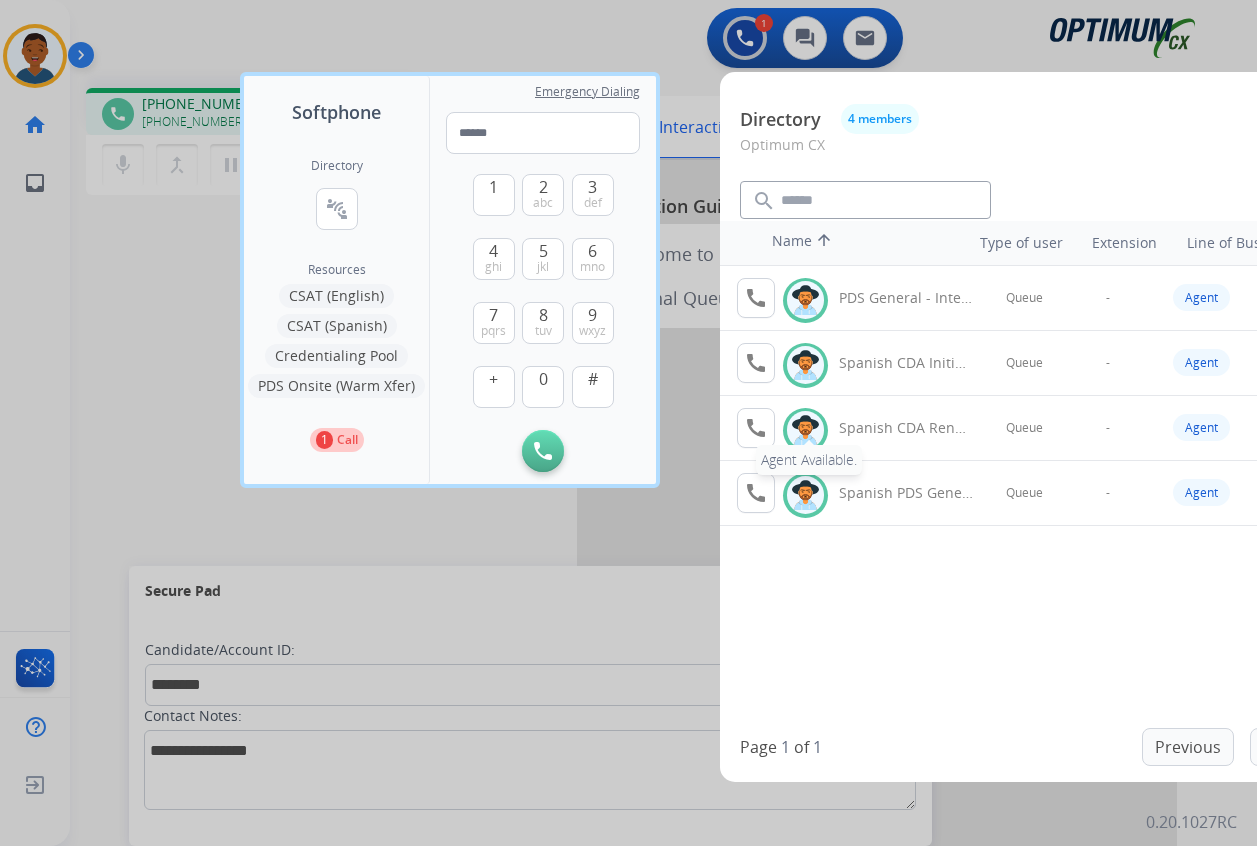 click on "call" at bounding box center [756, 428] 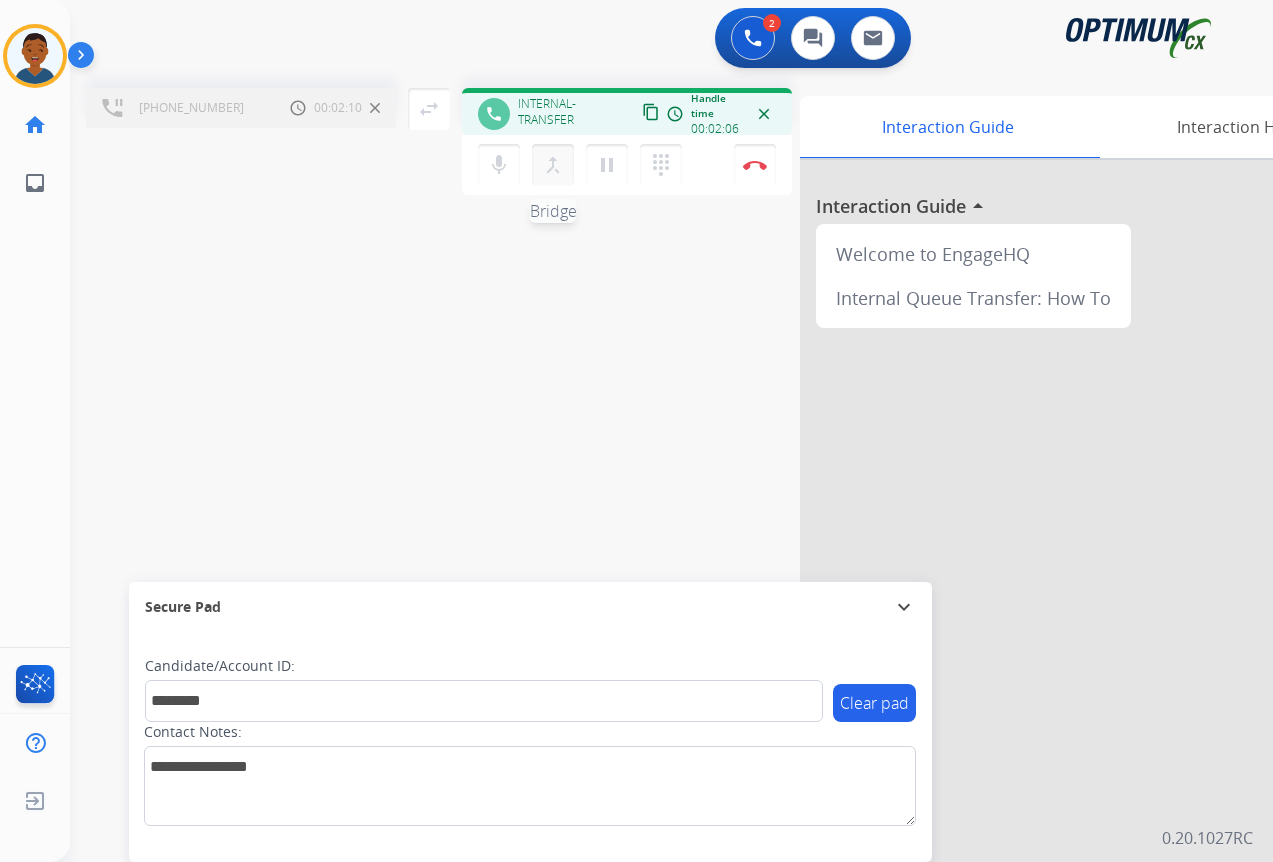 click on "merge_type" at bounding box center [553, 165] 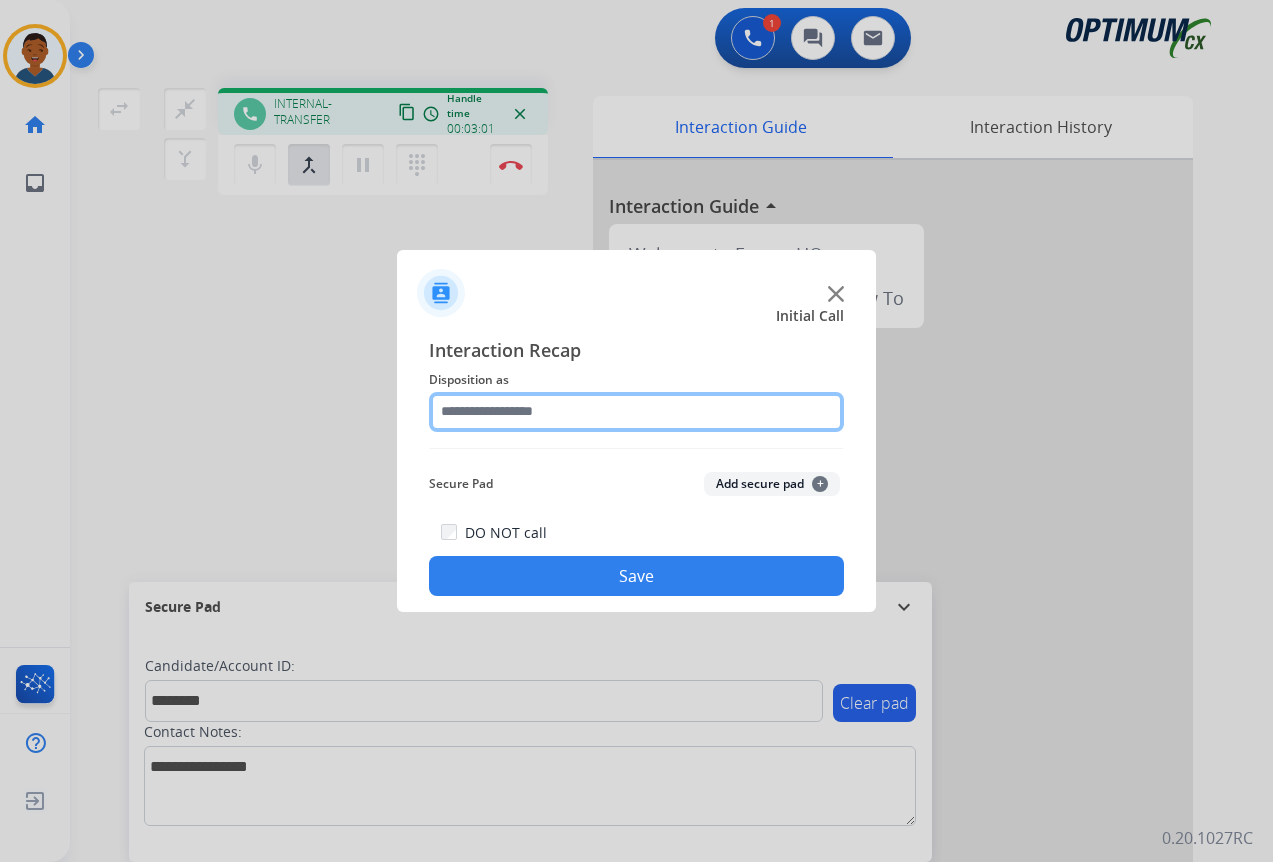 click 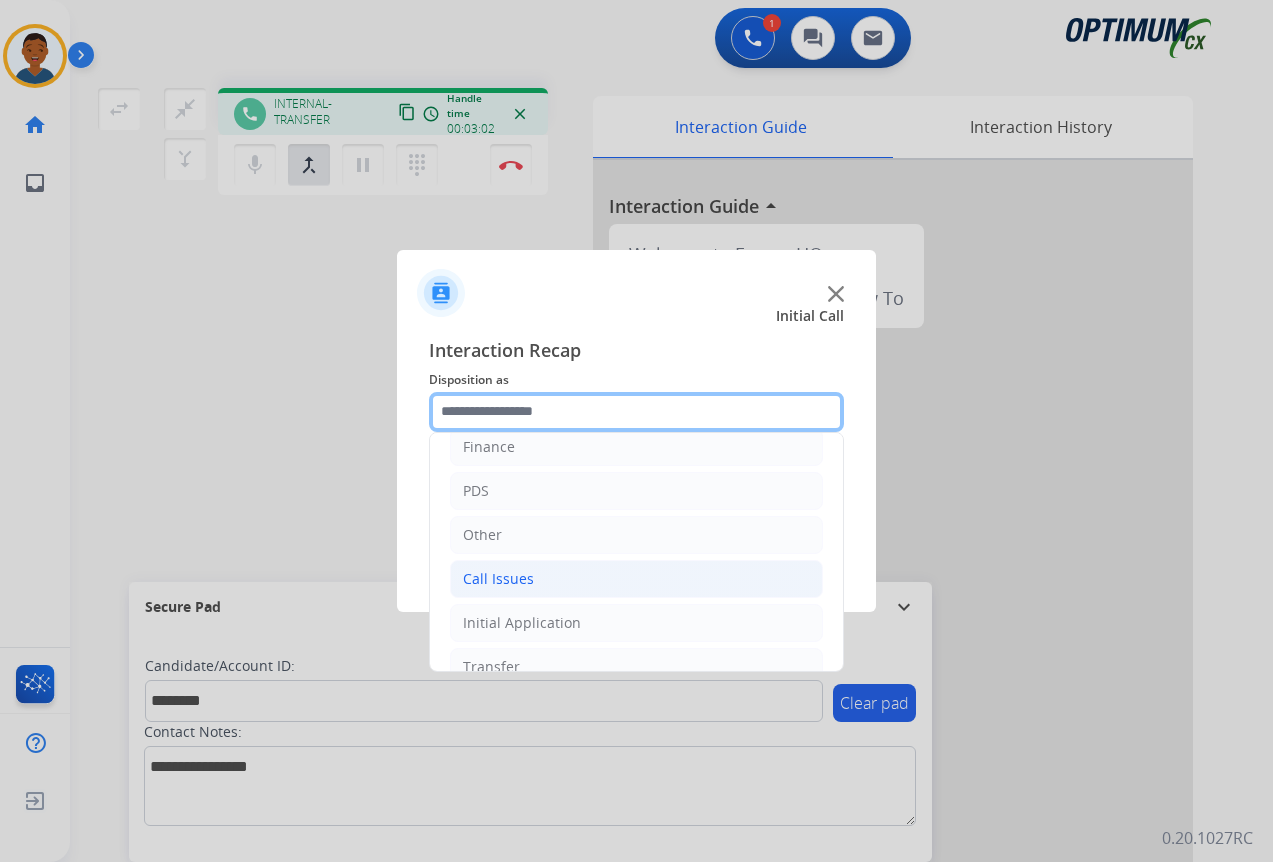 scroll, scrollTop: 136, scrollLeft: 0, axis: vertical 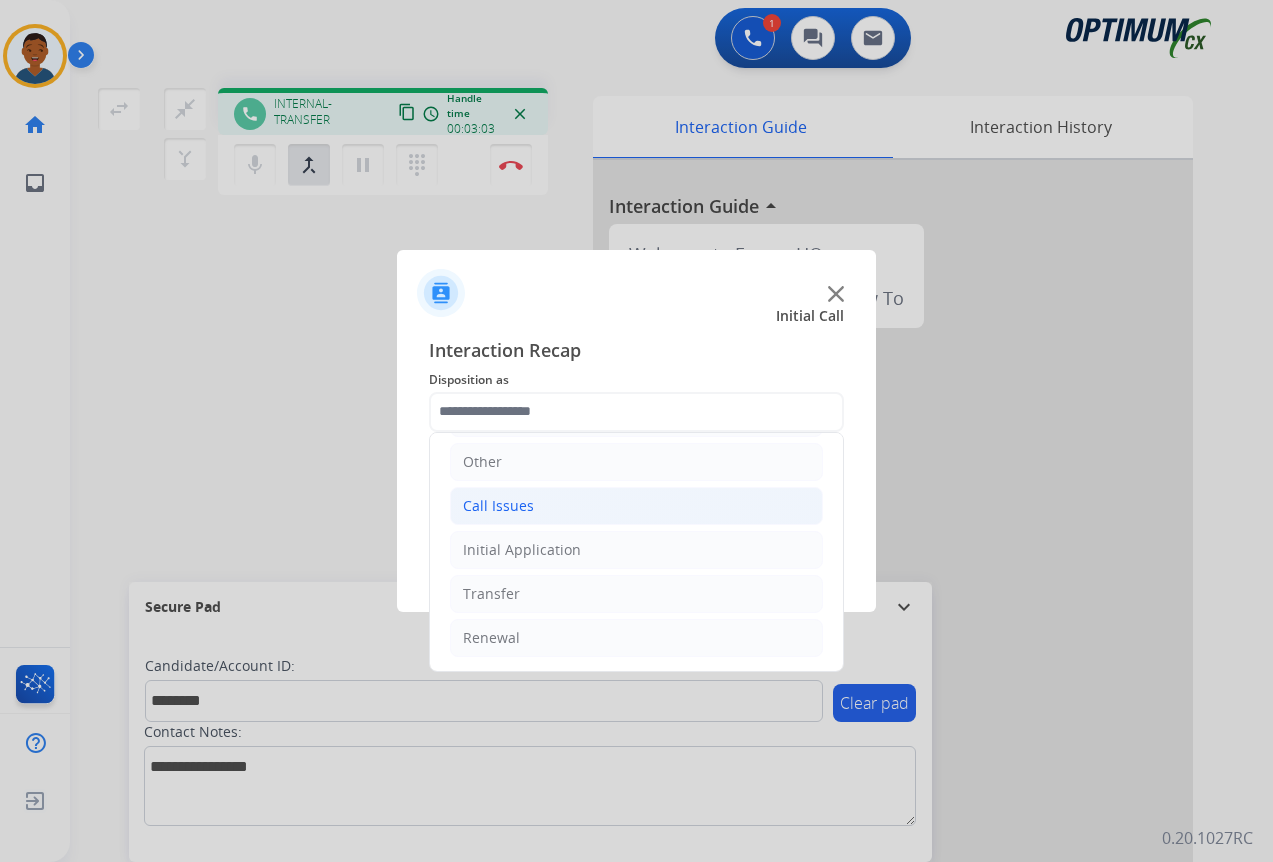 click on "Call Issues" 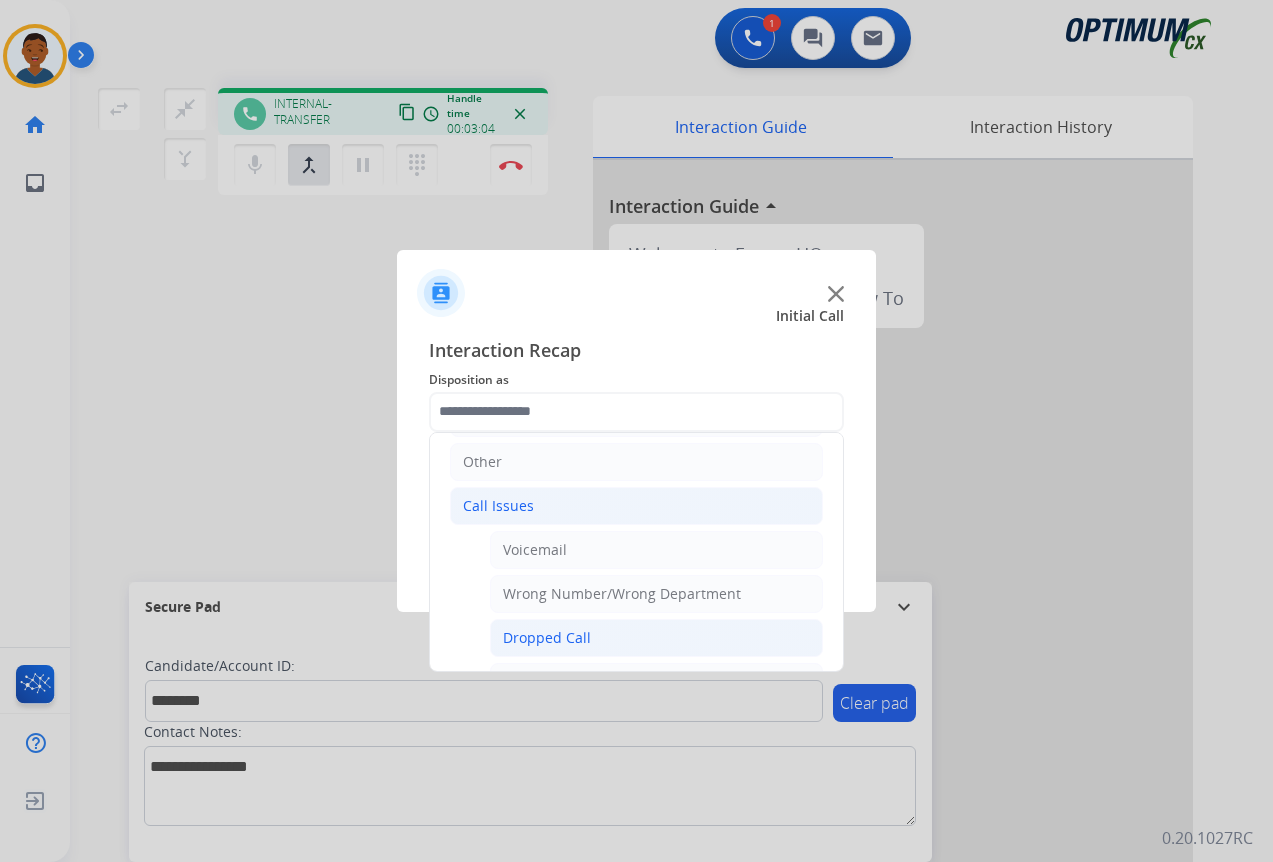 click on "Dropped Call" 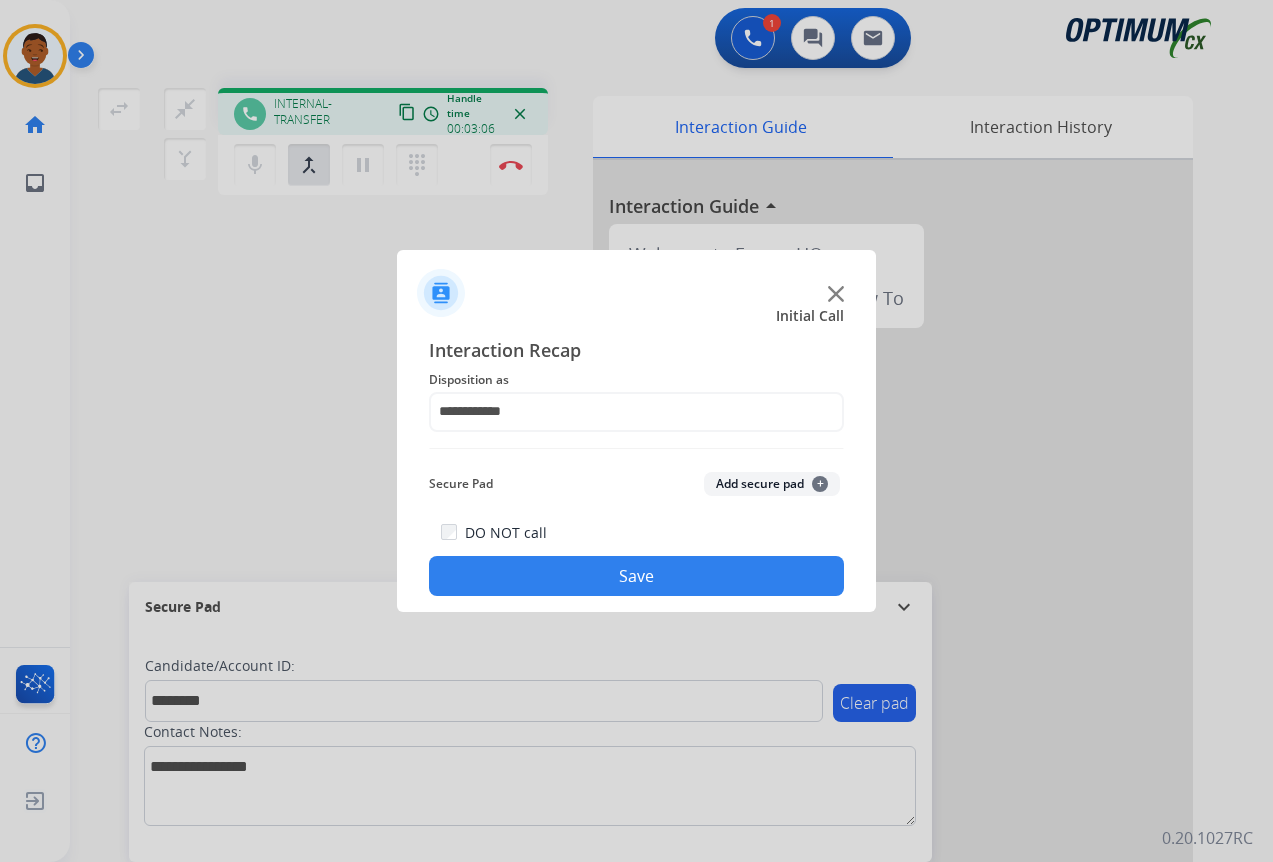 click on "Secure Pad  Add secure pad  +" 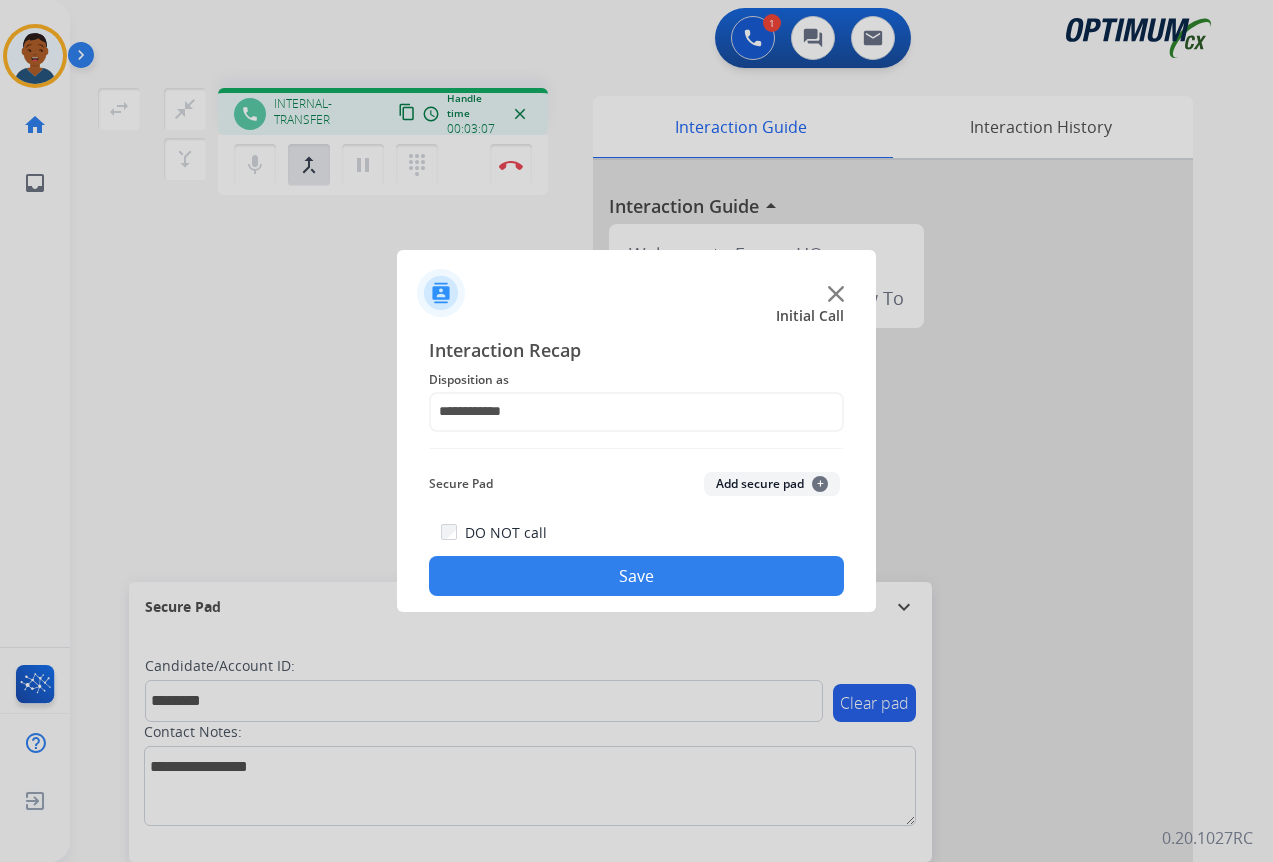 click on "Add secure pad  +" 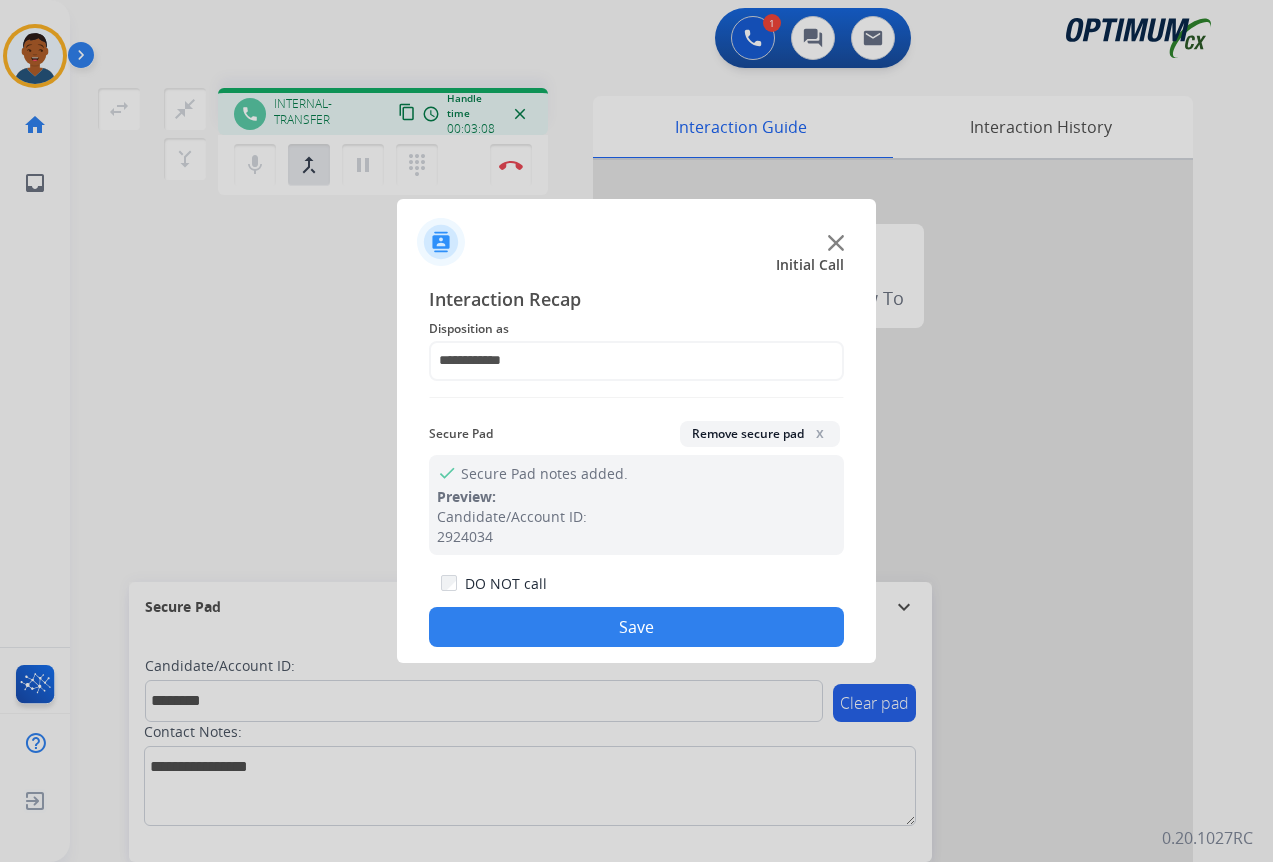 click on "Save" 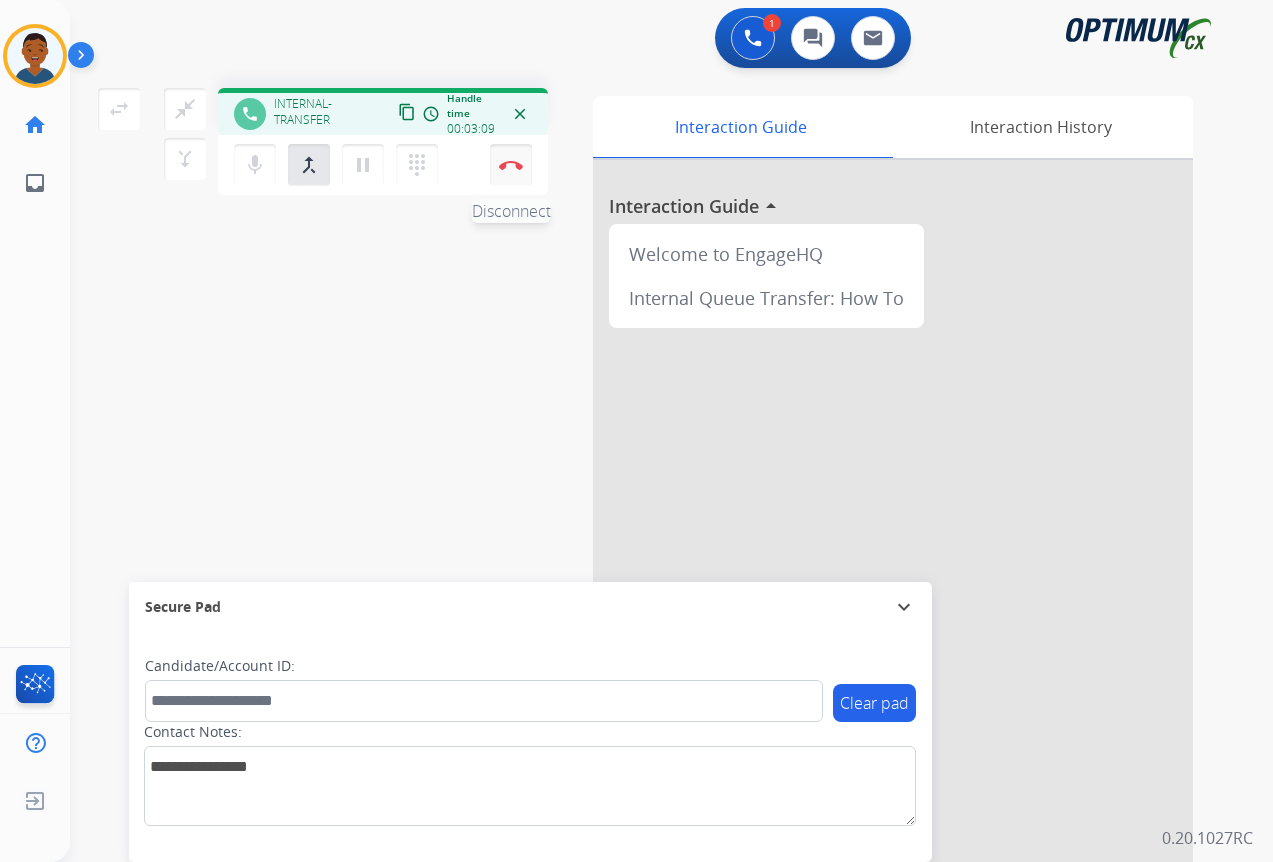 click at bounding box center (511, 165) 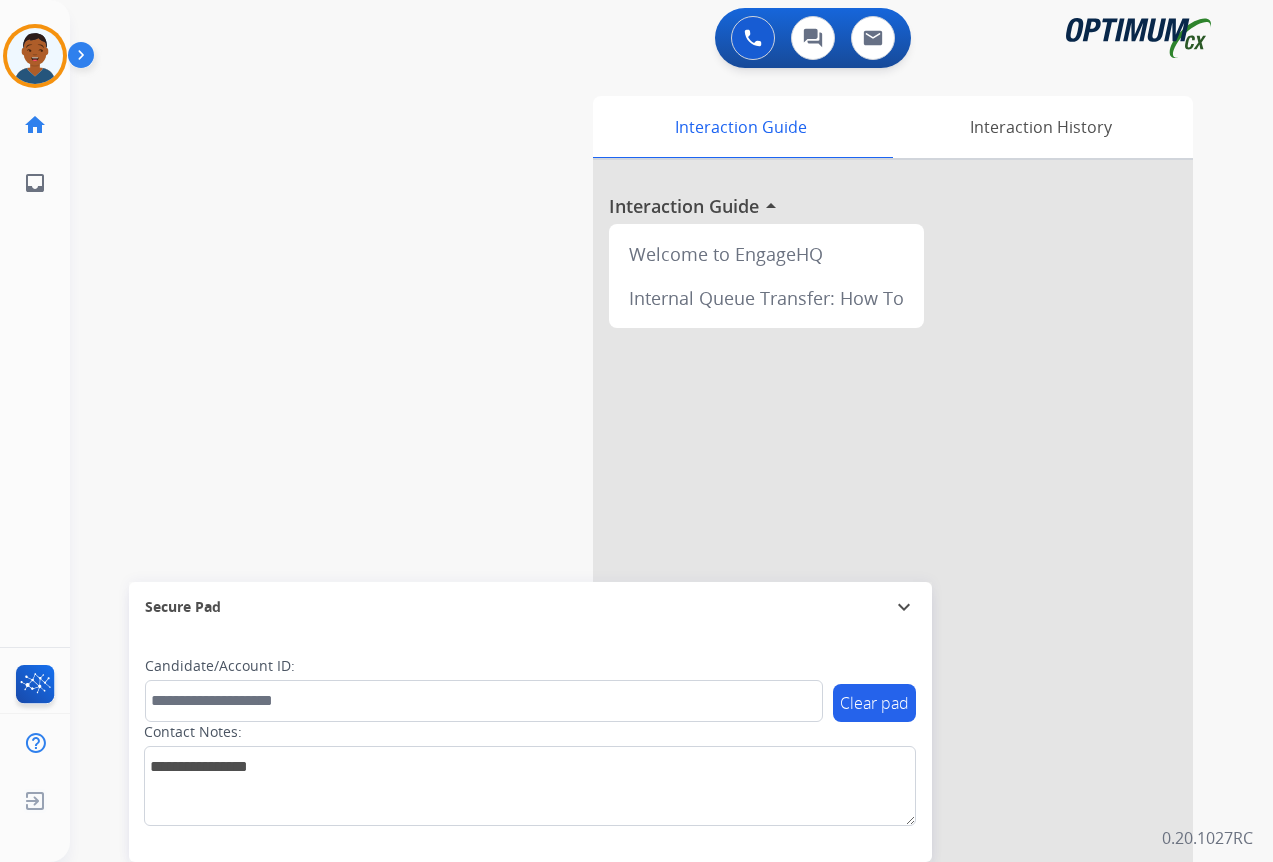 click at bounding box center [85, 59] 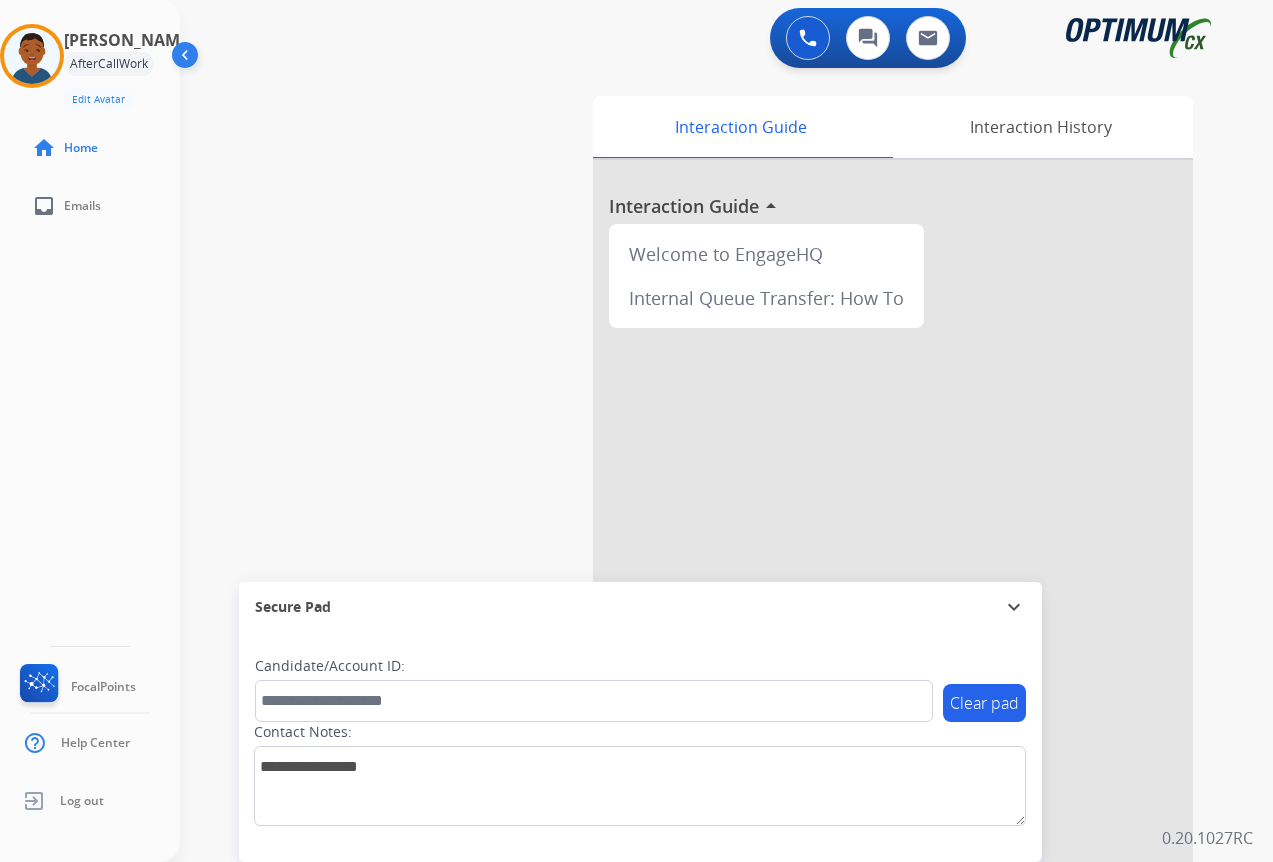 click at bounding box center (187, 59) 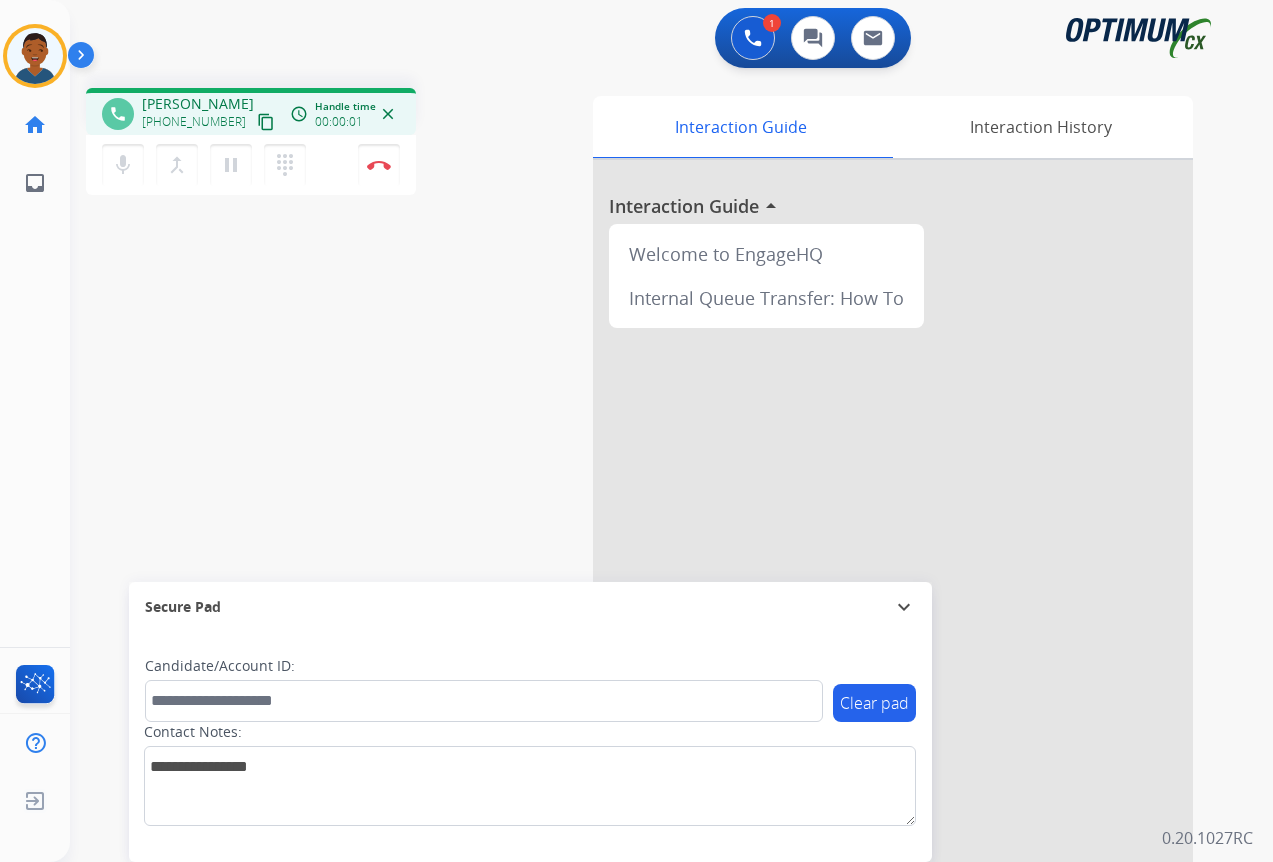click on "content_copy" at bounding box center (266, 122) 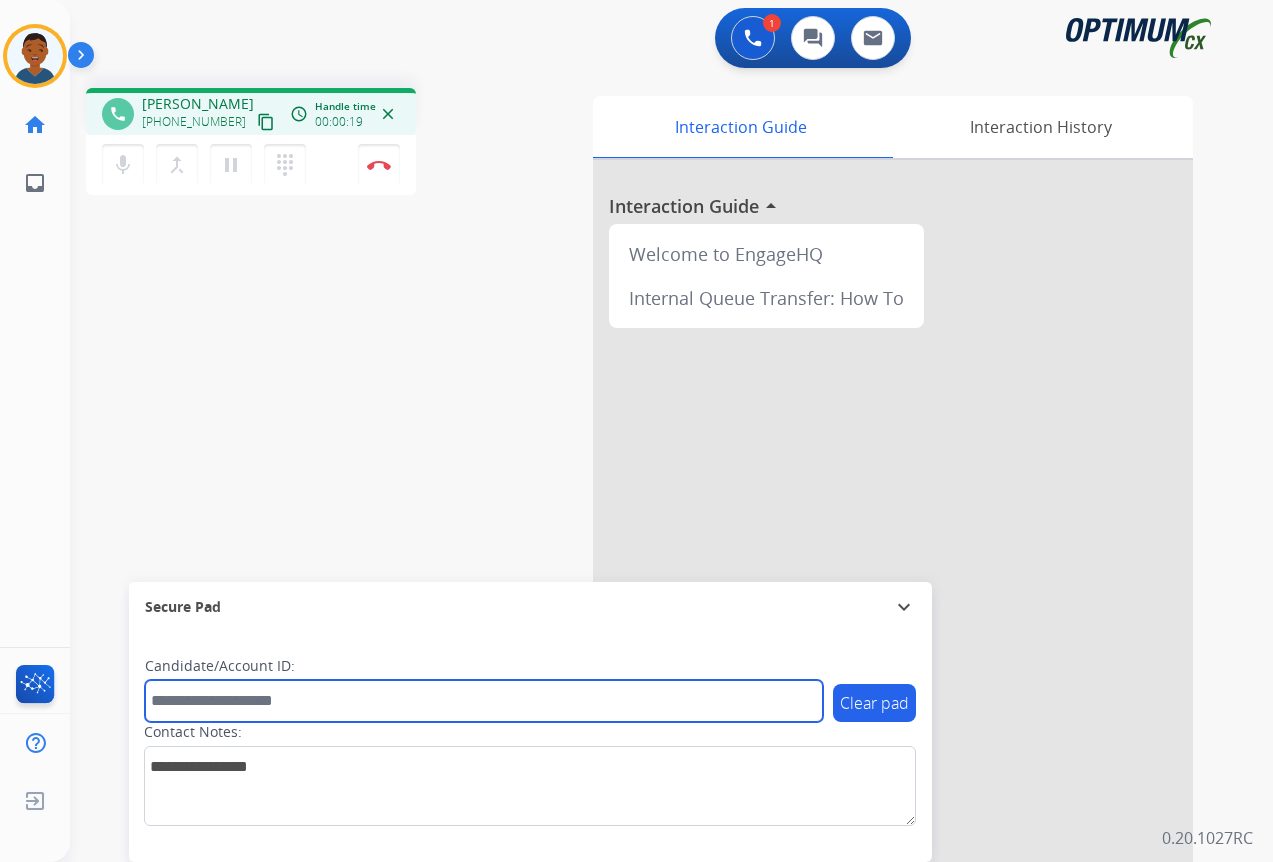 click at bounding box center (484, 701) 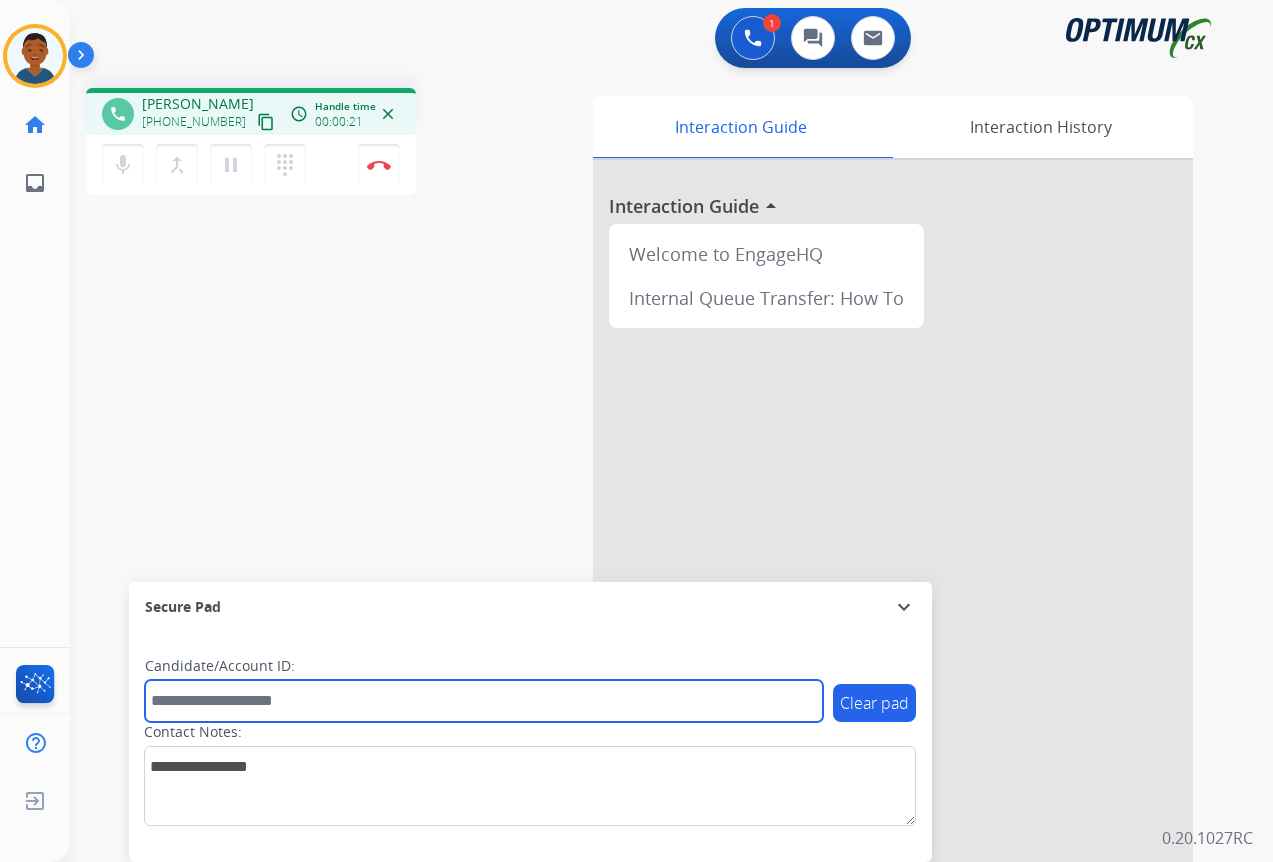 paste on "*******" 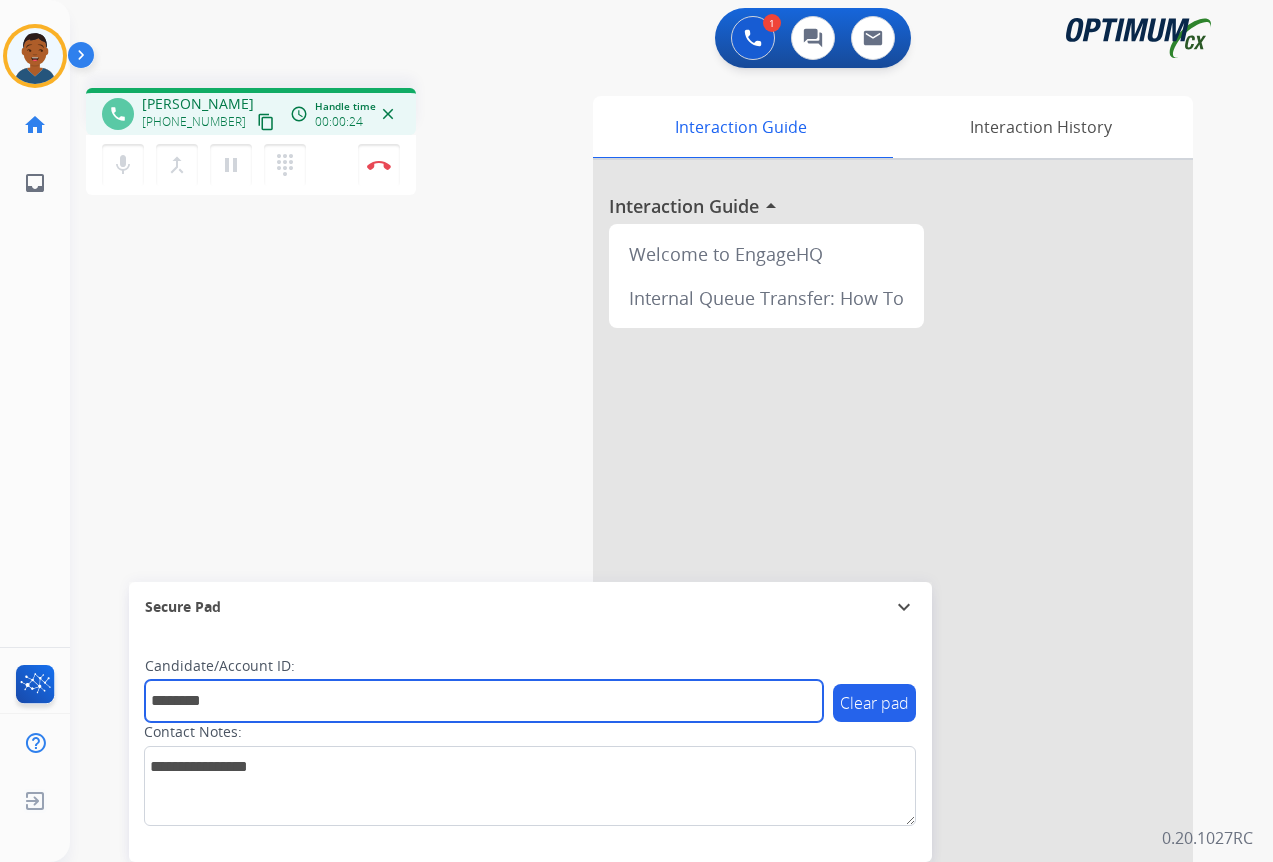 type on "*******" 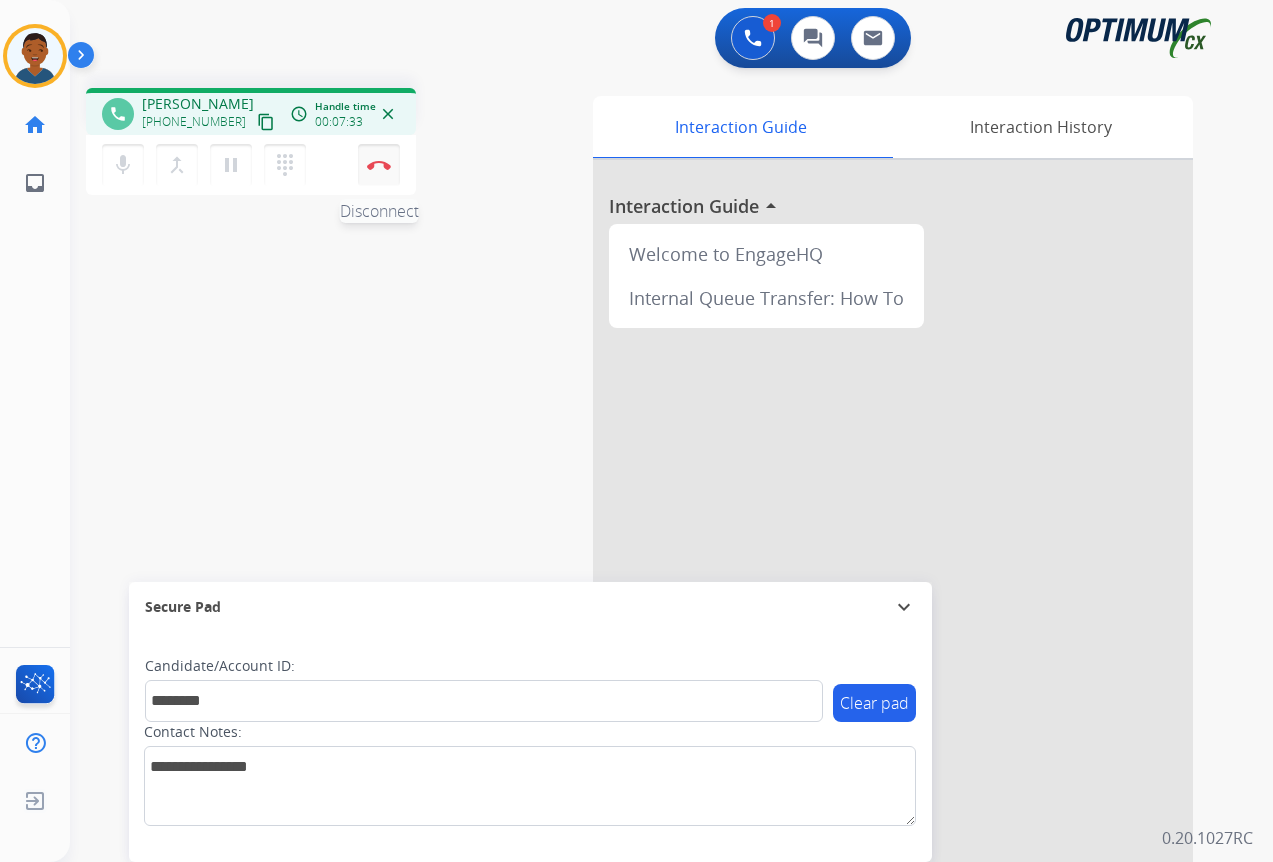 click at bounding box center [379, 165] 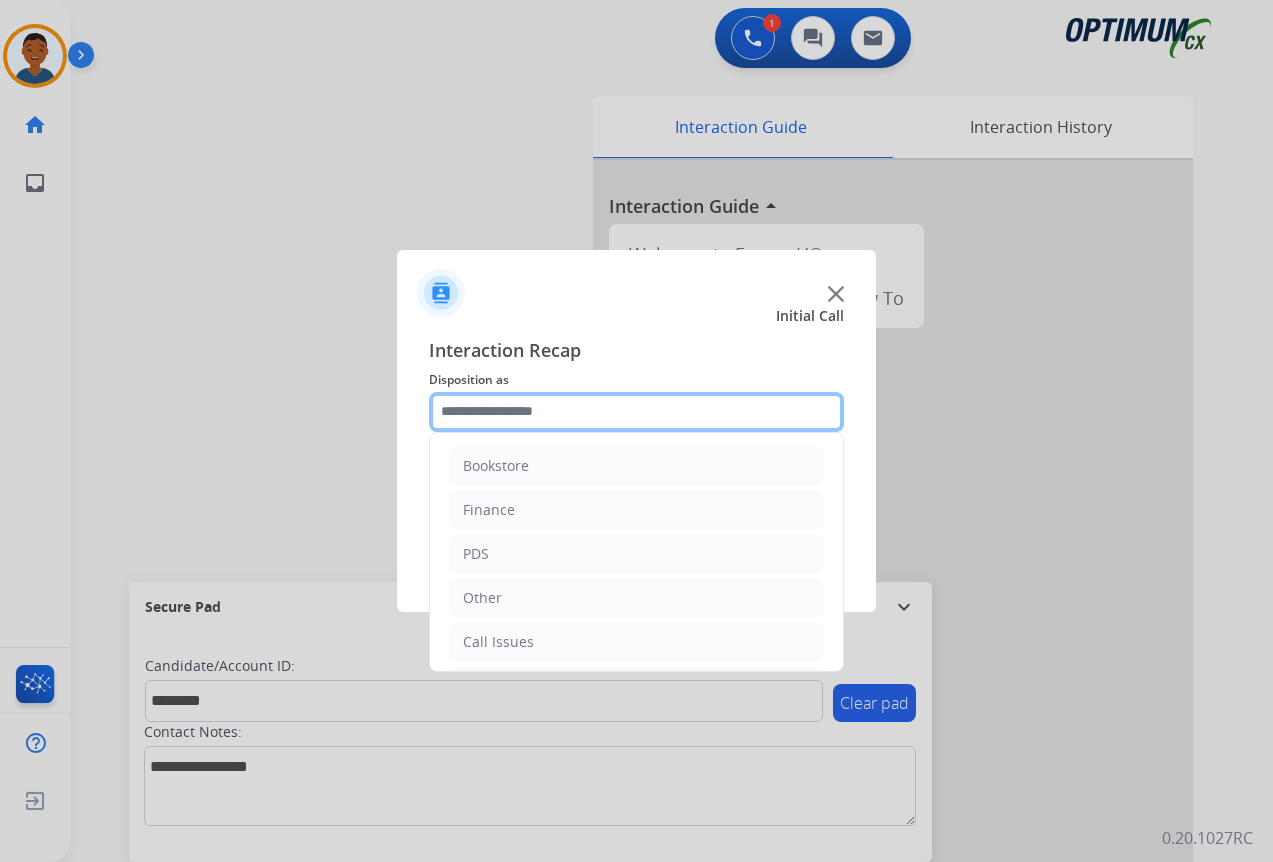 drag, startPoint x: 467, startPoint y: 408, endPoint x: 481, endPoint y: 420, distance: 18.439089 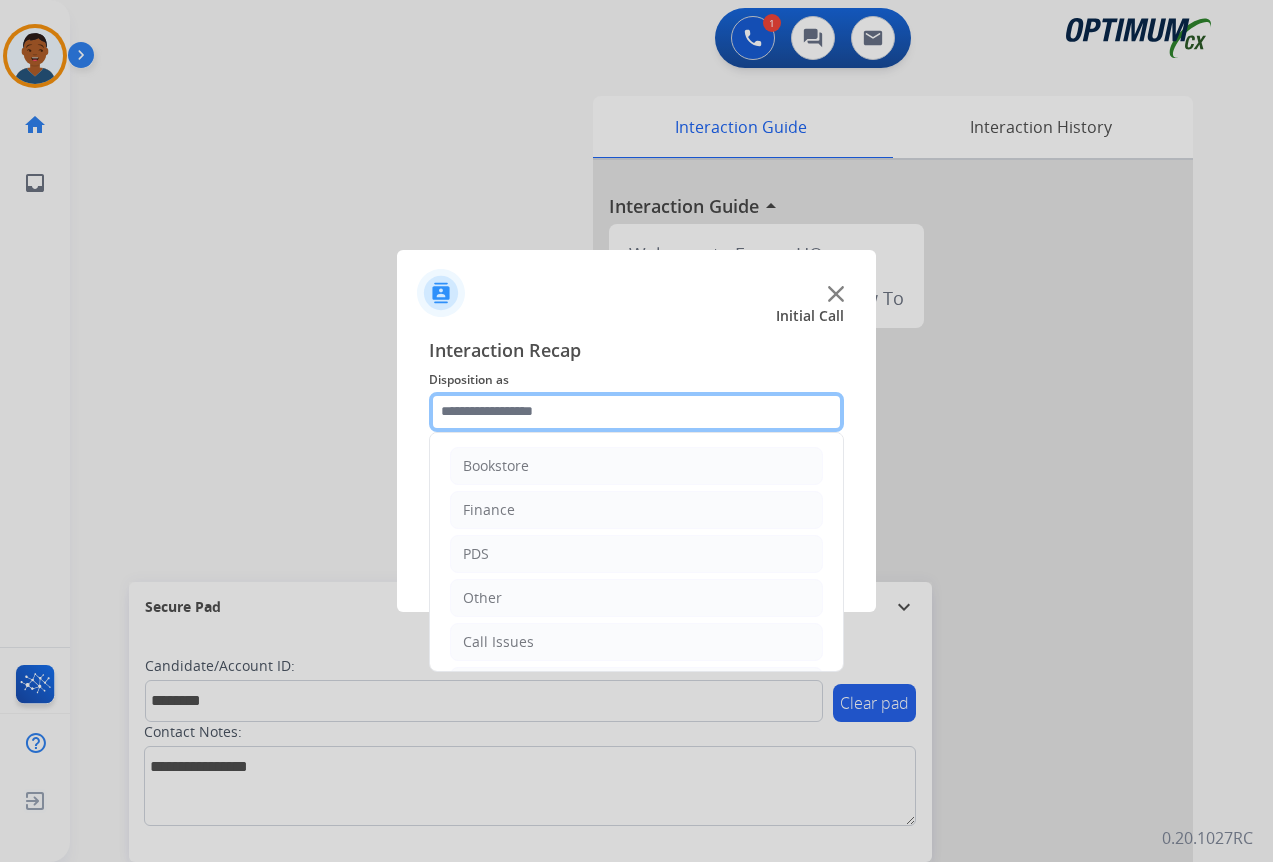 click 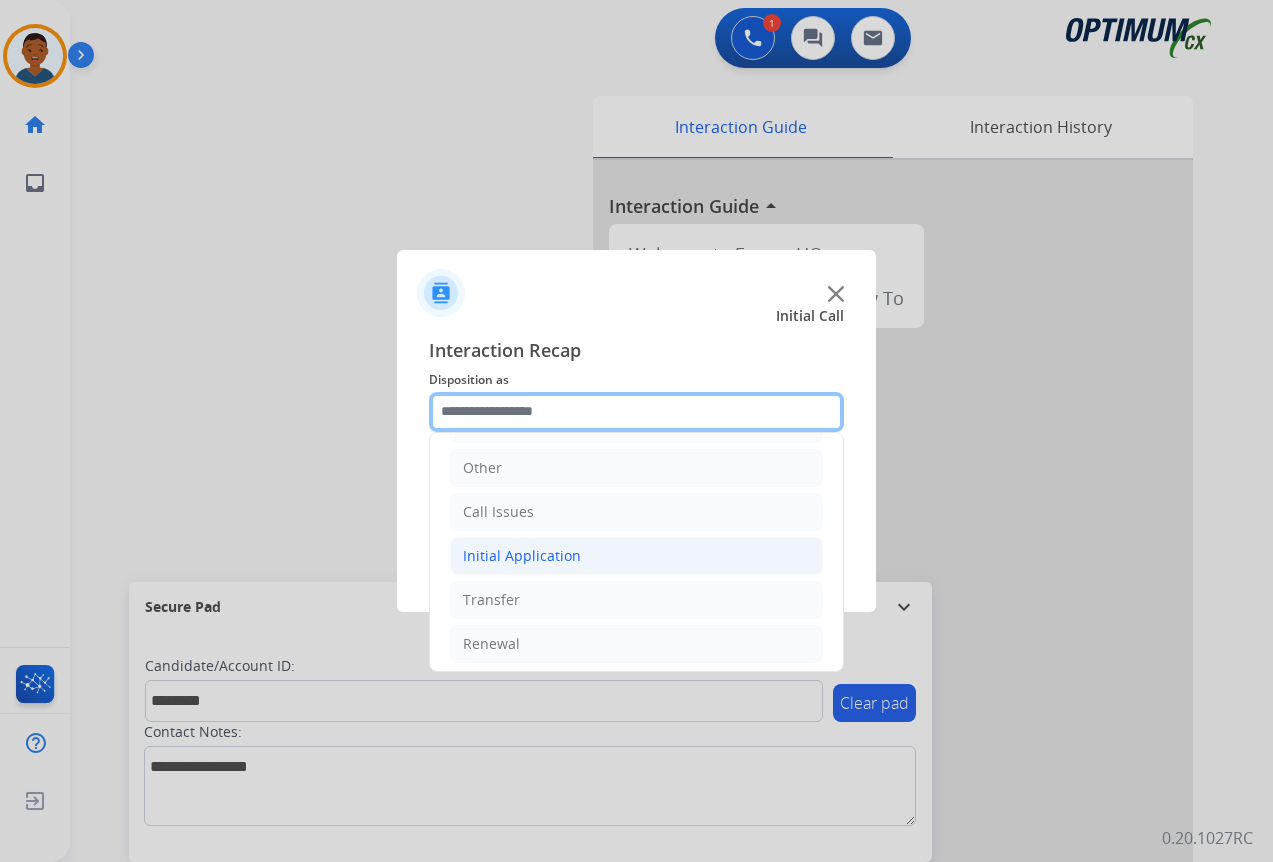 scroll, scrollTop: 136, scrollLeft: 0, axis: vertical 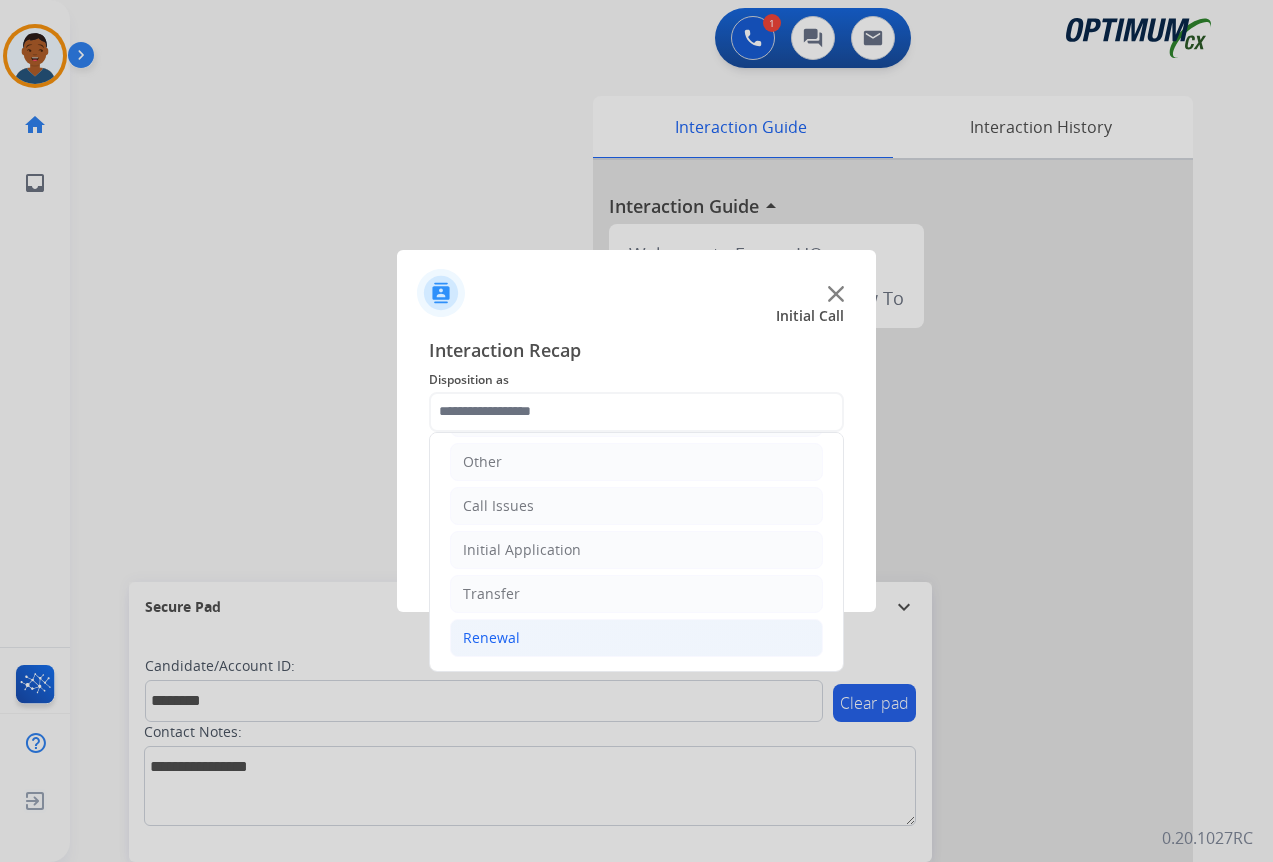 click on "Renewal" 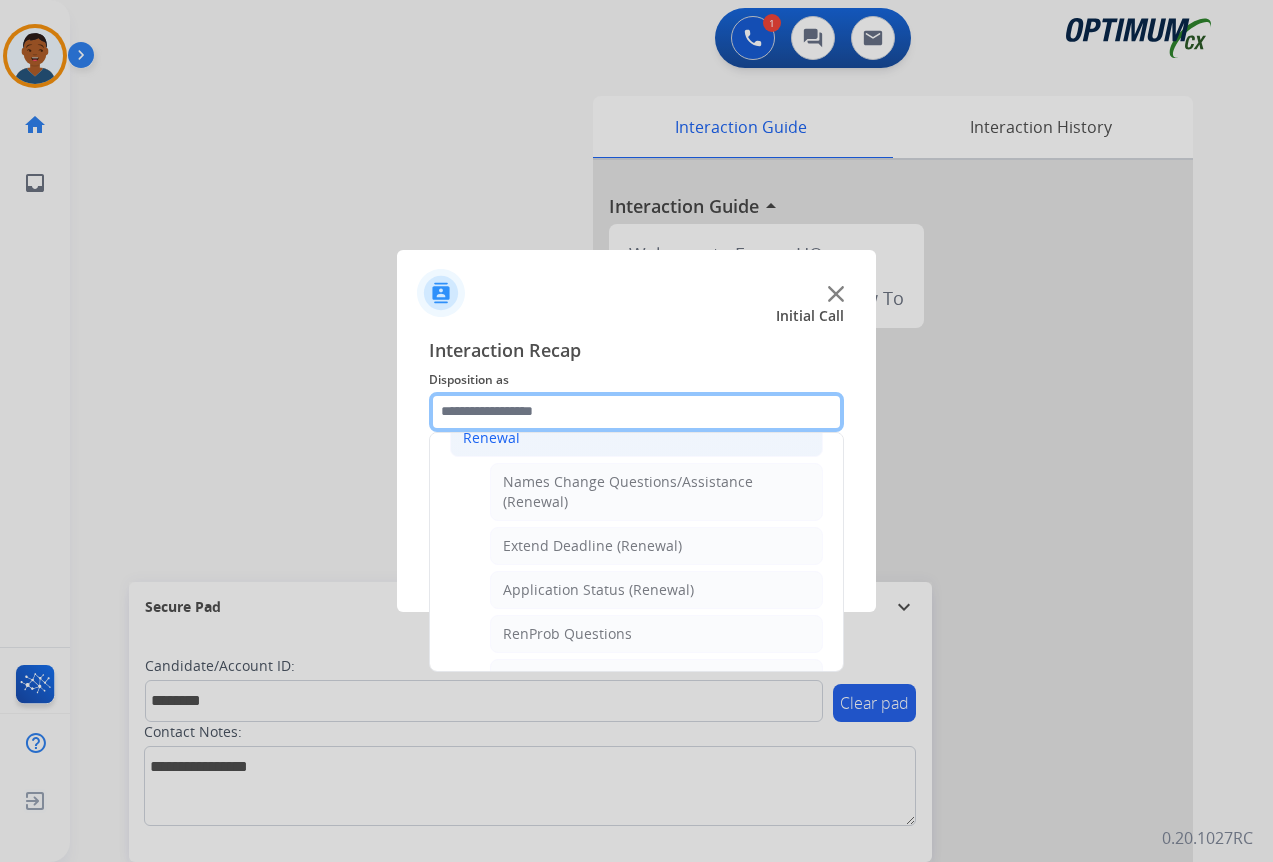 scroll, scrollTop: 436, scrollLeft: 0, axis: vertical 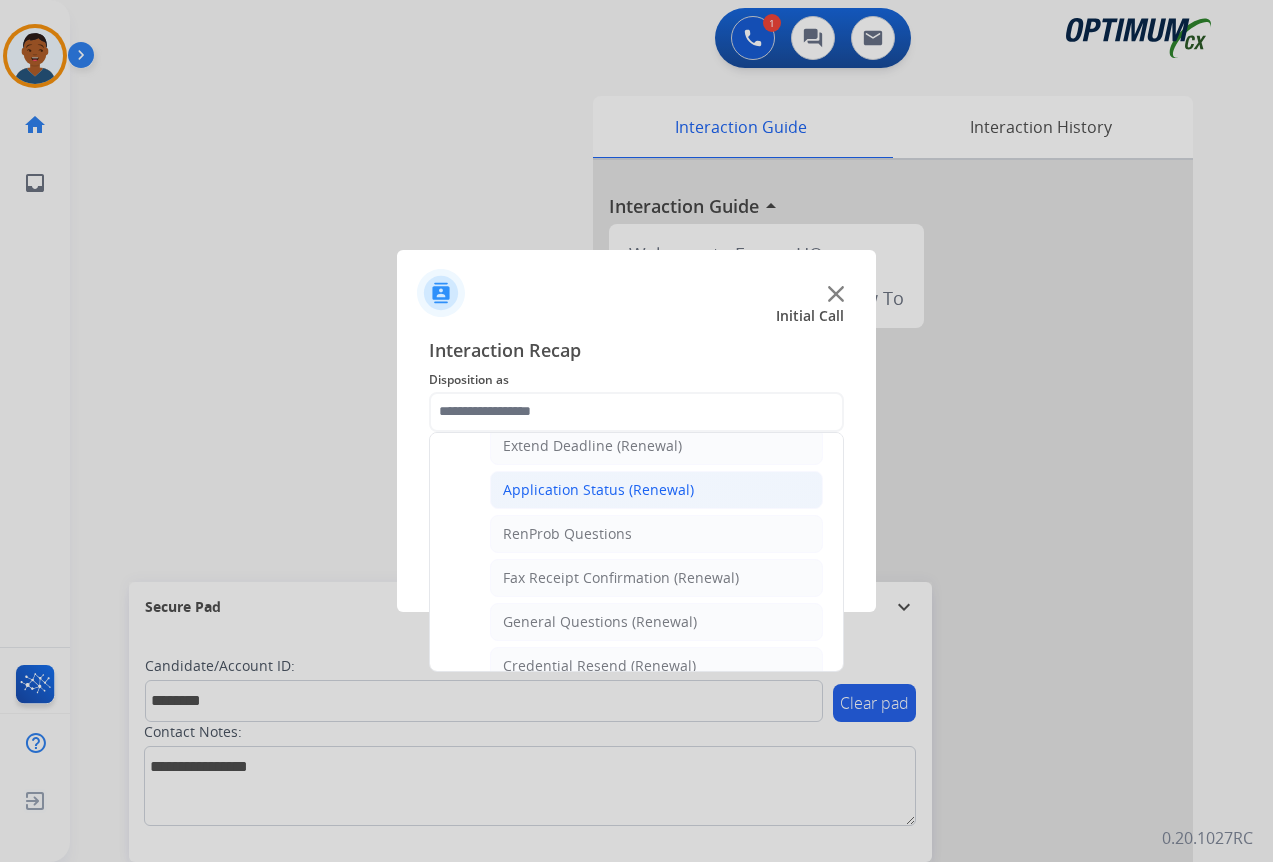 click on "Application Status (Renewal)" 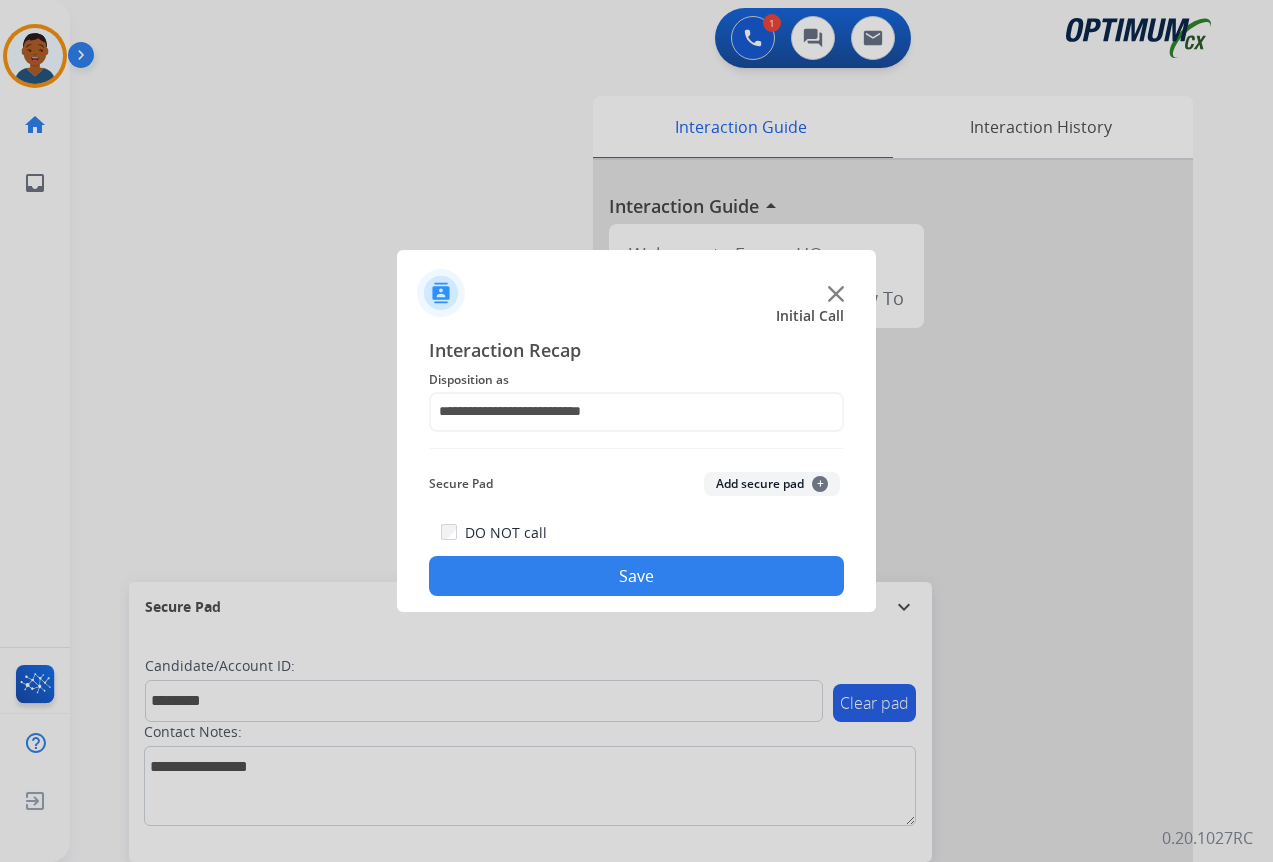 click on "Add secure pad  +" 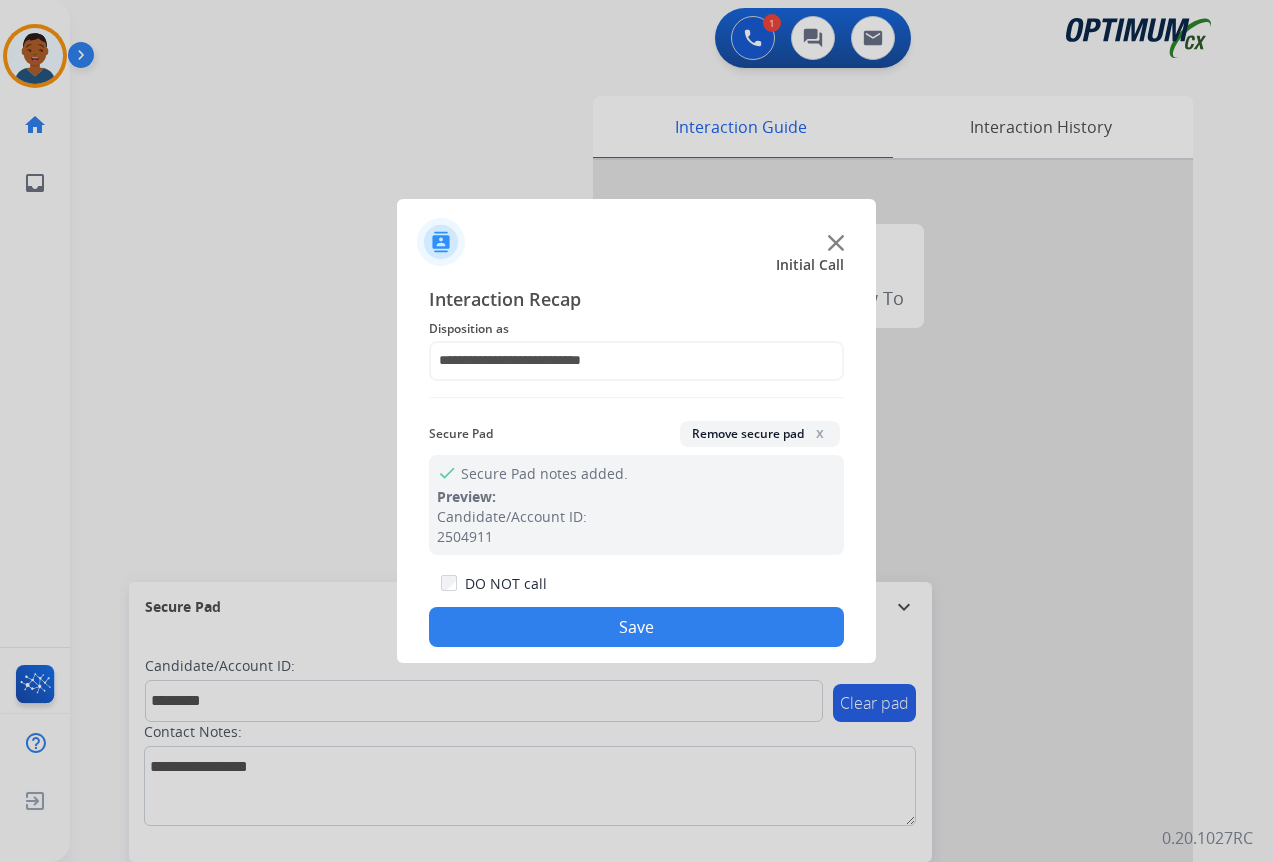 click on "Save" 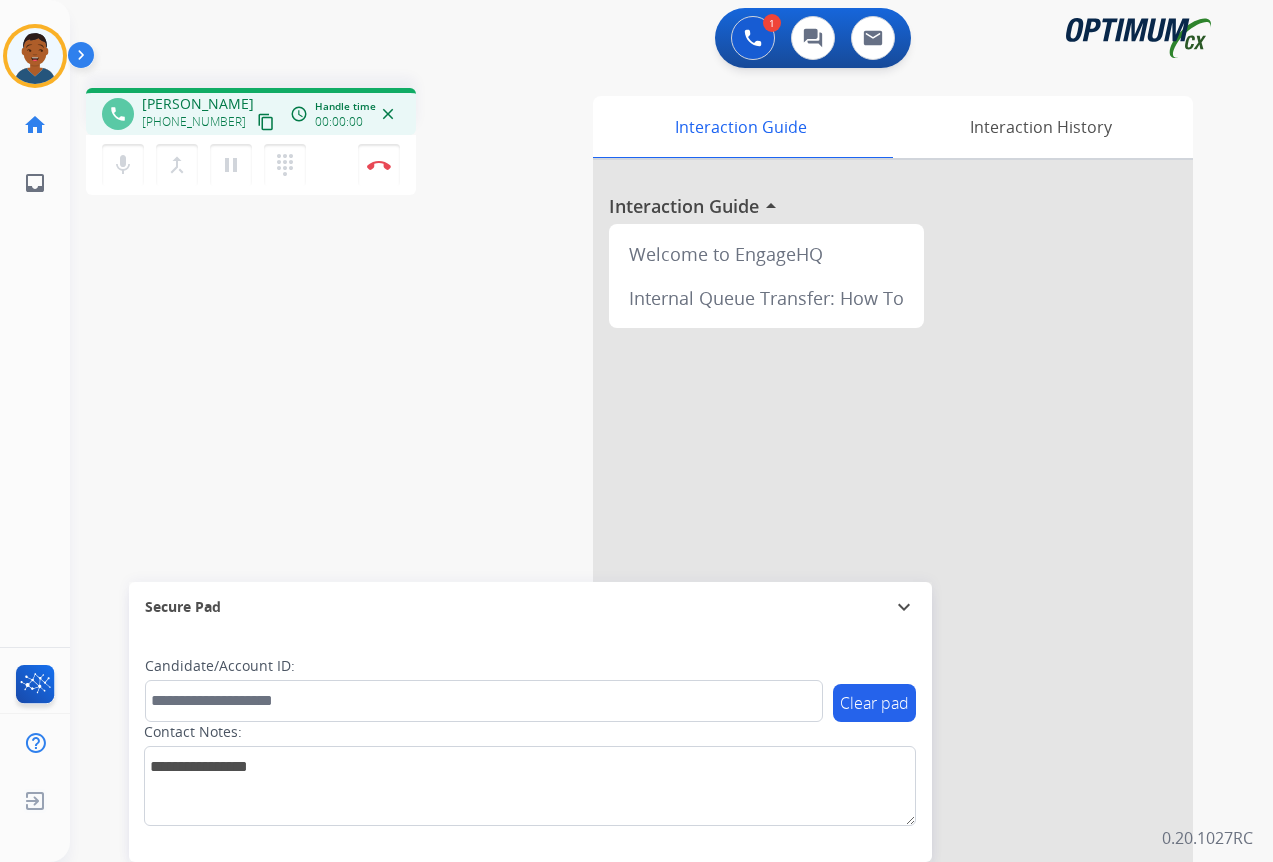 click on "content_copy" at bounding box center [266, 122] 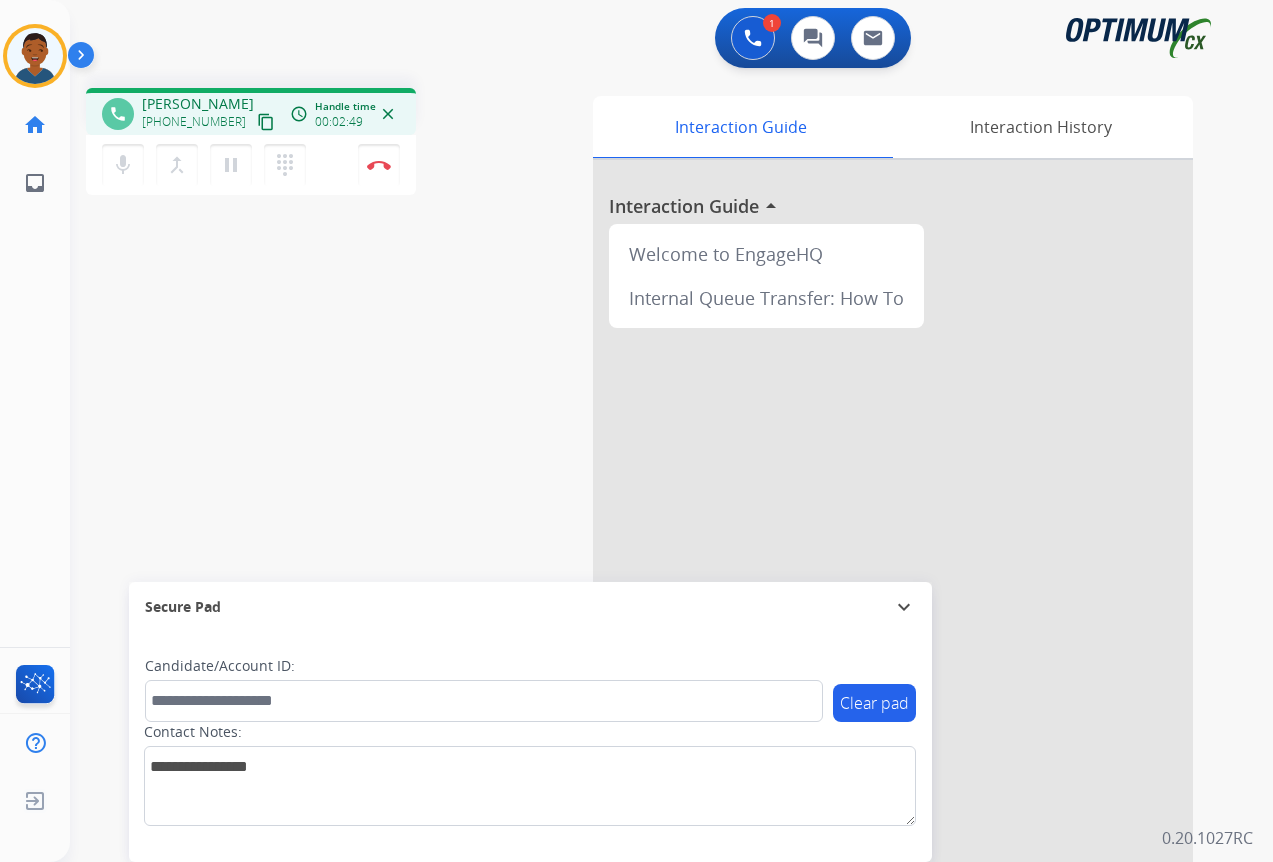 click on "content_copy" at bounding box center (266, 122) 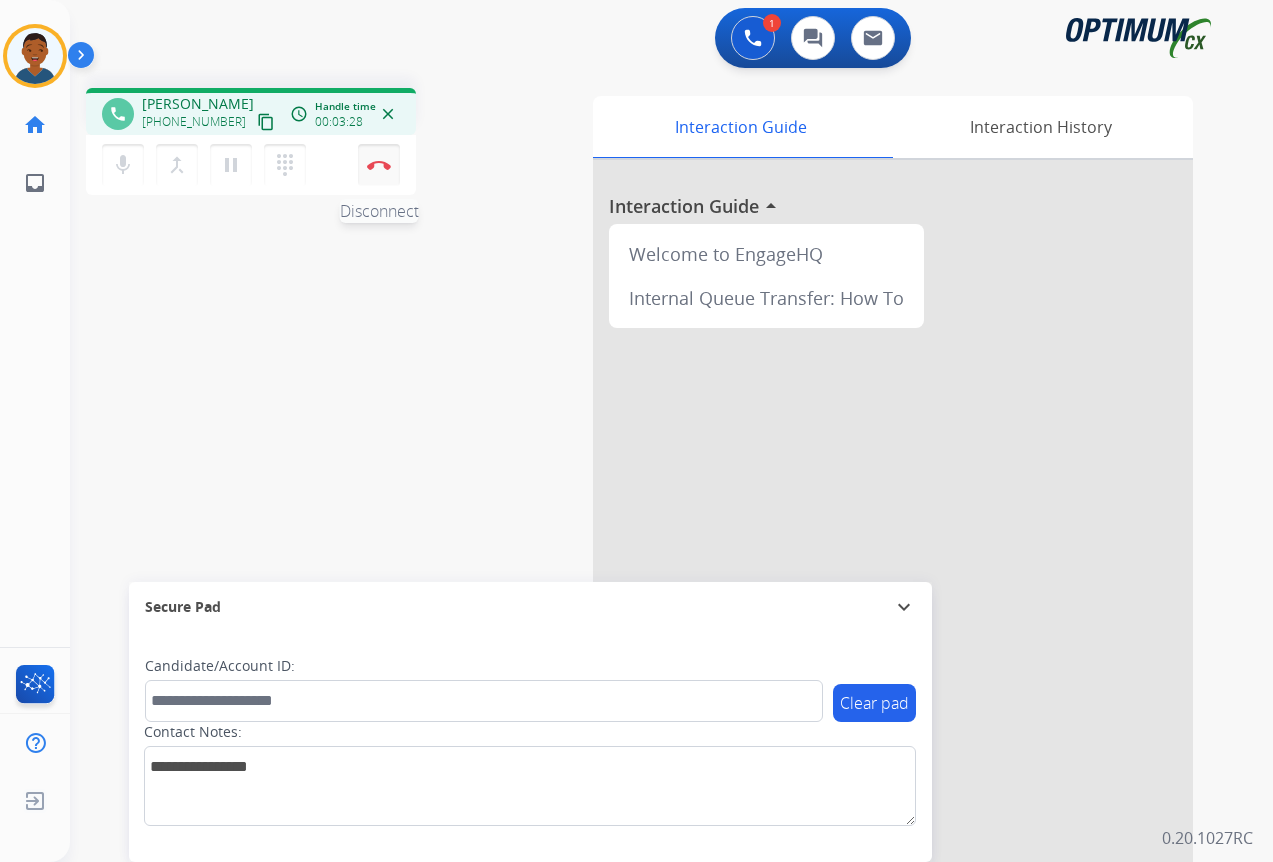 click at bounding box center (379, 165) 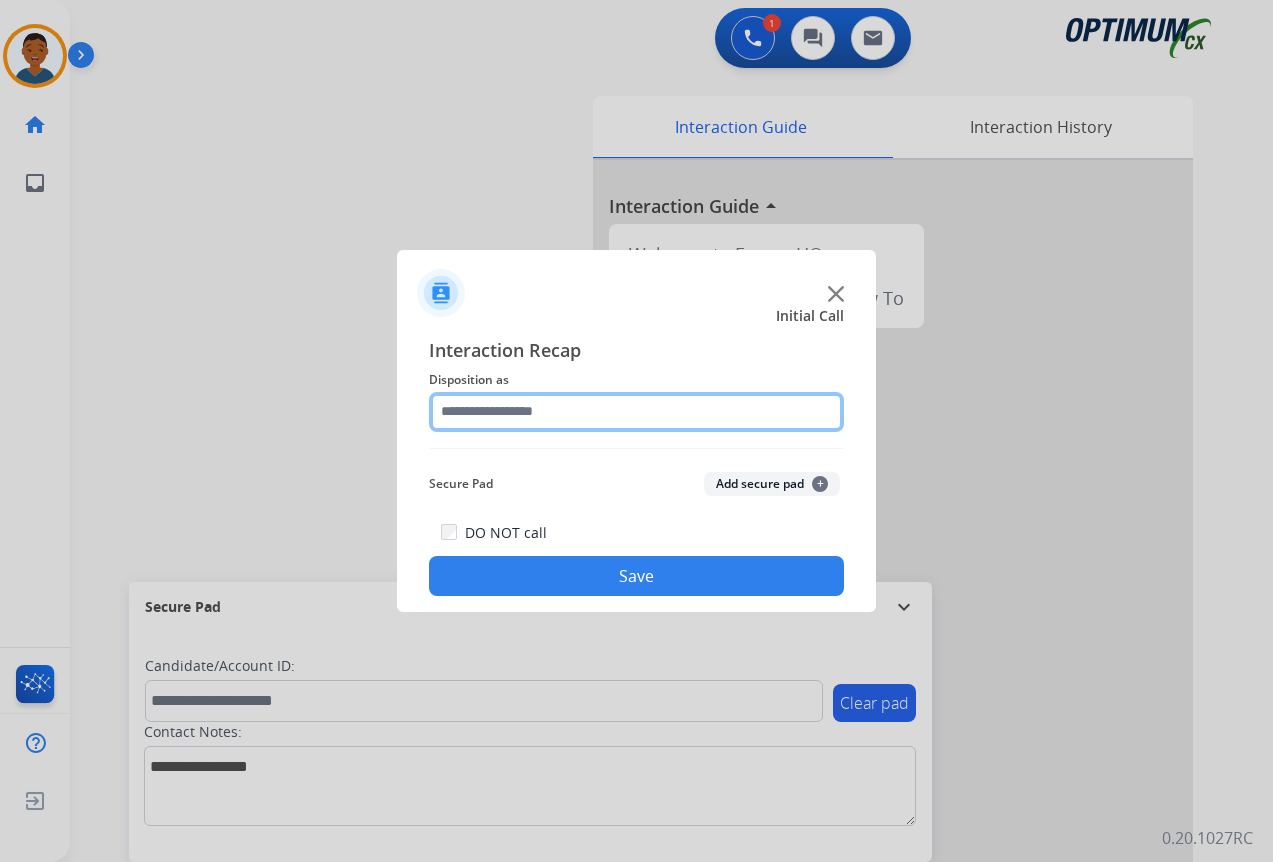 click 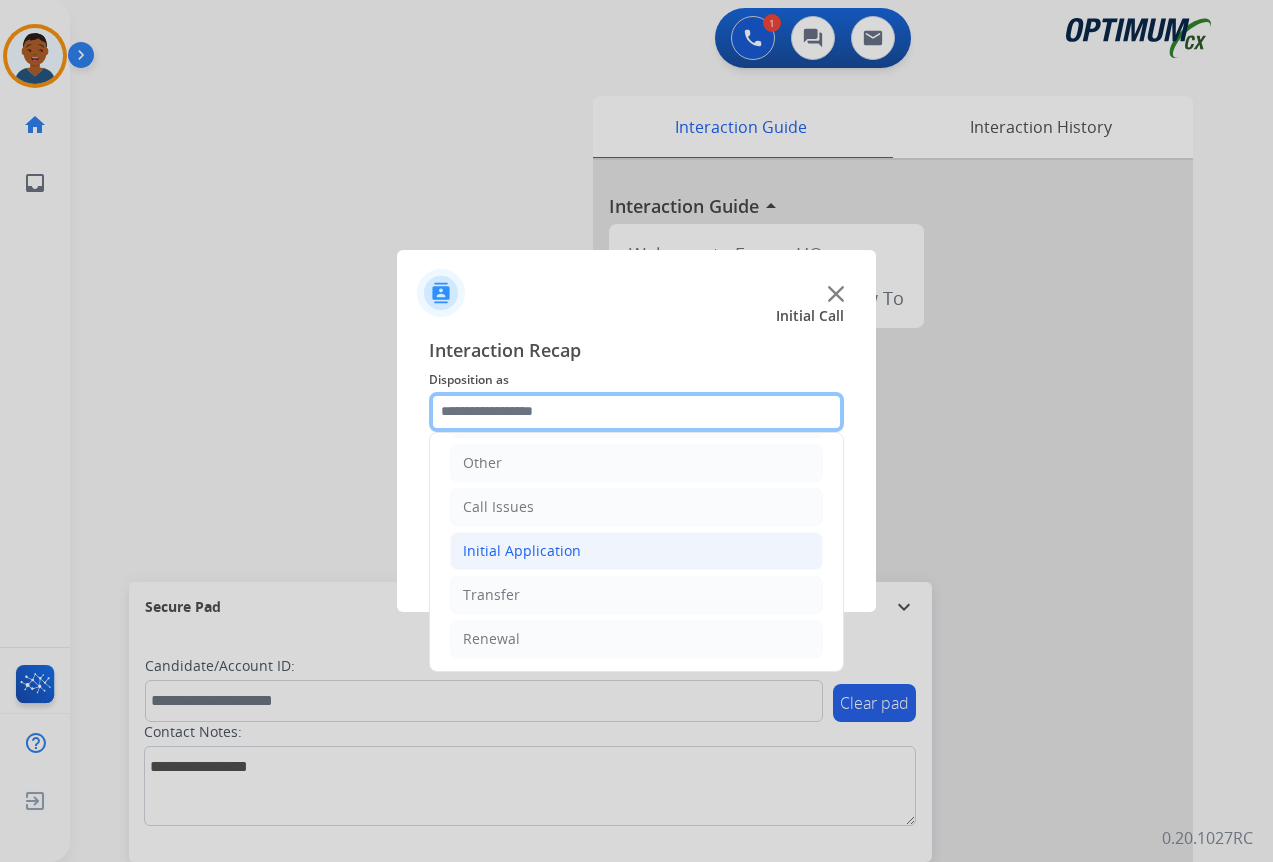 scroll, scrollTop: 136, scrollLeft: 0, axis: vertical 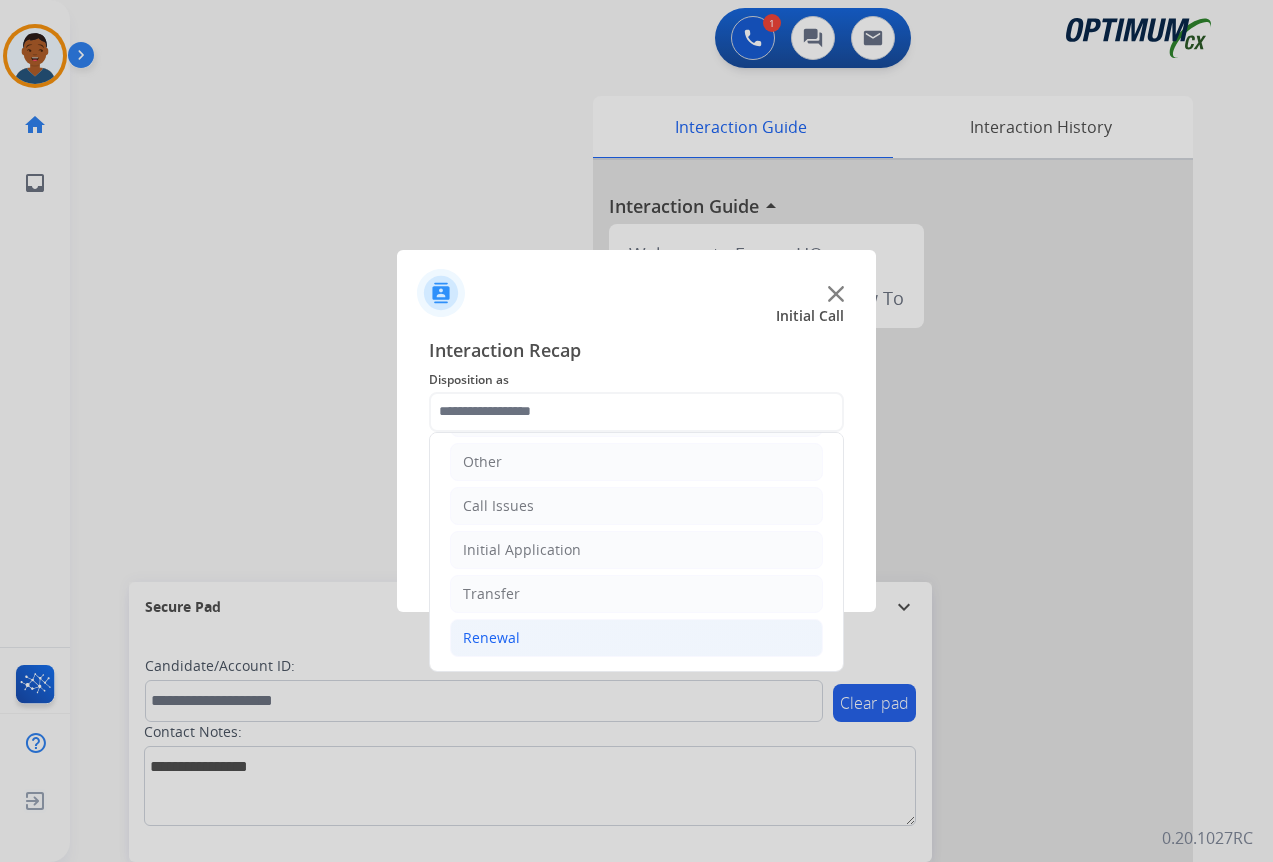click on "Renewal" 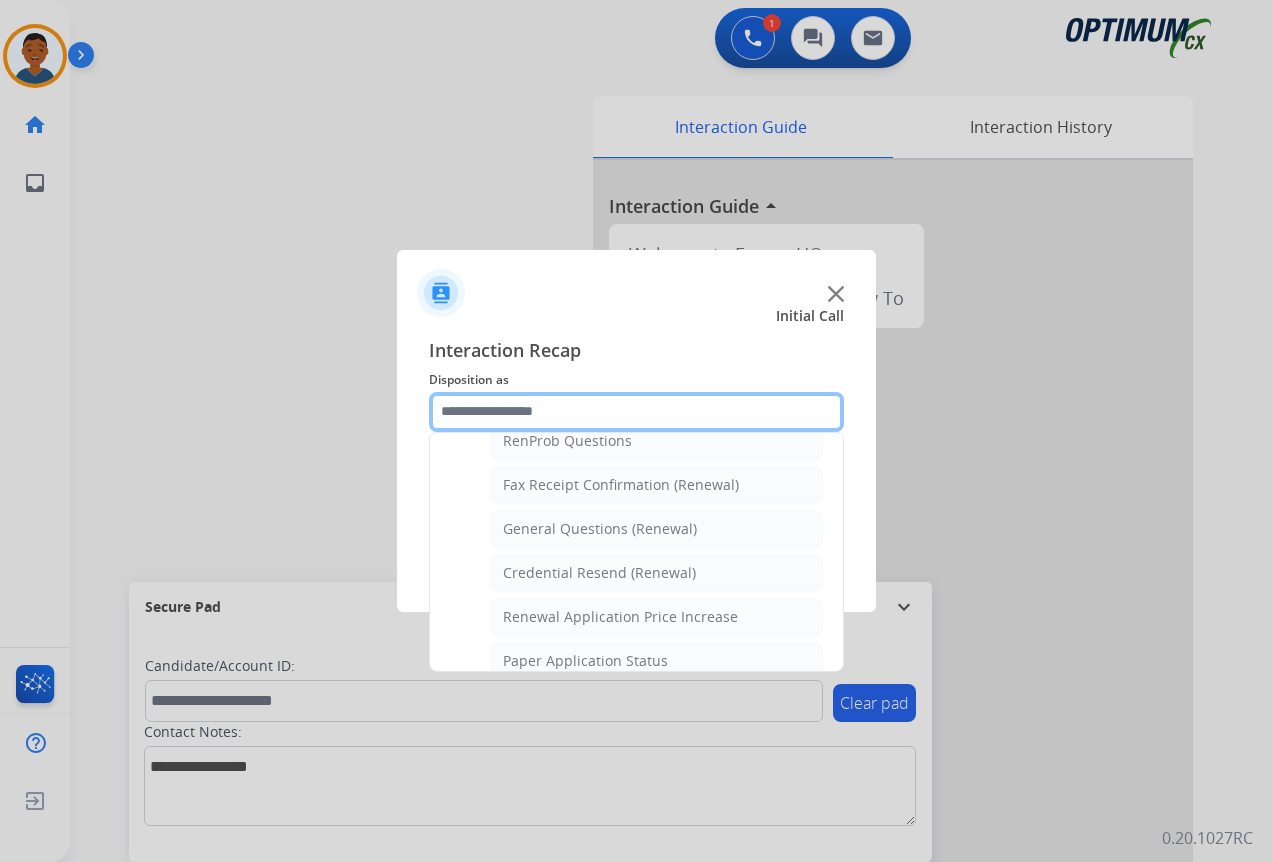 scroll, scrollTop: 736, scrollLeft: 0, axis: vertical 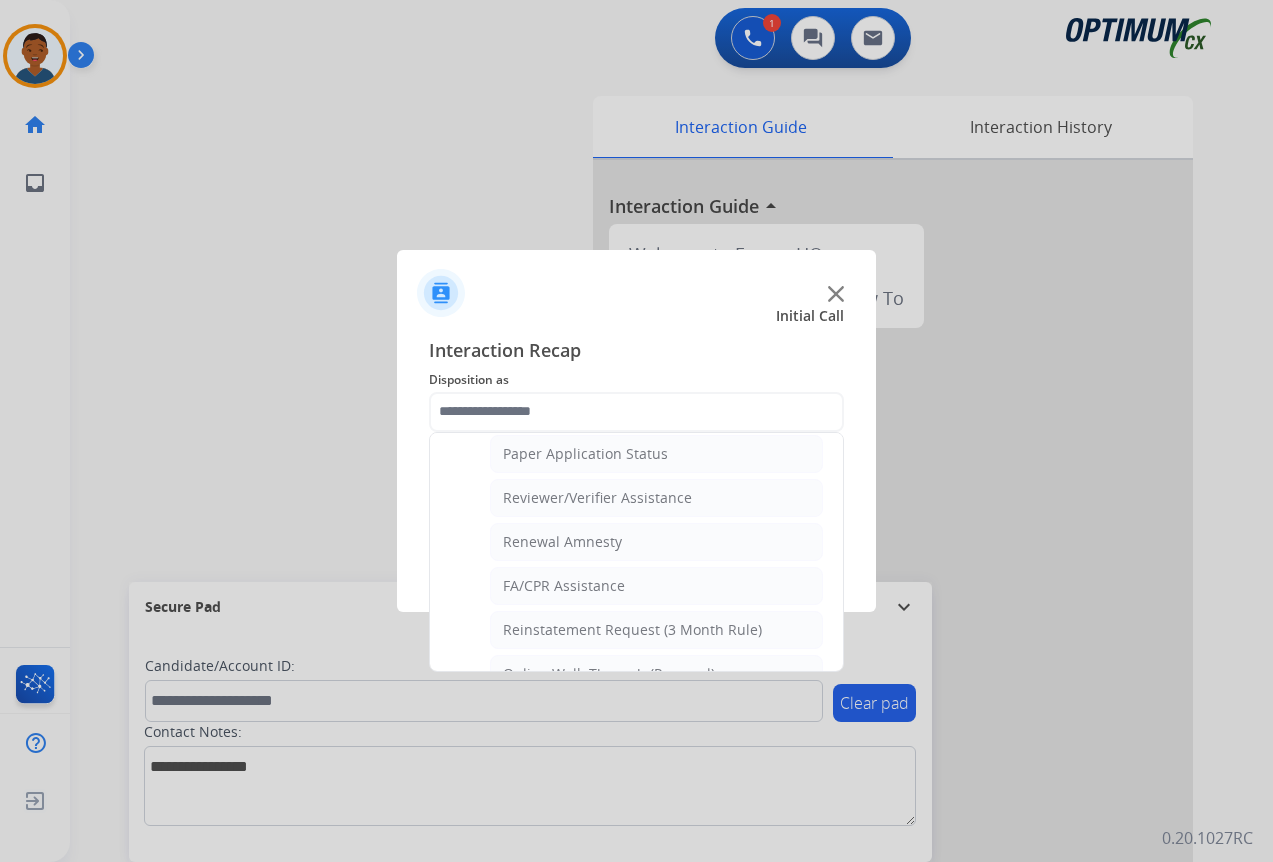 click on "Reviewer/Verifier Assistance" 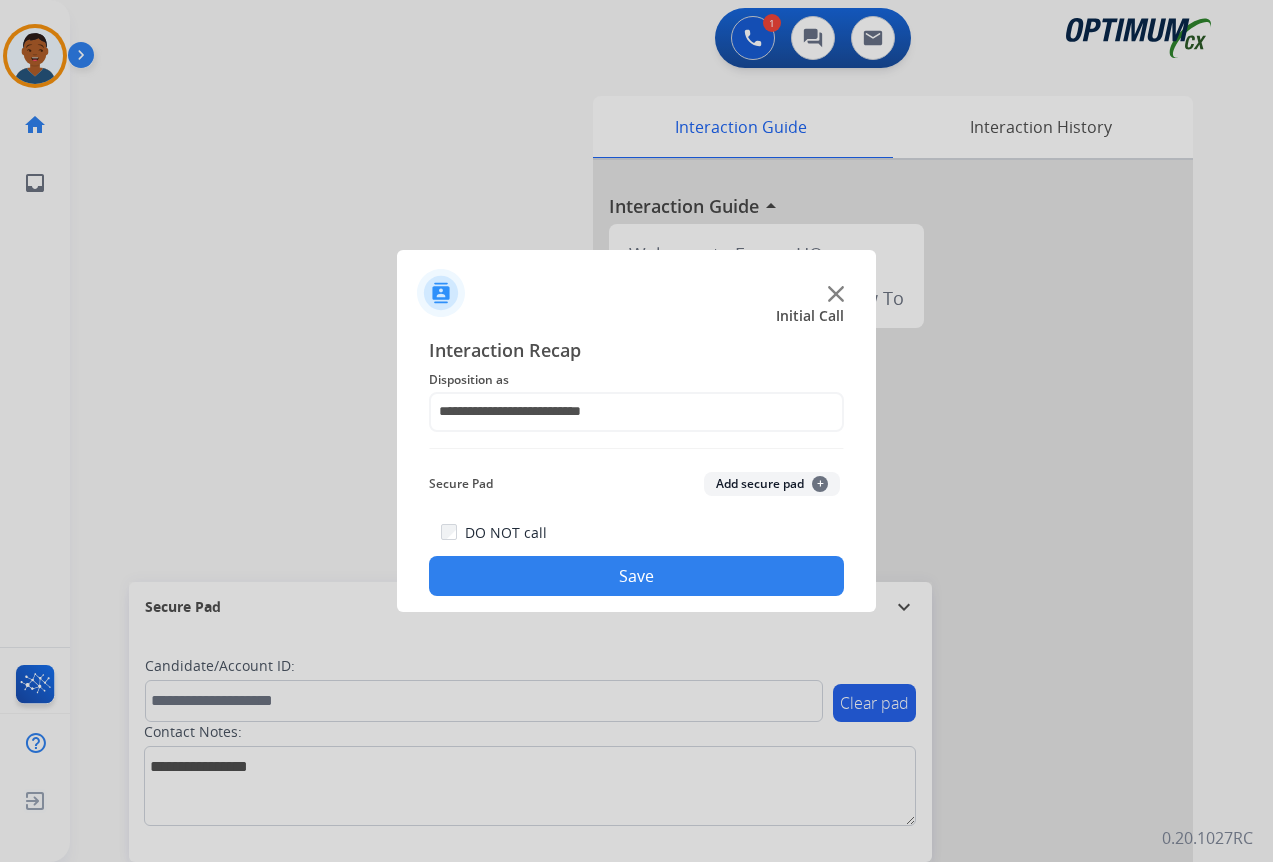 click on "Save" 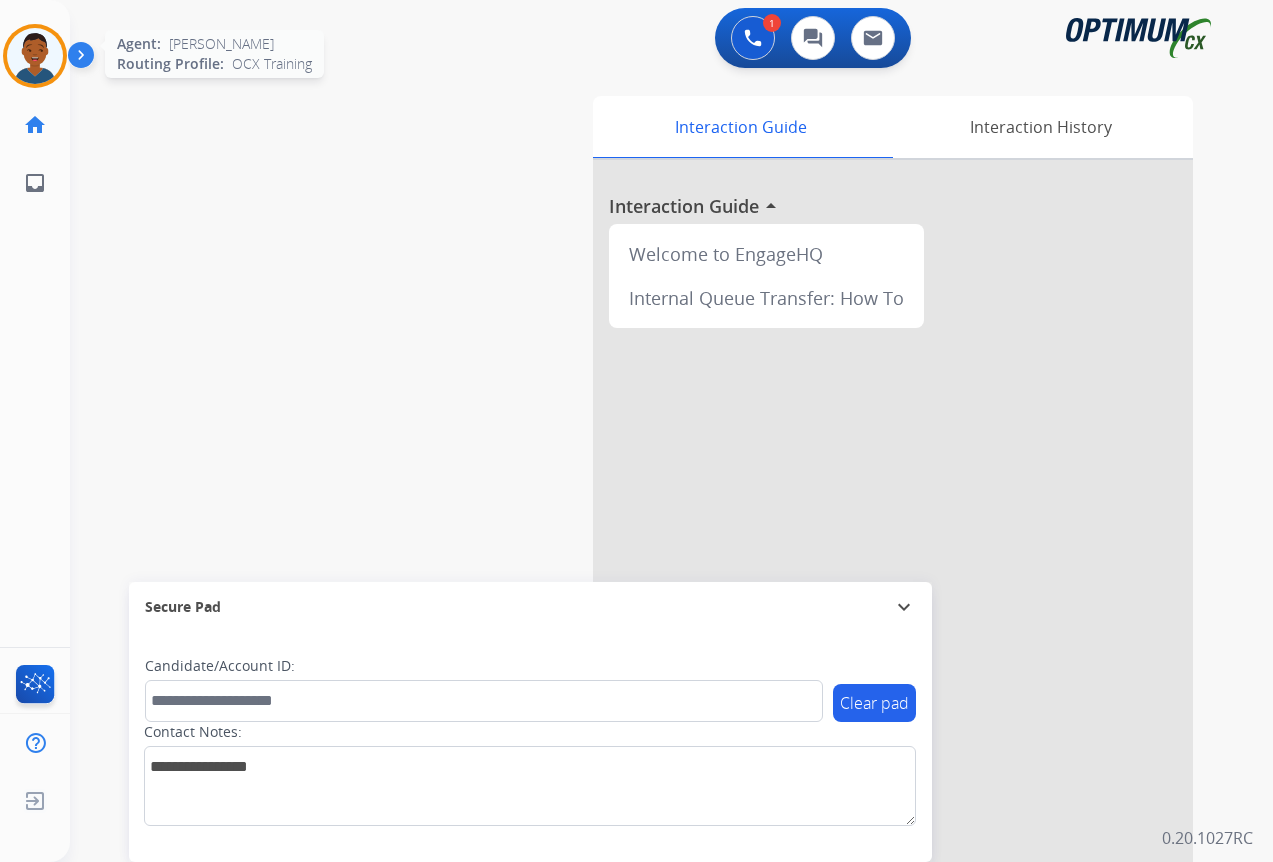 drag, startPoint x: 33, startPoint y: 60, endPoint x: 63, endPoint y: 76, distance: 34 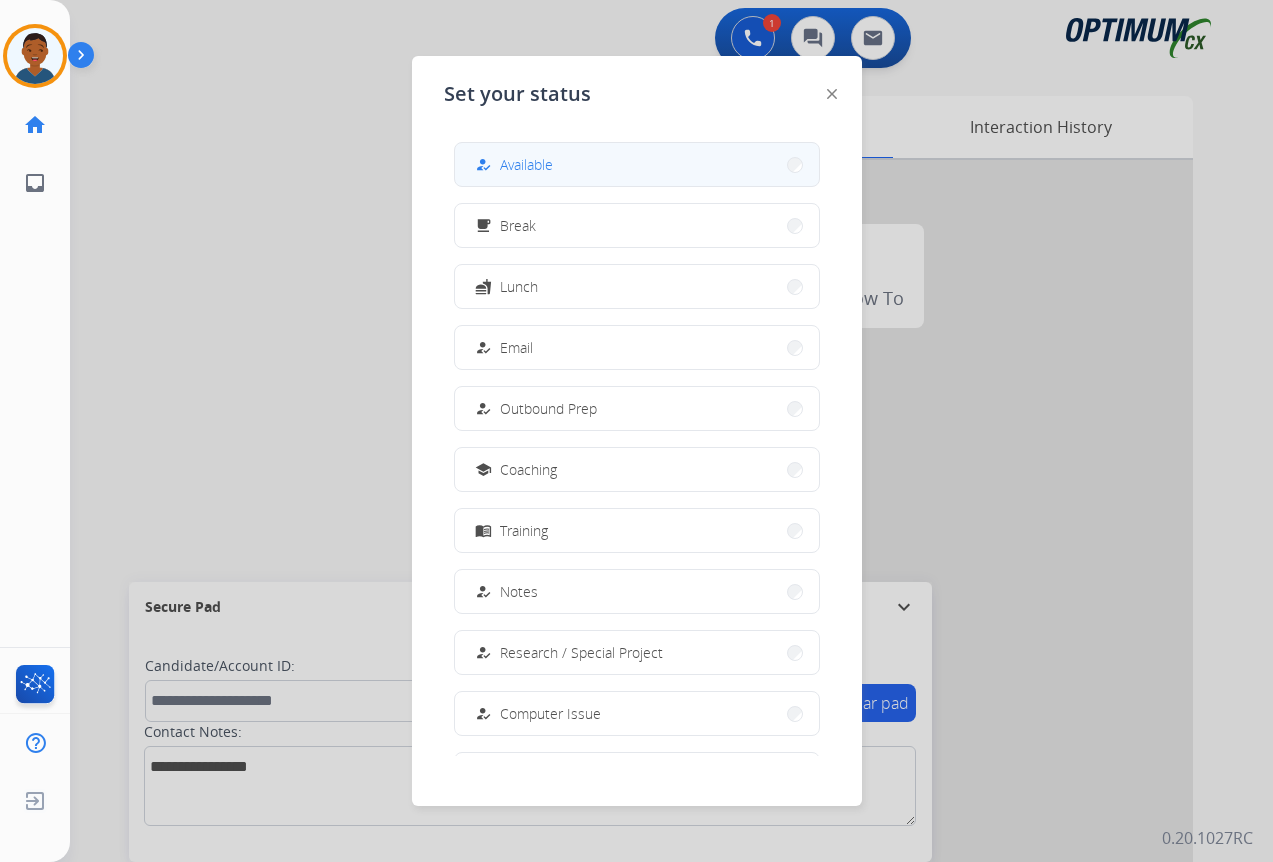 click on "Available" at bounding box center [526, 164] 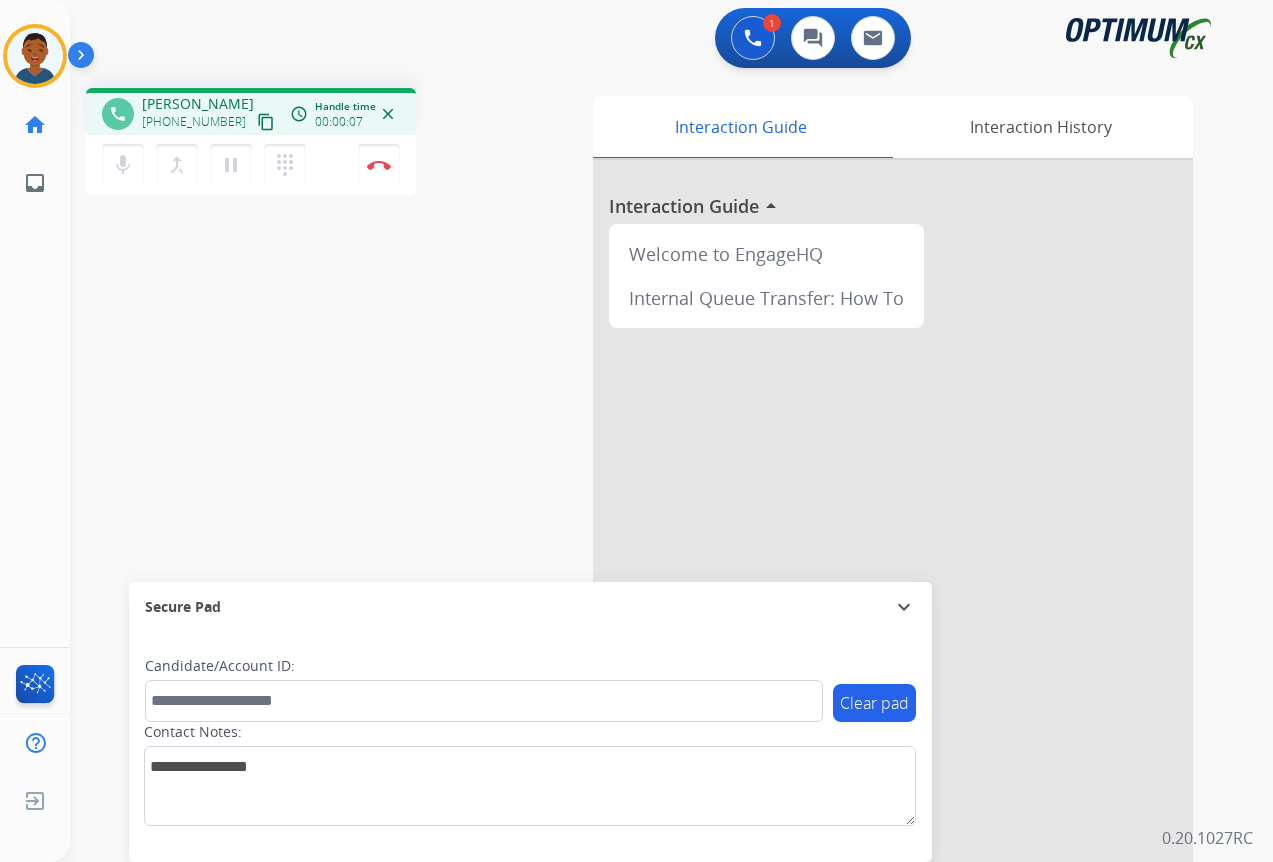 click on "content_copy" at bounding box center [266, 122] 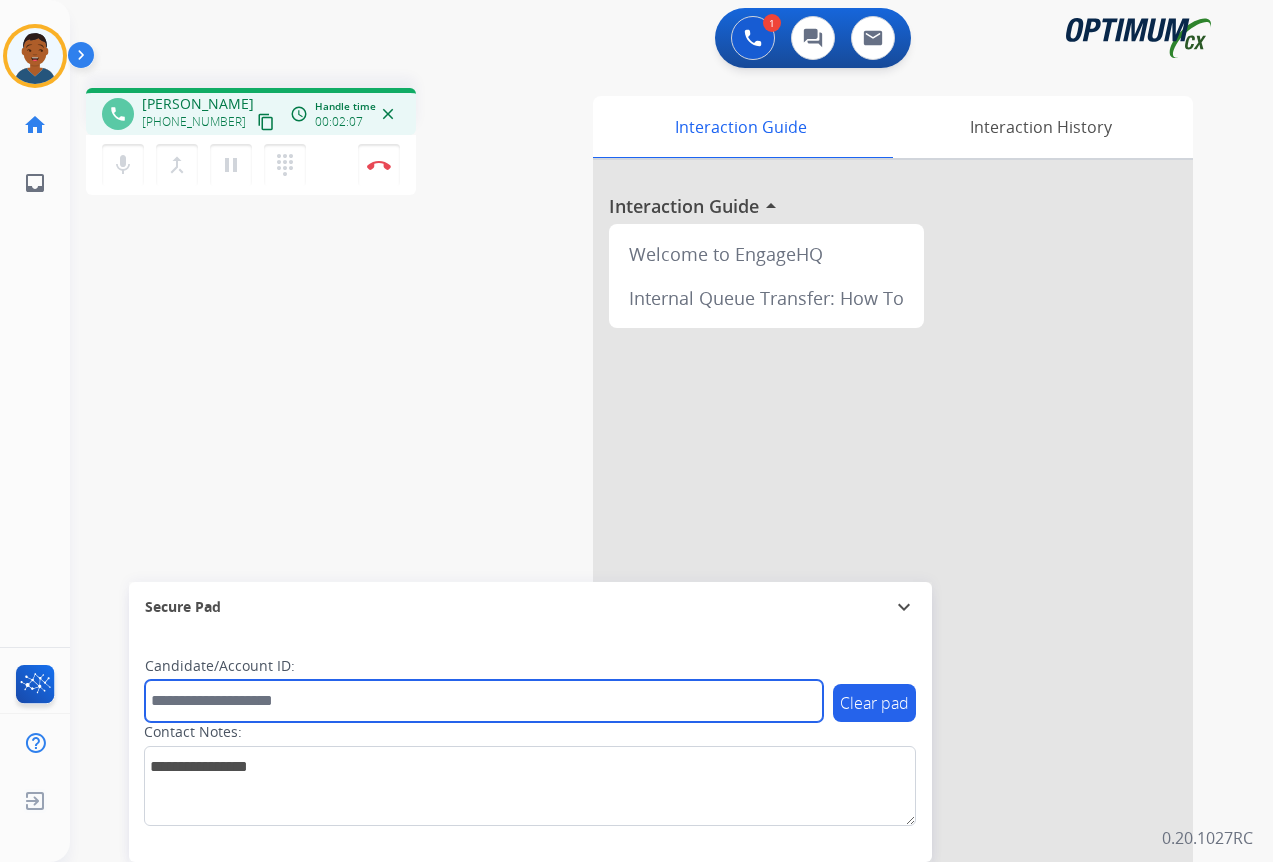 click at bounding box center [484, 701] 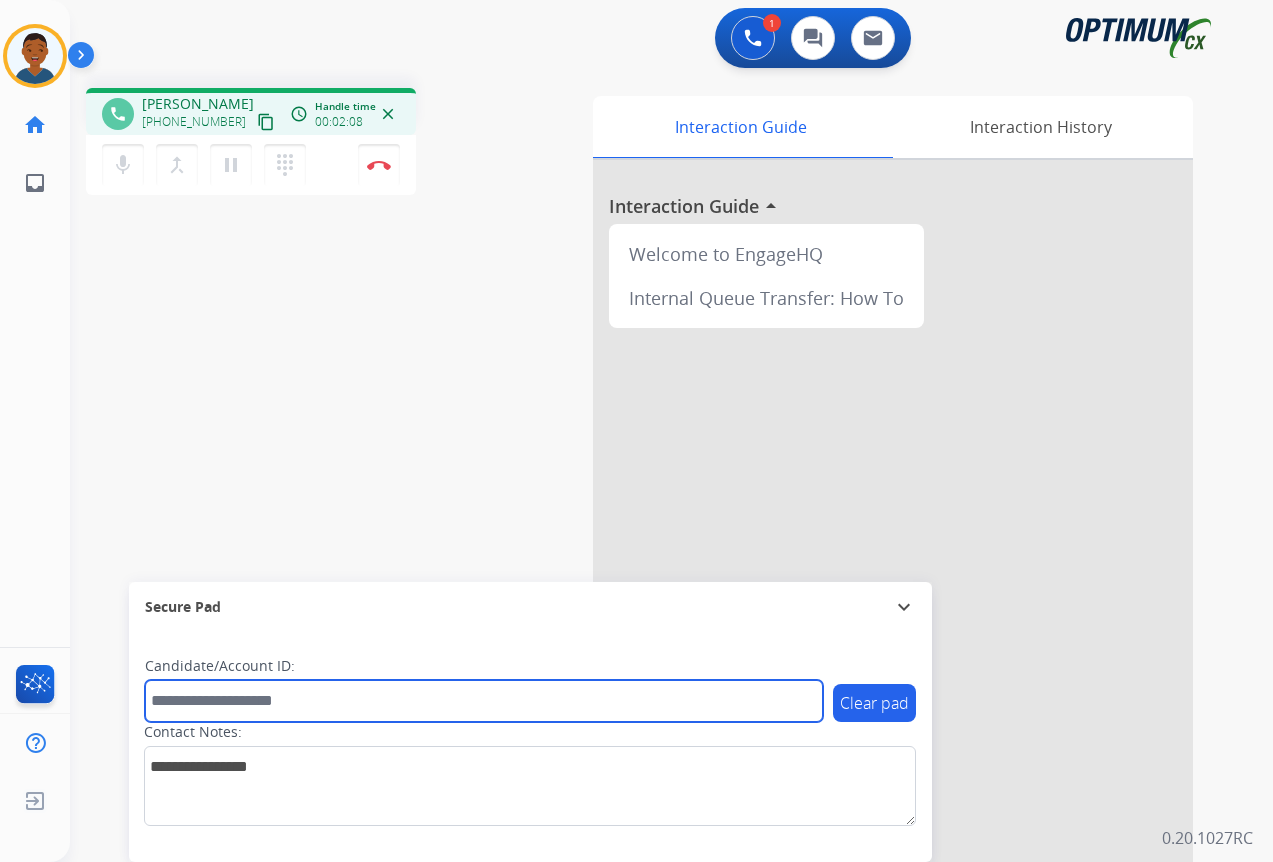 paste on "*******" 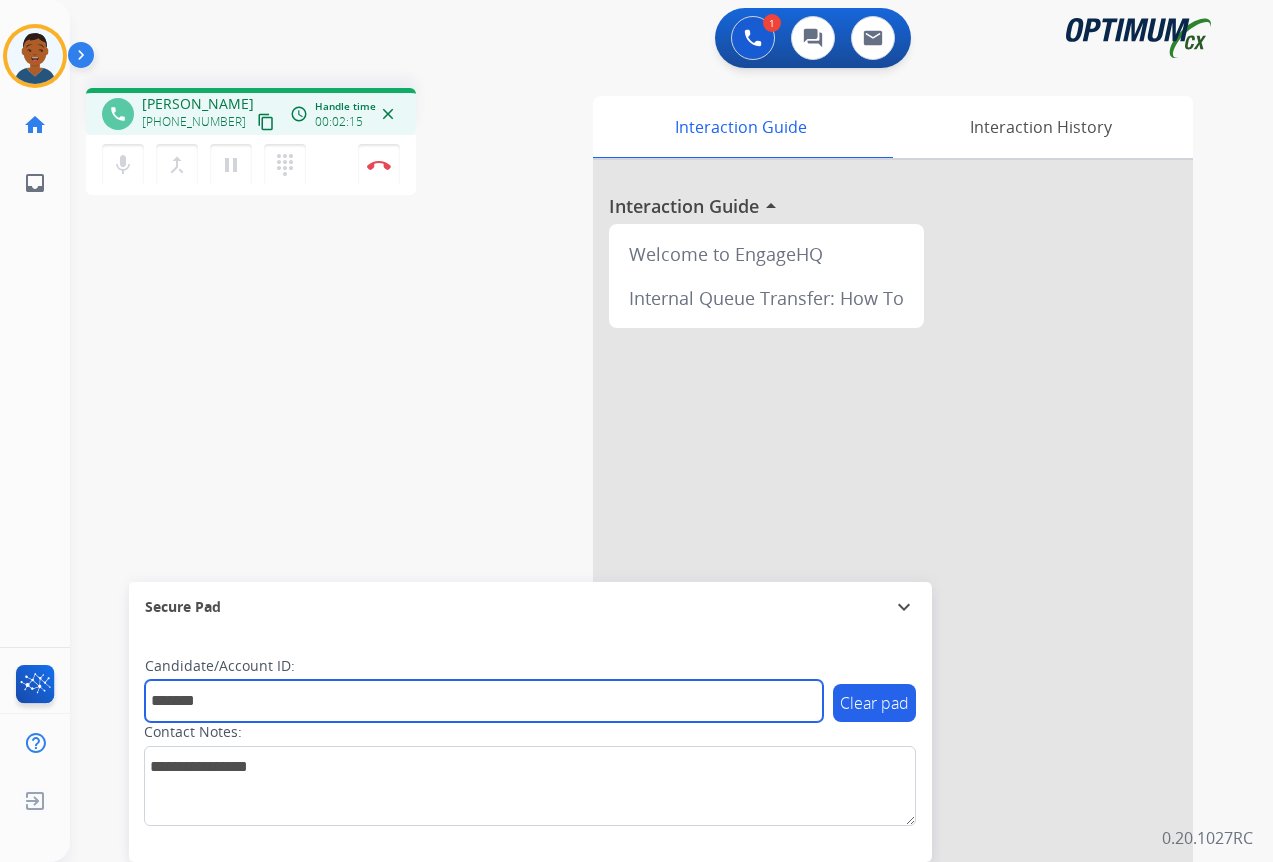 type on "*******" 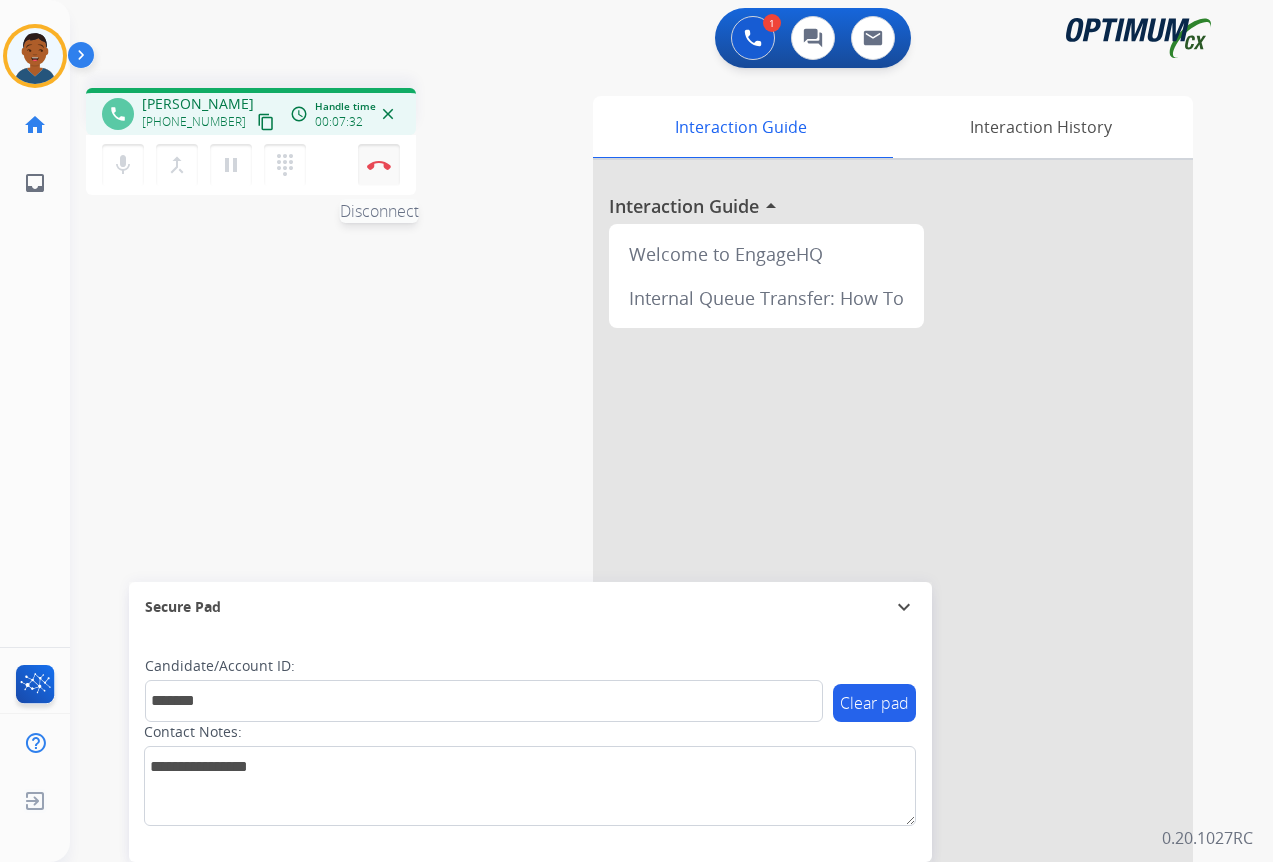 click at bounding box center [379, 165] 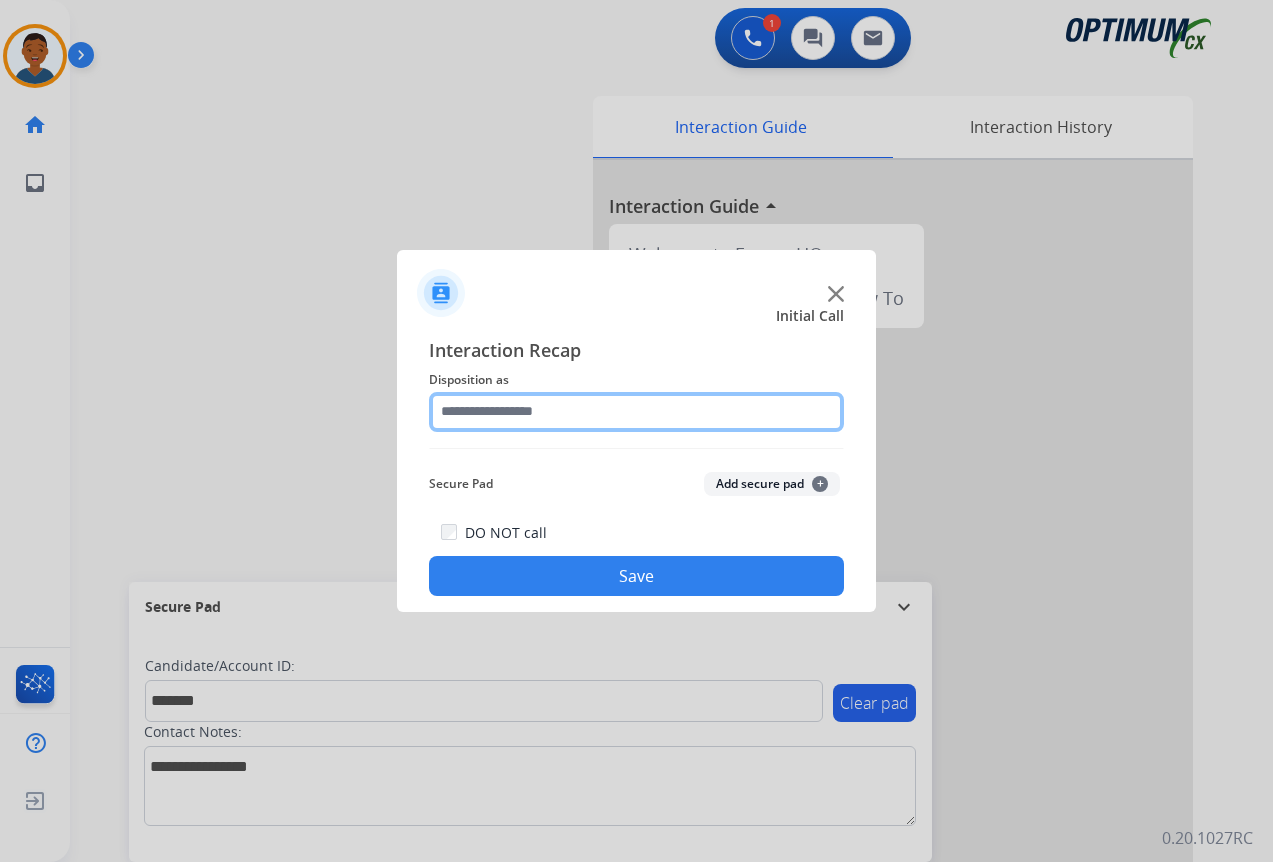 click 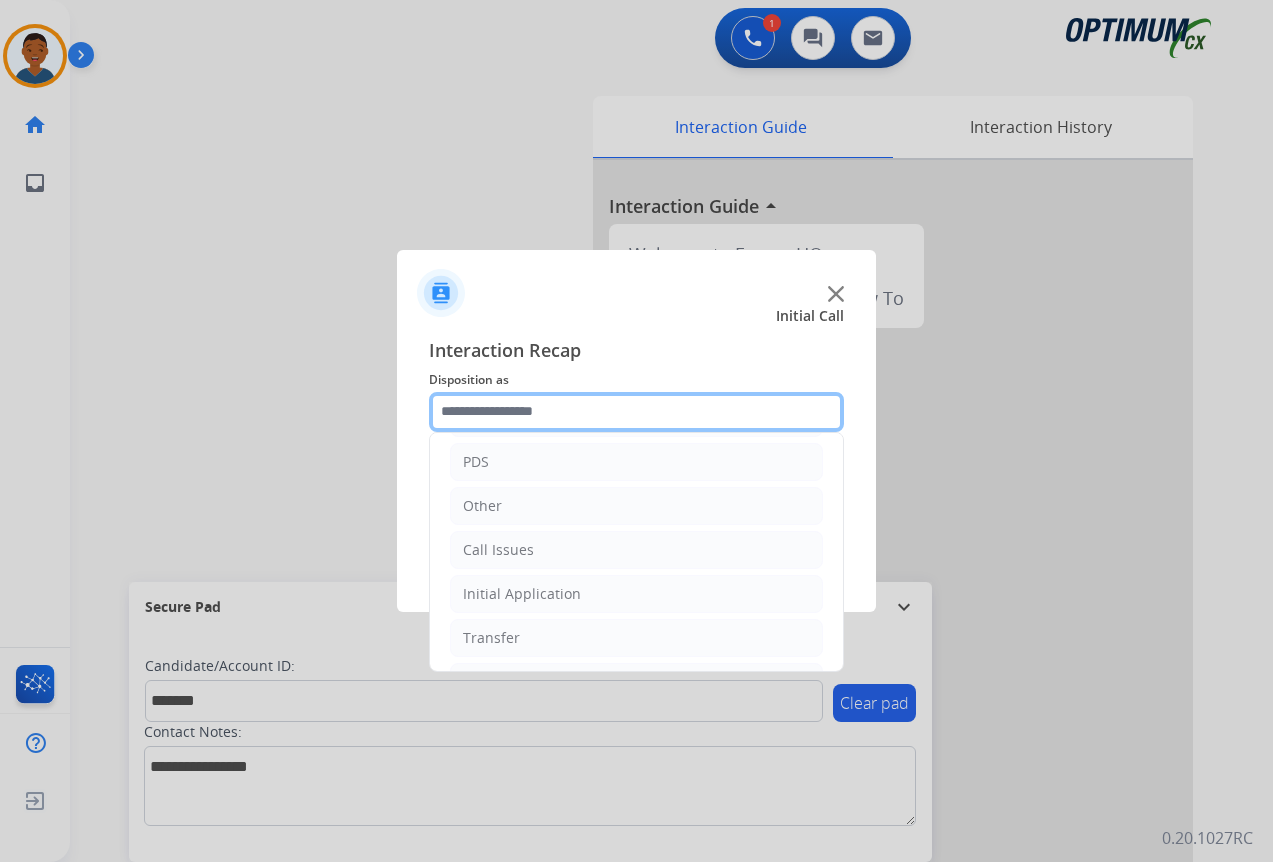 scroll, scrollTop: 136, scrollLeft: 0, axis: vertical 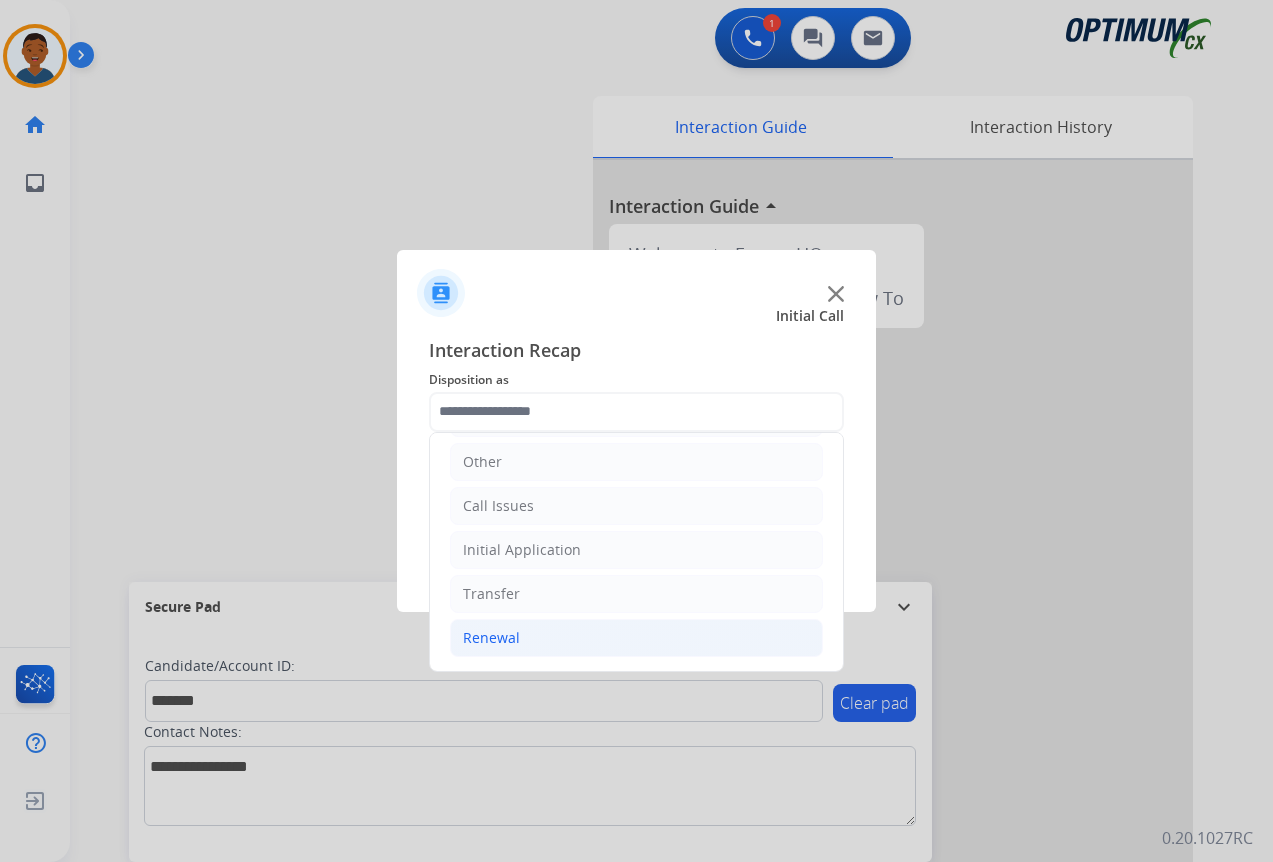 click on "Renewal" 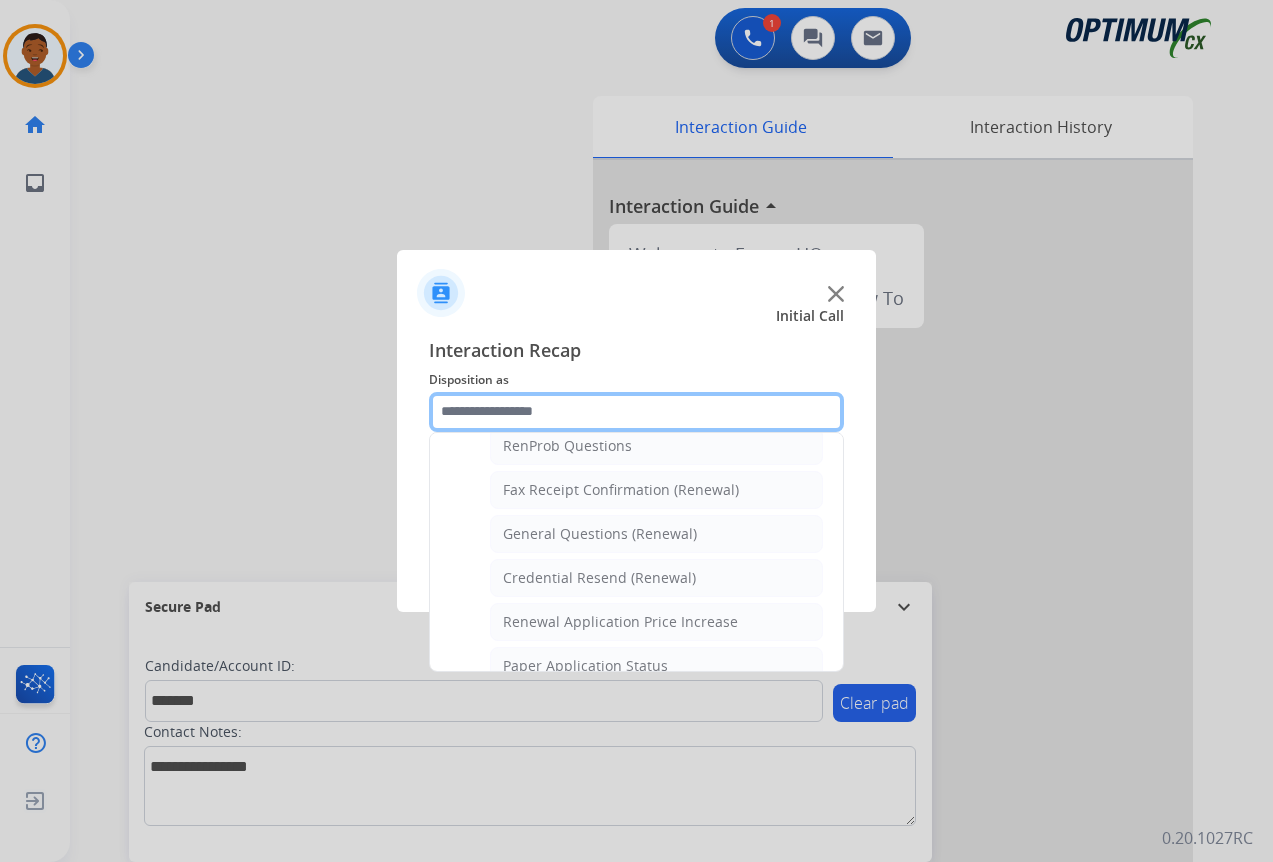 scroll, scrollTop: 536, scrollLeft: 0, axis: vertical 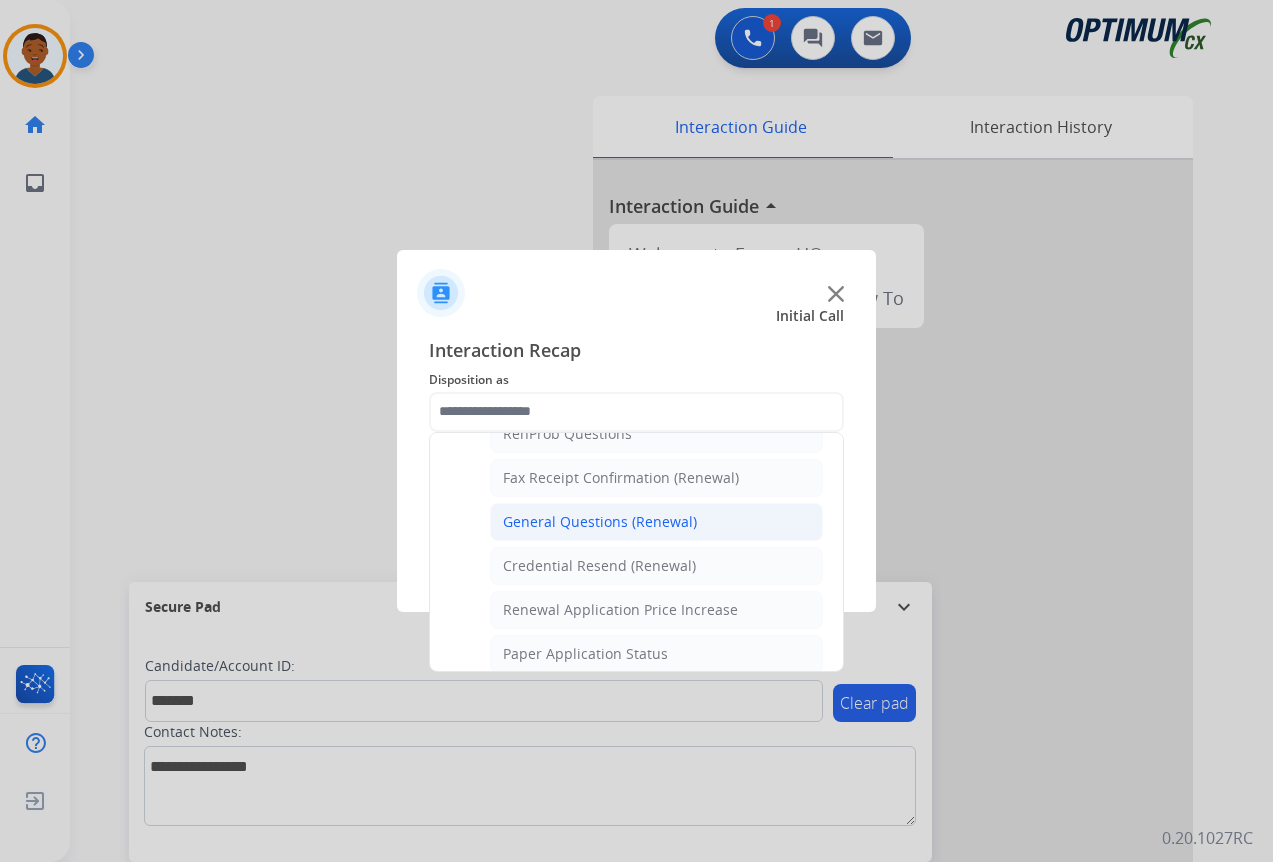 click on "General Questions (Renewal)" 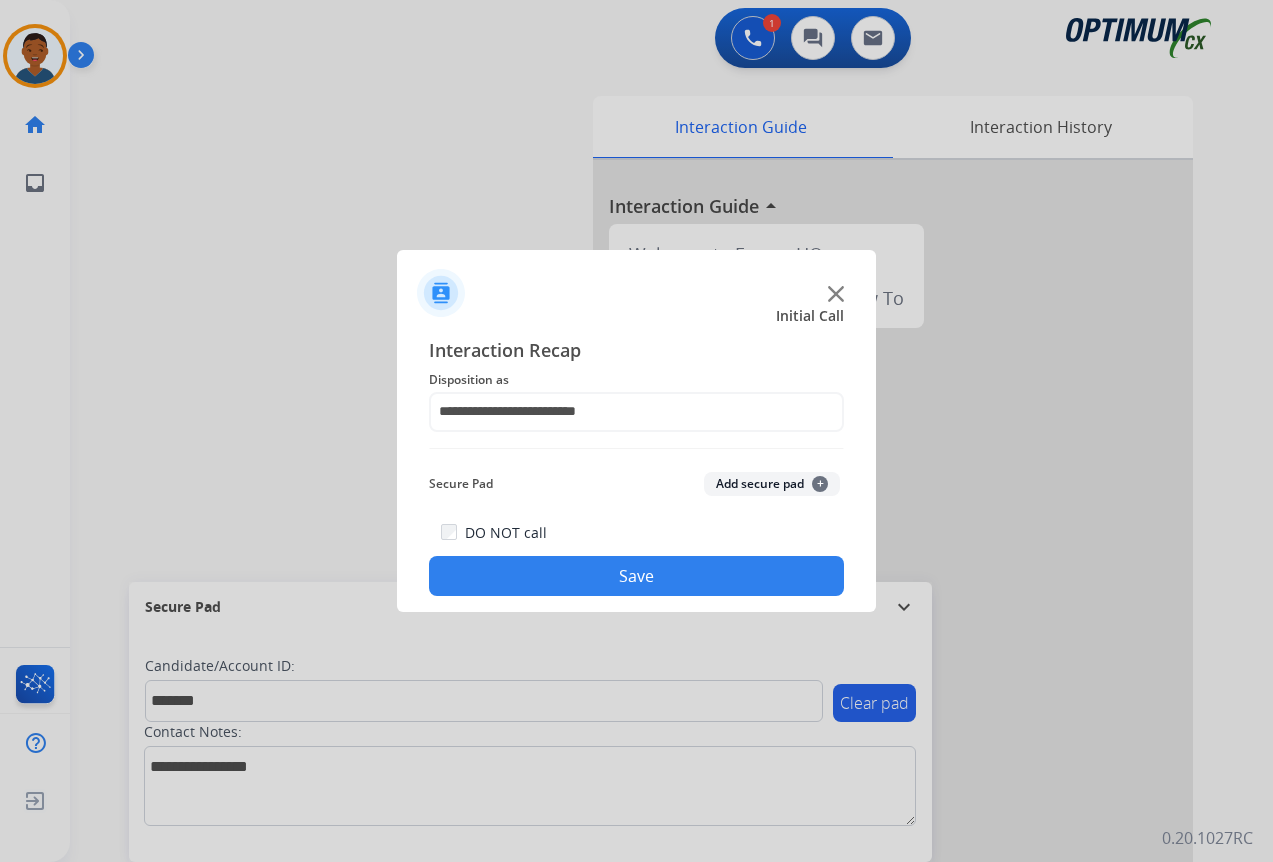 click on "Add secure pad  +" 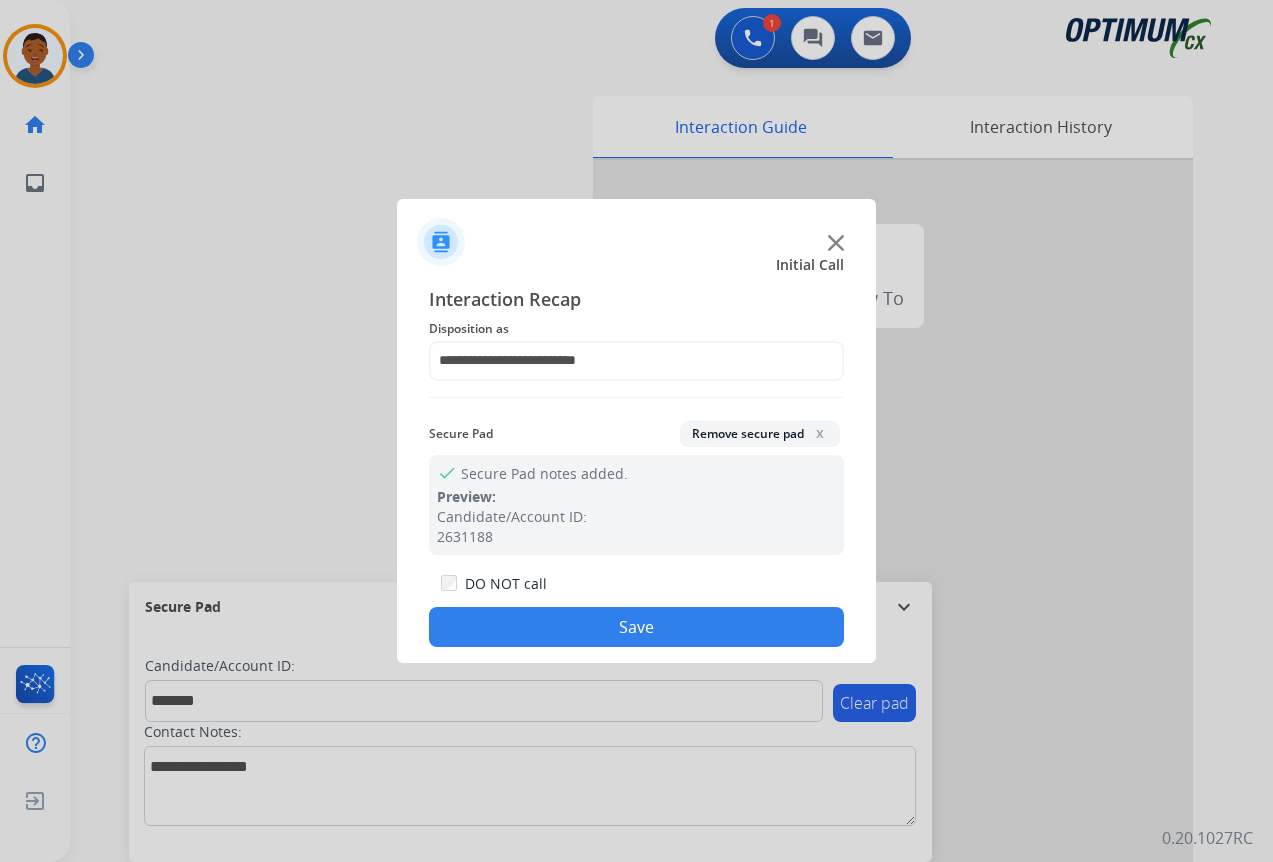 click on "Save" 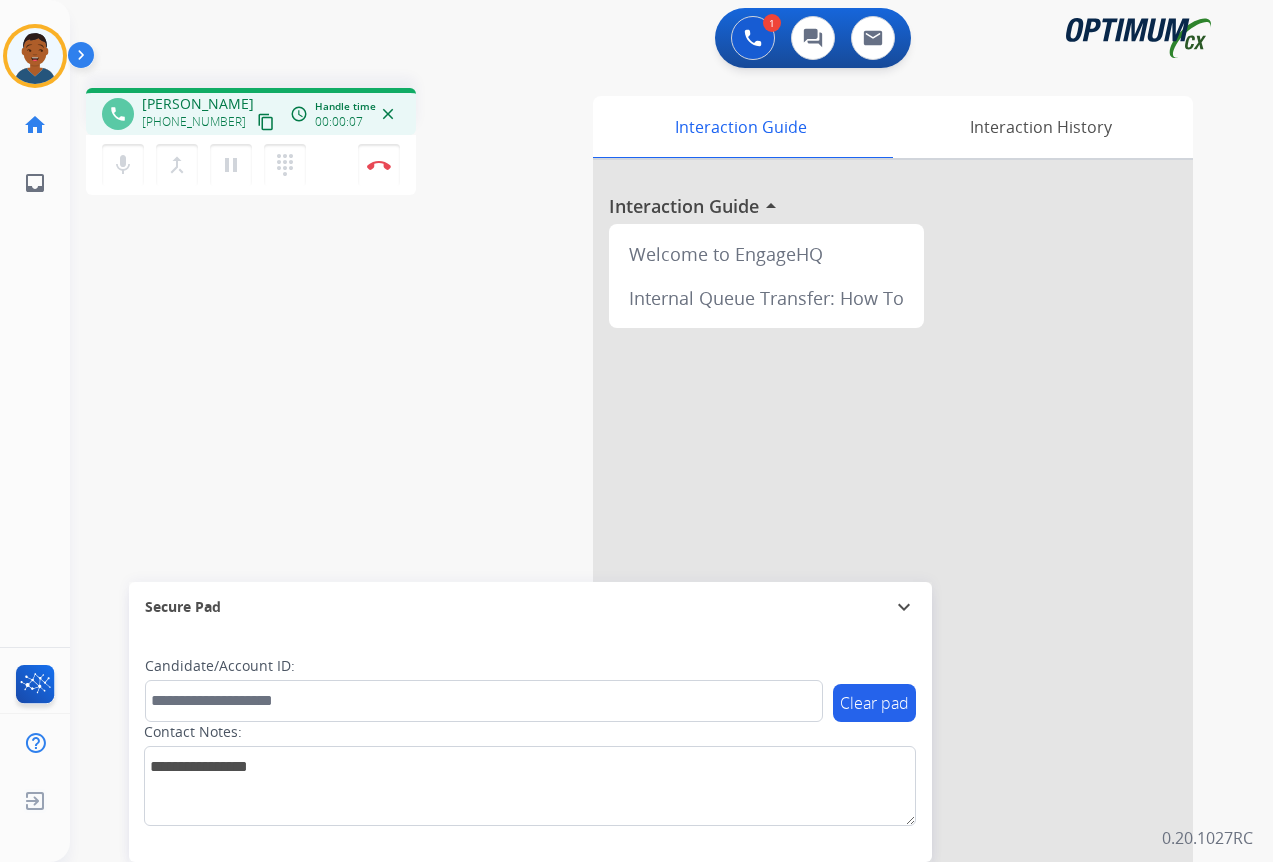 click on "content_copy" at bounding box center (266, 122) 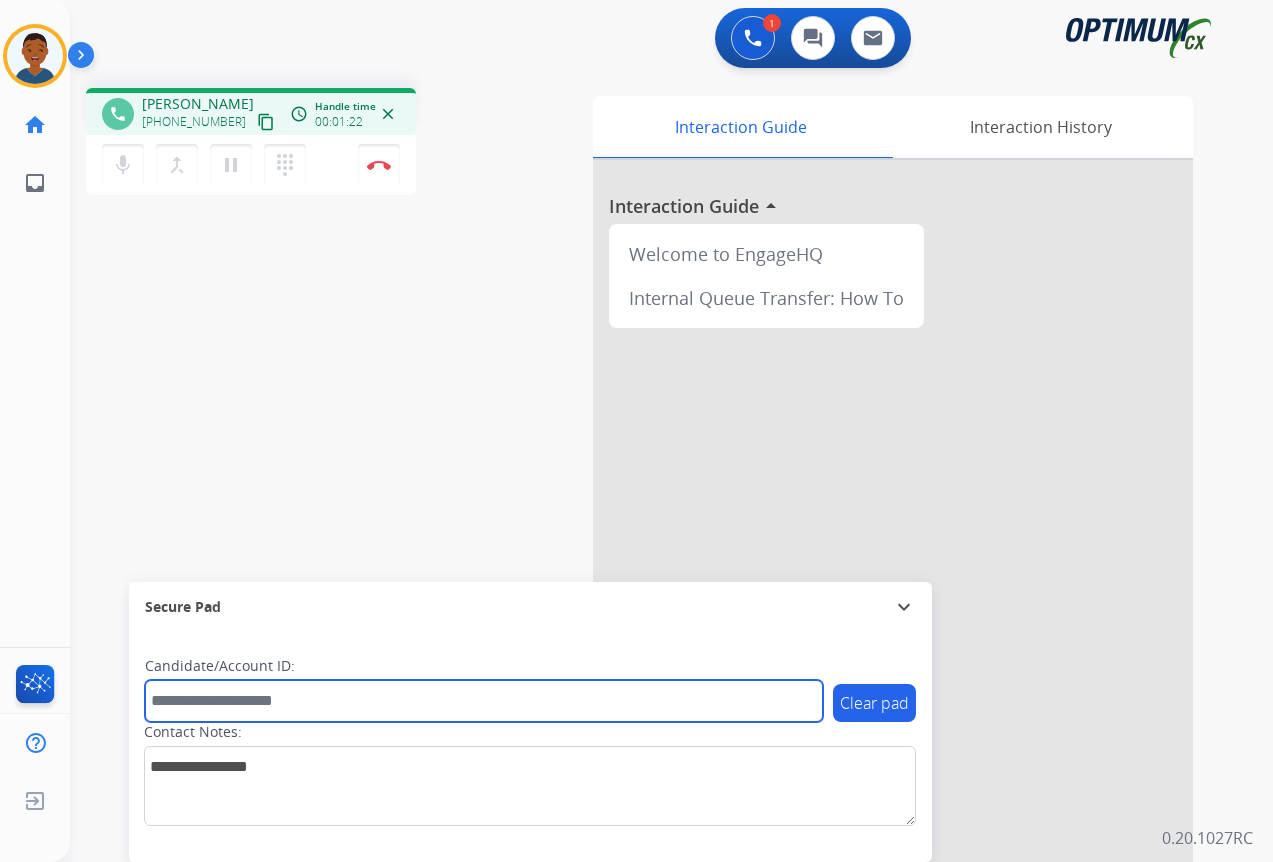 click at bounding box center (484, 701) 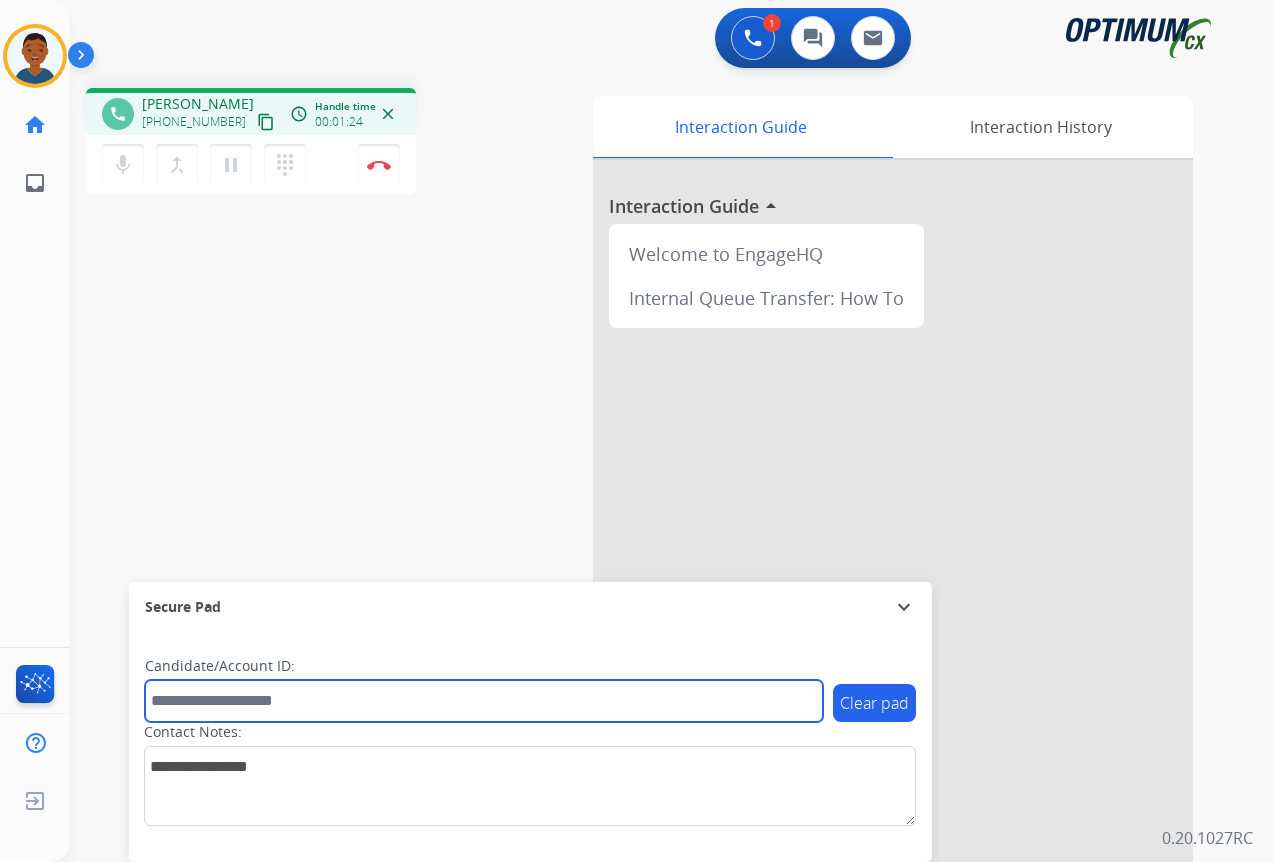 paste on "*******" 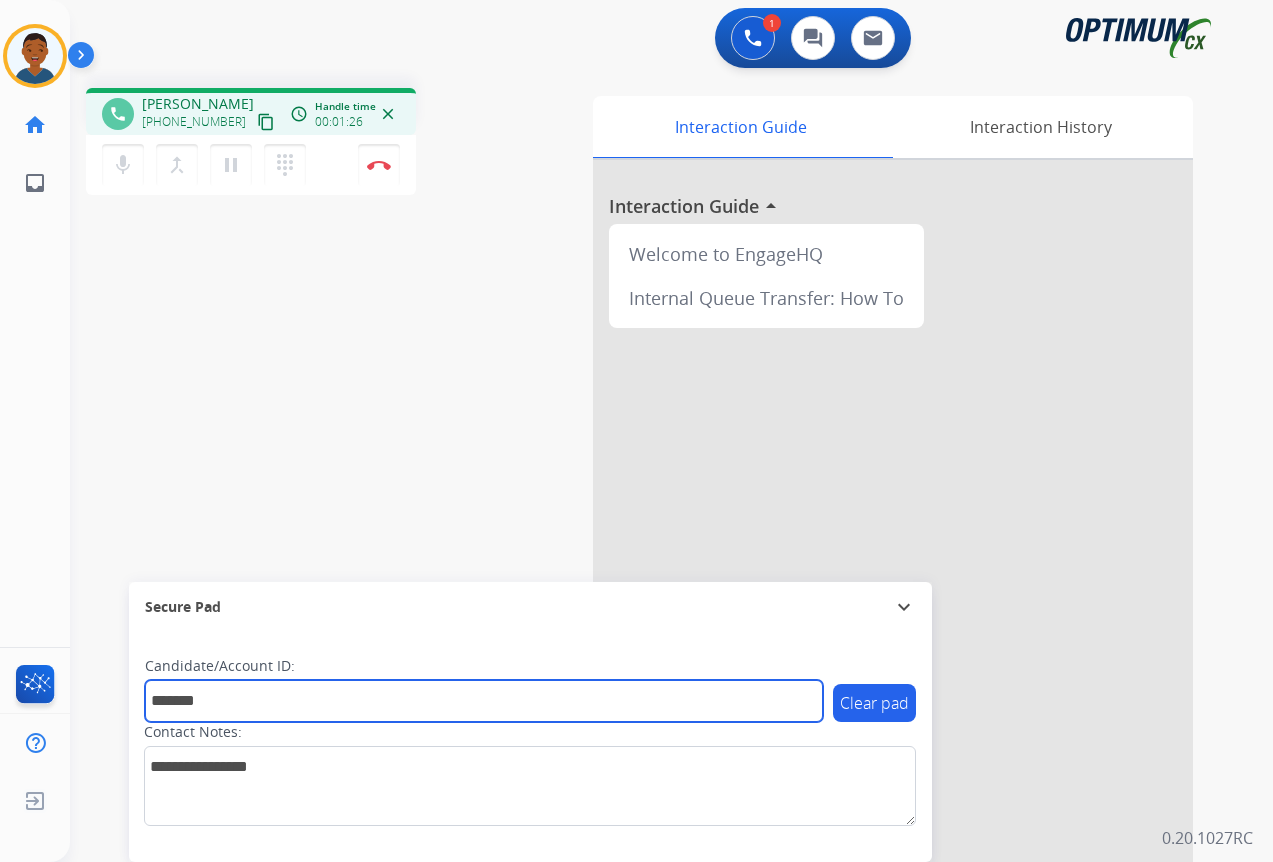 type on "*******" 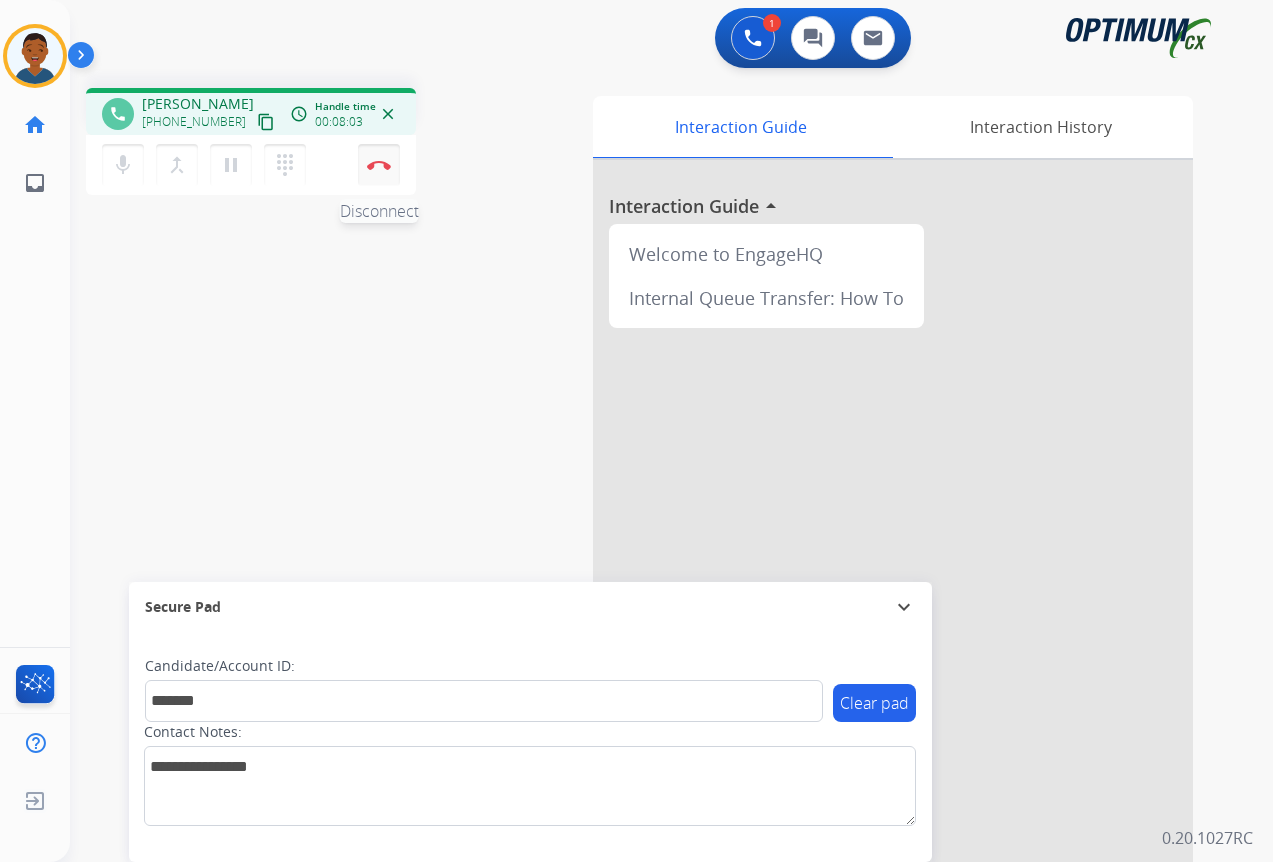 click at bounding box center [379, 165] 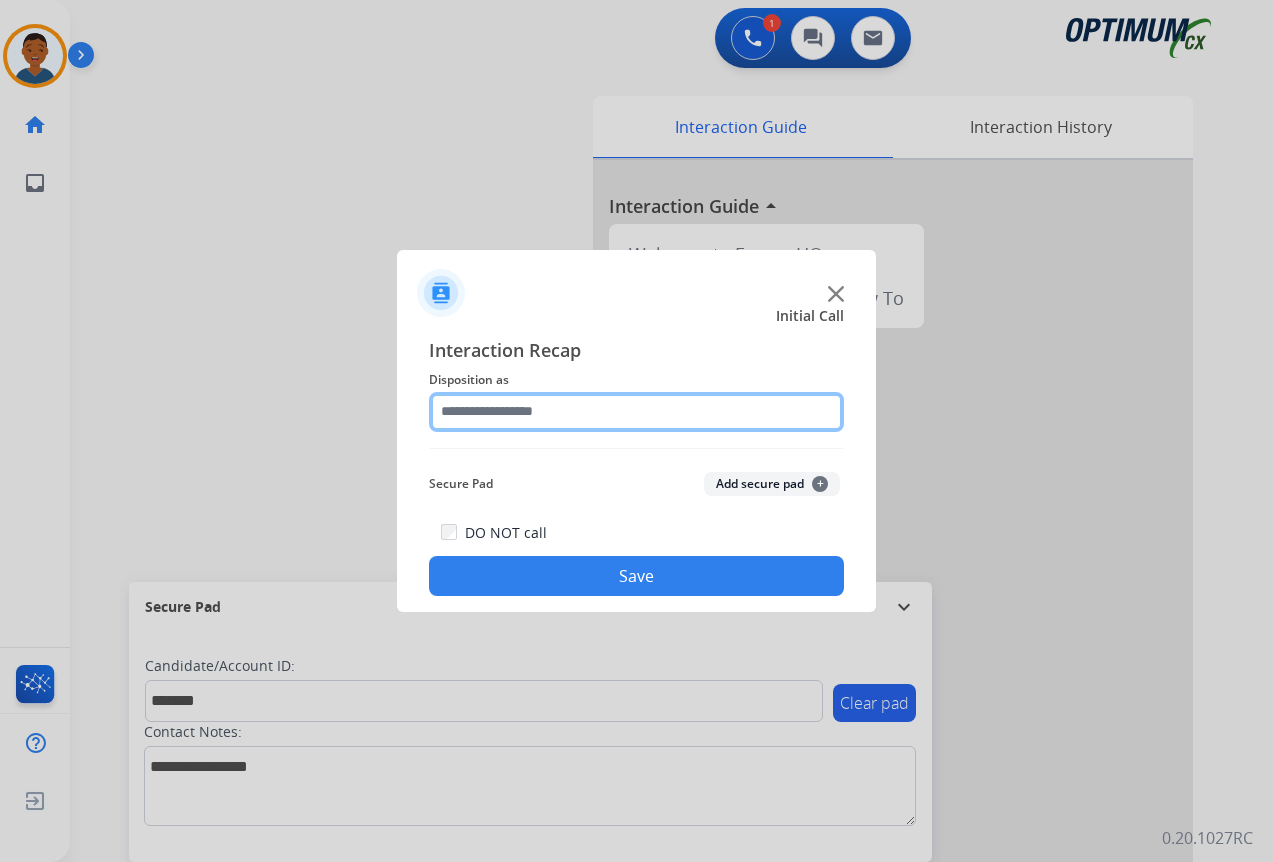 click 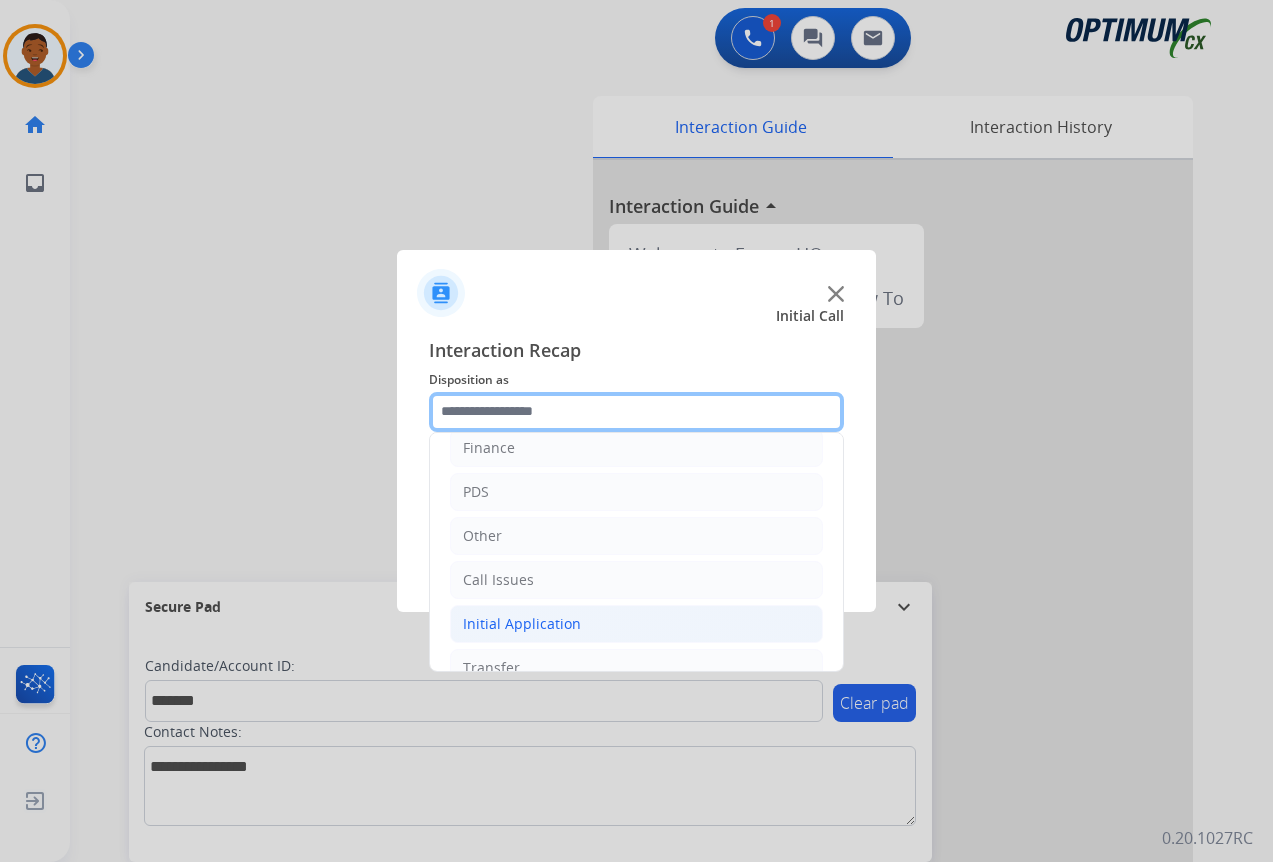 scroll, scrollTop: 136, scrollLeft: 0, axis: vertical 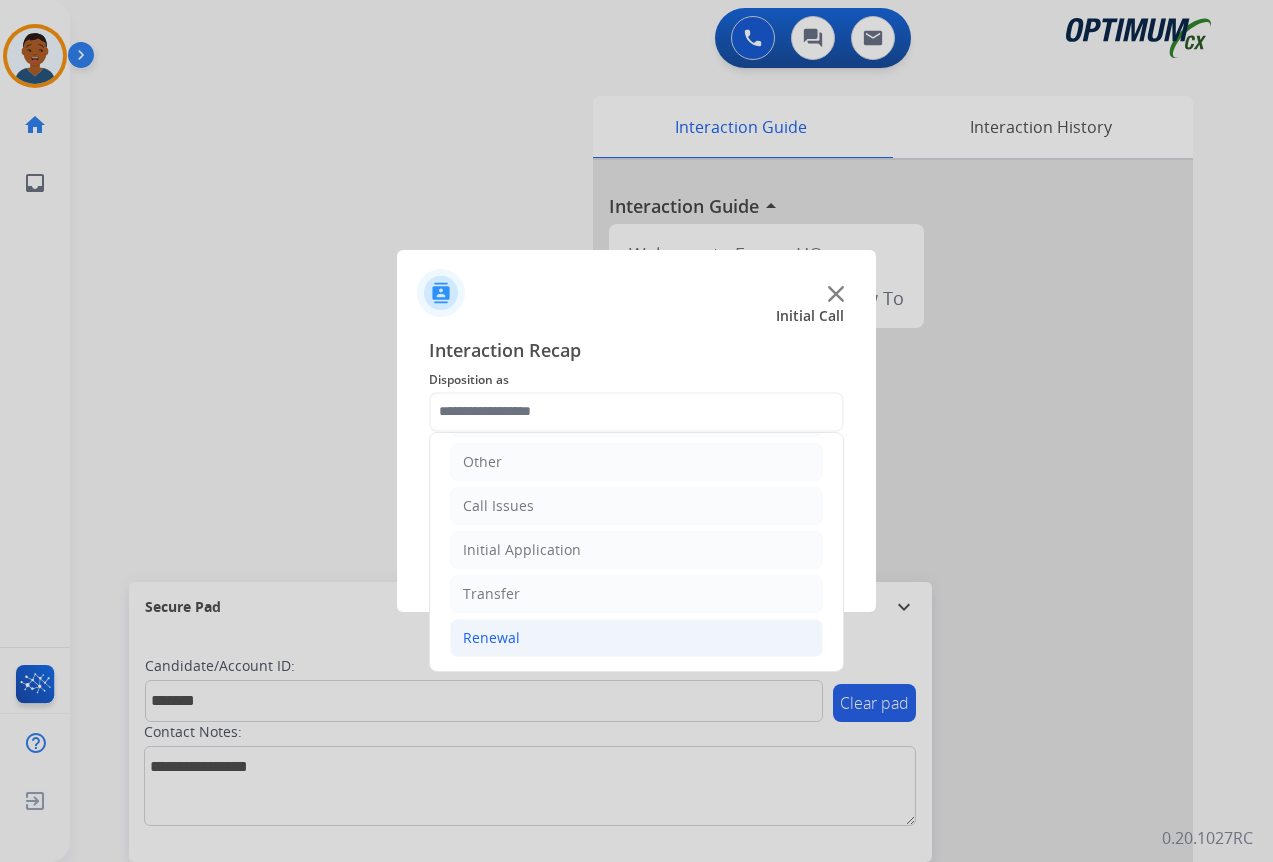 click on "Renewal" 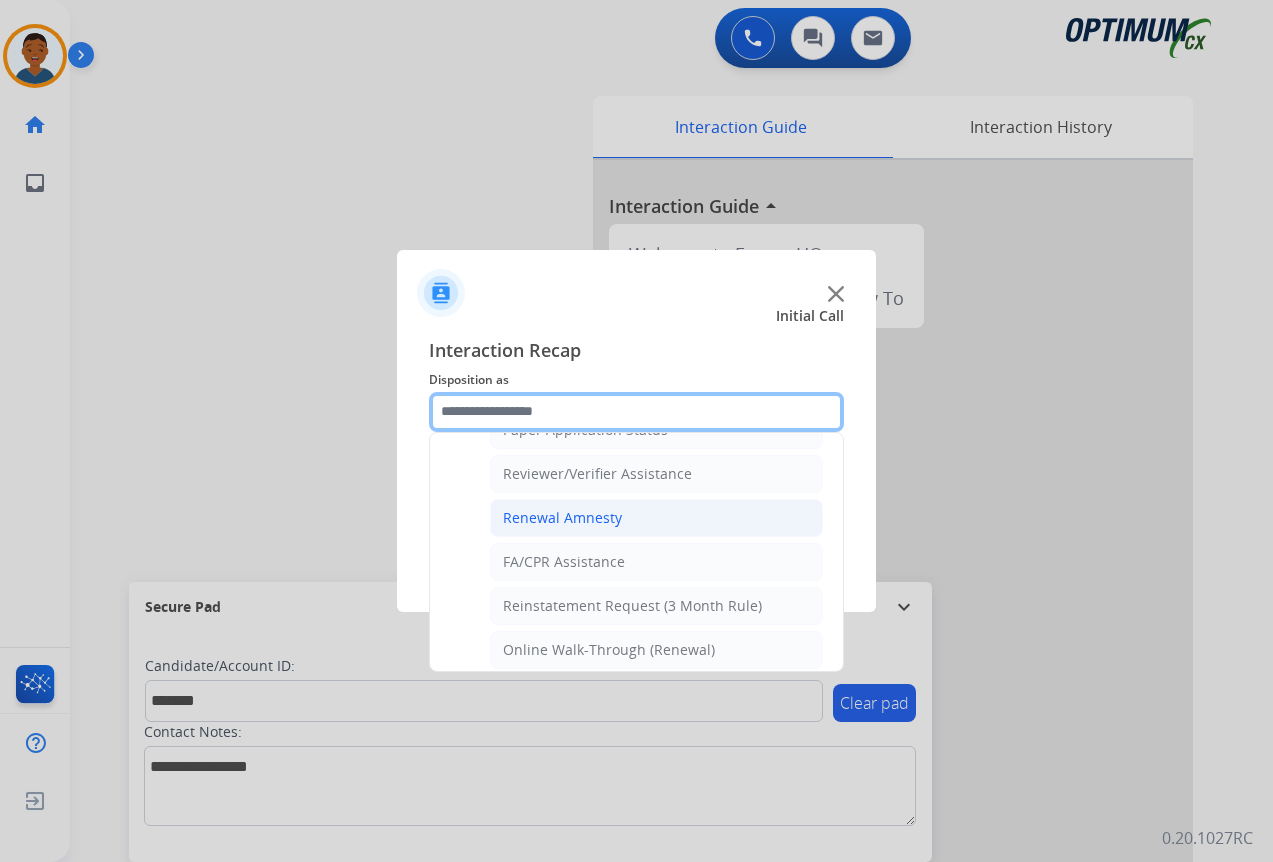 scroll, scrollTop: 772, scrollLeft: 0, axis: vertical 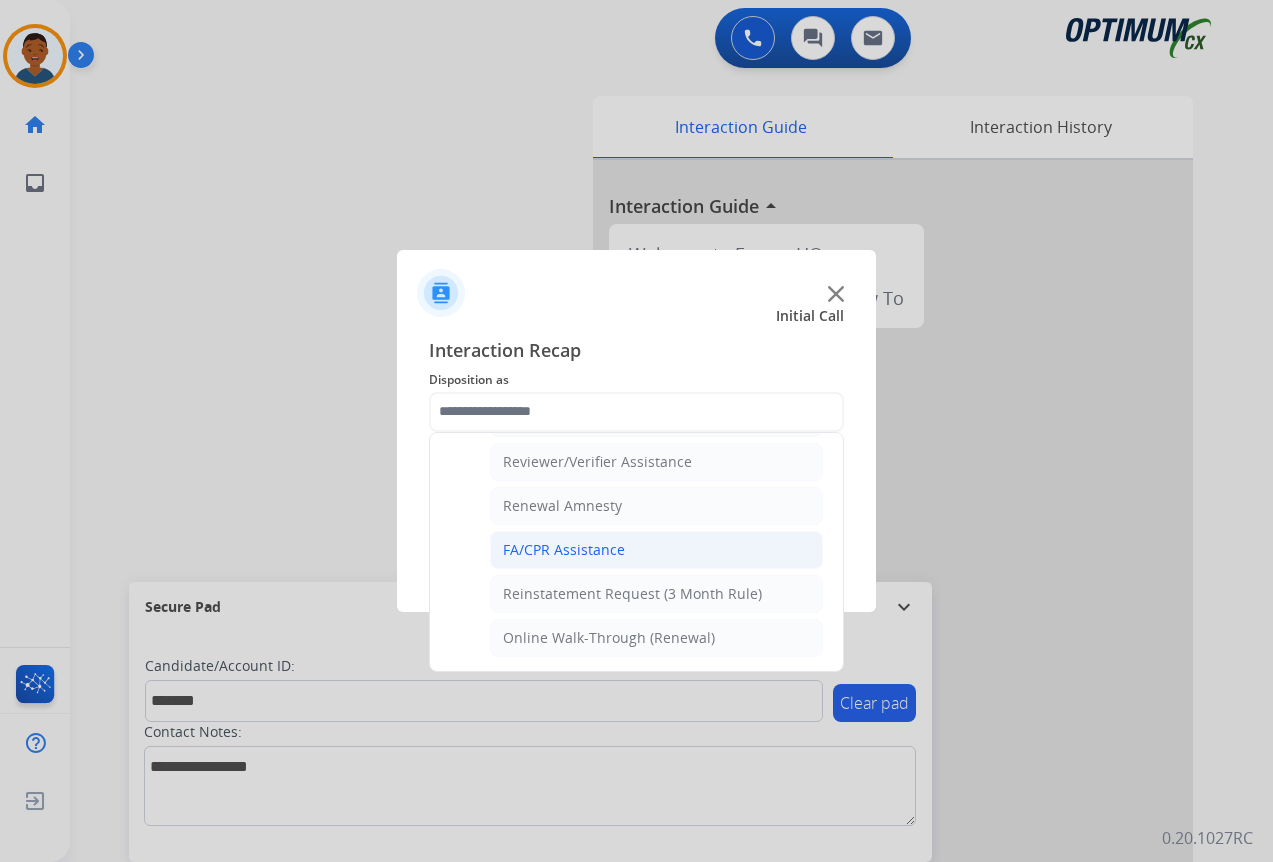 click on "FA/CPR Assistance" 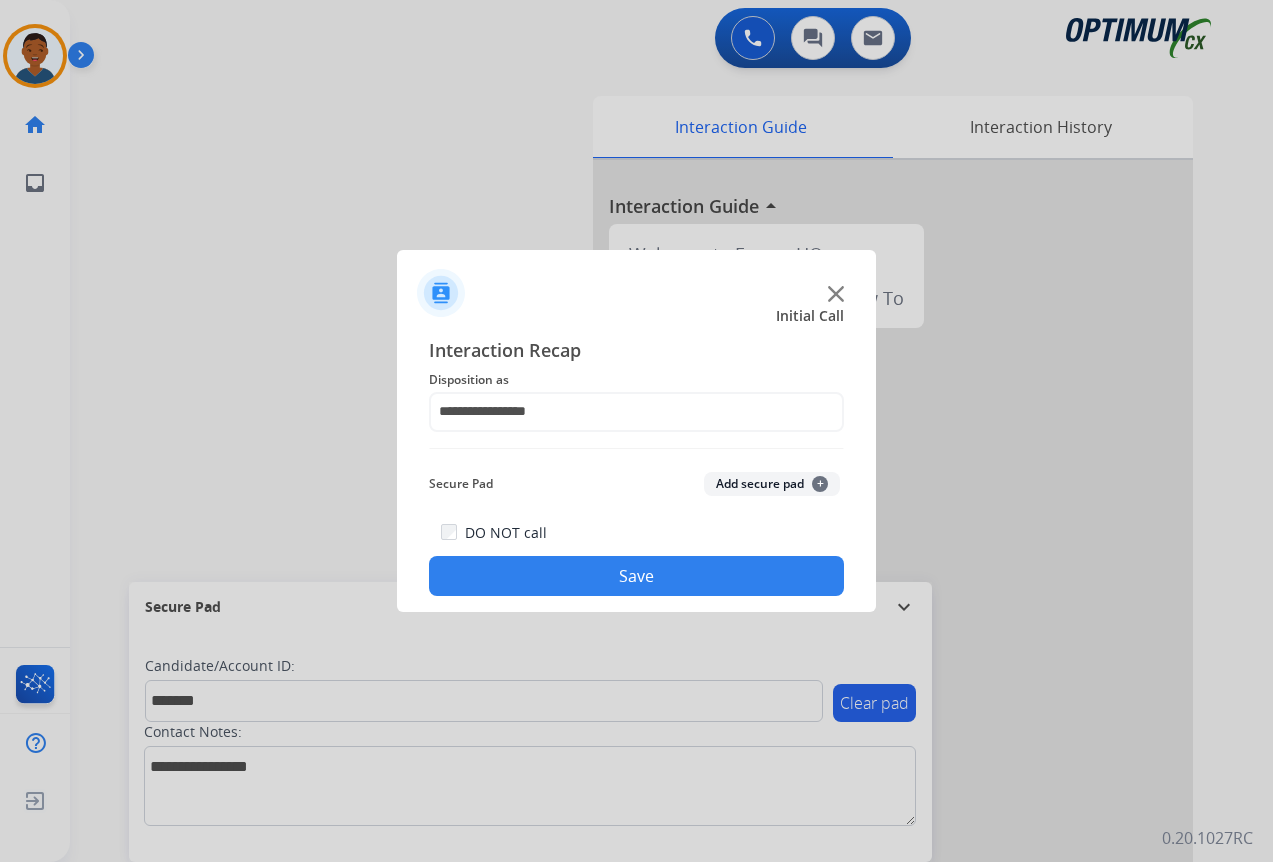 click on "Add secure pad  +" 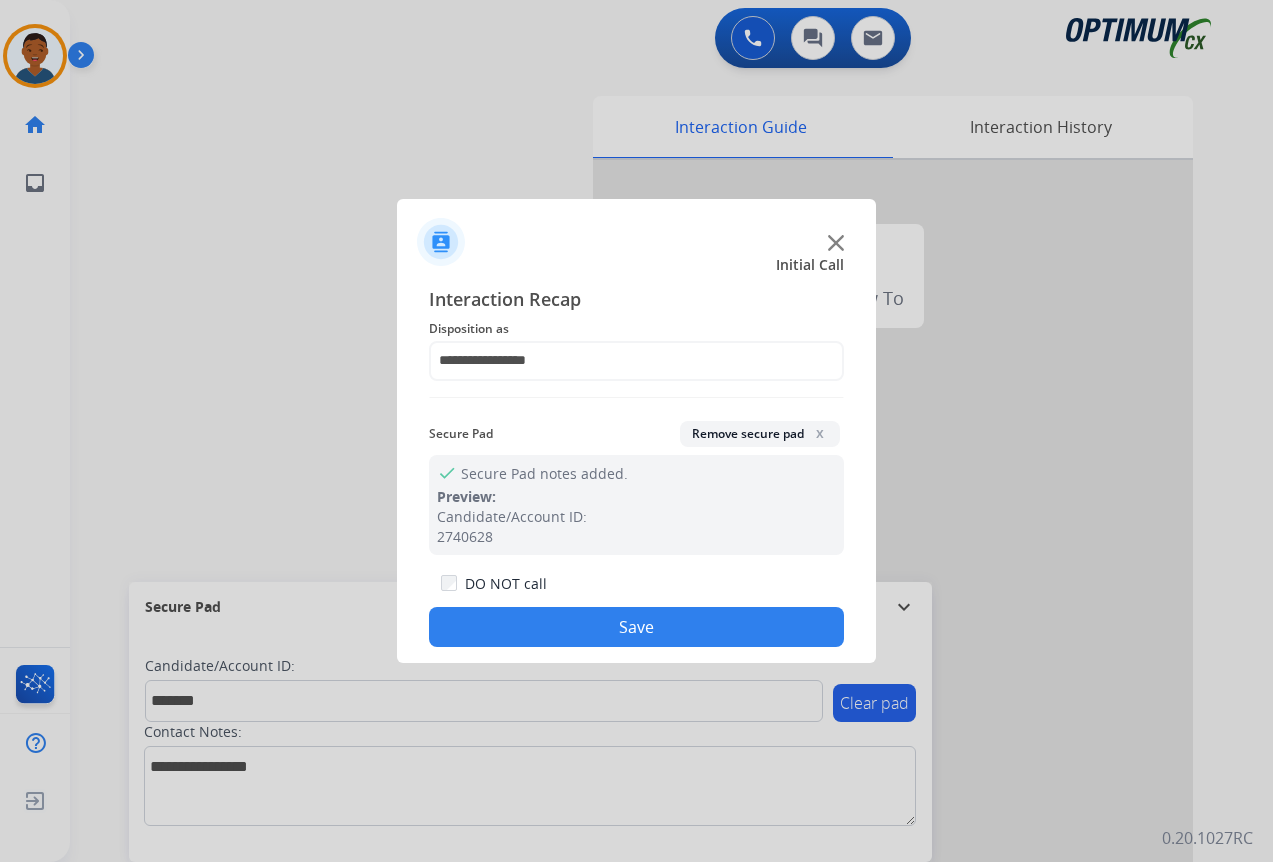 click on "Save" 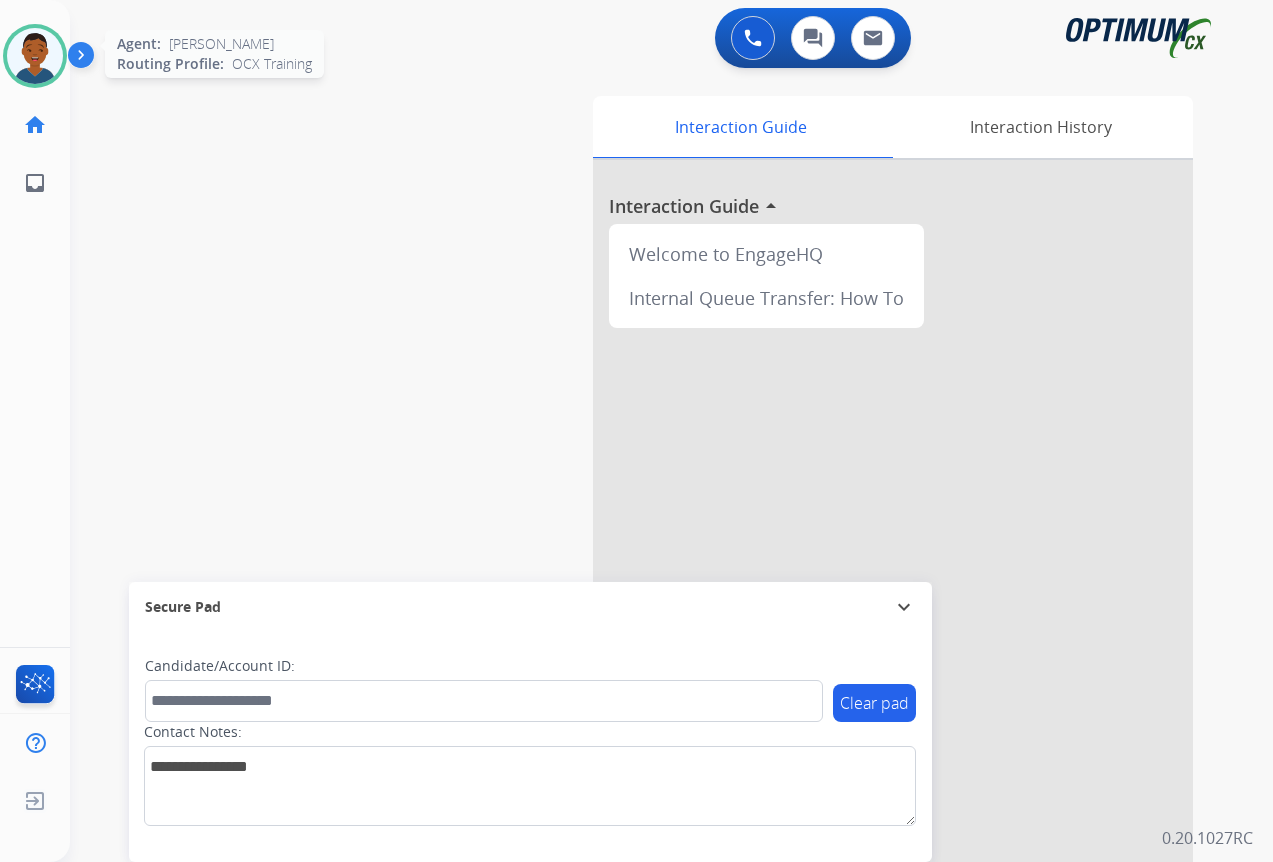 click at bounding box center (35, 56) 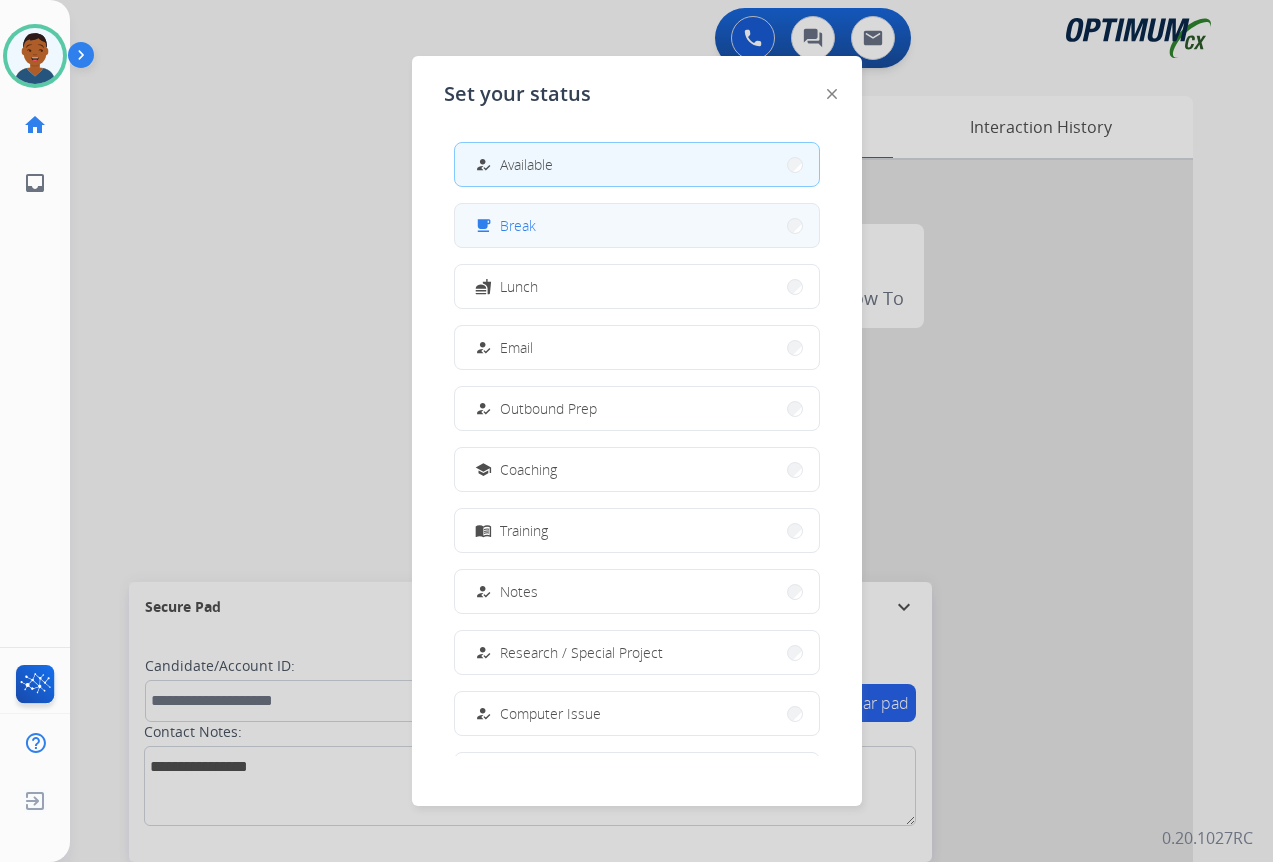 click on "free_breakfast Break" at bounding box center (637, 225) 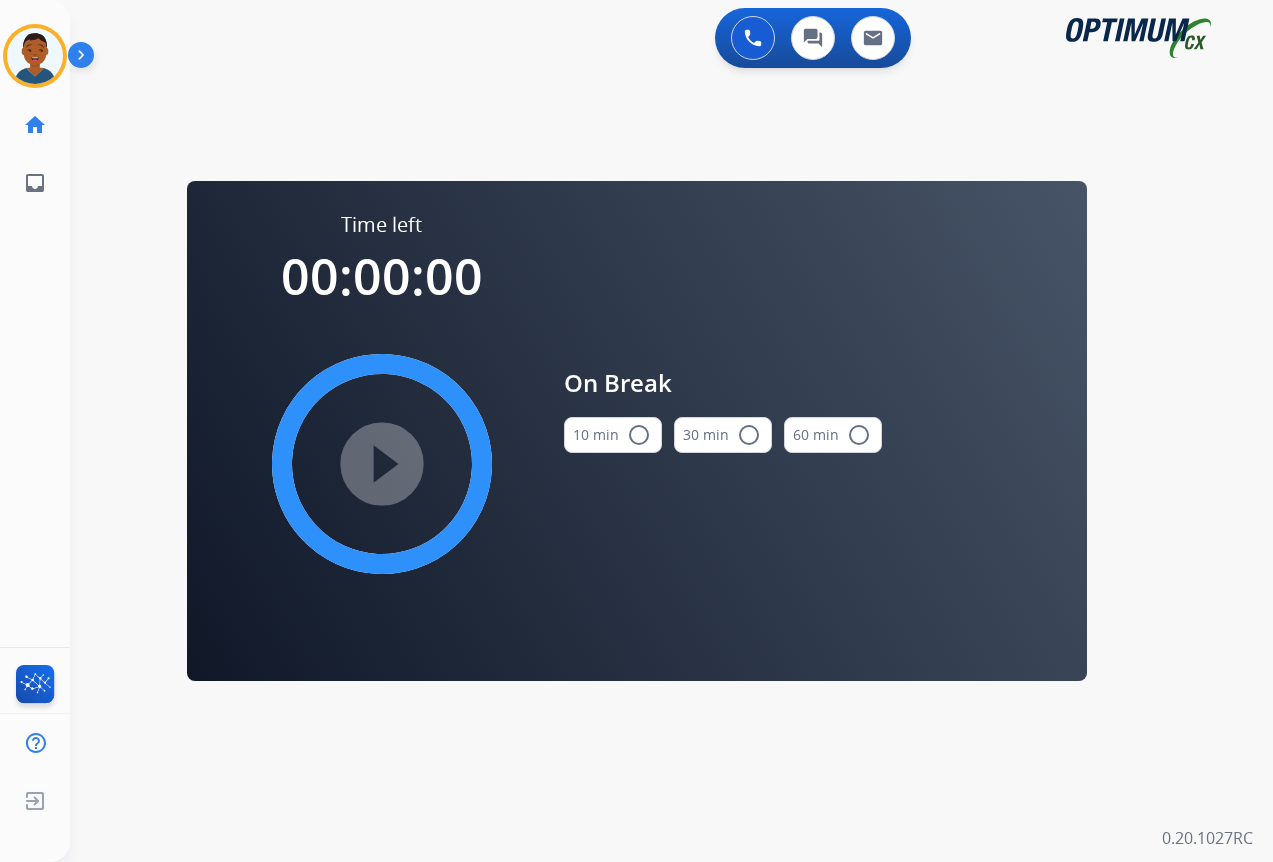 click on "radio_button_unchecked" at bounding box center (639, 435) 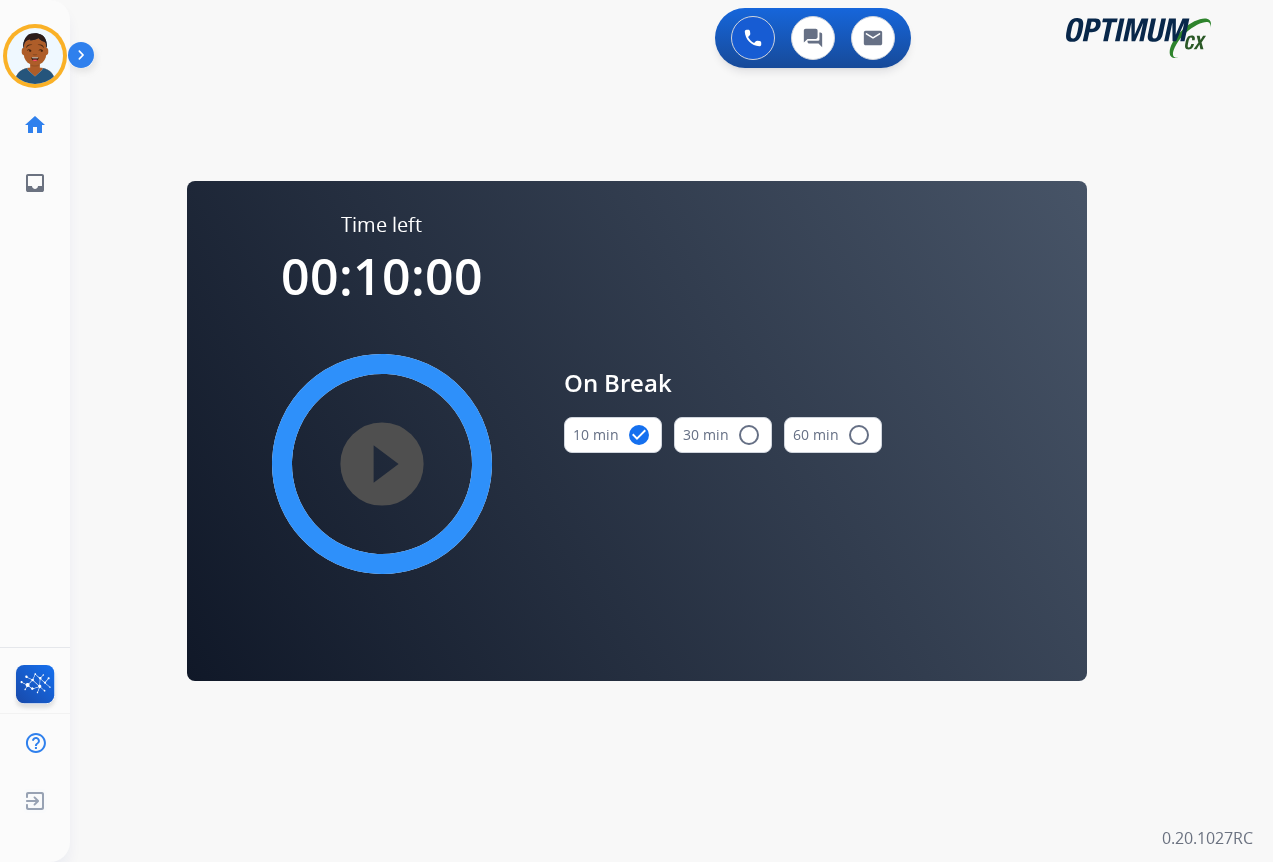 click on "play_circle_filled" at bounding box center [382, 464] 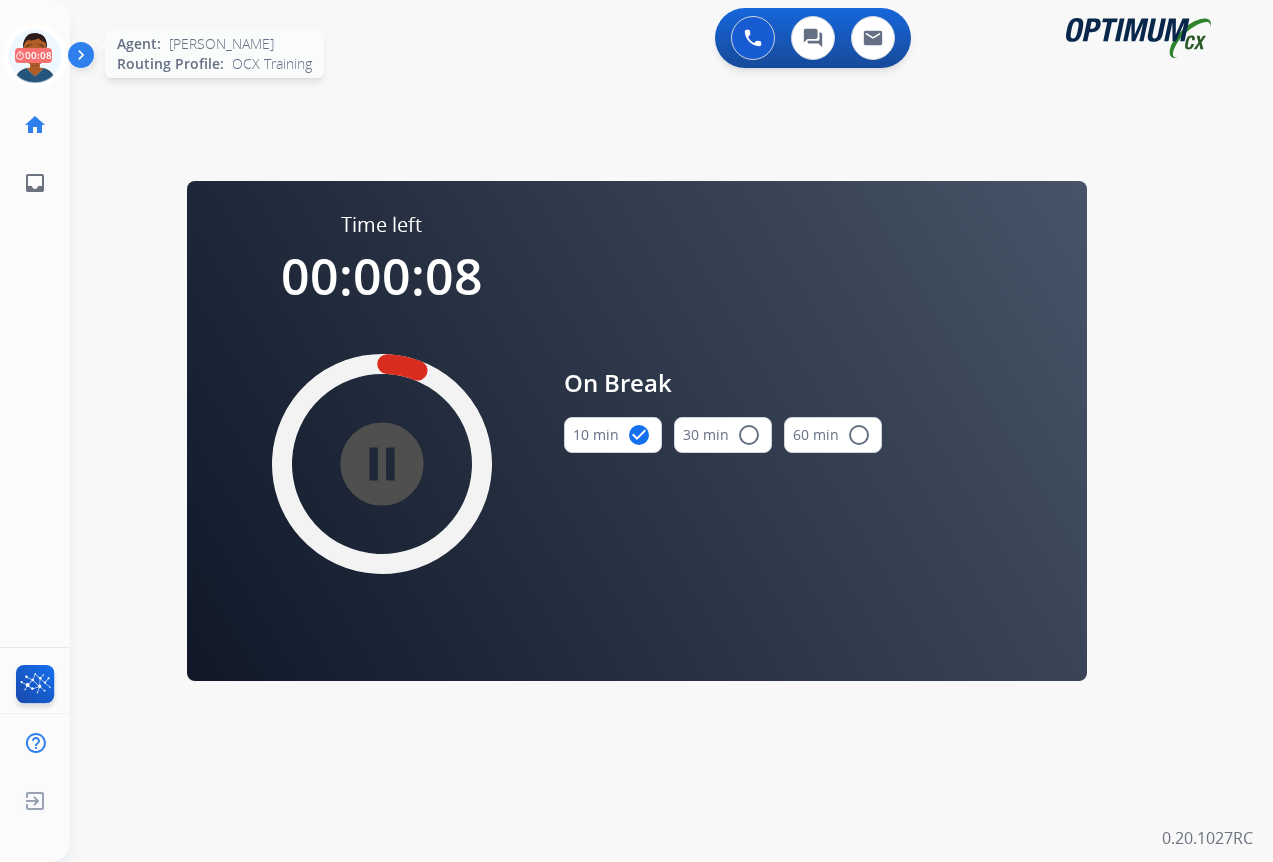 click 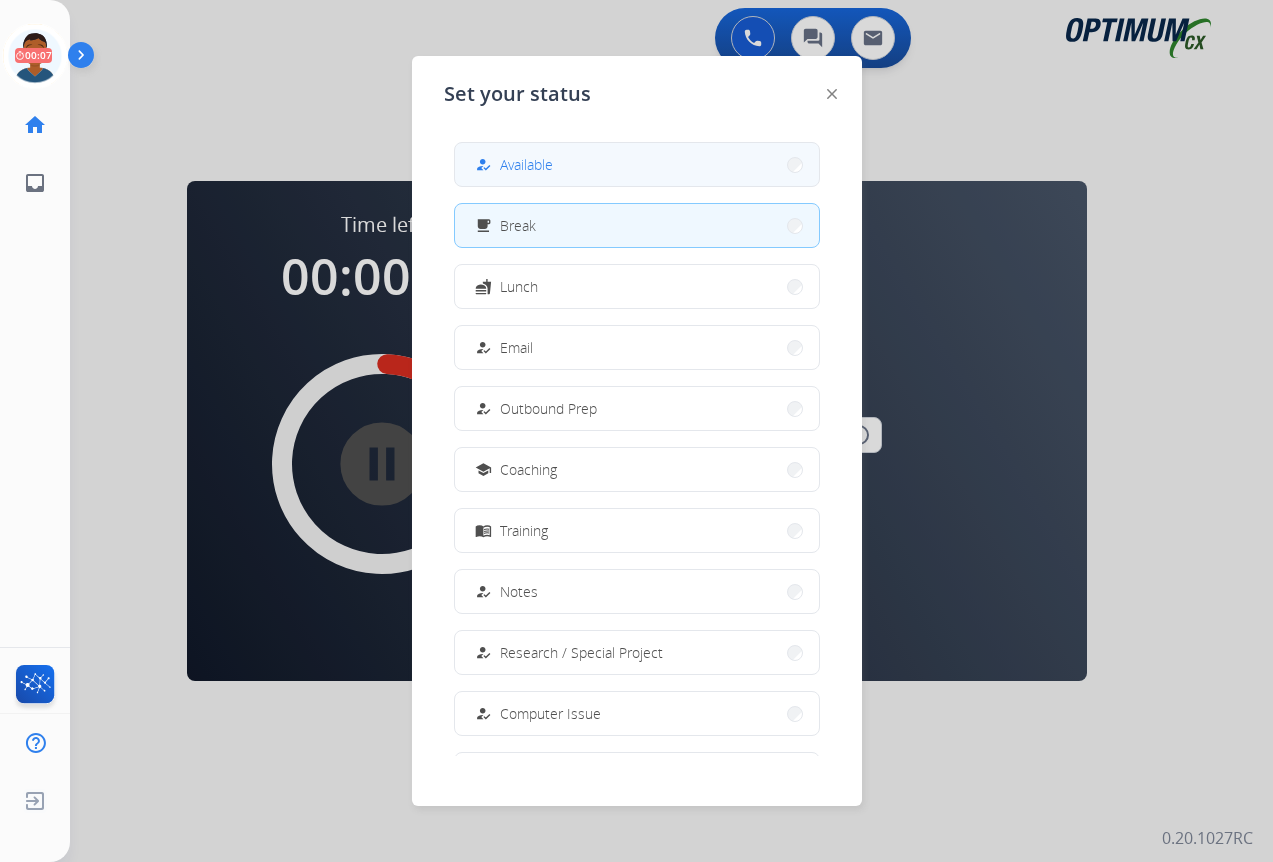 click on "how_to_reg Available" at bounding box center [637, 164] 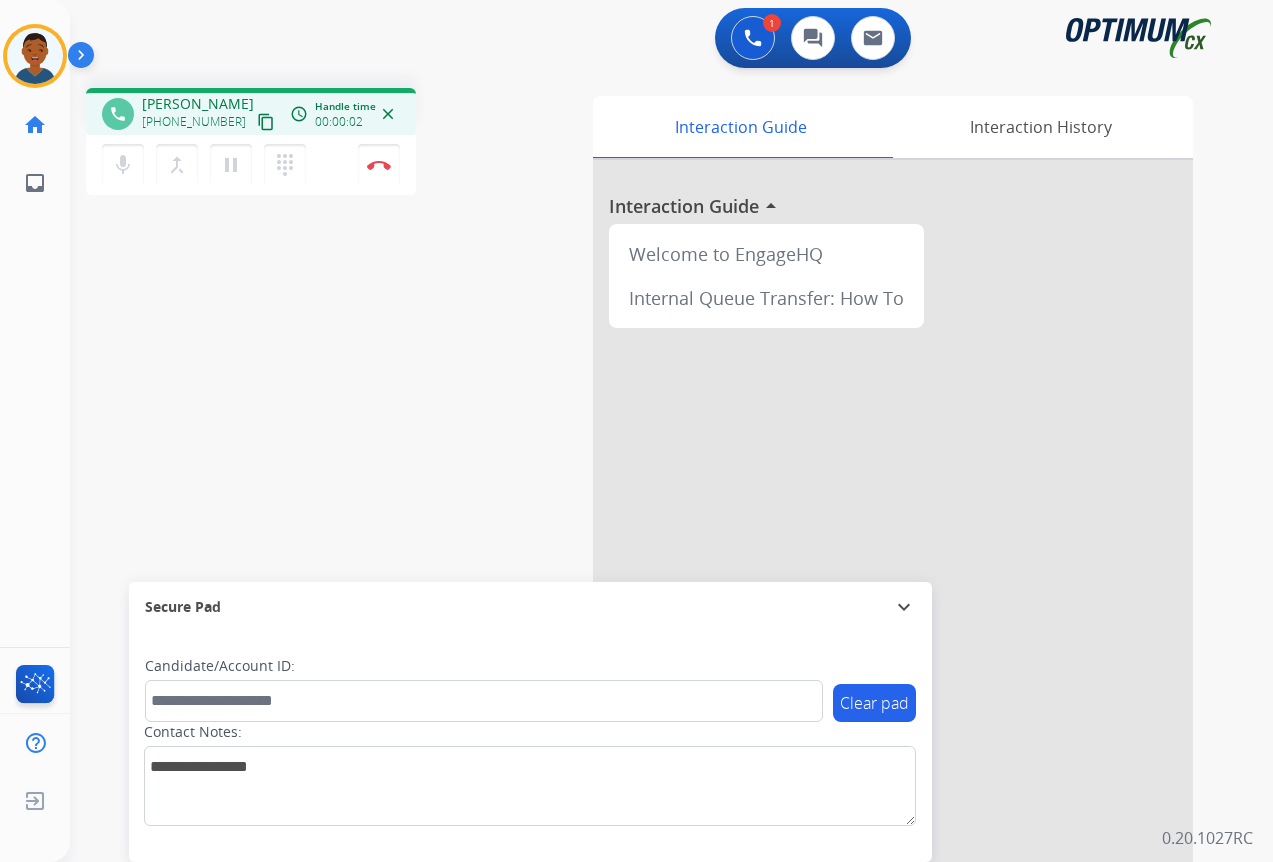 click on "content_copy" at bounding box center [266, 122] 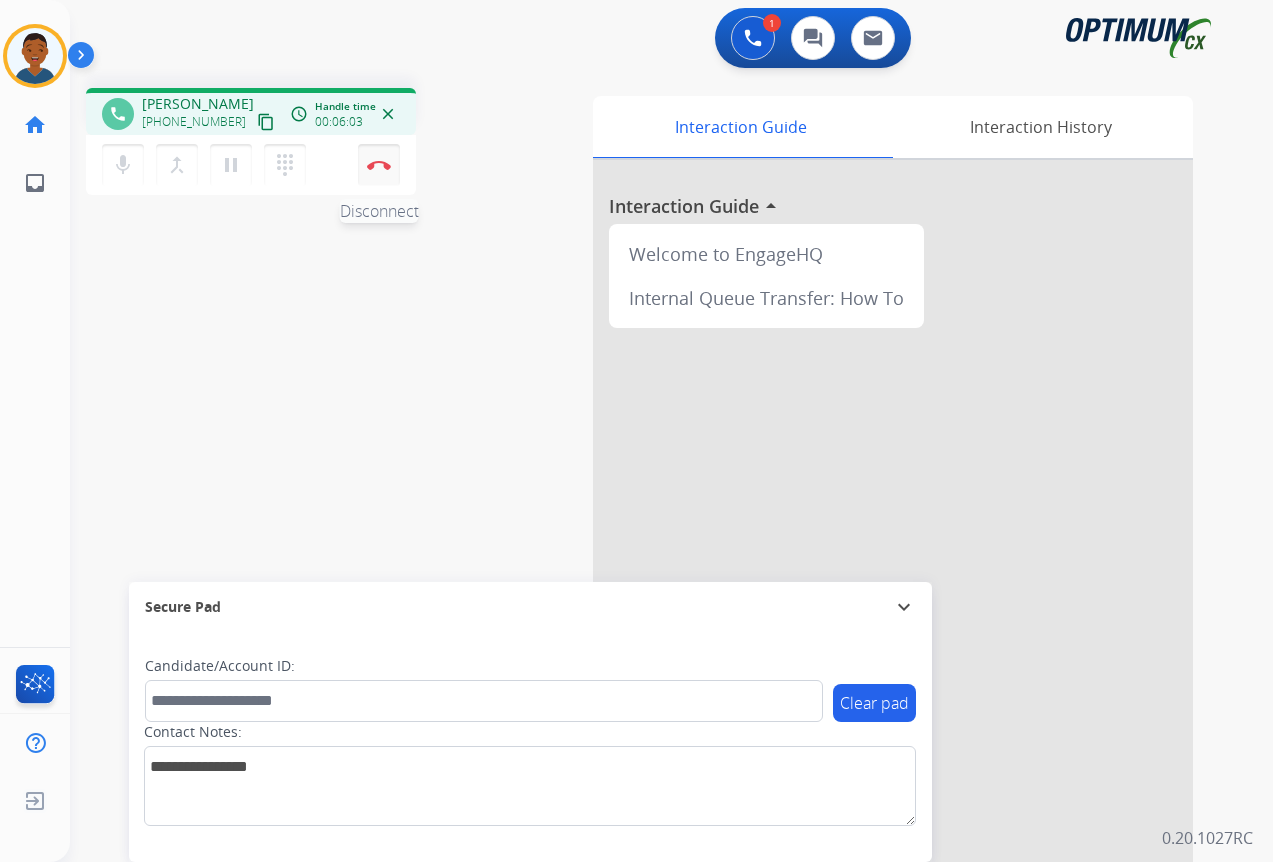 click on "Disconnect" at bounding box center (379, 165) 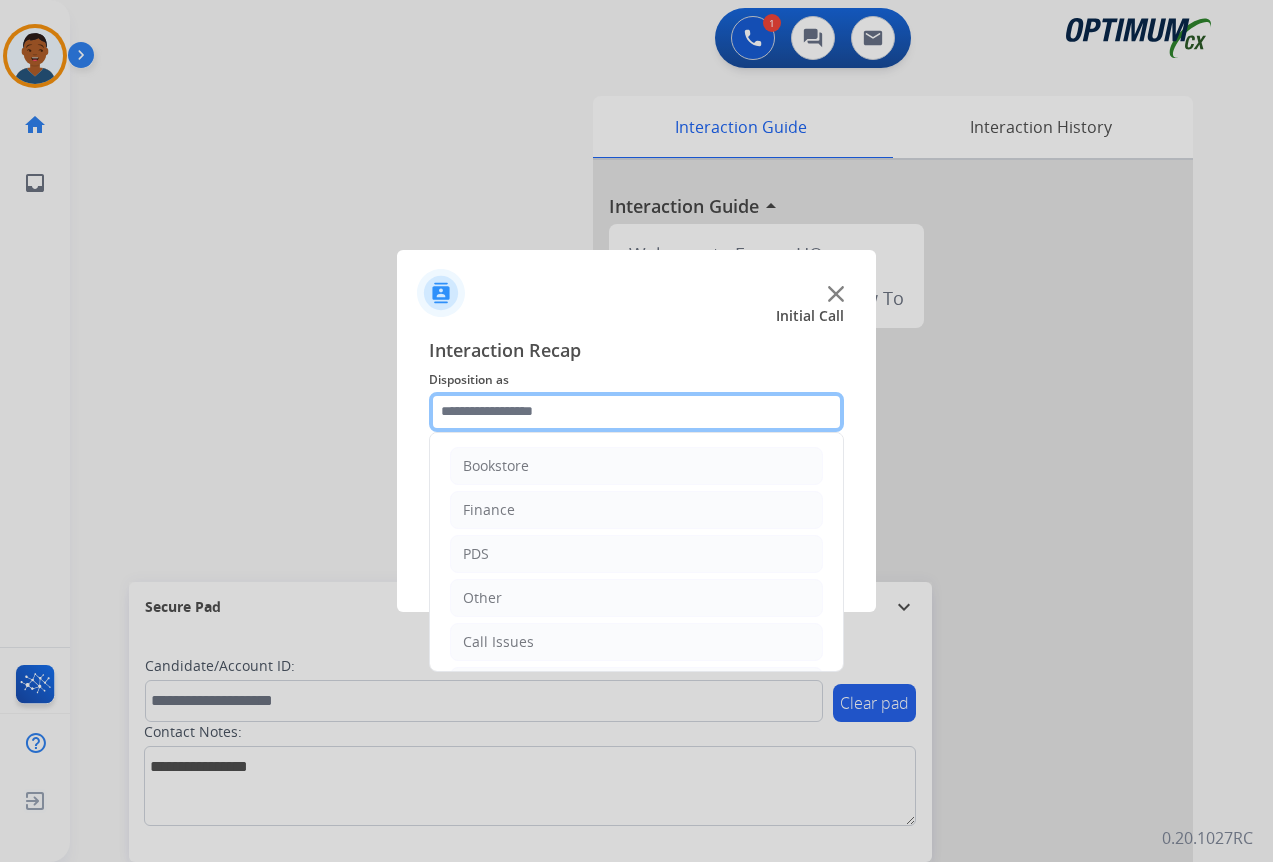 click 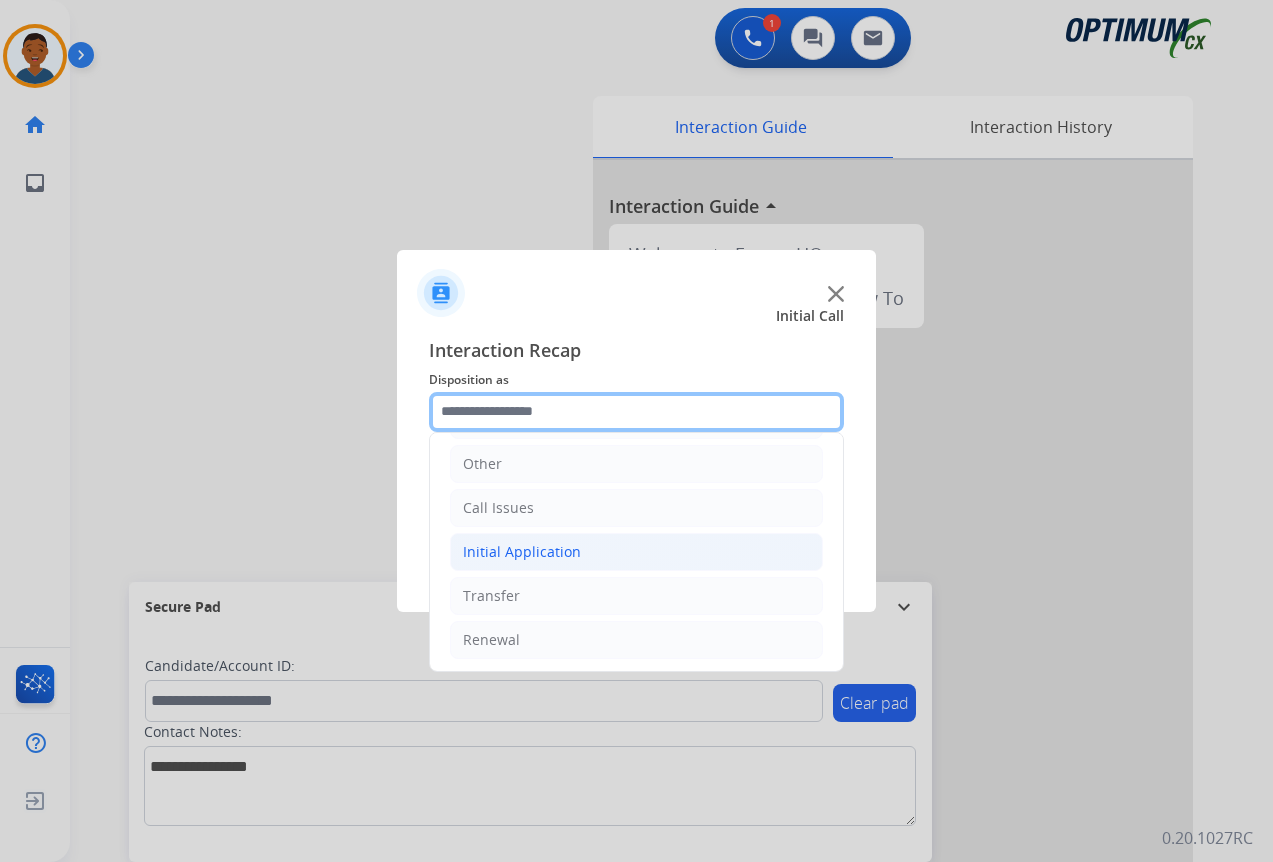 scroll, scrollTop: 136, scrollLeft: 0, axis: vertical 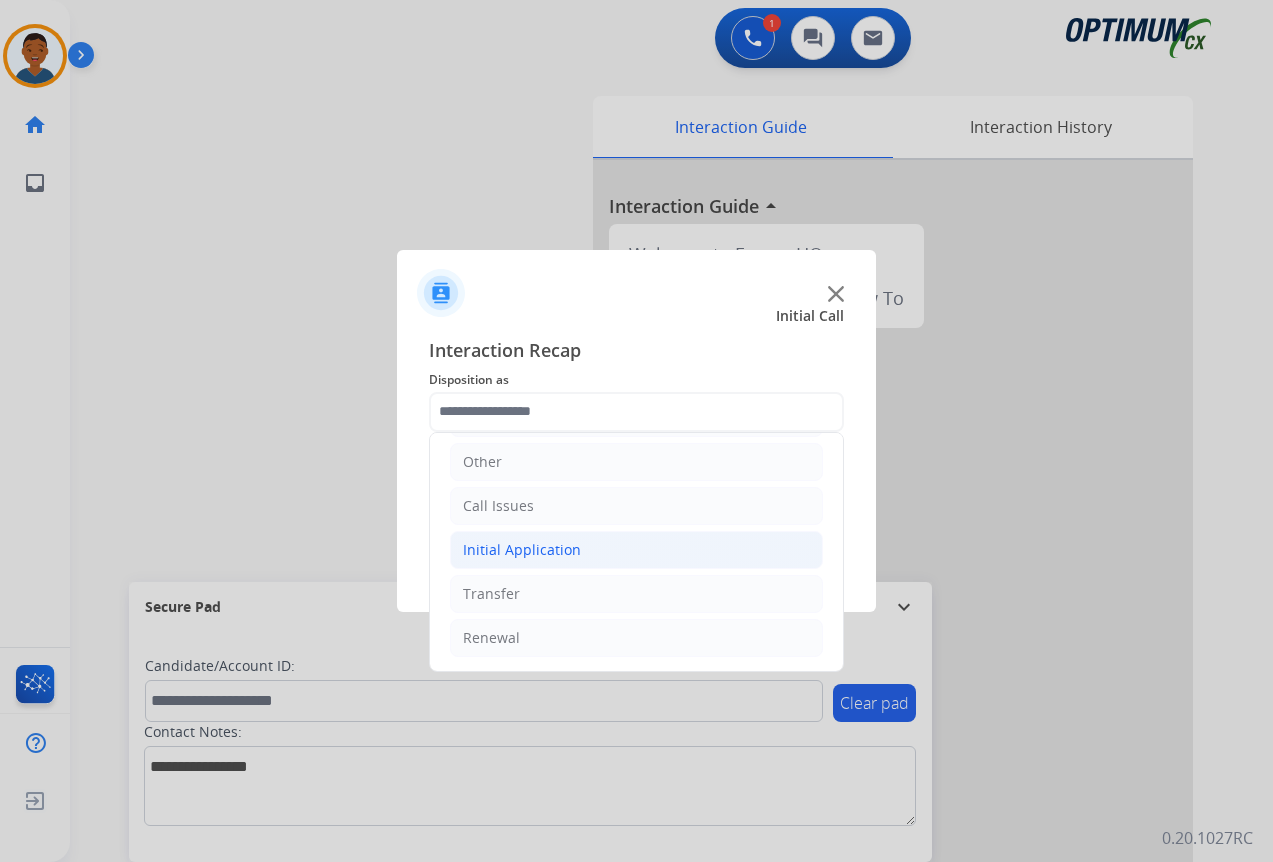 click on "Initial Application" 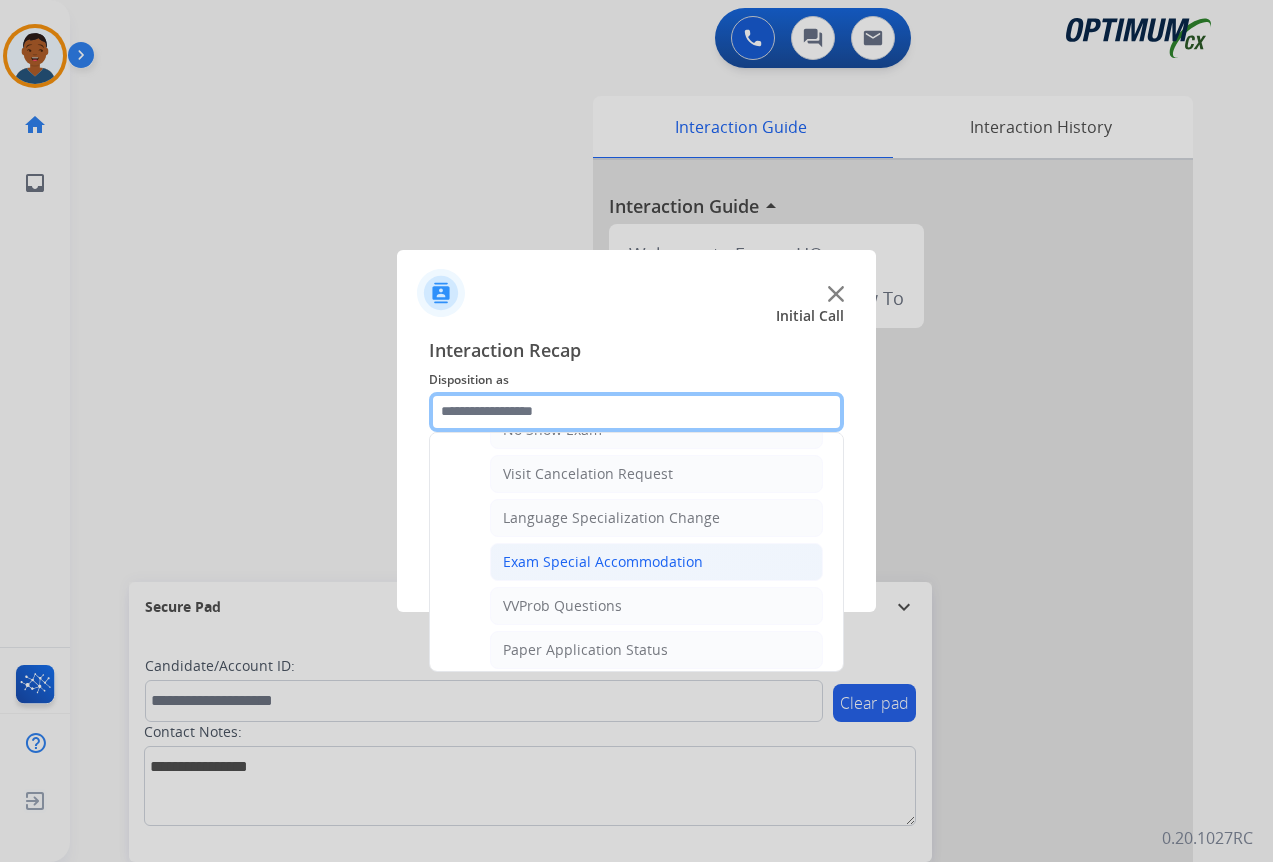 scroll, scrollTop: 1136, scrollLeft: 0, axis: vertical 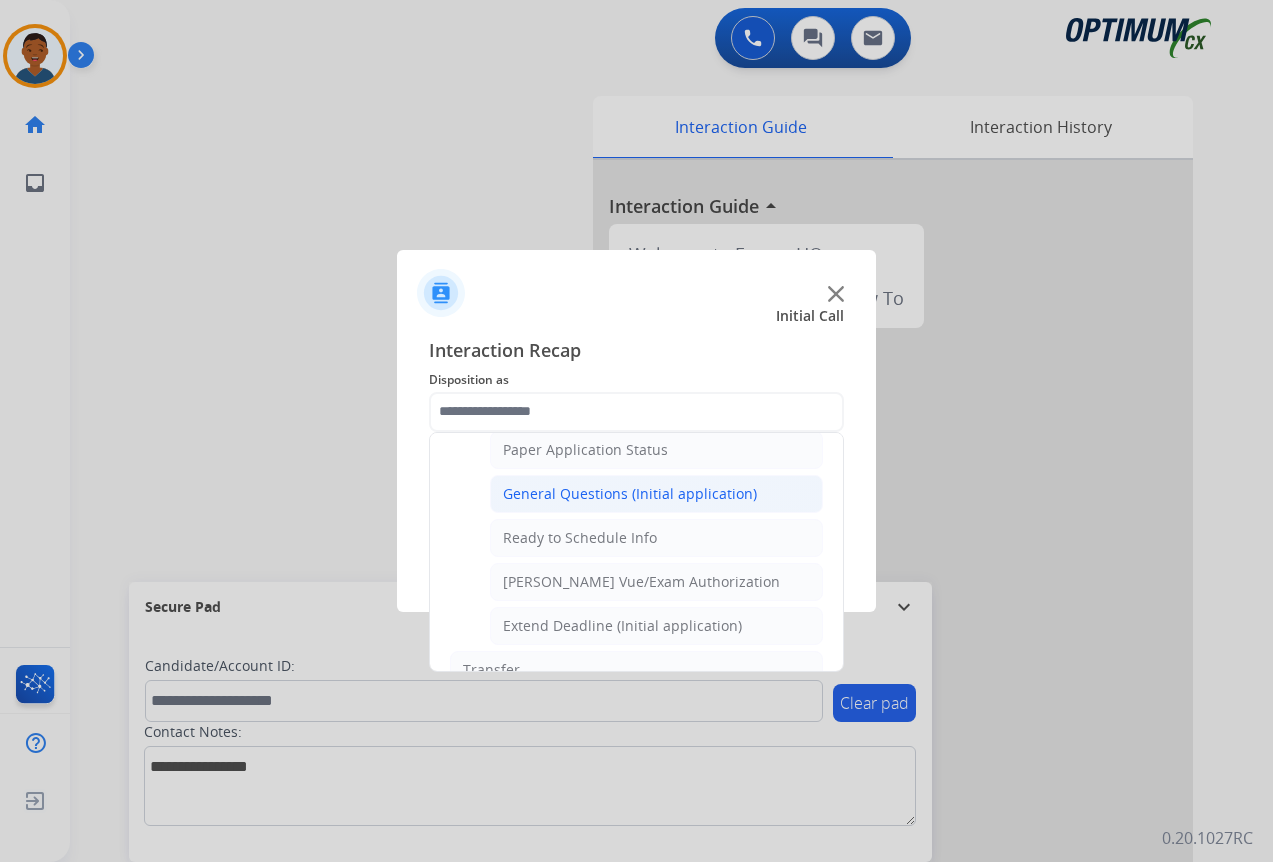 click on "General Questions (Initial application)" 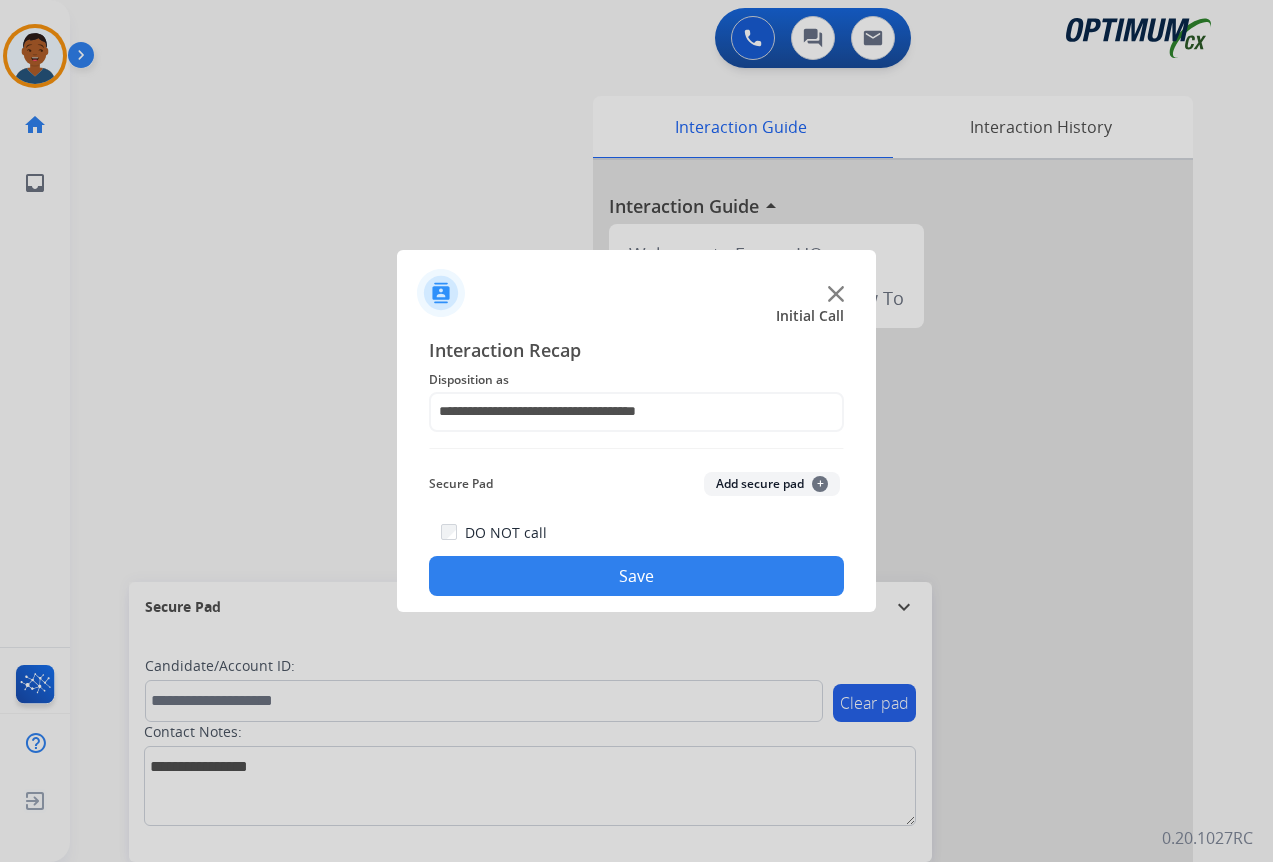 click on "Save" 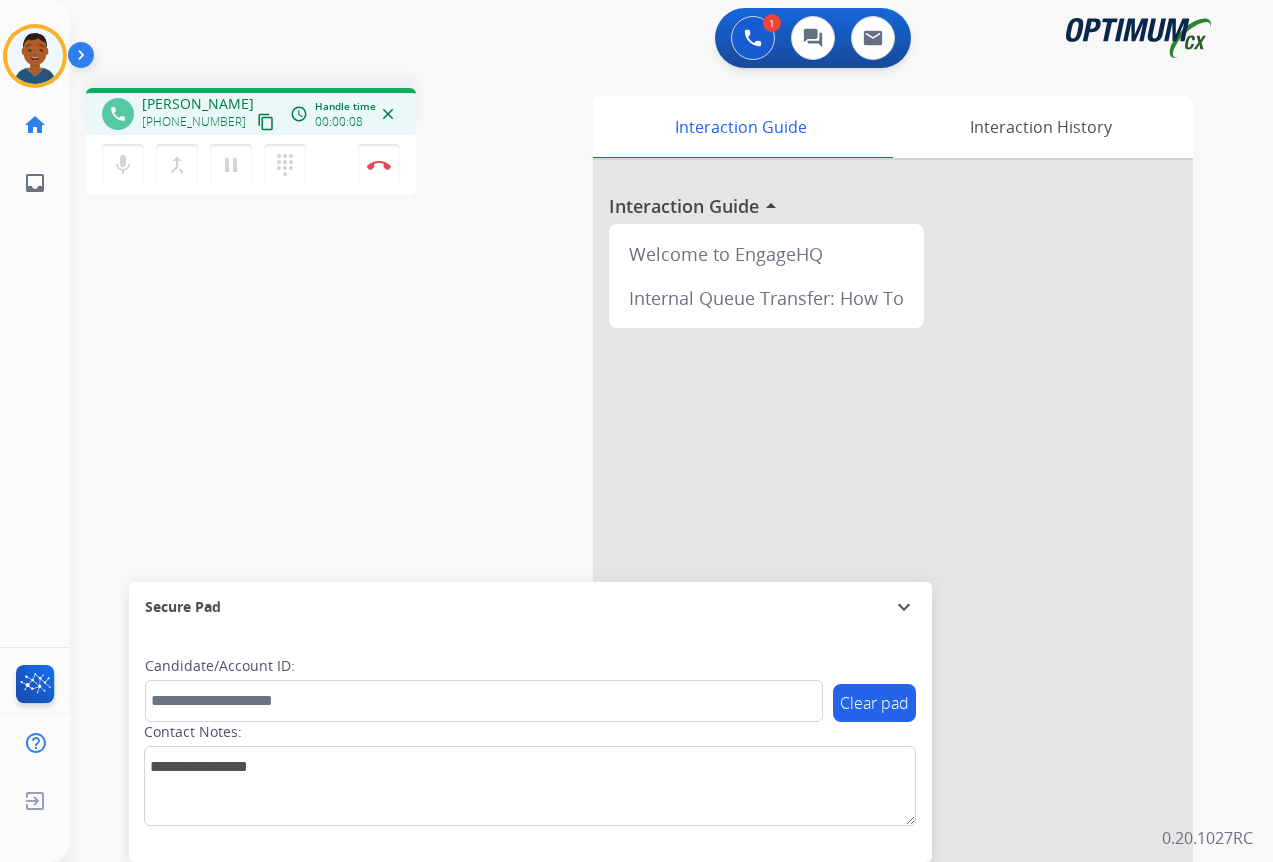 click on "content_copy" at bounding box center [266, 122] 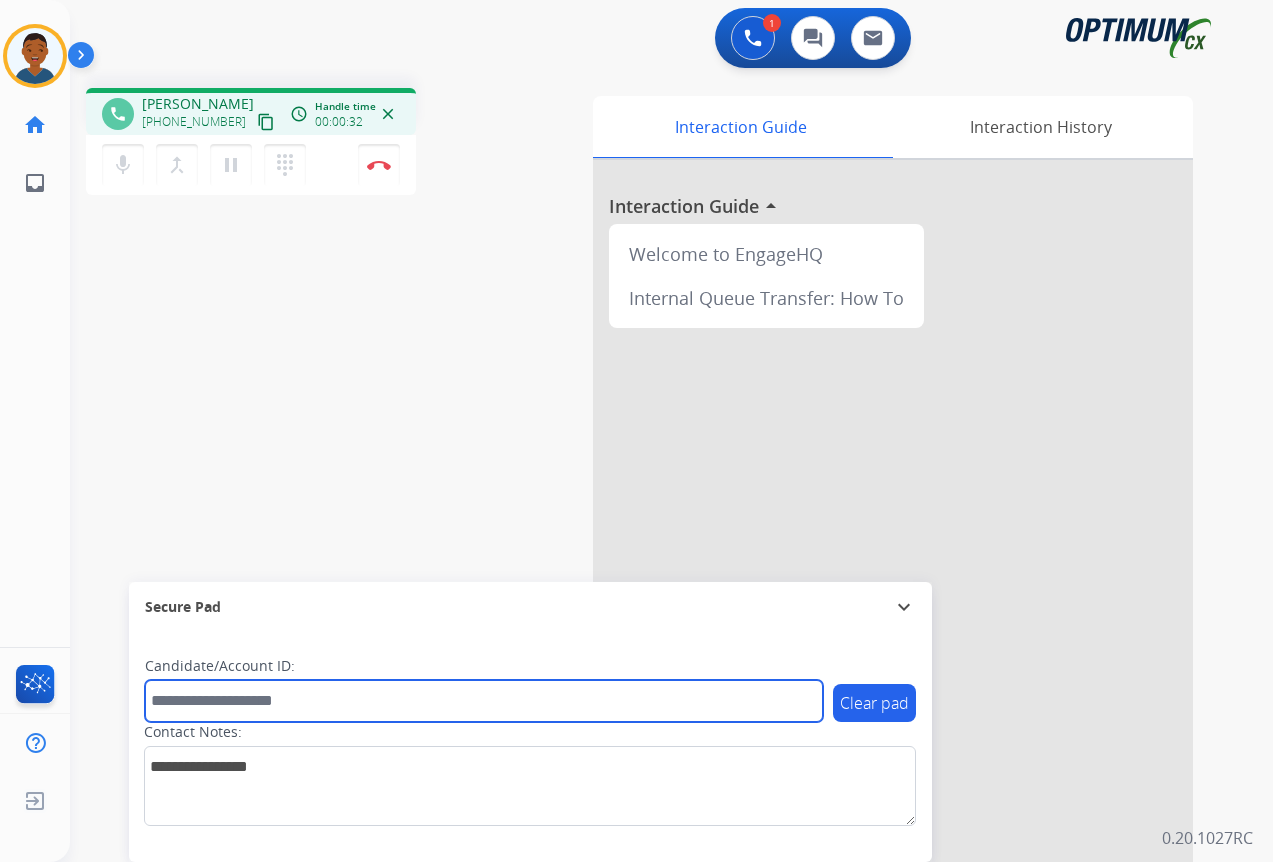click at bounding box center (484, 701) 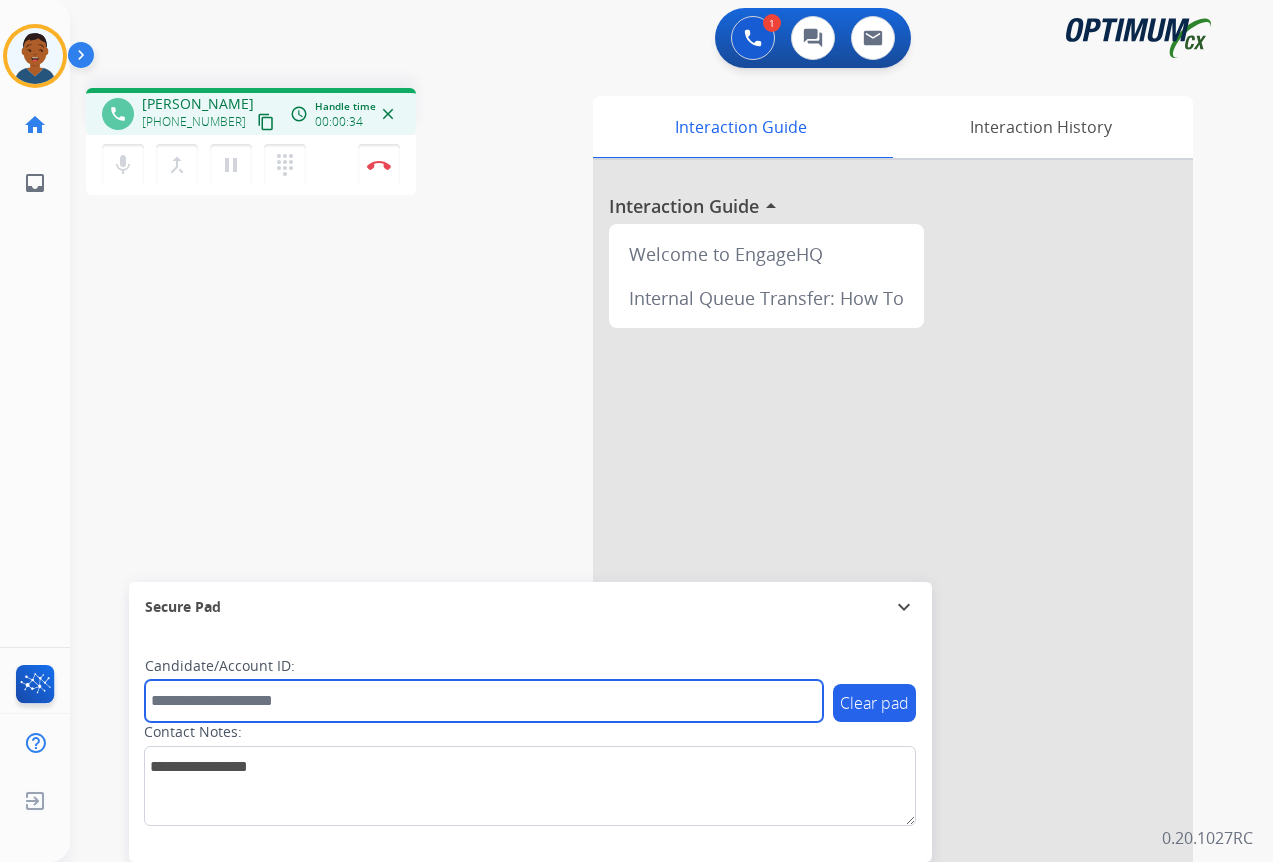 paste on "*******" 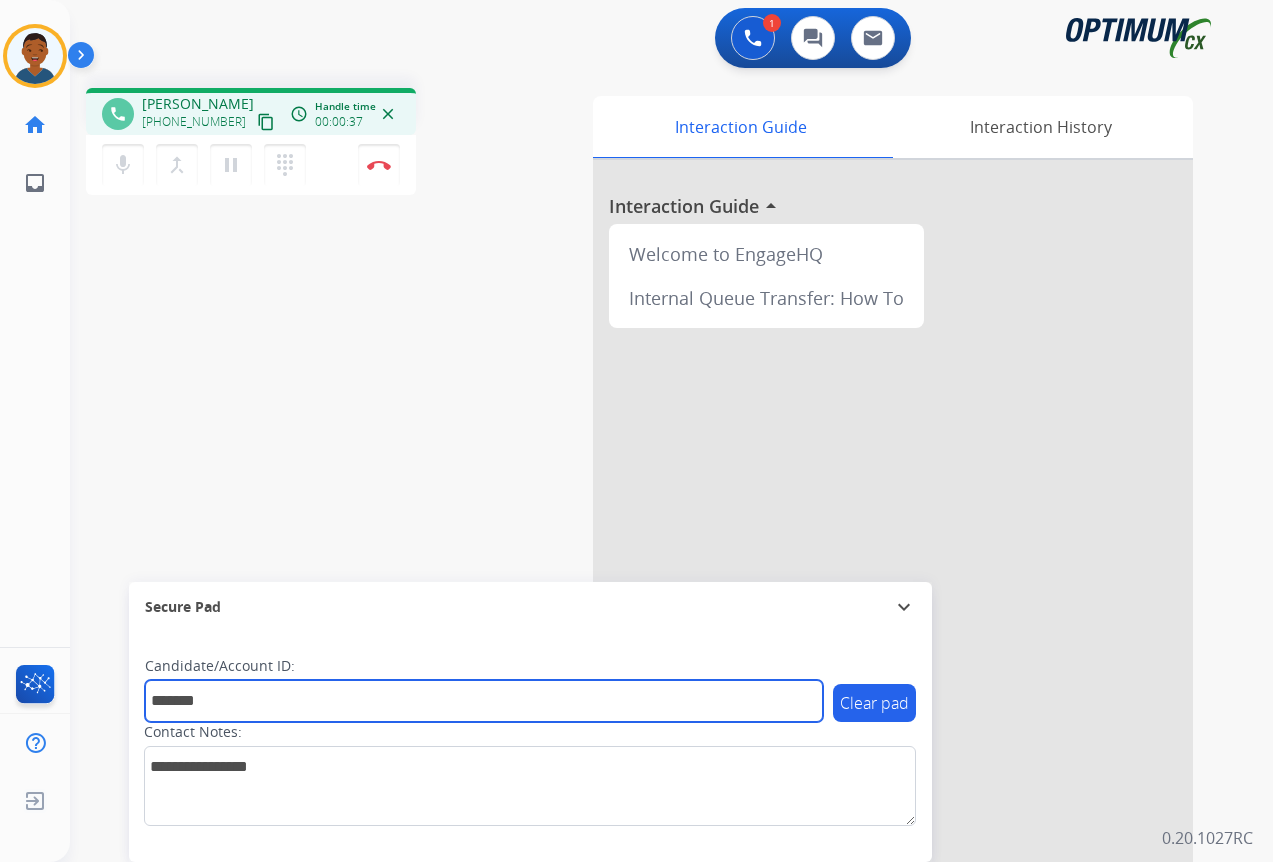type on "*******" 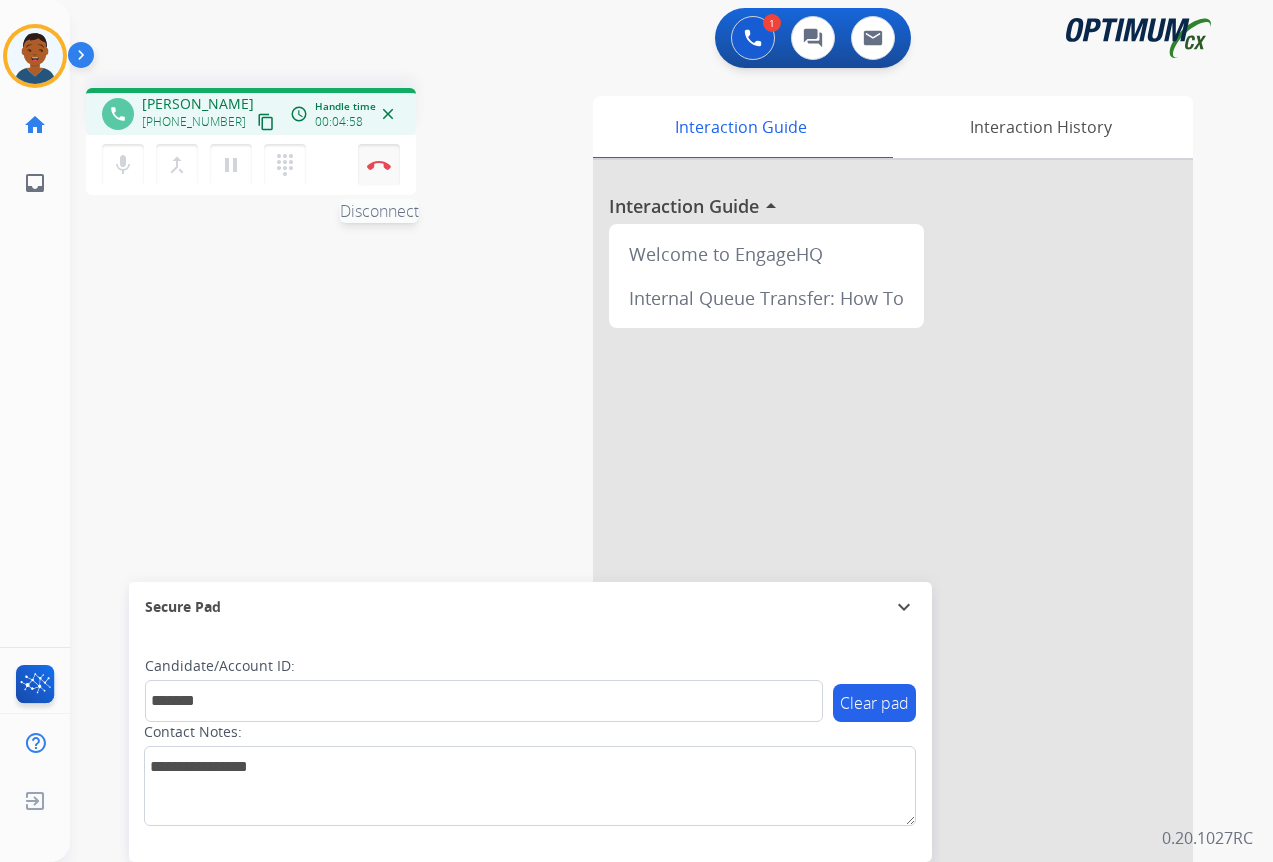 click at bounding box center [379, 165] 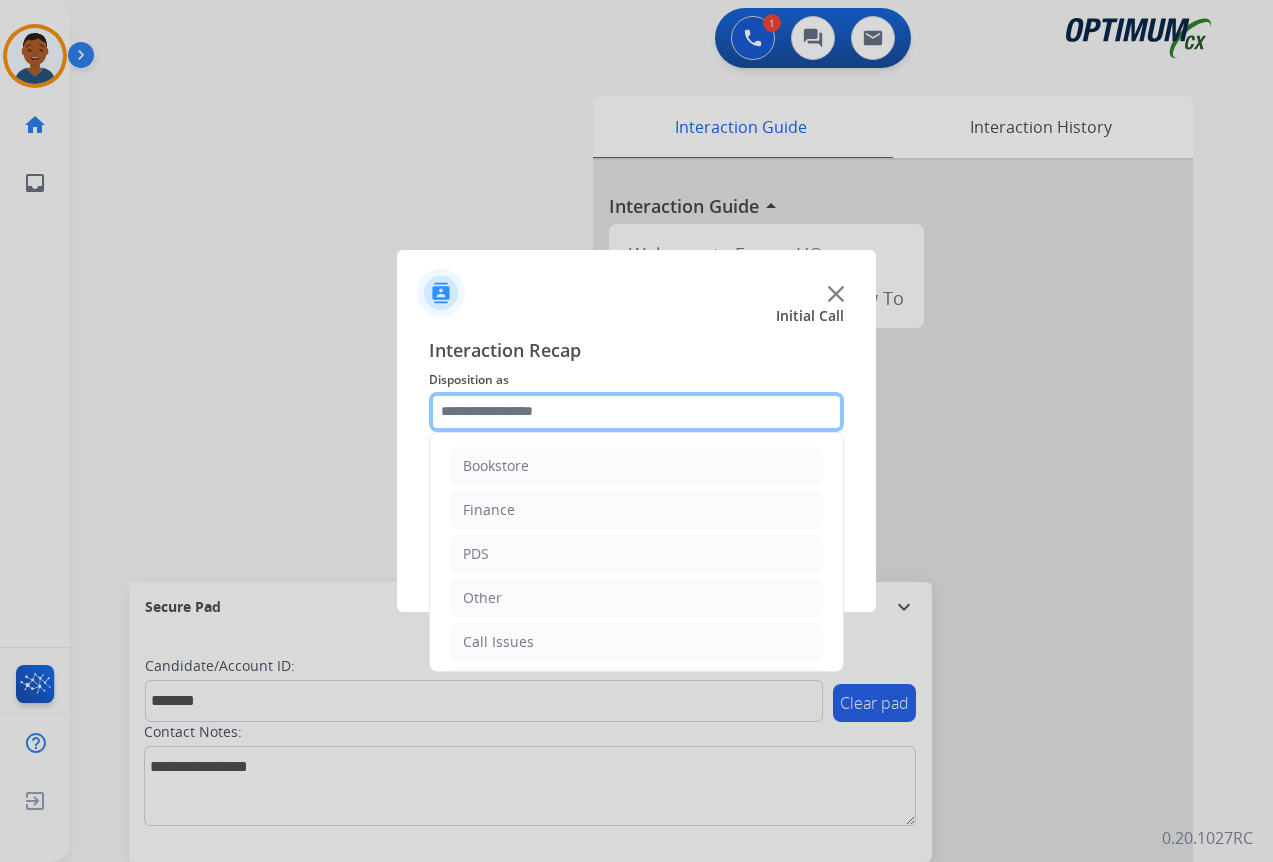click 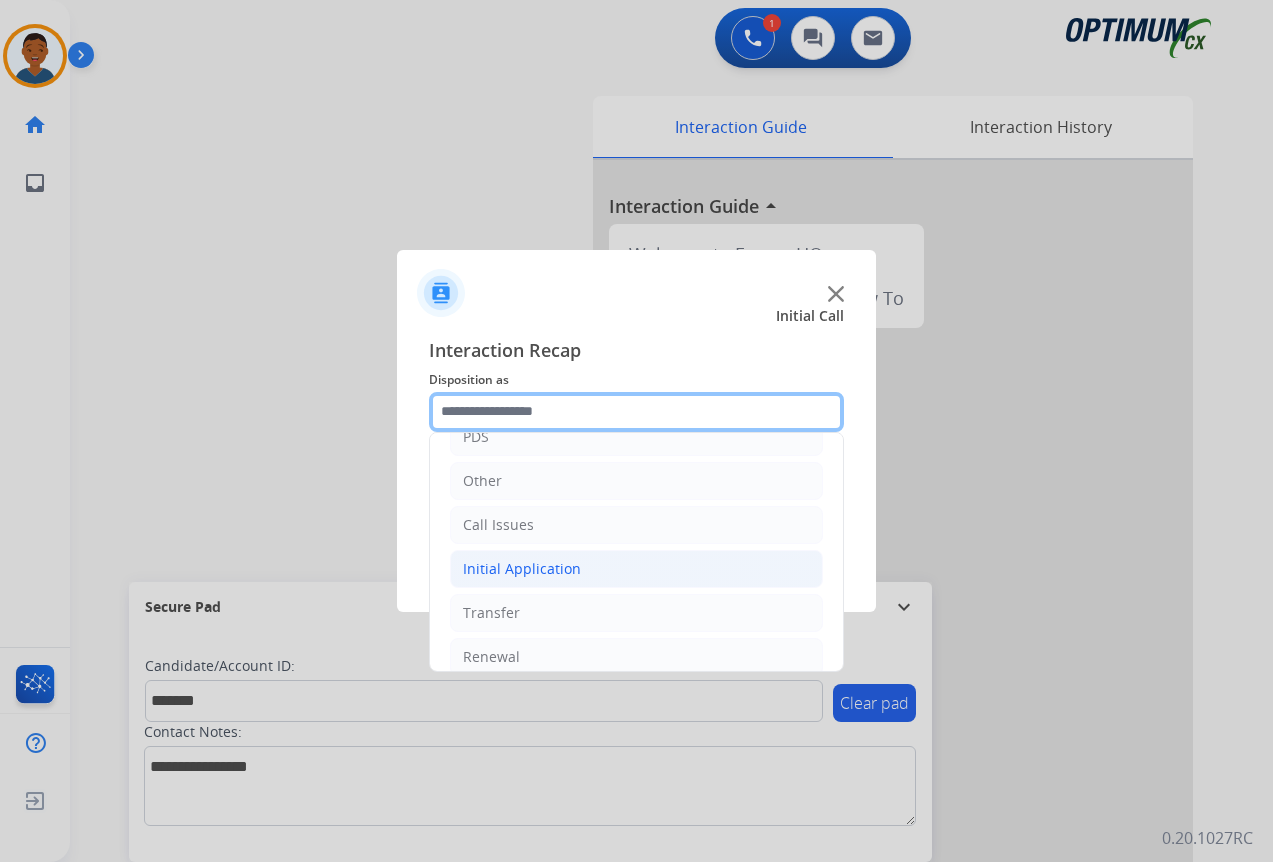 scroll, scrollTop: 136, scrollLeft: 0, axis: vertical 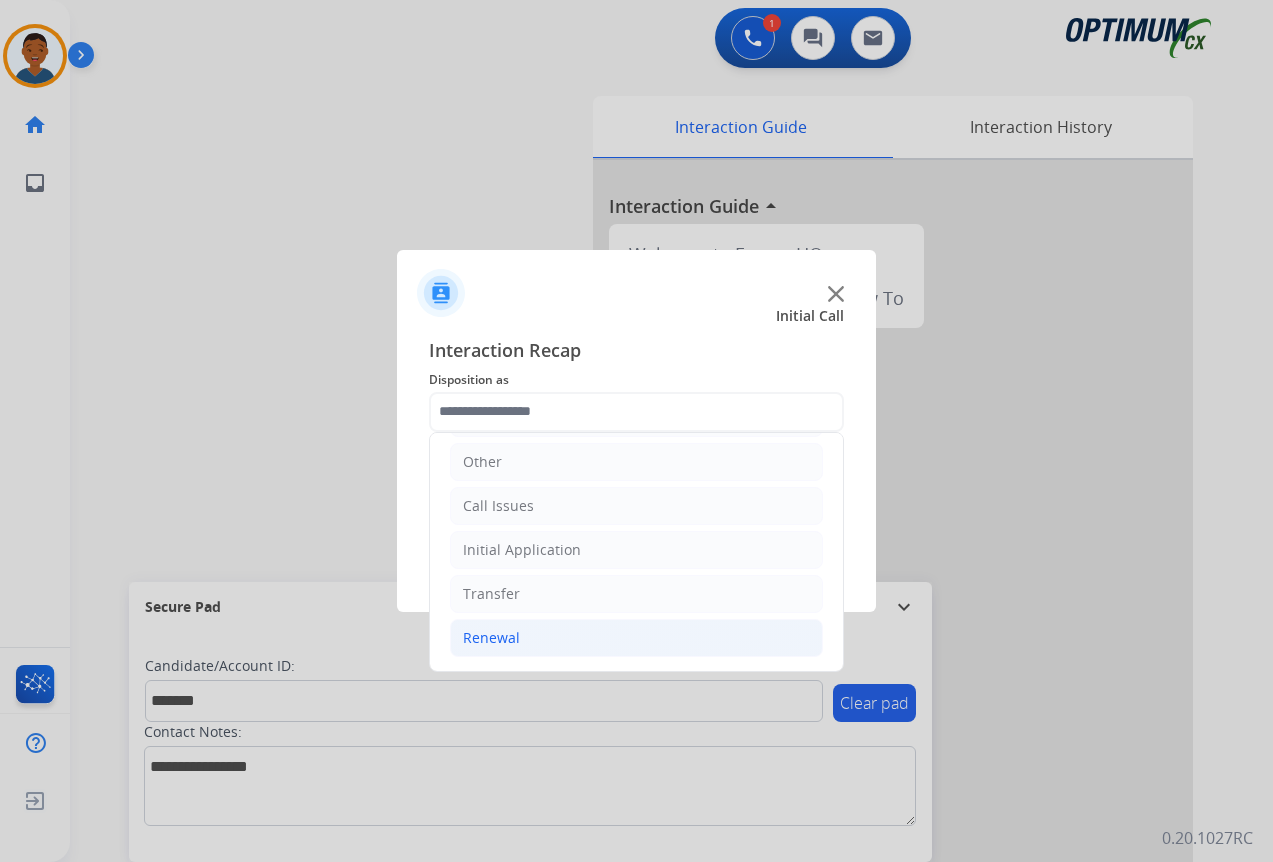 click on "Renewal" 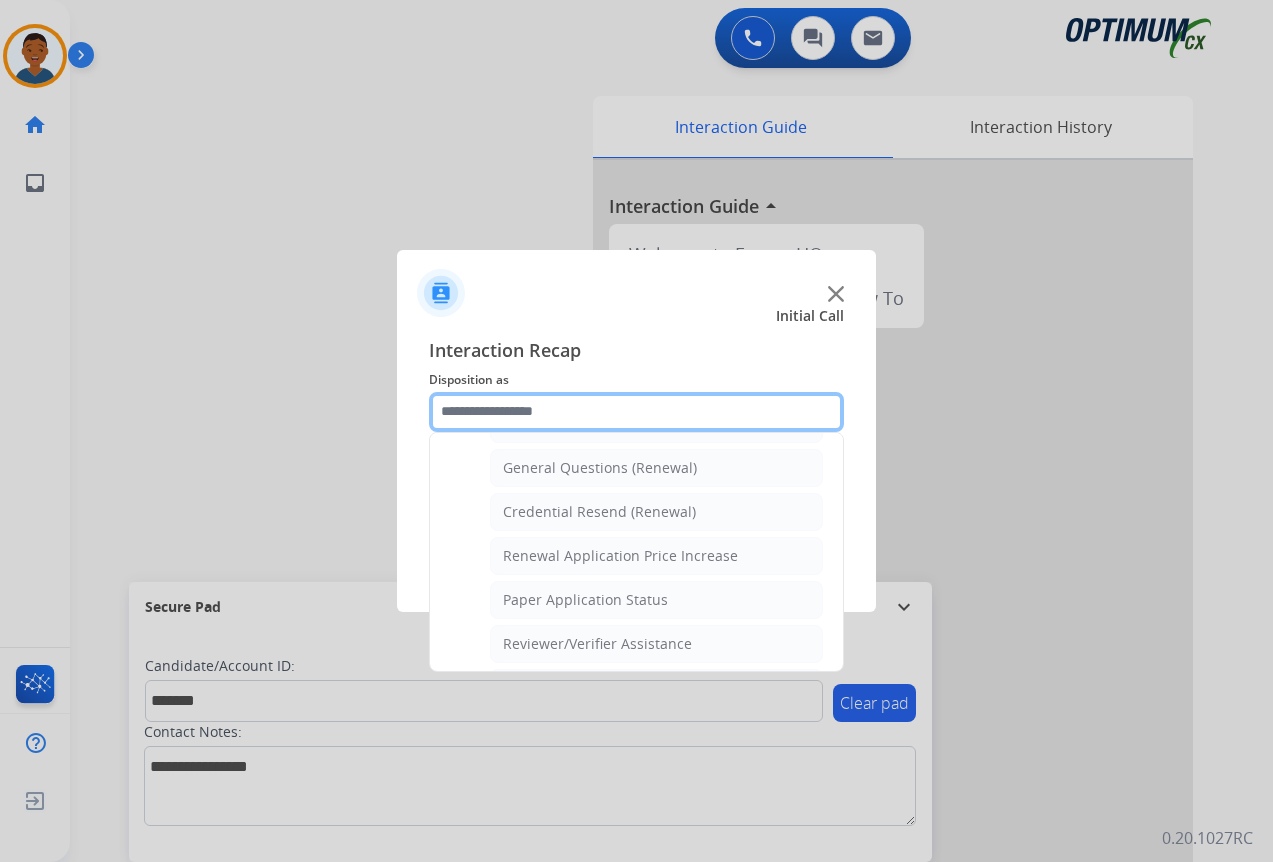 scroll, scrollTop: 636, scrollLeft: 0, axis: vertical 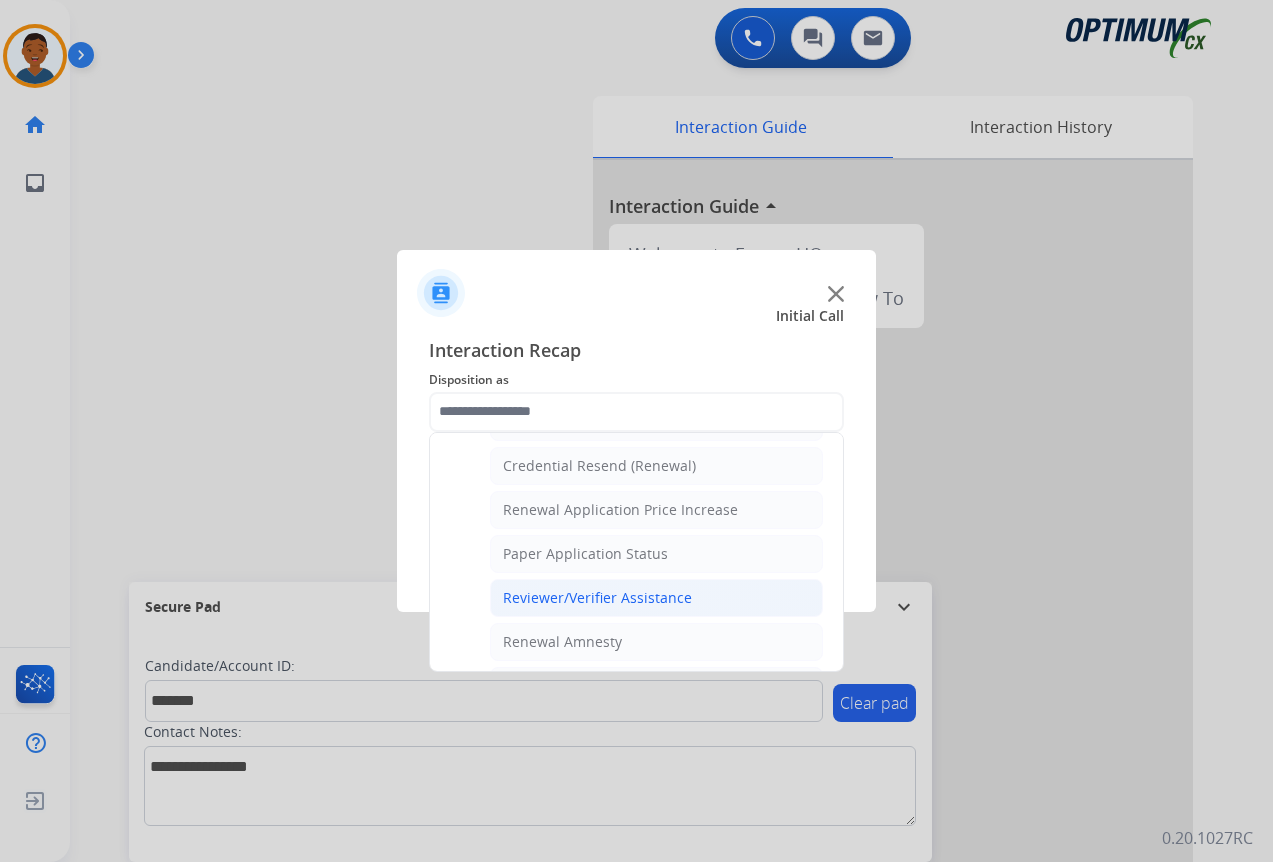 click on "Reviewer/Verifier Assistance" 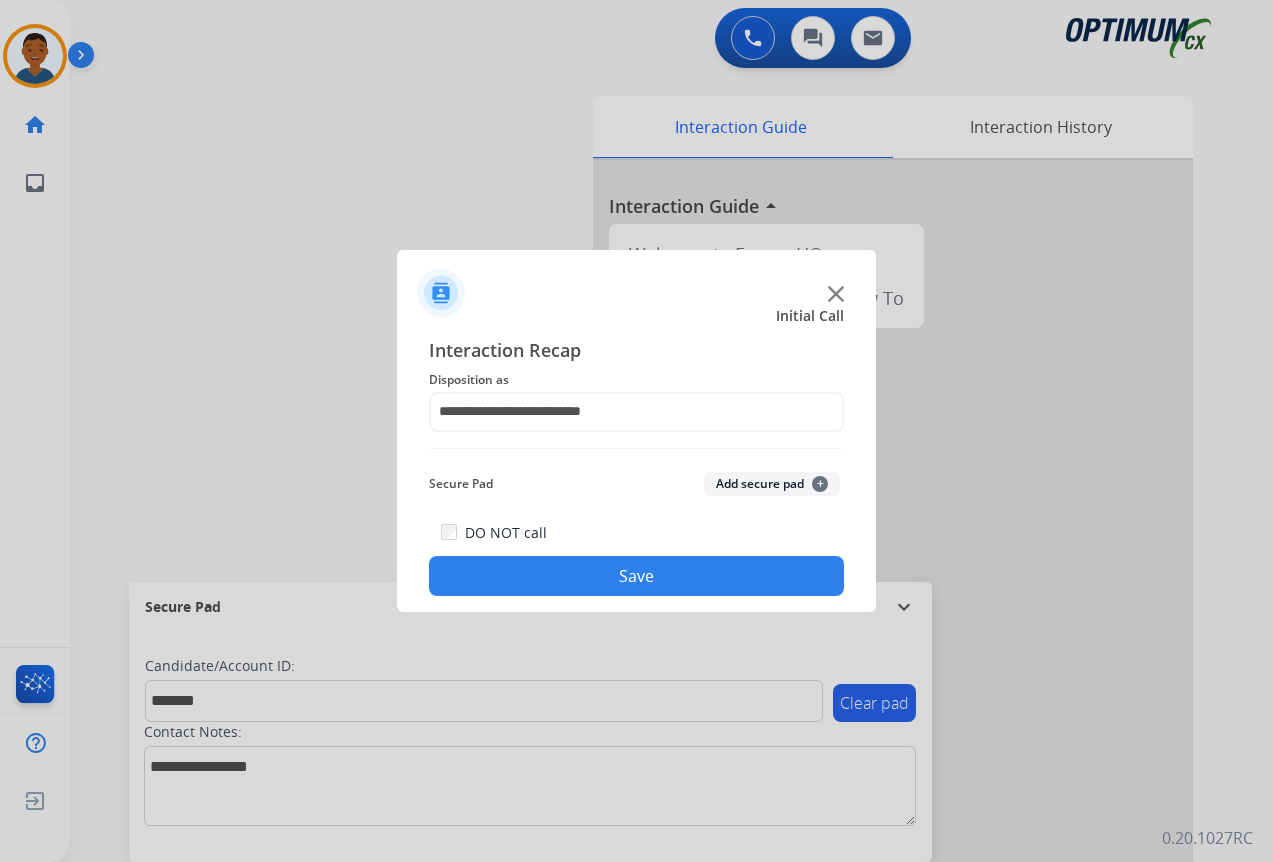 click on "Add secure pad  +" 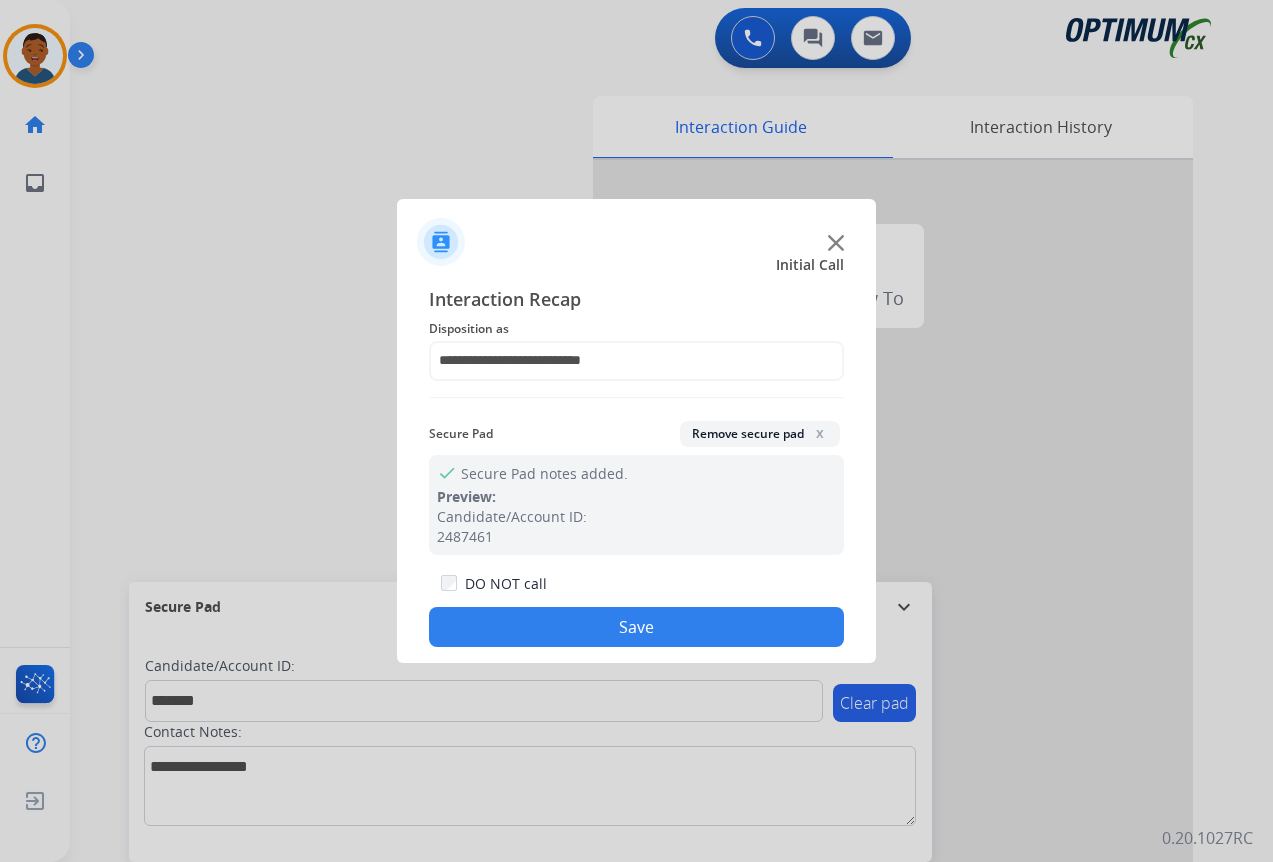 click on "Save" 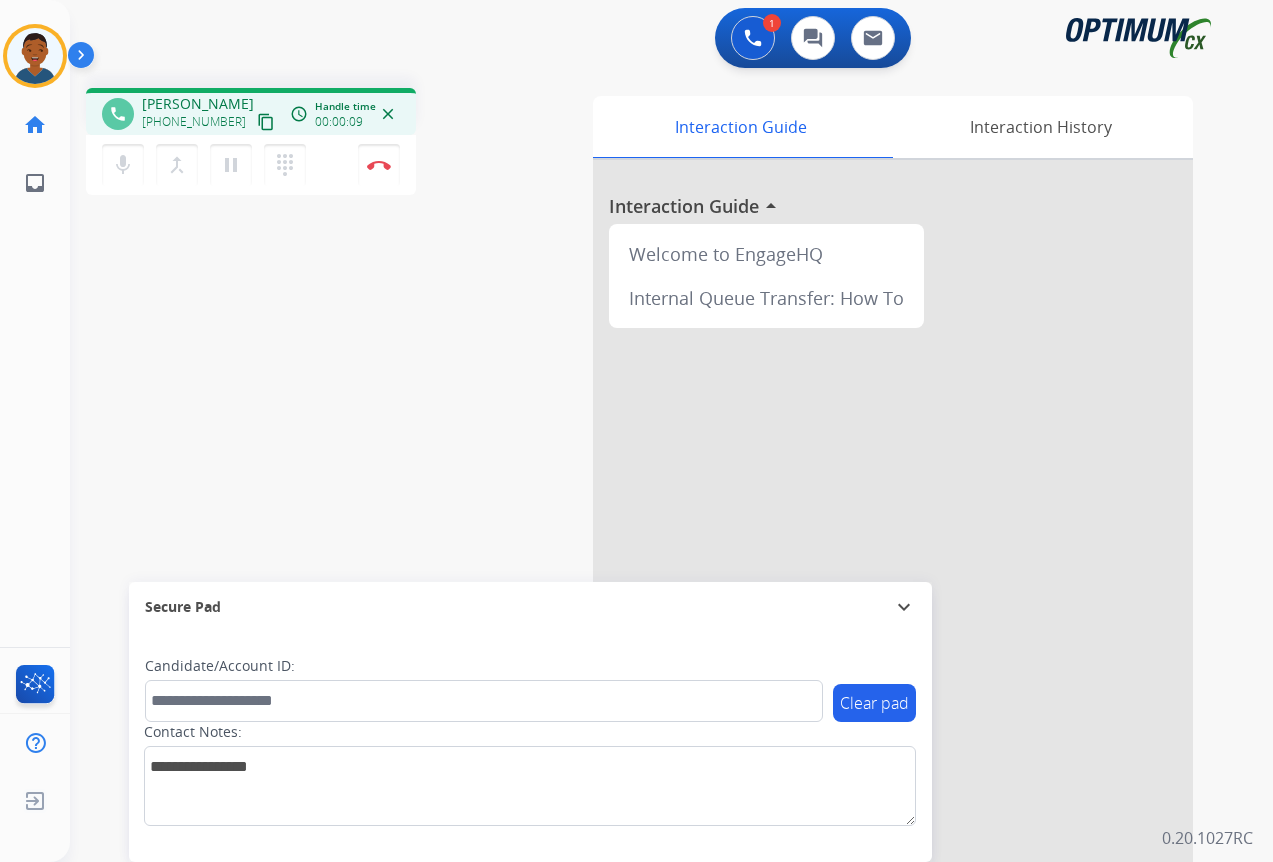 click on "content_copy" at bounding box center [266, 122] 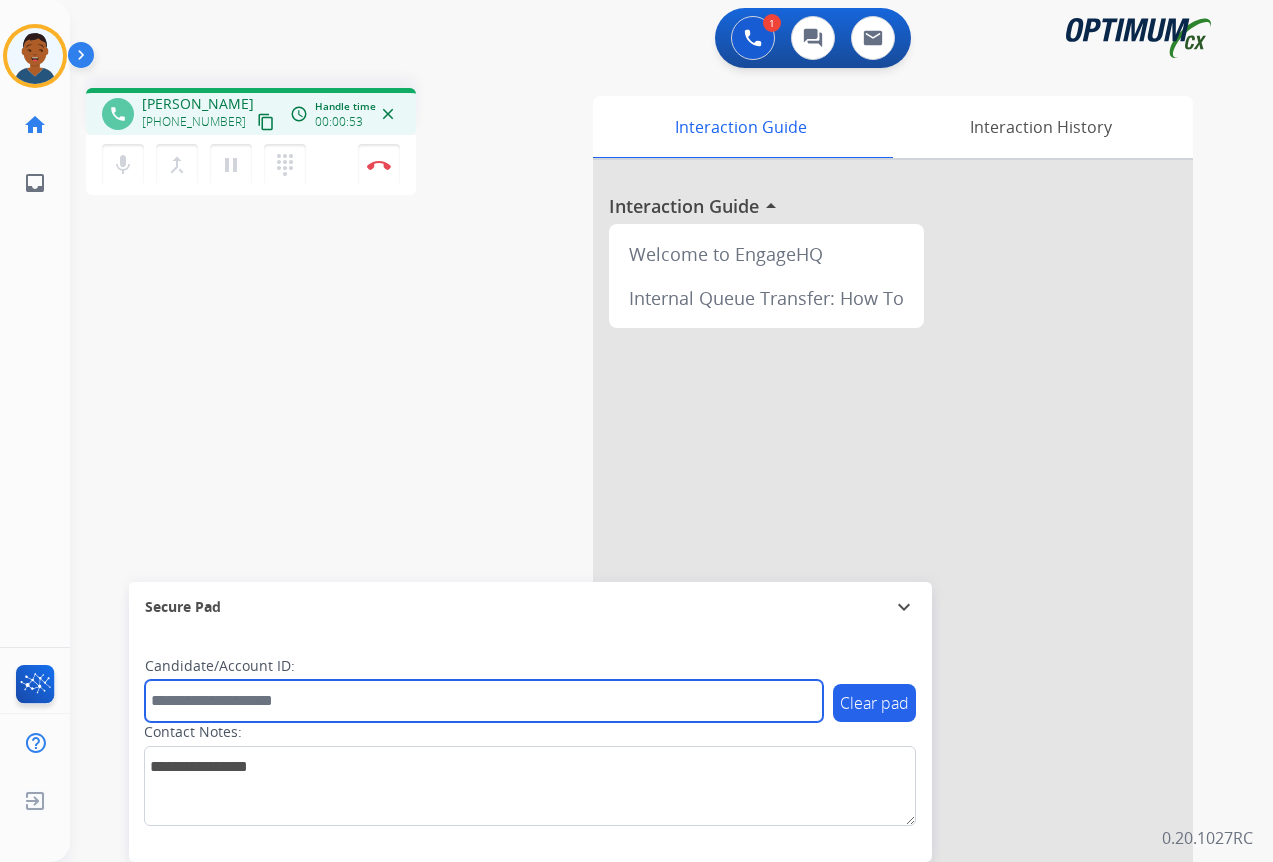 click at bounding box center (484, 701) 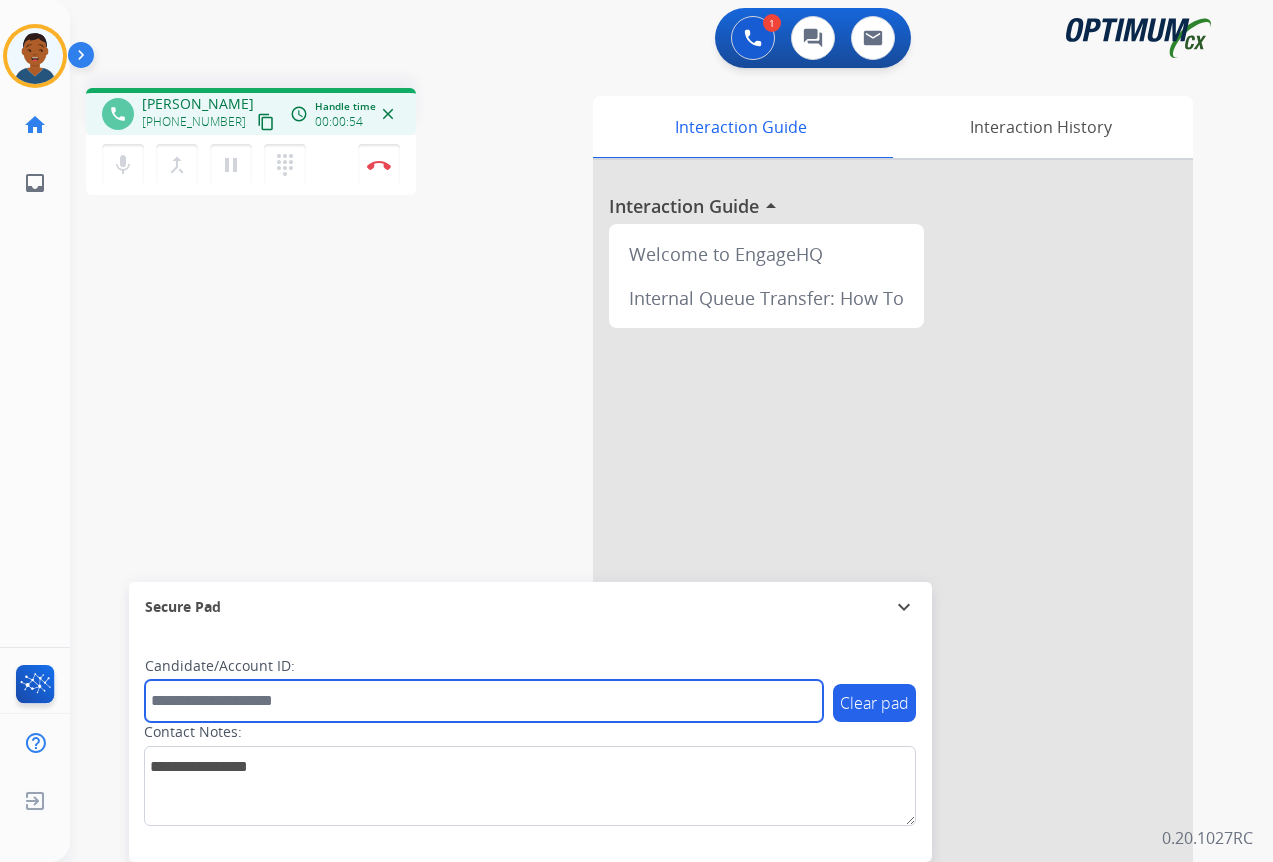 paste on "*******" 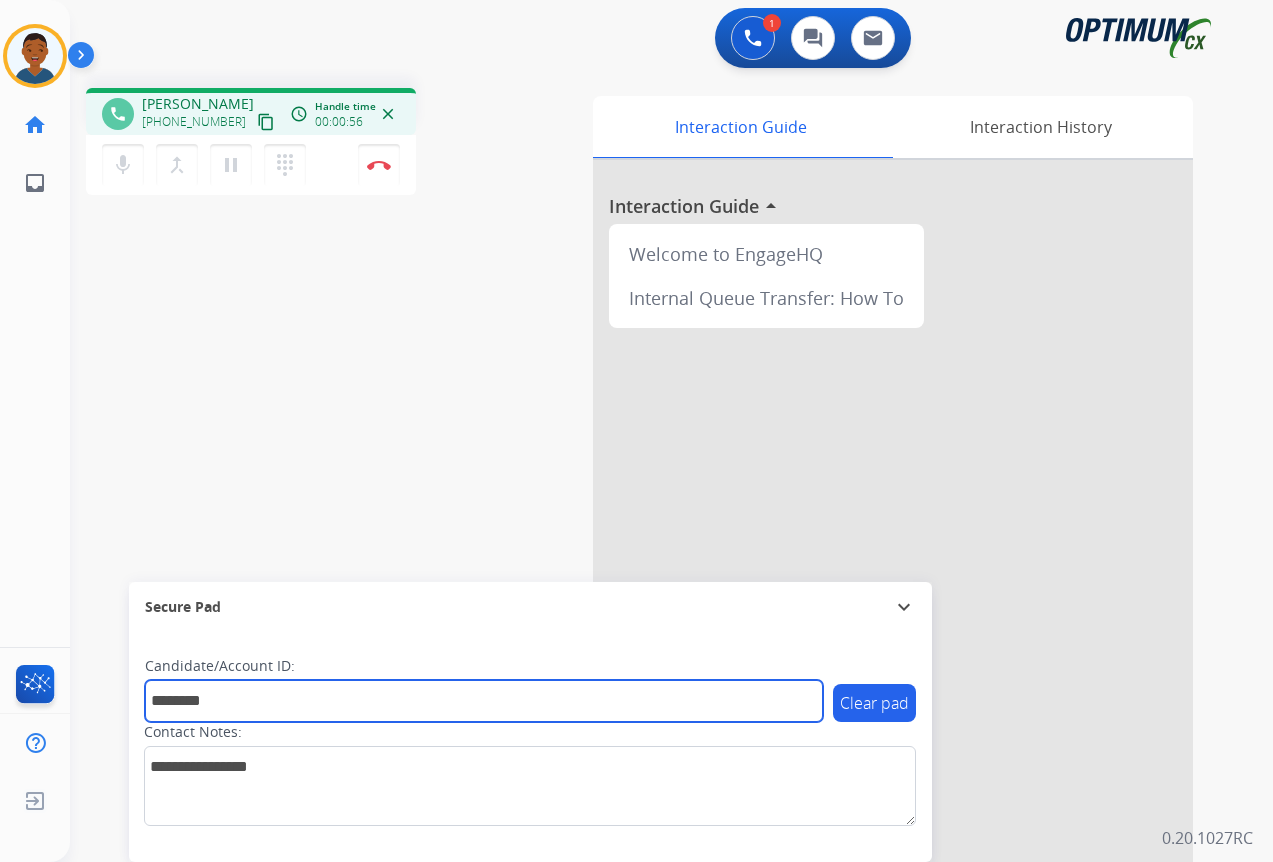 type on "*******" 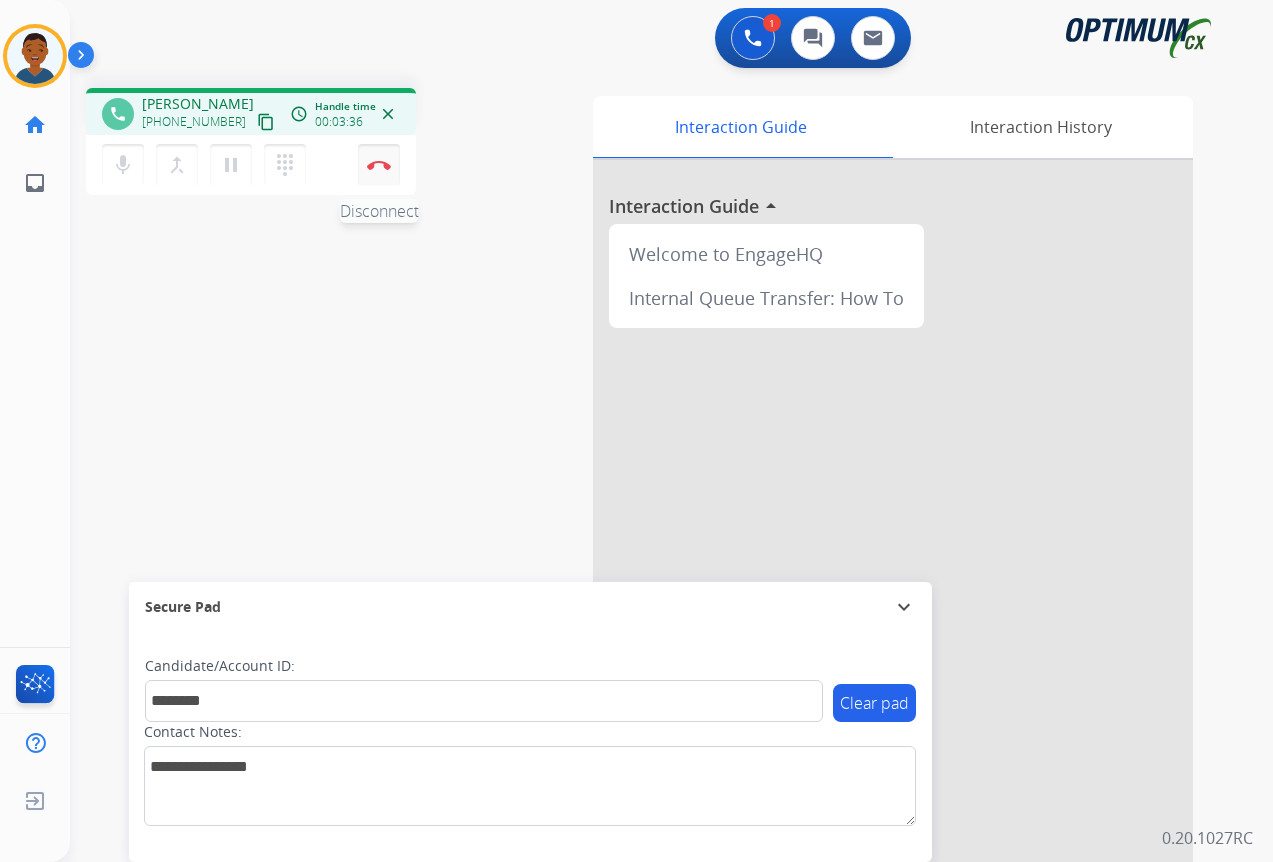 click at bounding box center (379, 165) 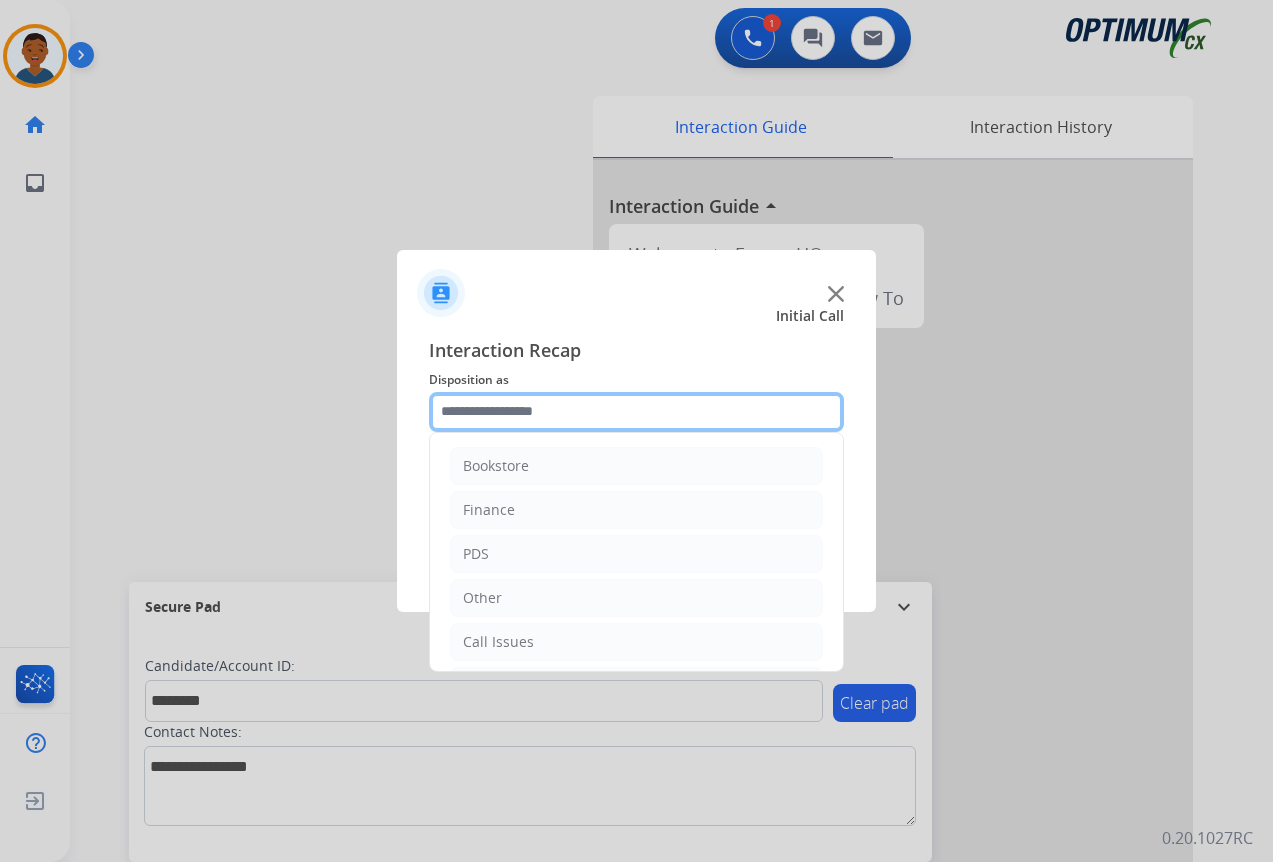 click 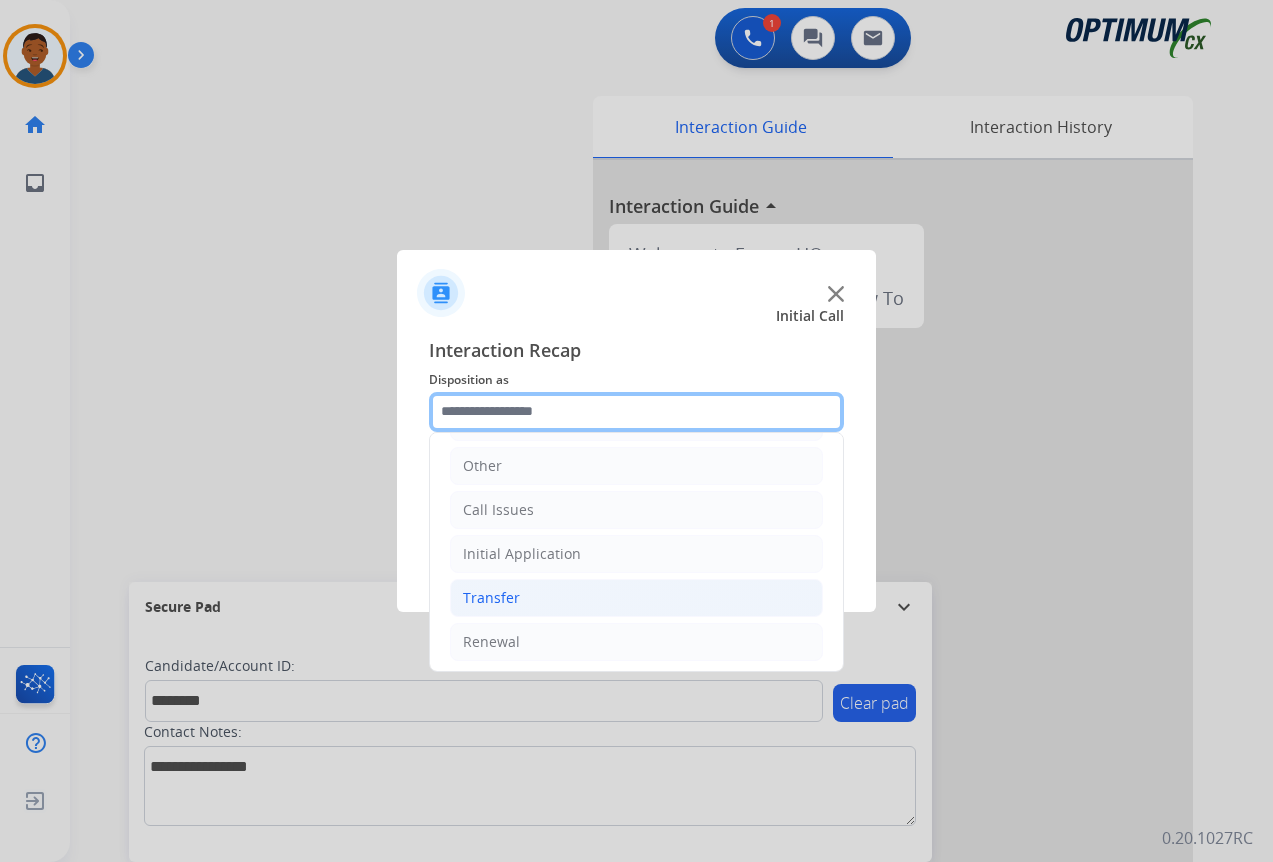 scroll, scrollTop: 136, scrollLeft: 0, axis: vertical 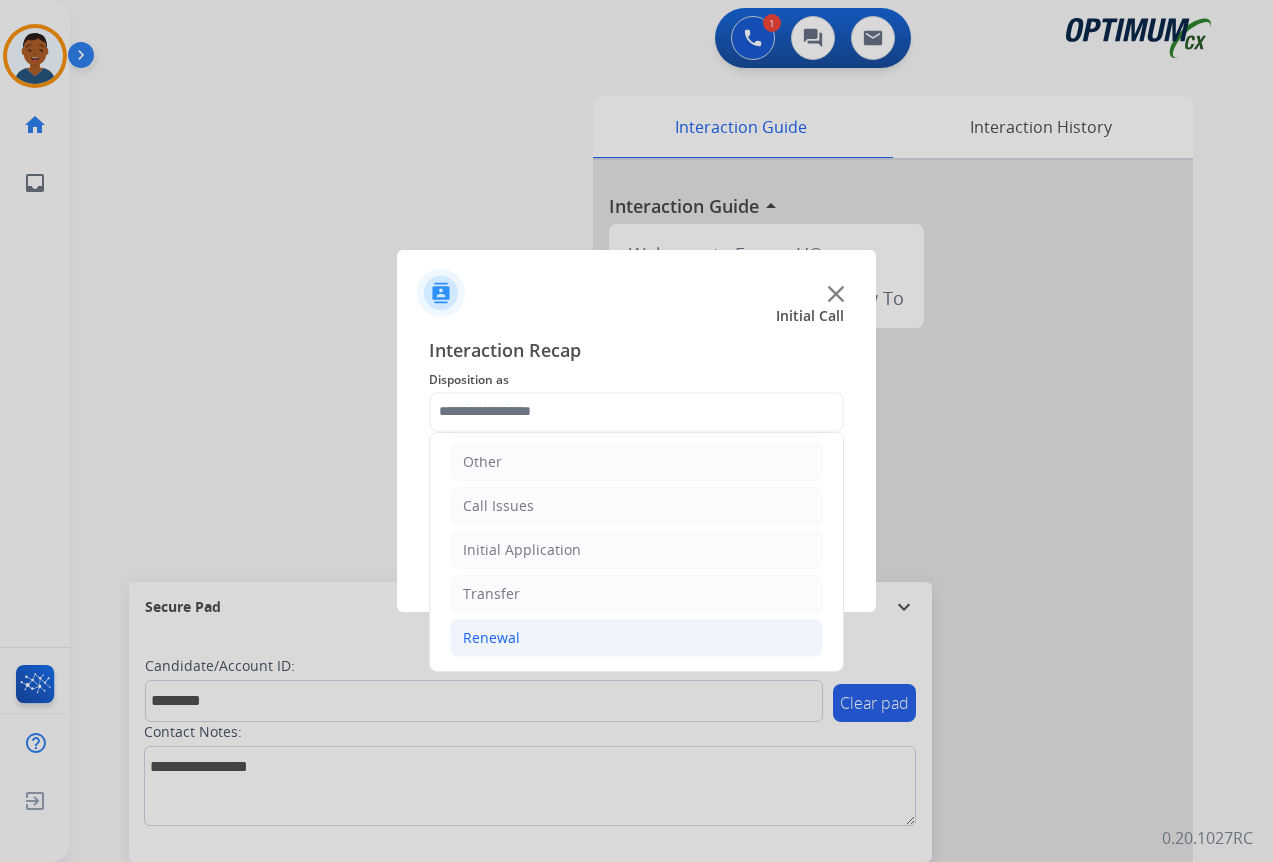 click on "Renewal" 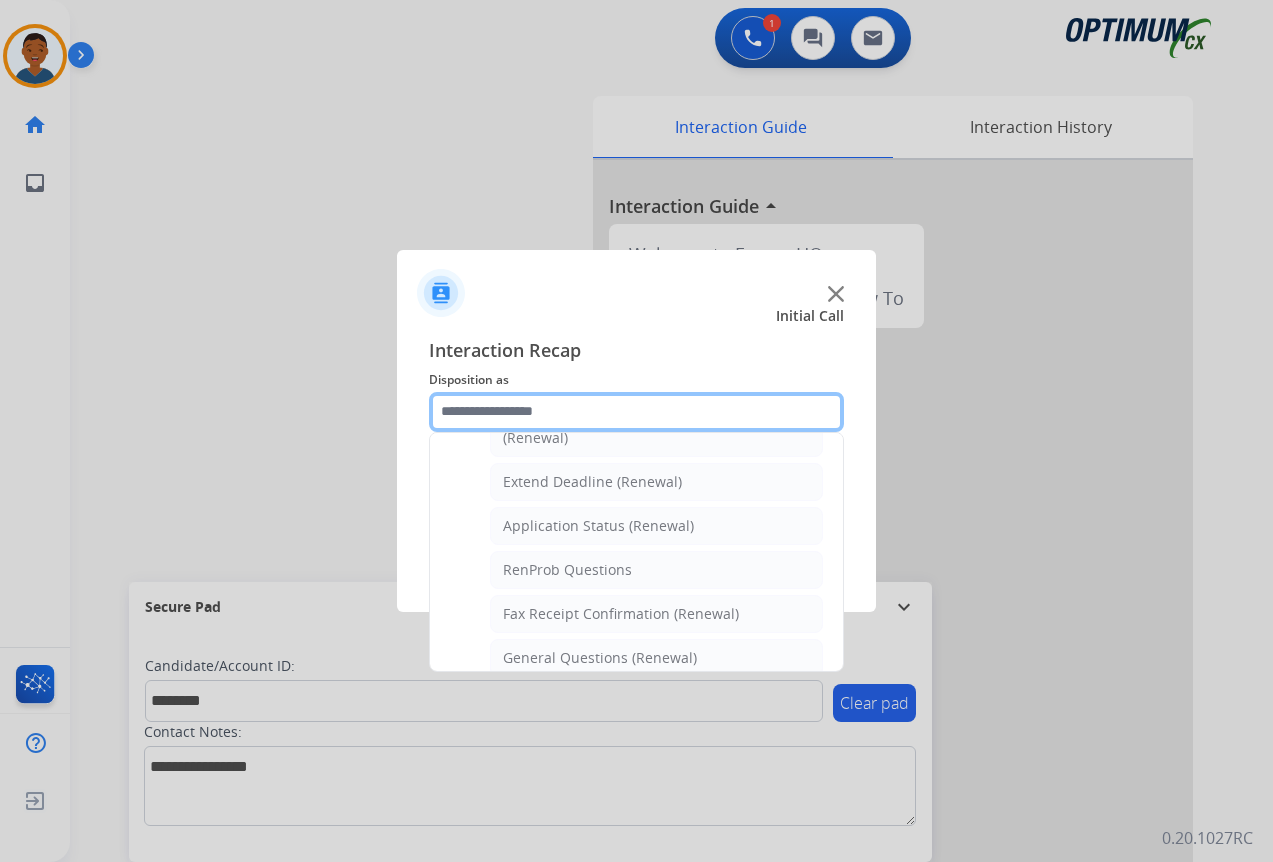 scroll, scrollTop: 436, scrollLeft: 0, axis: vertical 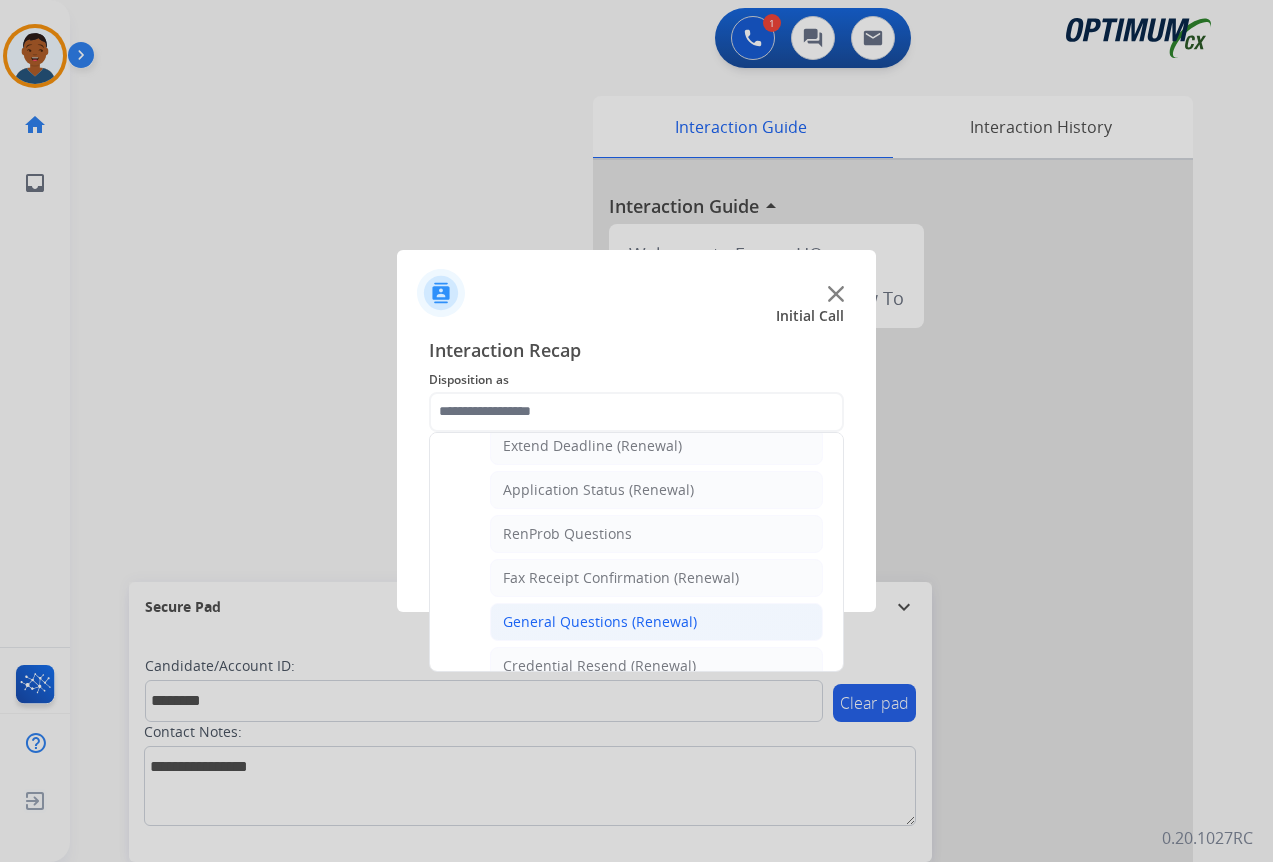 click on "General Questions (Renewal)" 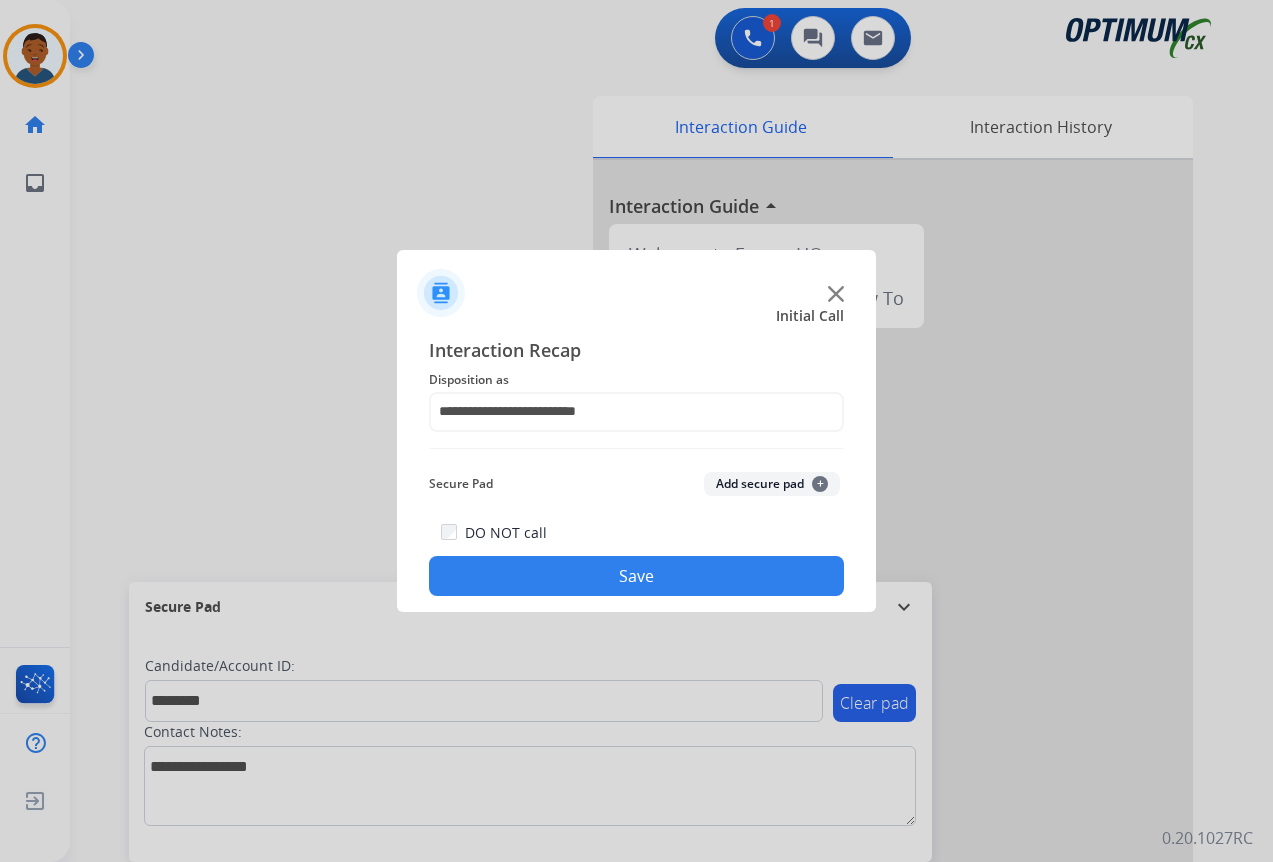 click on "Add secure pad  +" 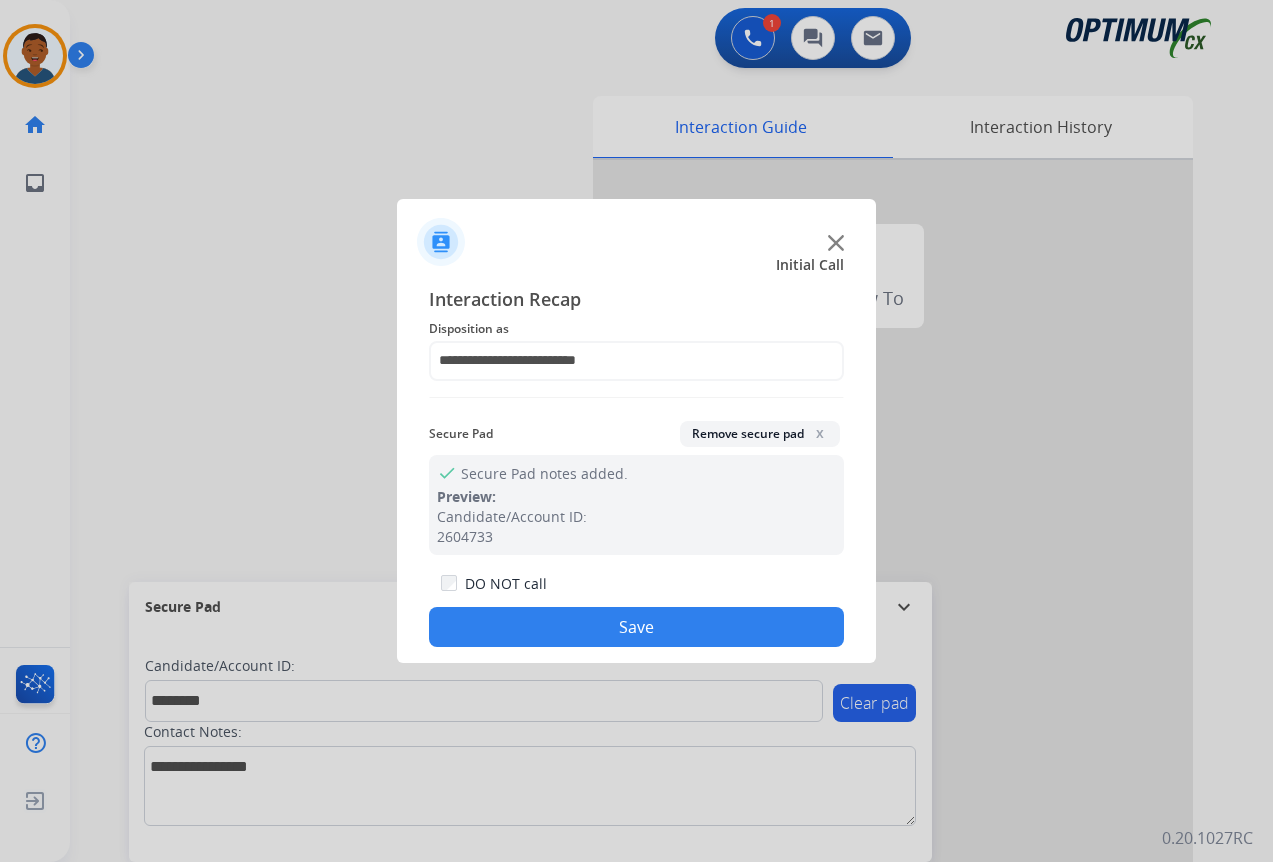 click on "Save" 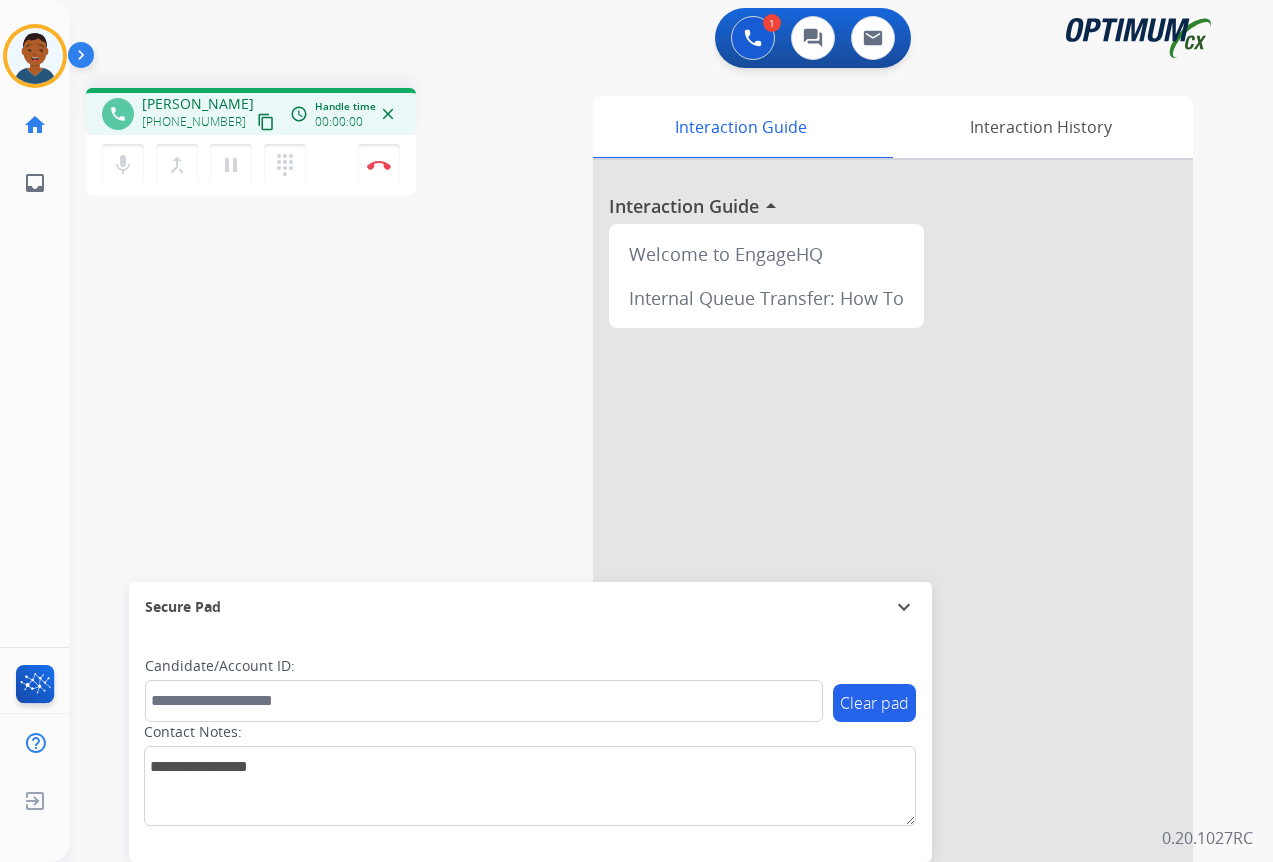 click on "content_copy" at bounding box center [266, 122] 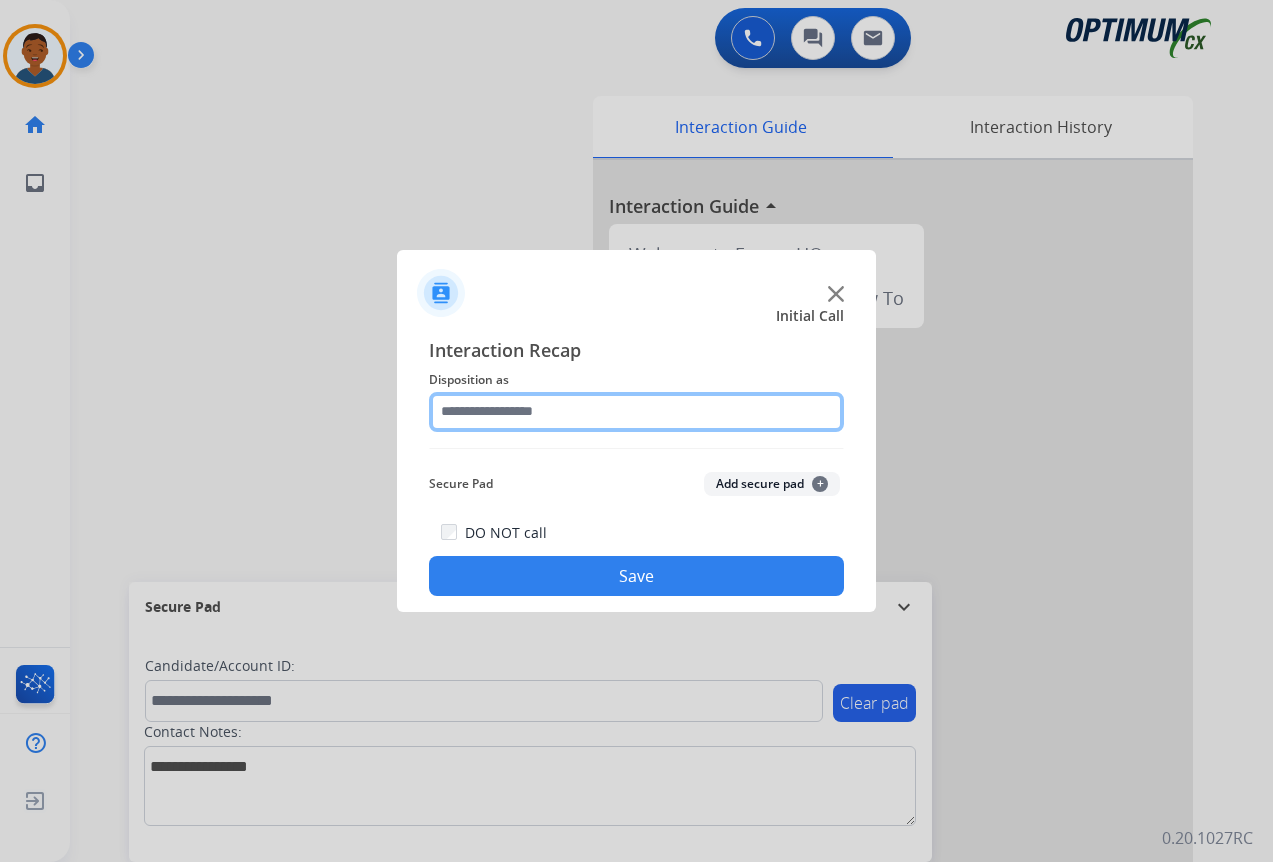 click 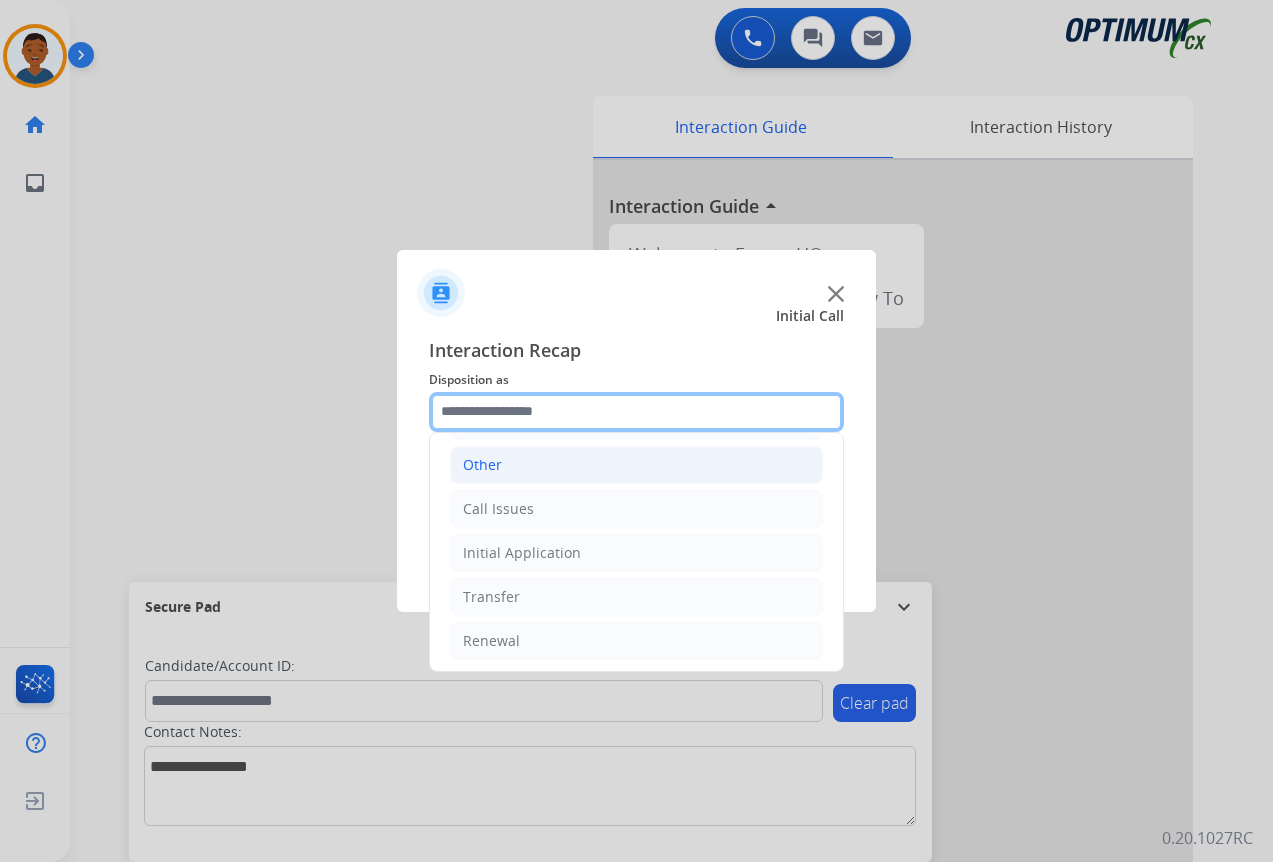scroll, scrollTop: 136, scrollLeft: 0, axis: vertical 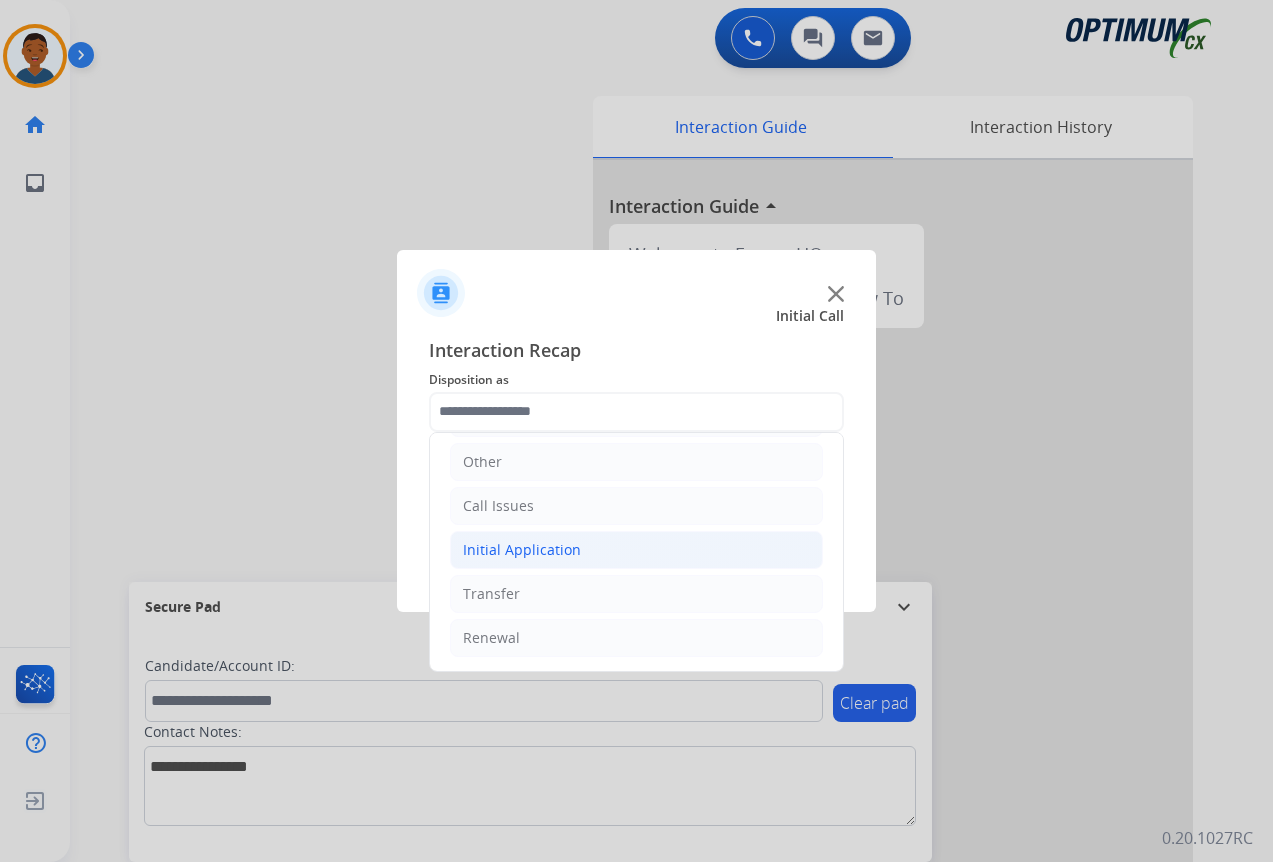 click on "Initial Application" 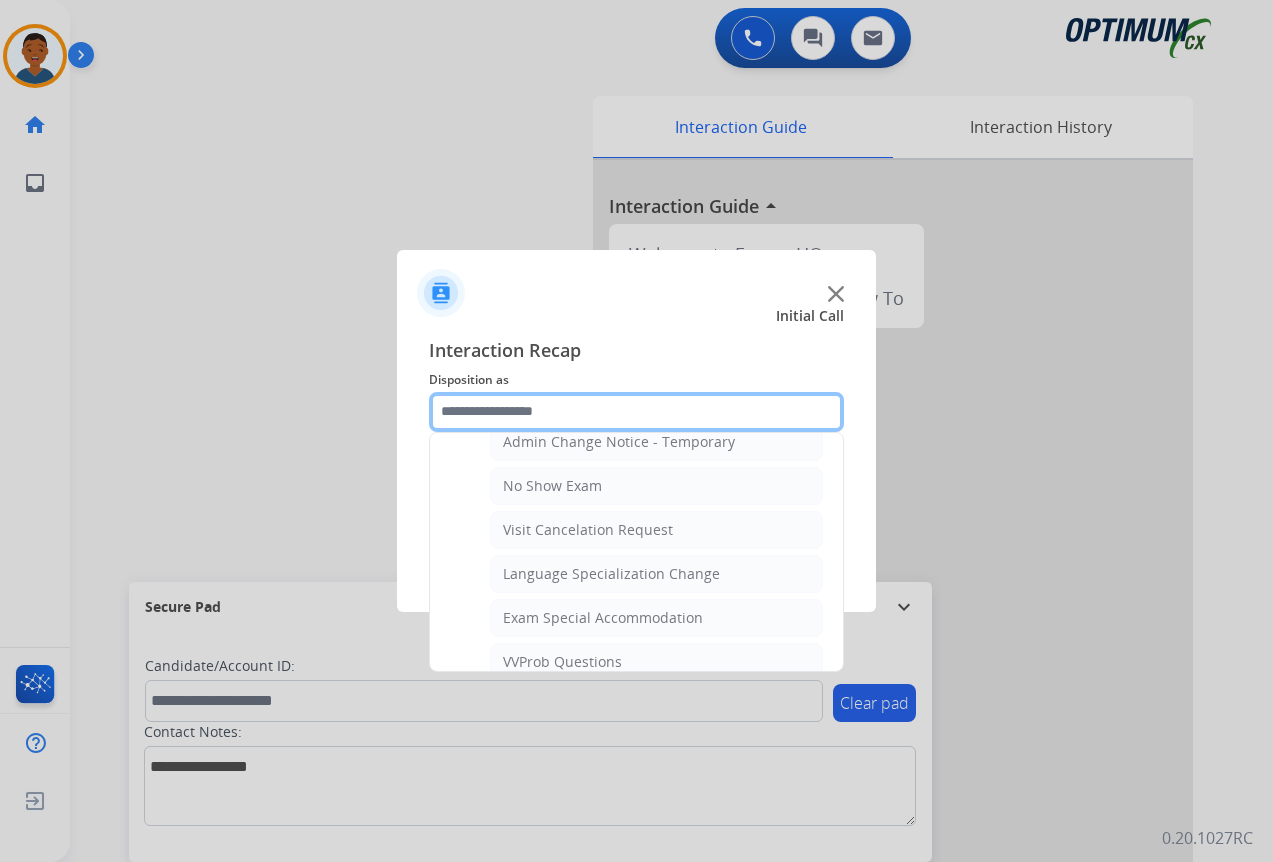 scroll, scrollTop: 912, scrollLeft: 0, axis: vertical 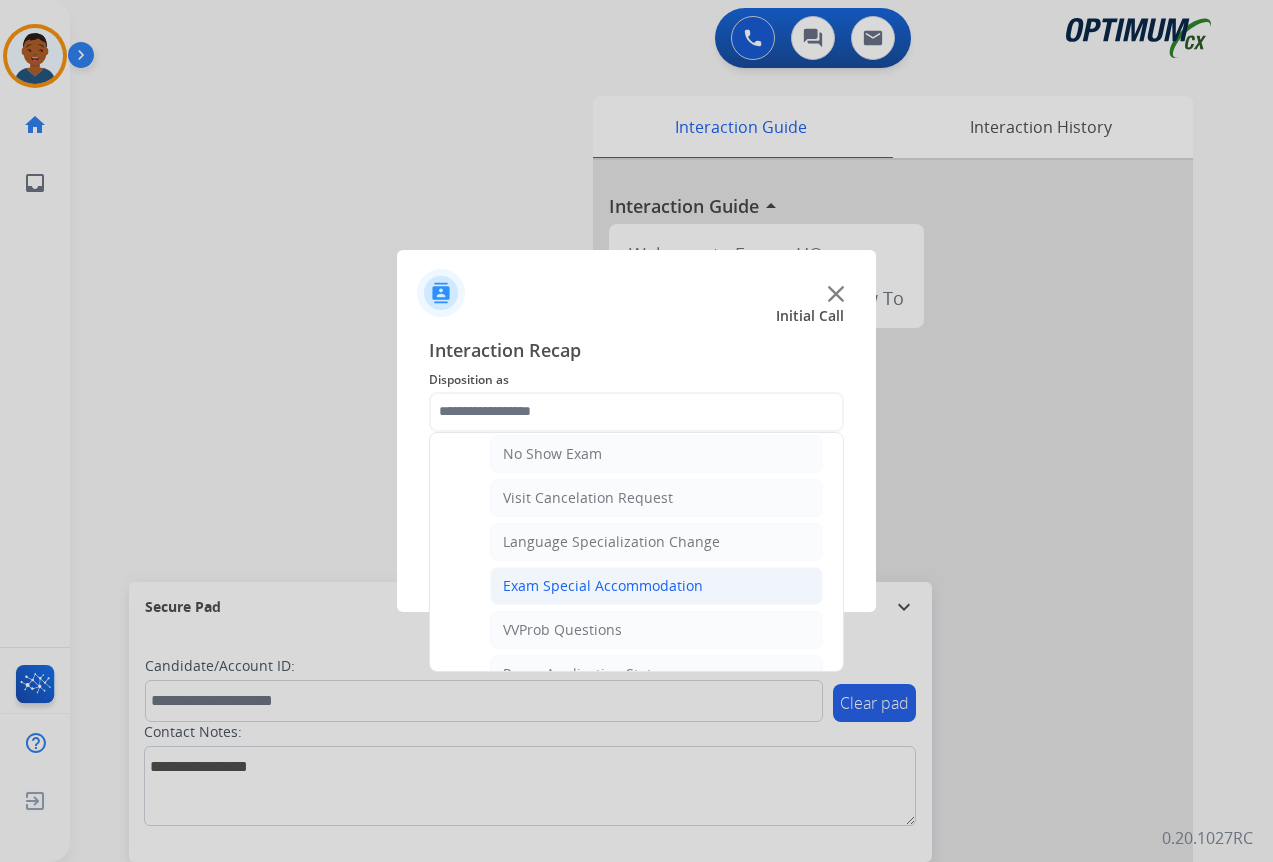 click on "Exam Special Accommodation" 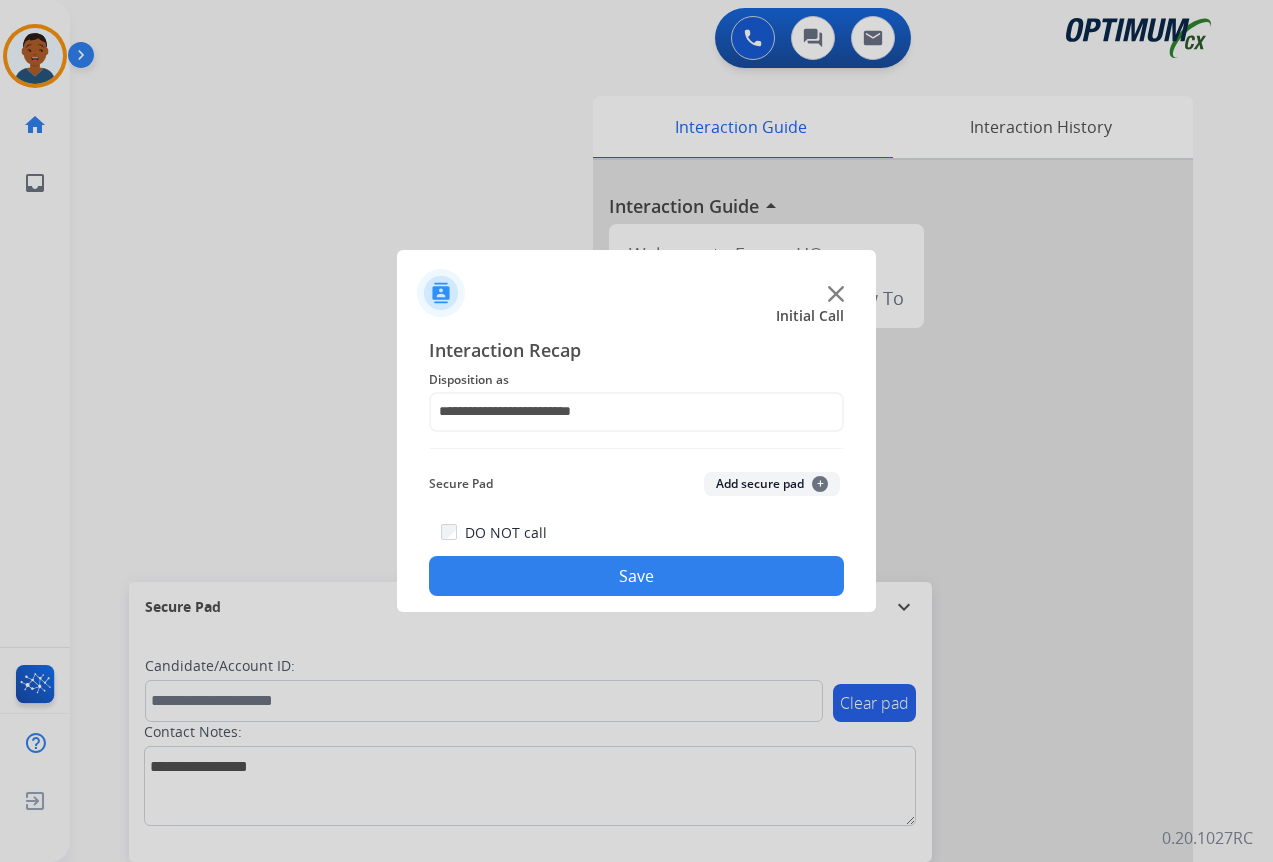 click on "Save" 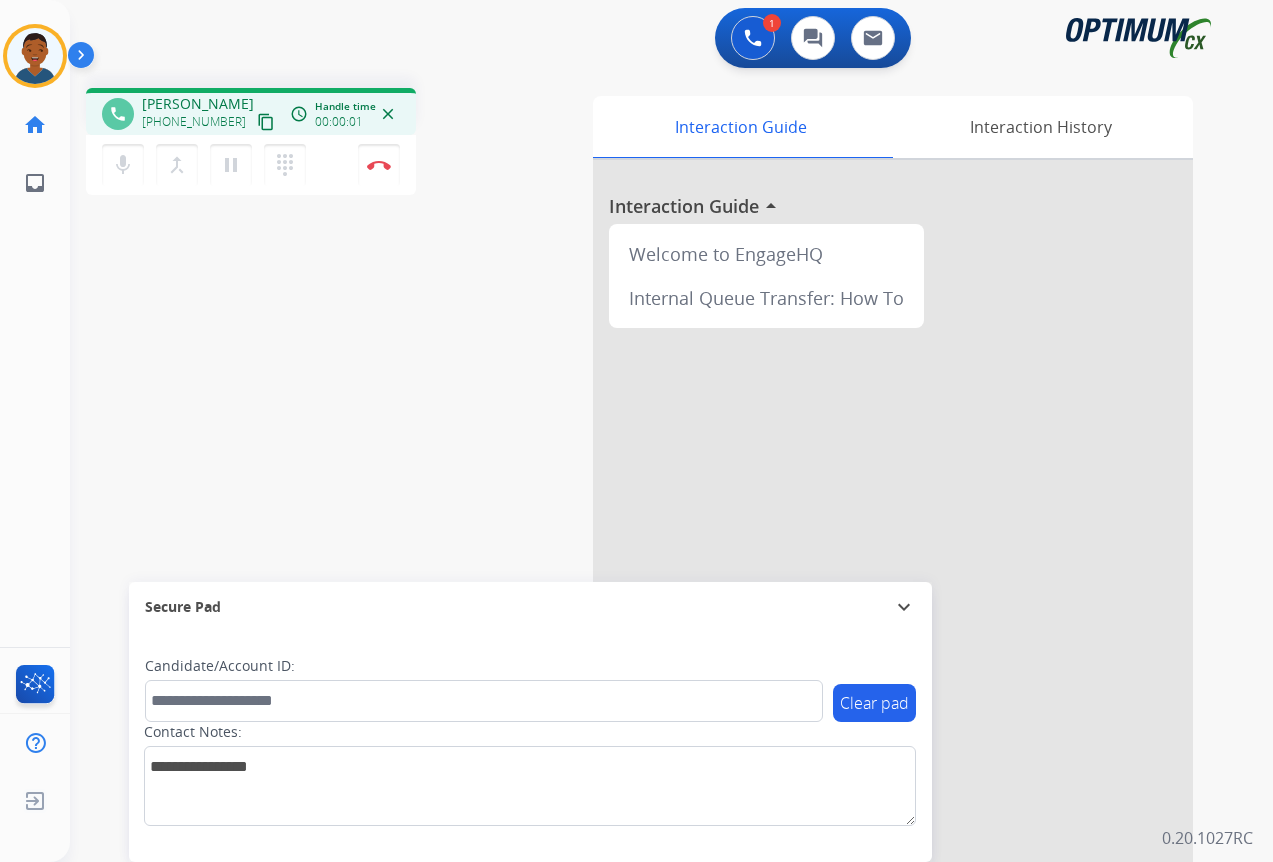 click on "content_copy" at bounding box center [266, 122] 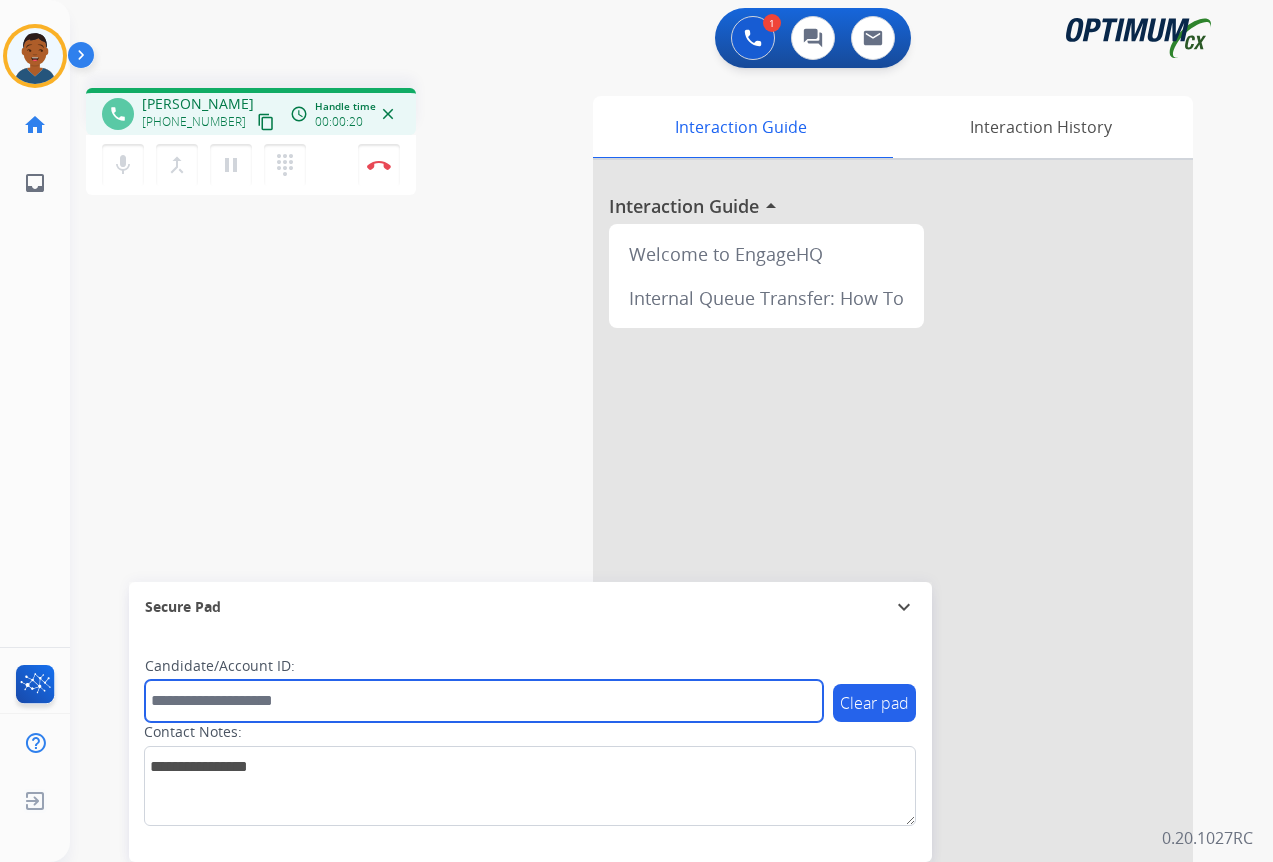 click at bounding box center (484, 701) 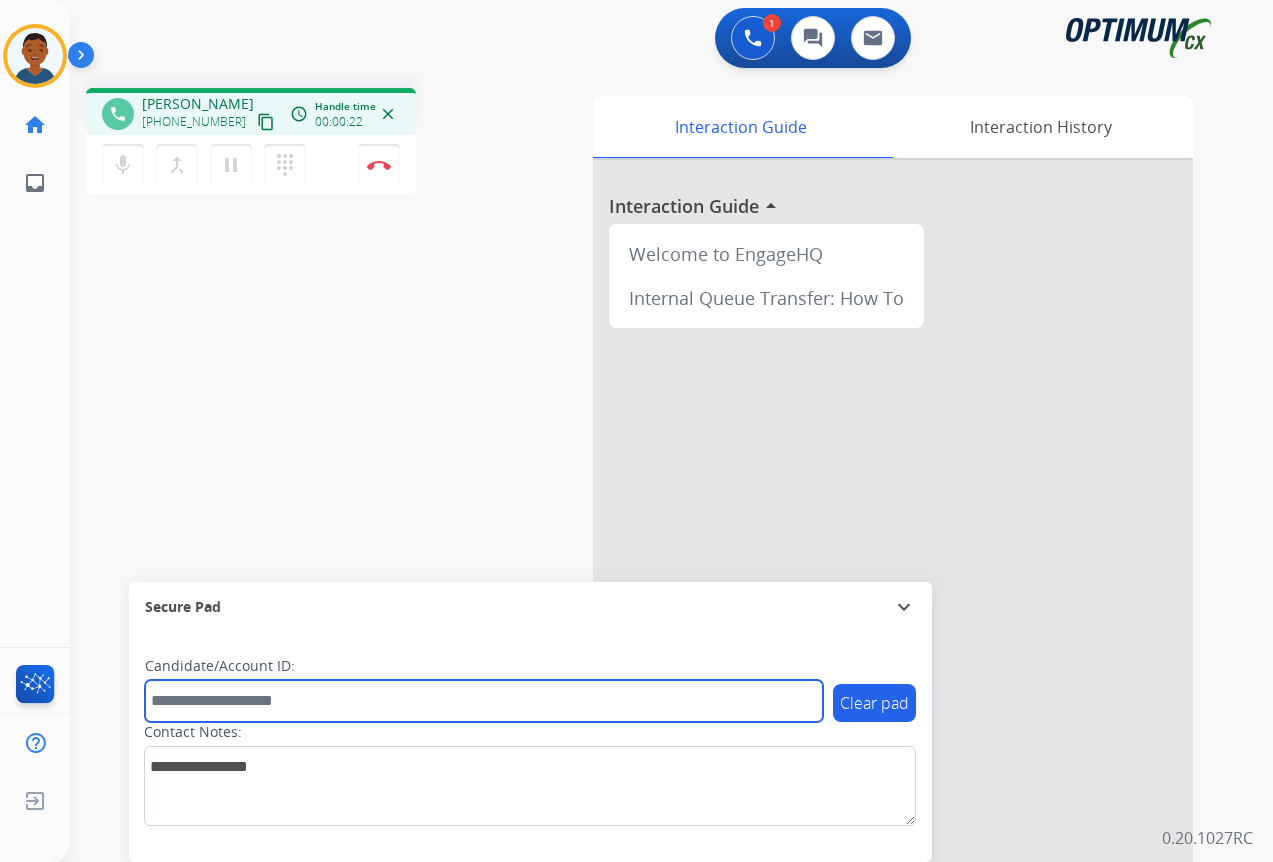 paste on "*******" 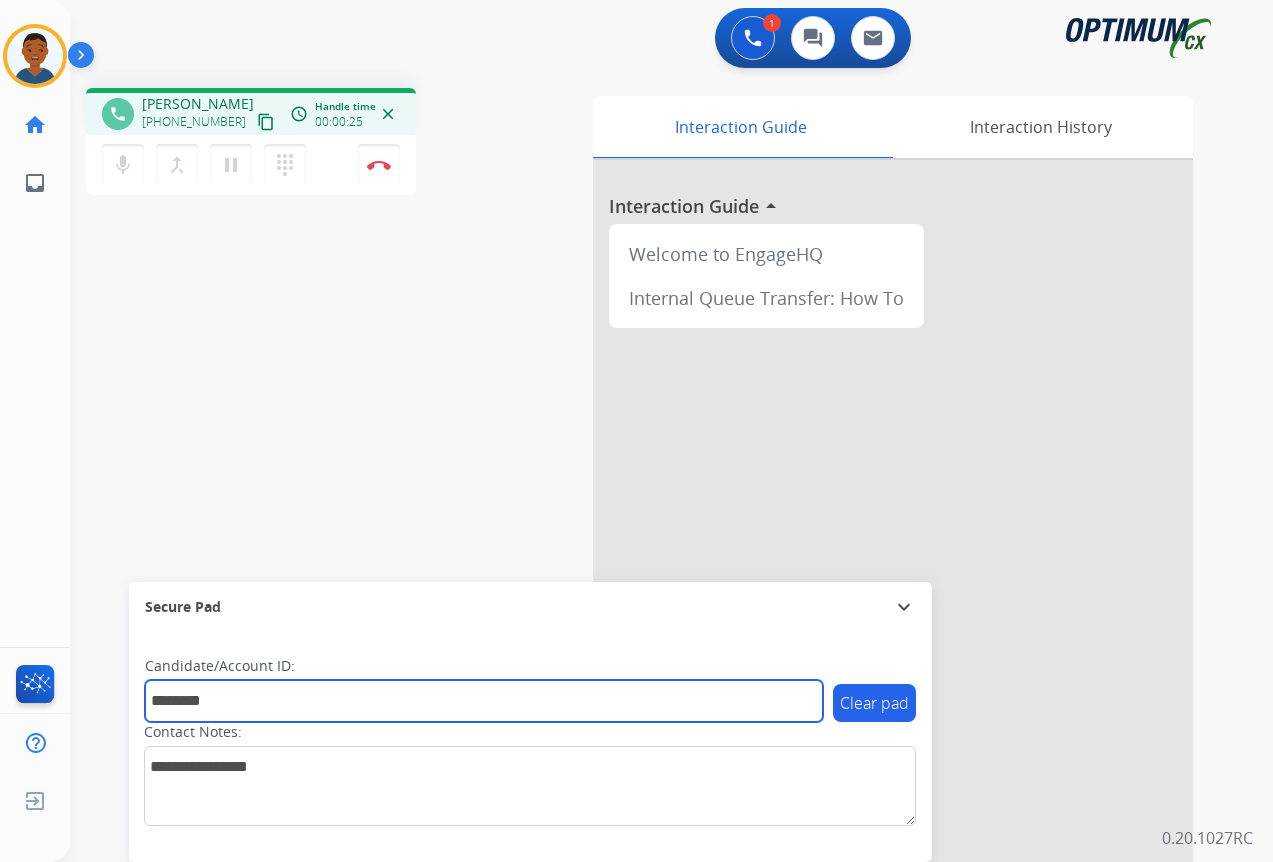type on "*******" 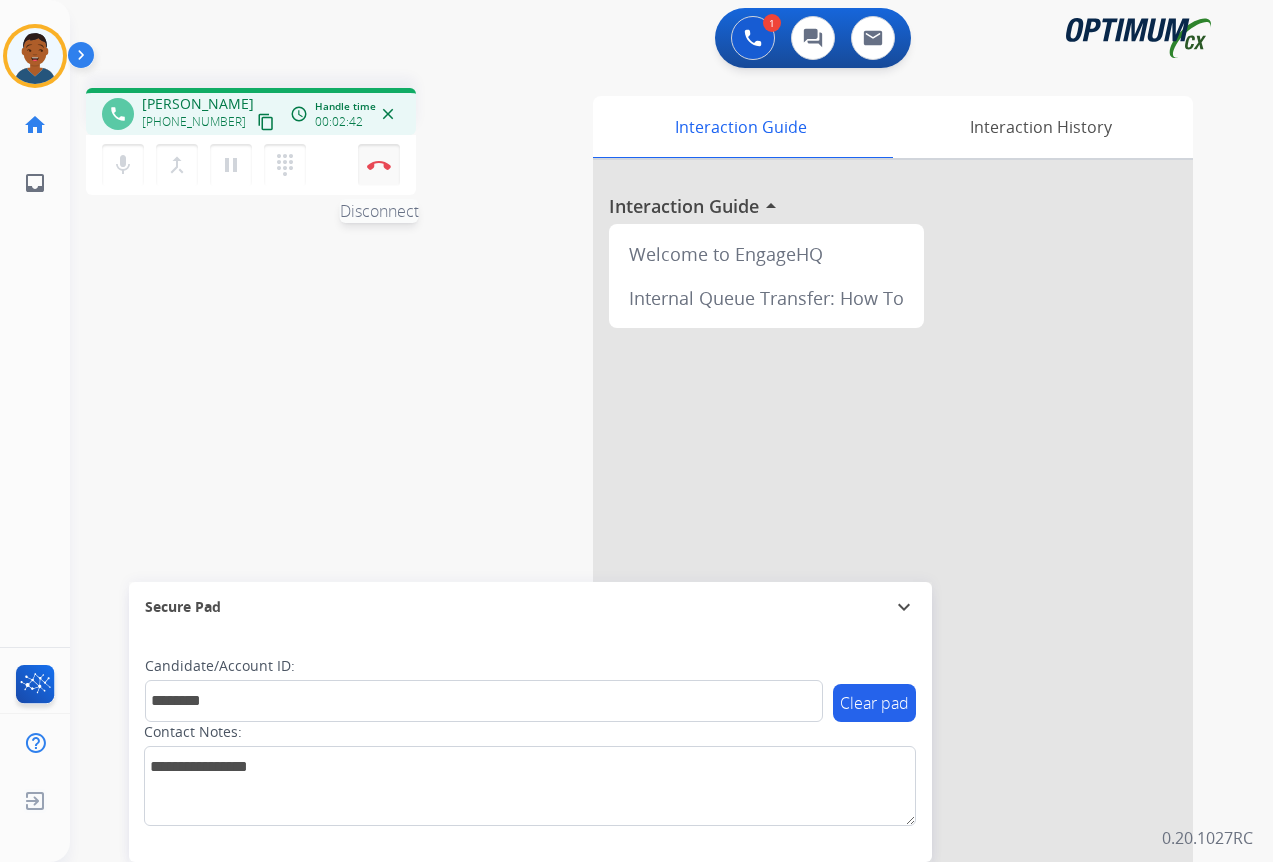 click at bounding box center (379, 165) 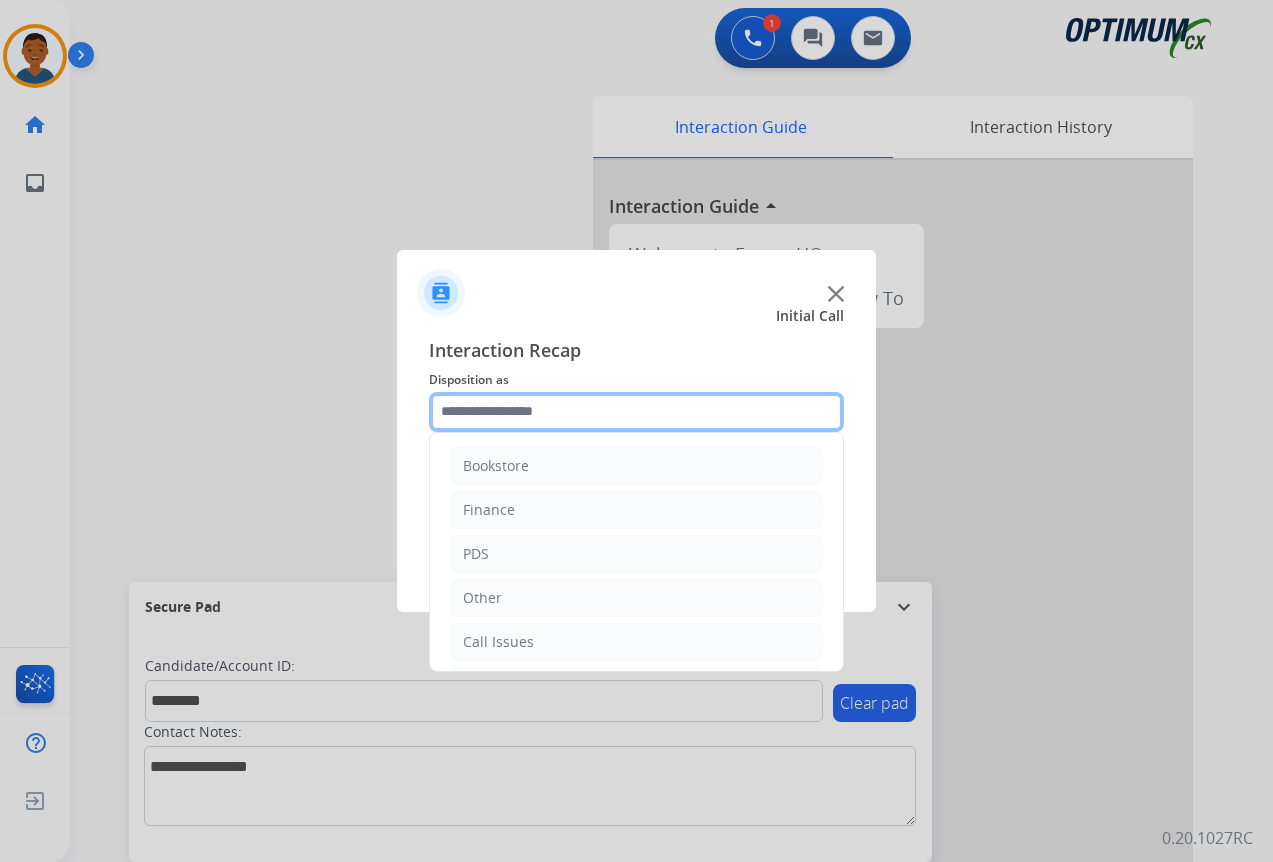 click 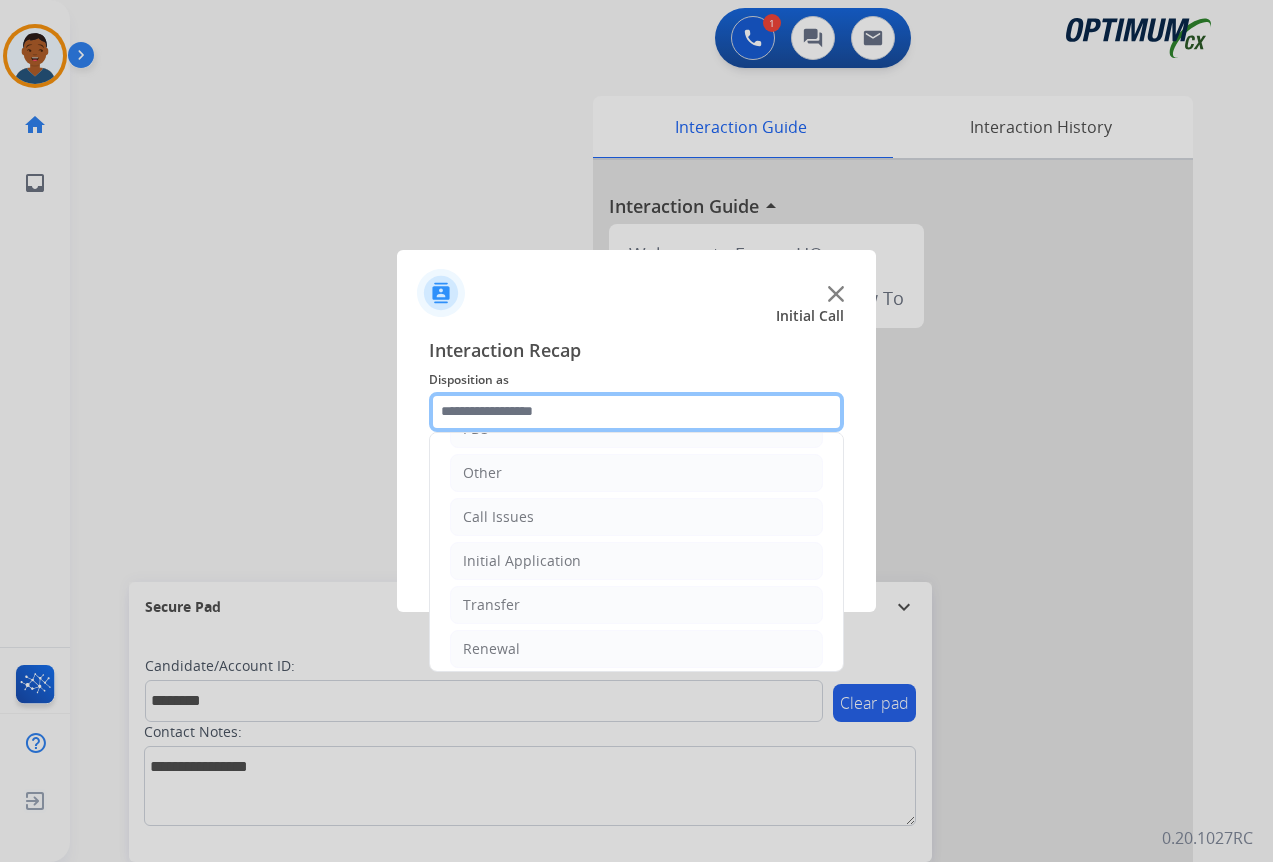scroll, scrollTop: 136, scrollLeft: 0, axis: vertical 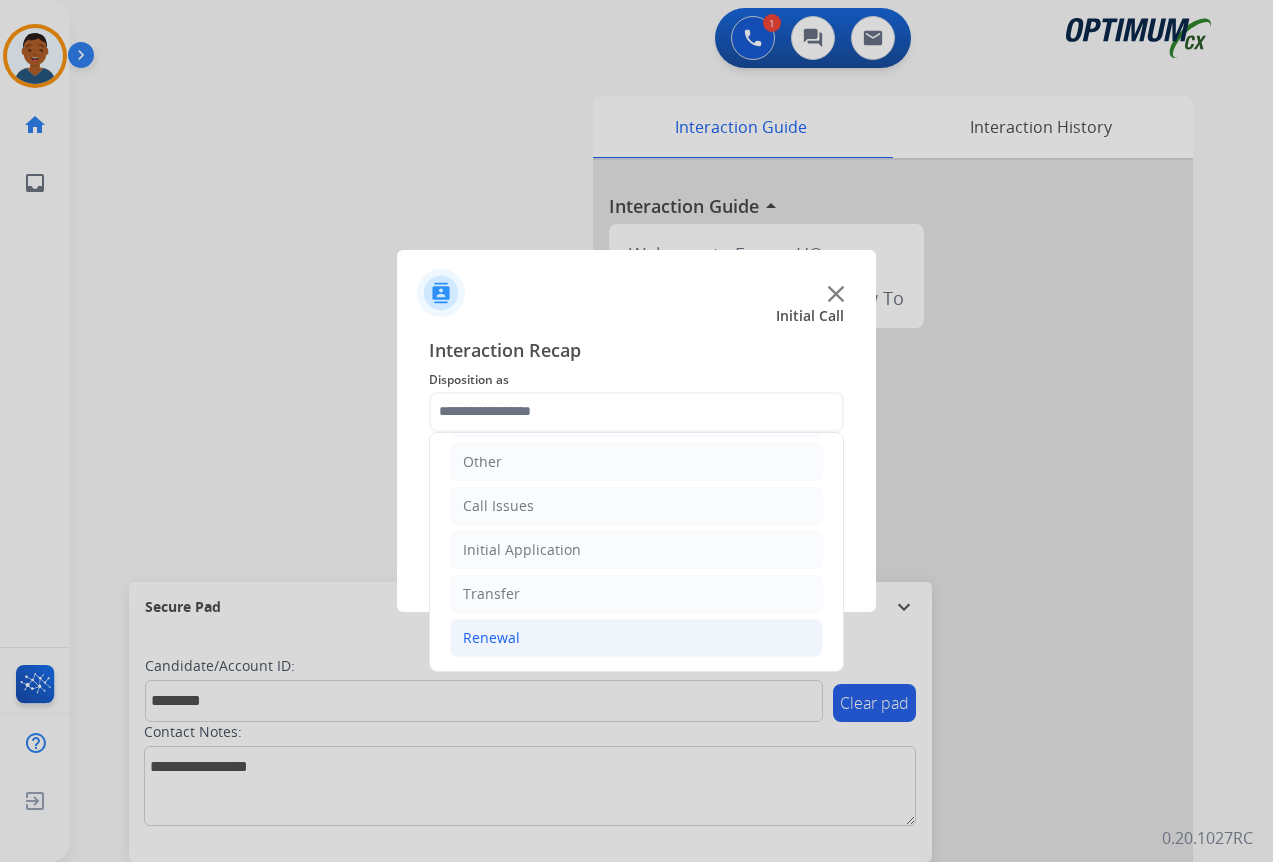 click on "Renewal" 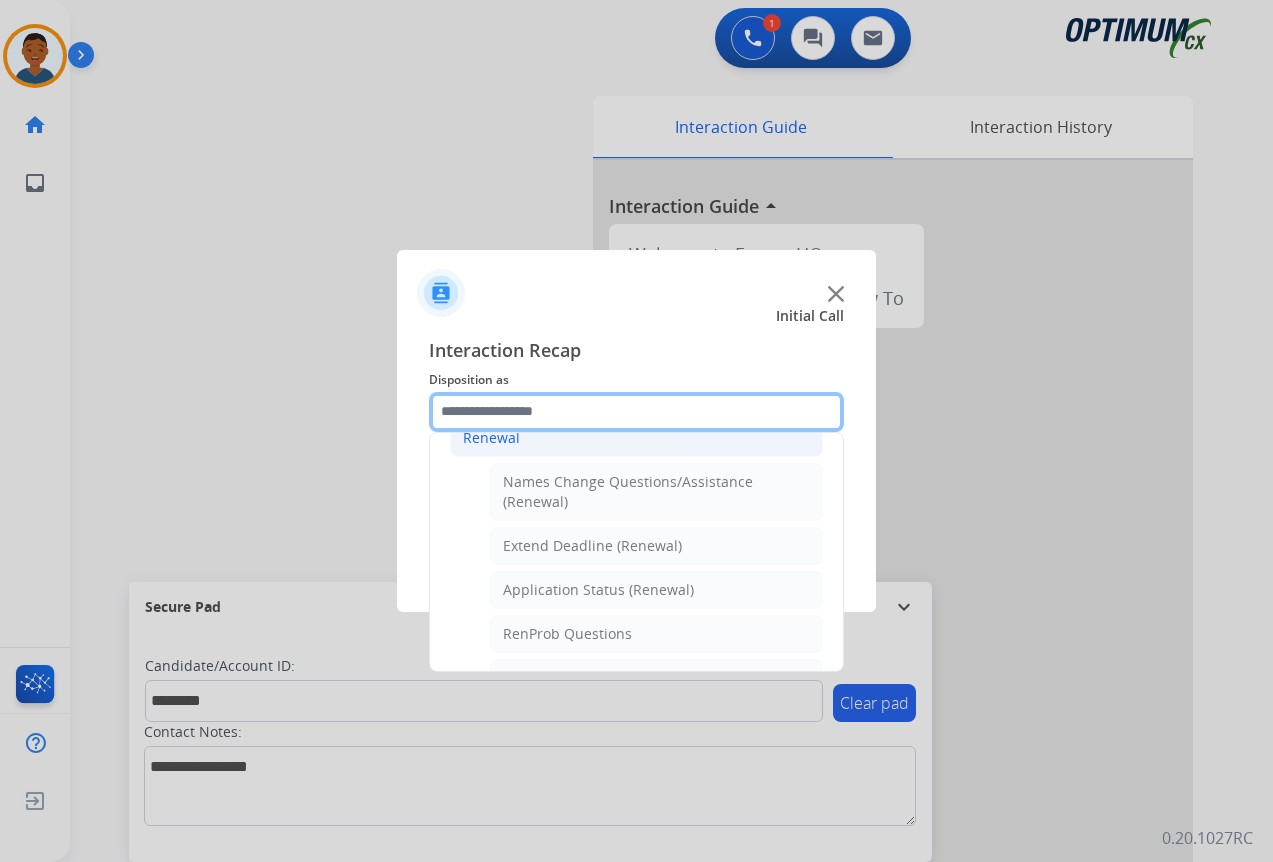 scroll, scrollTop: 436, scrollLeft: 0, axis: vertical 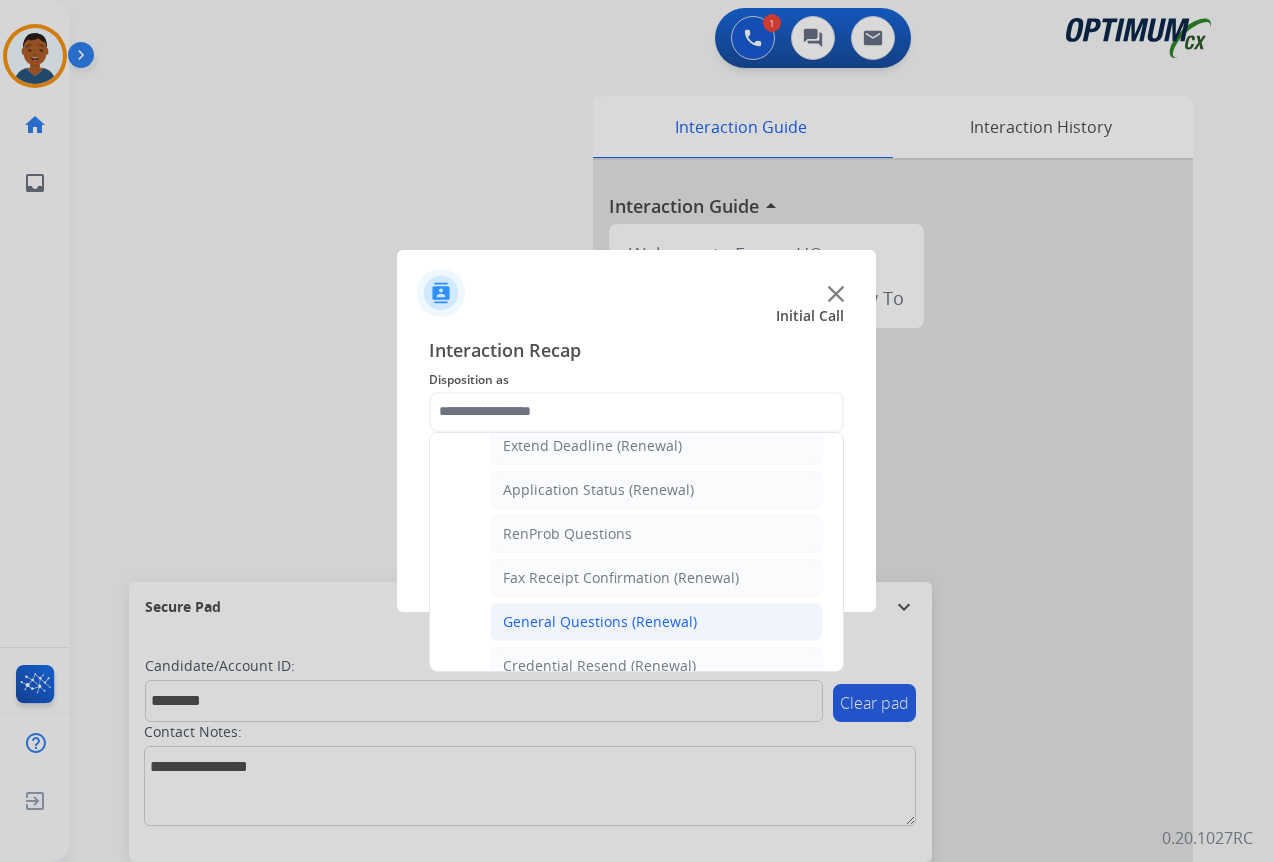 click on "General Questions (Renewal)" 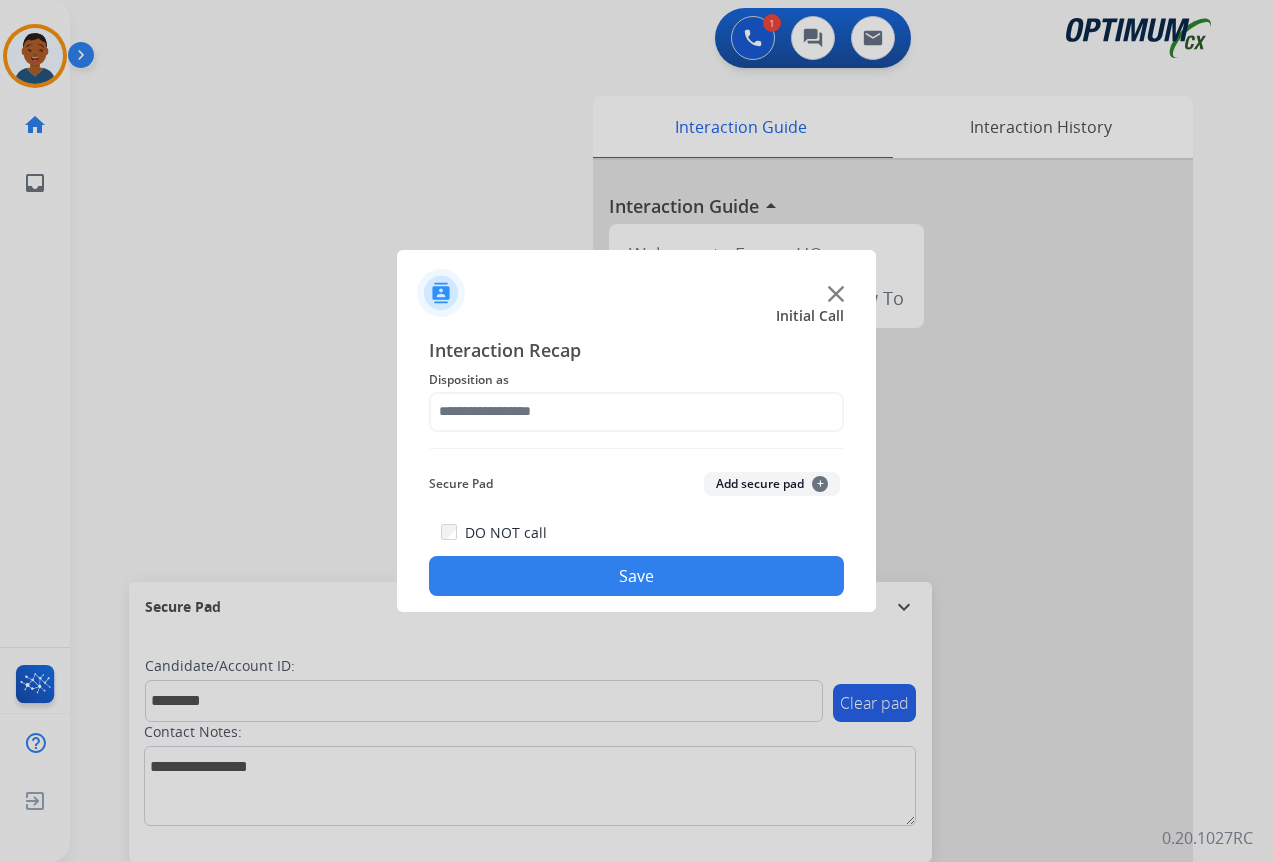 type on "**********" 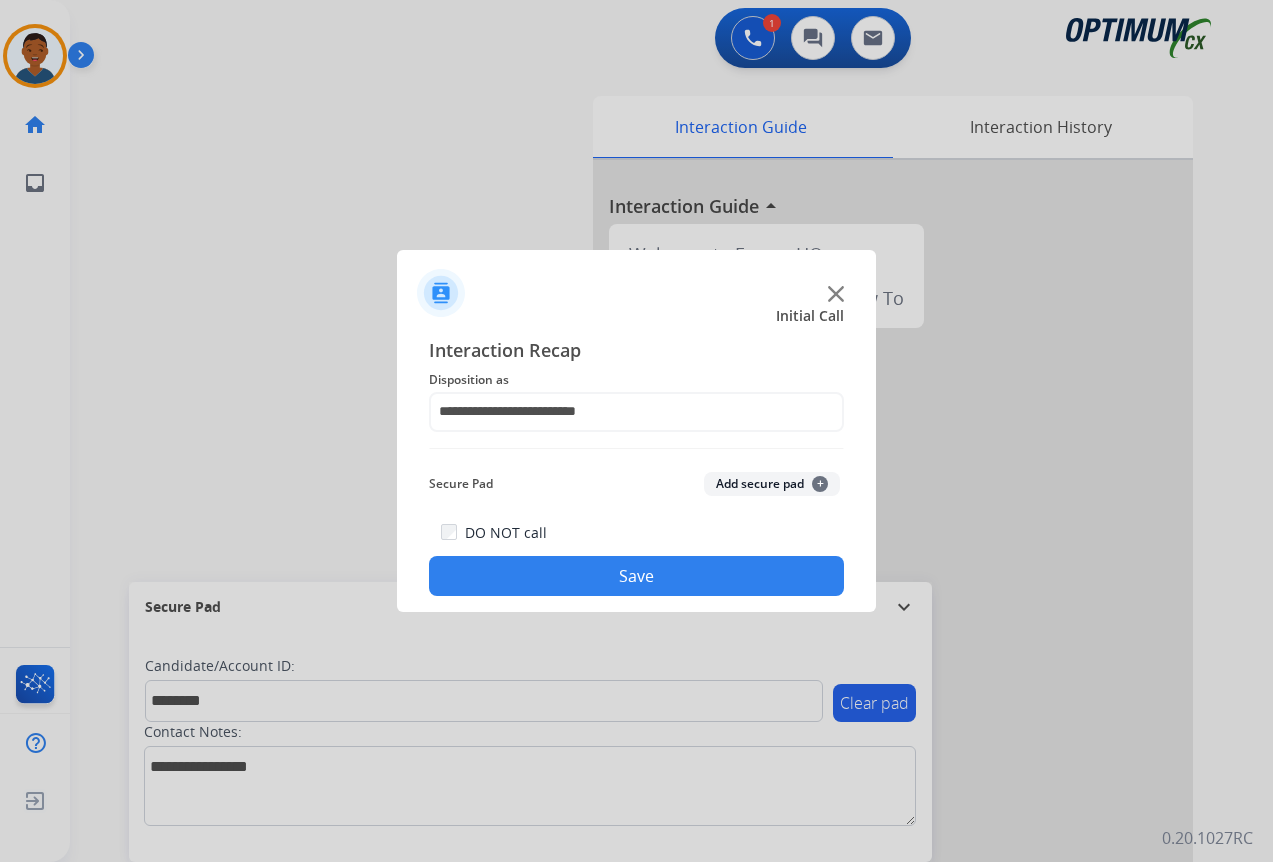 click on "Add secure pad  +" 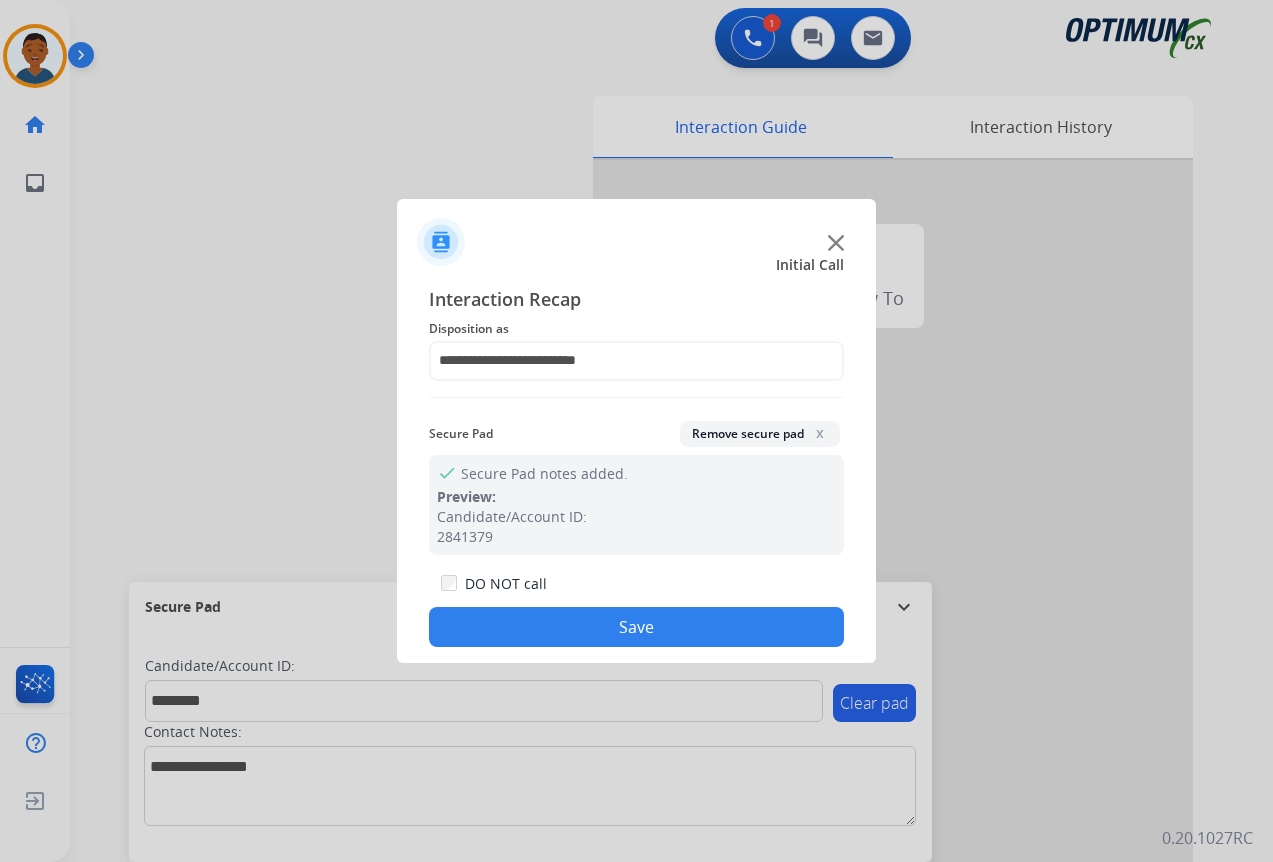 click on "Save" 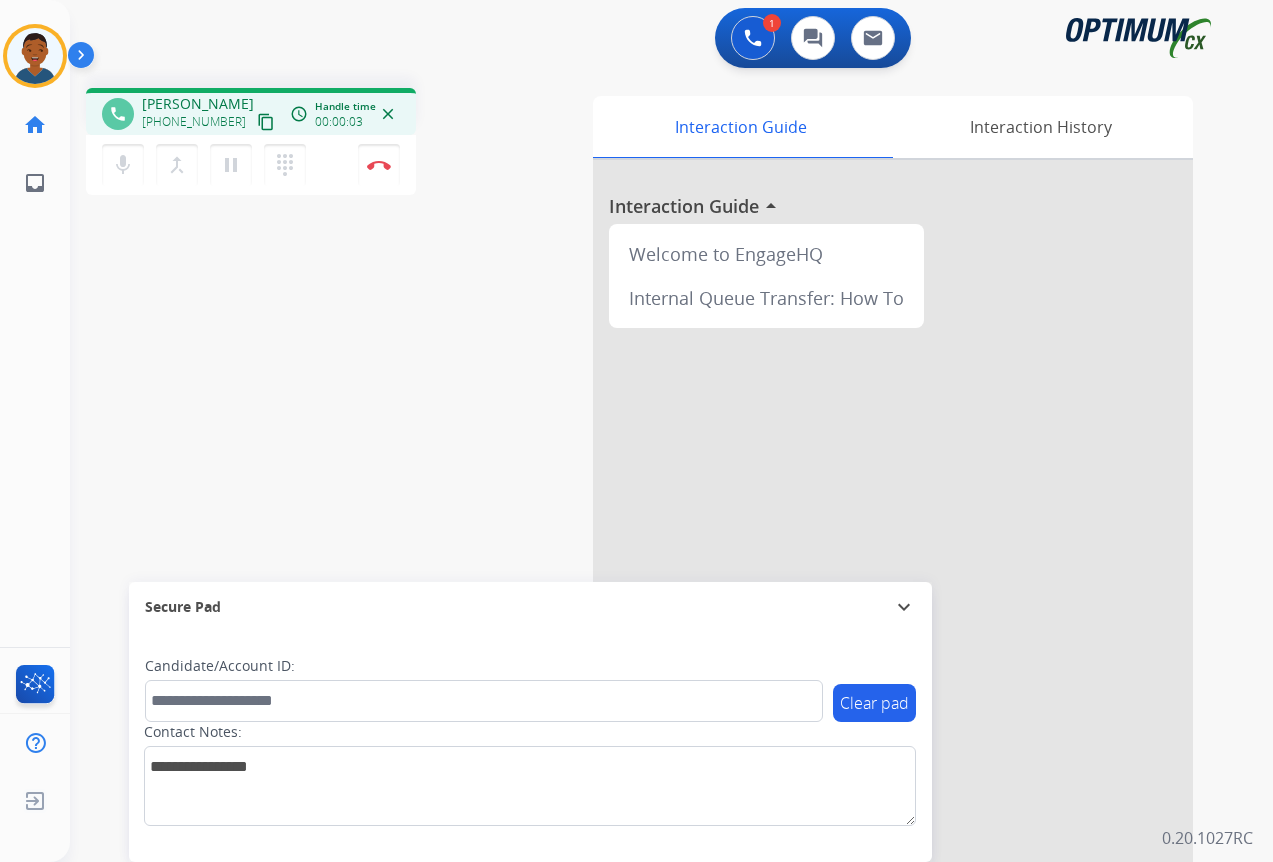 click on "content_copy" at bounding box center [266, 122] 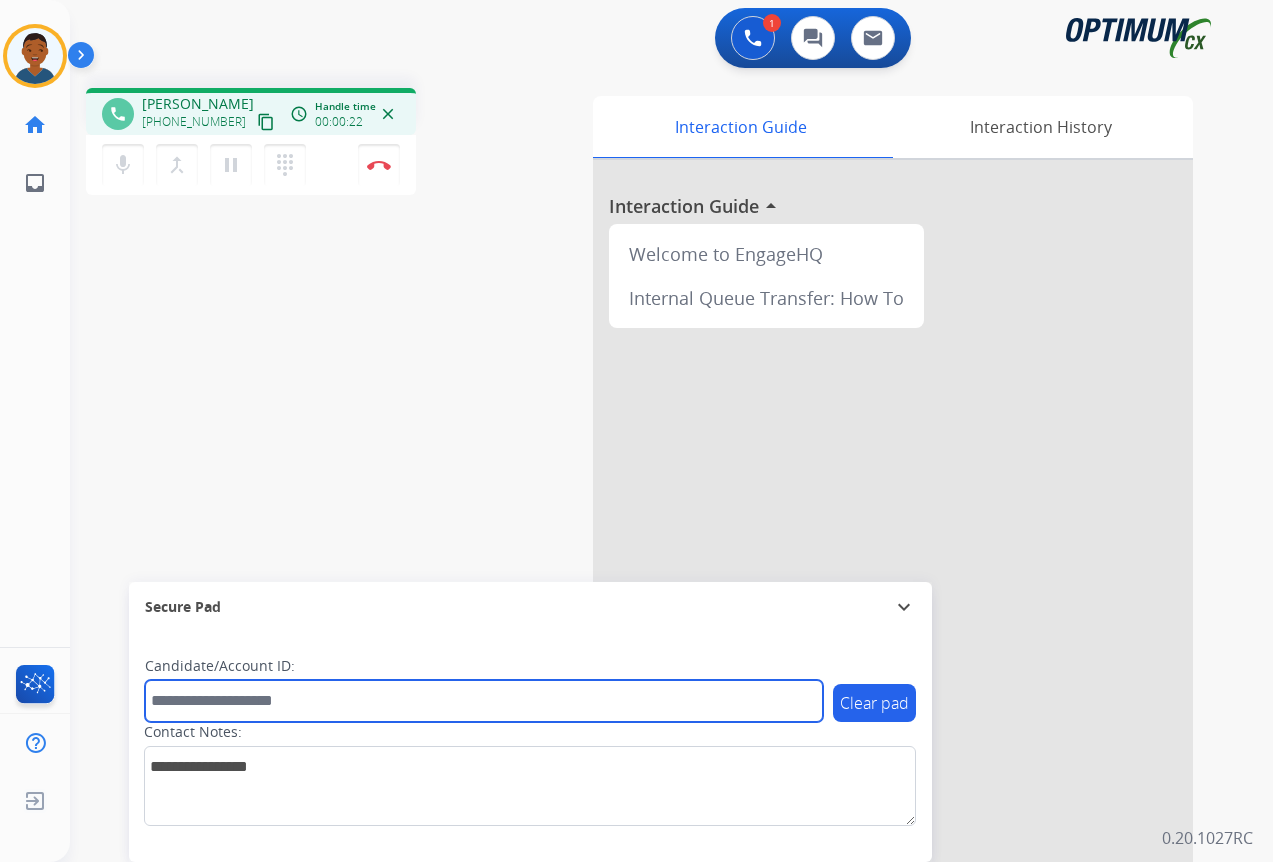 click at bounding box center [484, 701] 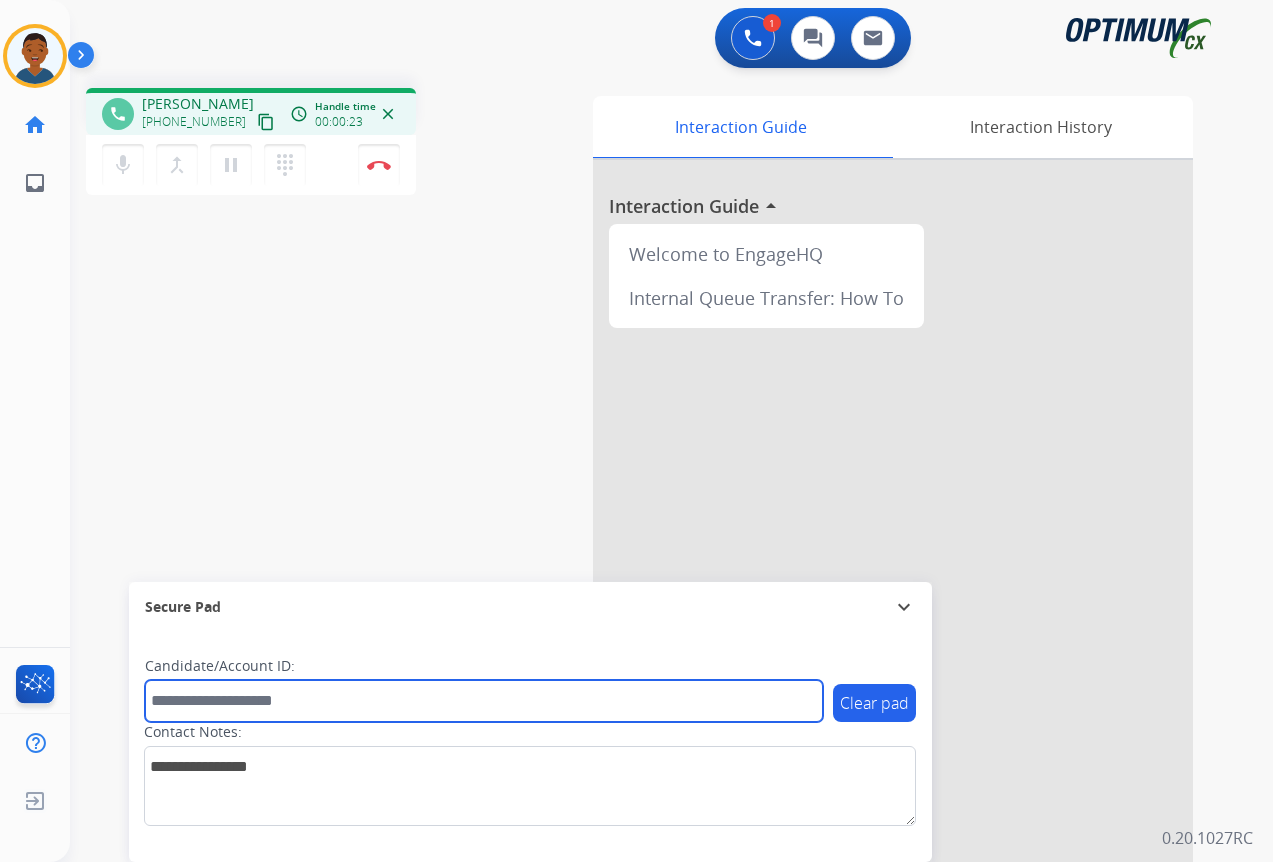paste on "*******" 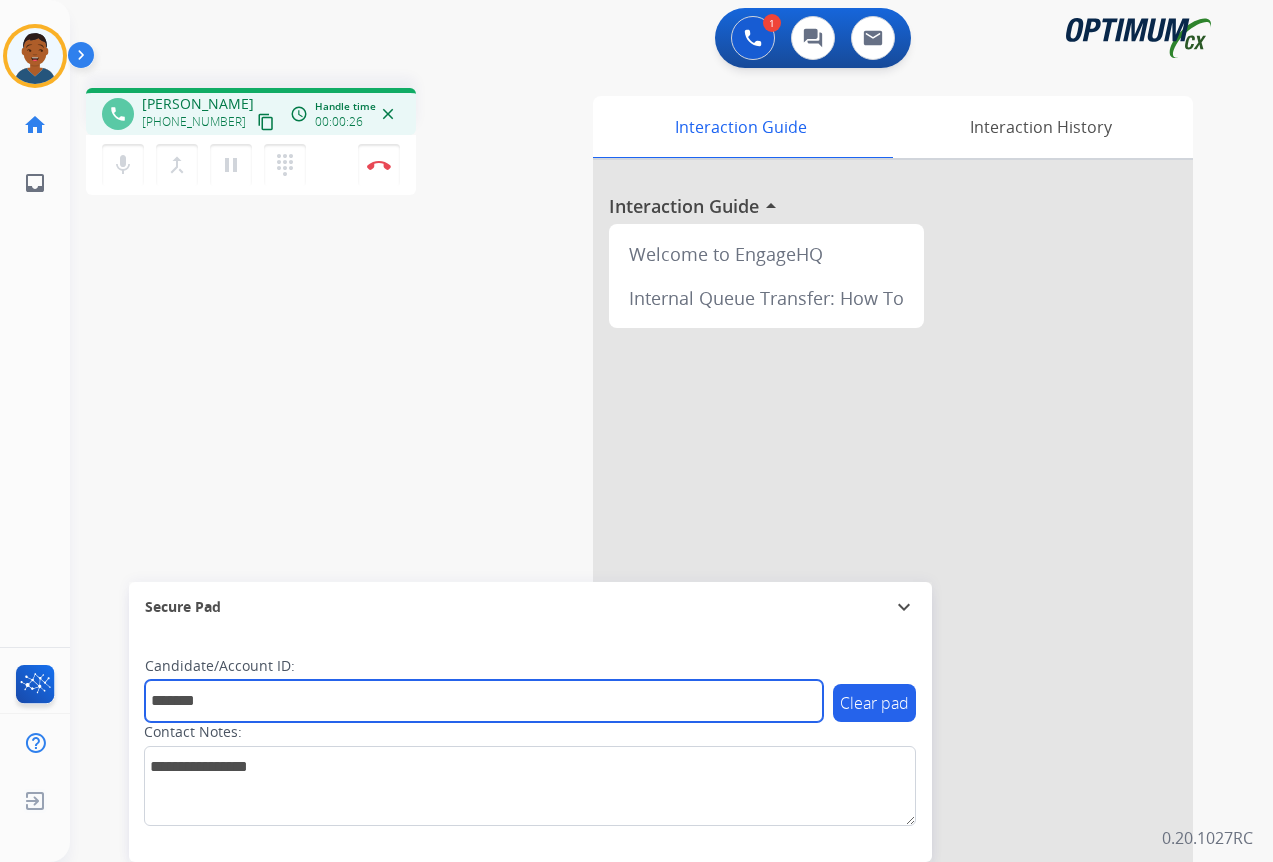 type on "*******" 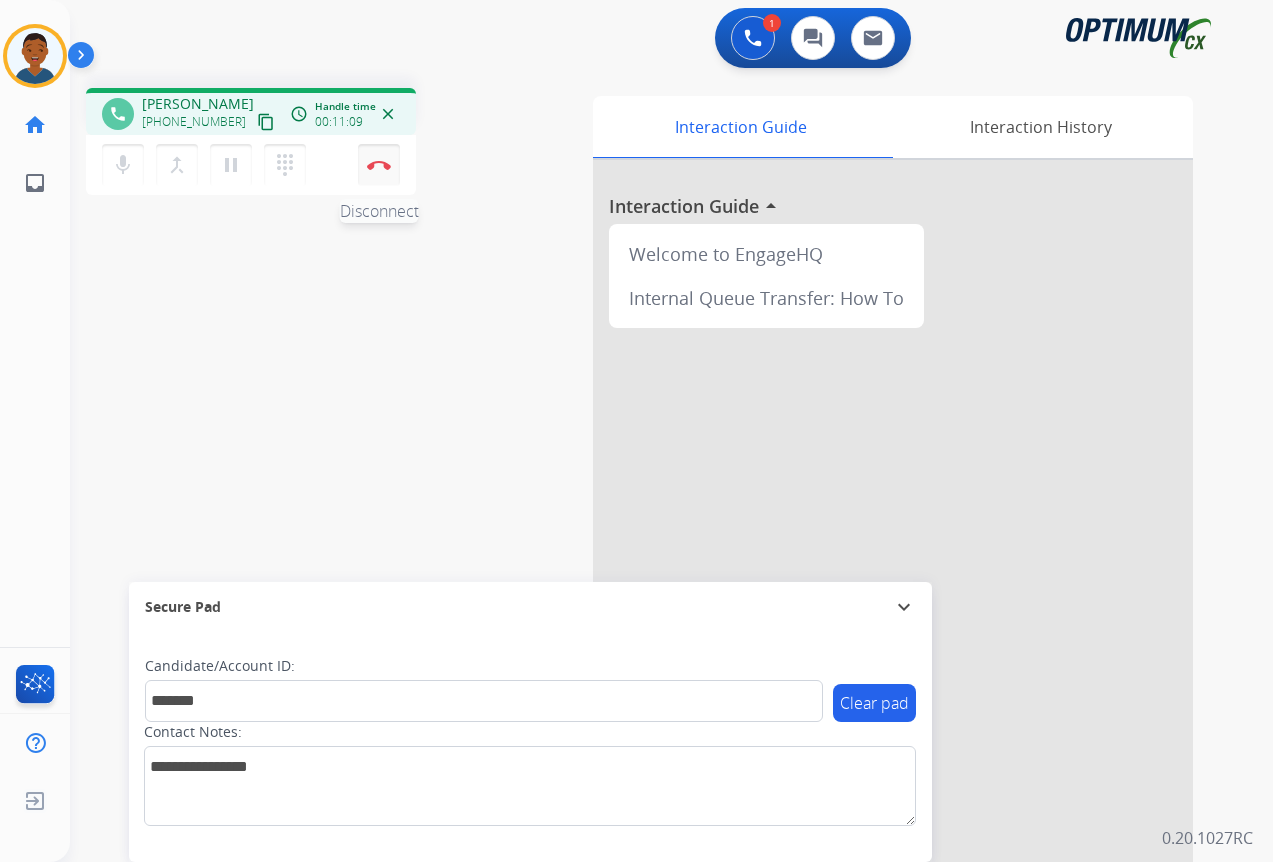 click on "Disconnect" at bounding box center [379, 165] 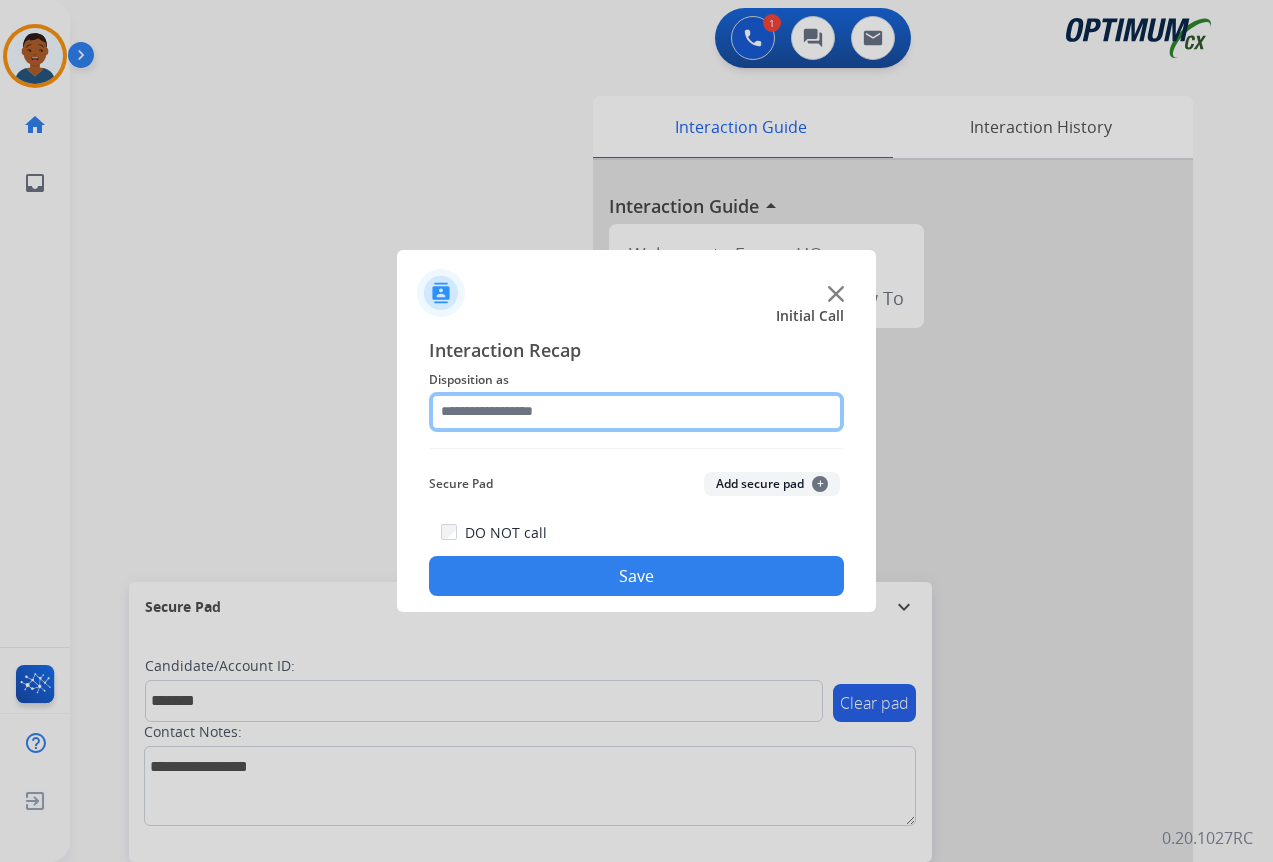 click 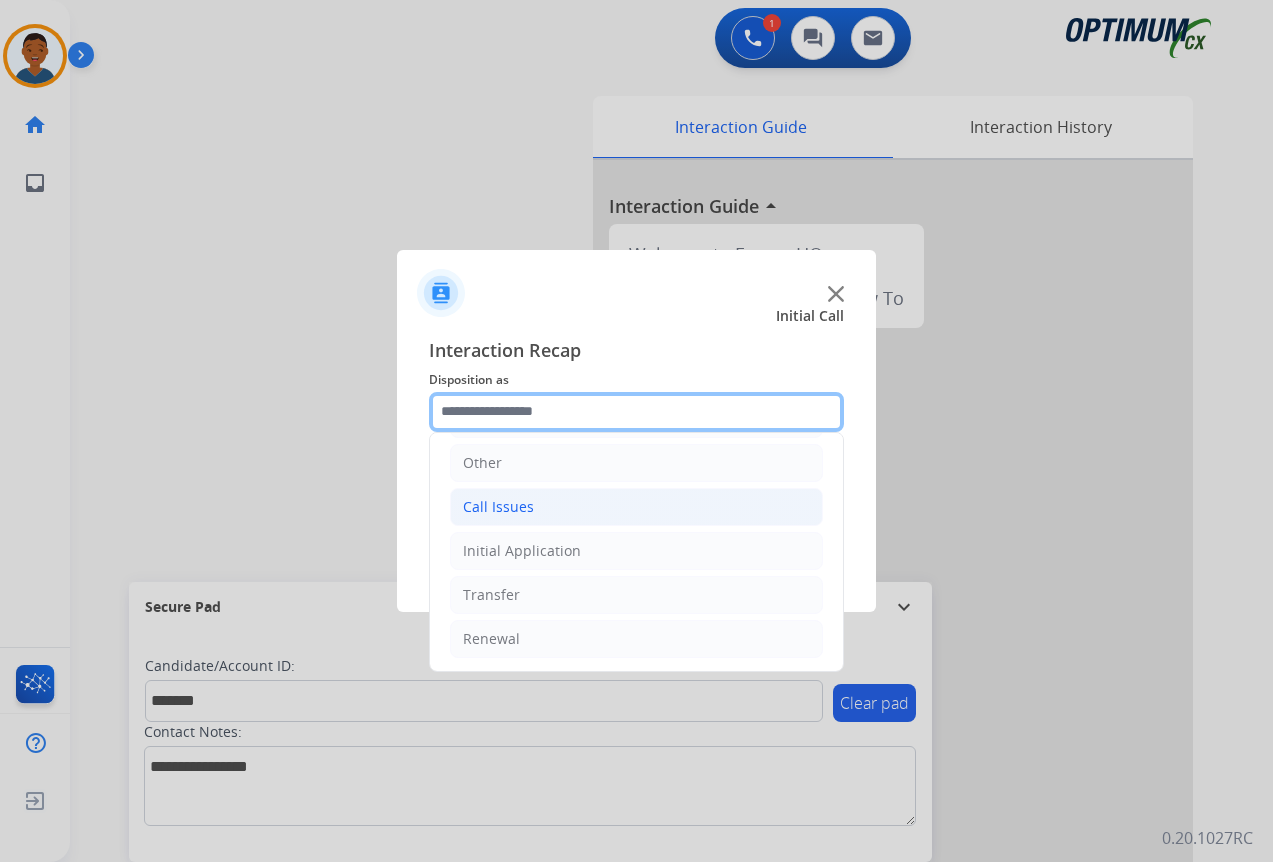 scroll, scrollTop: 136, scrollLeft: 0, axis: vertical 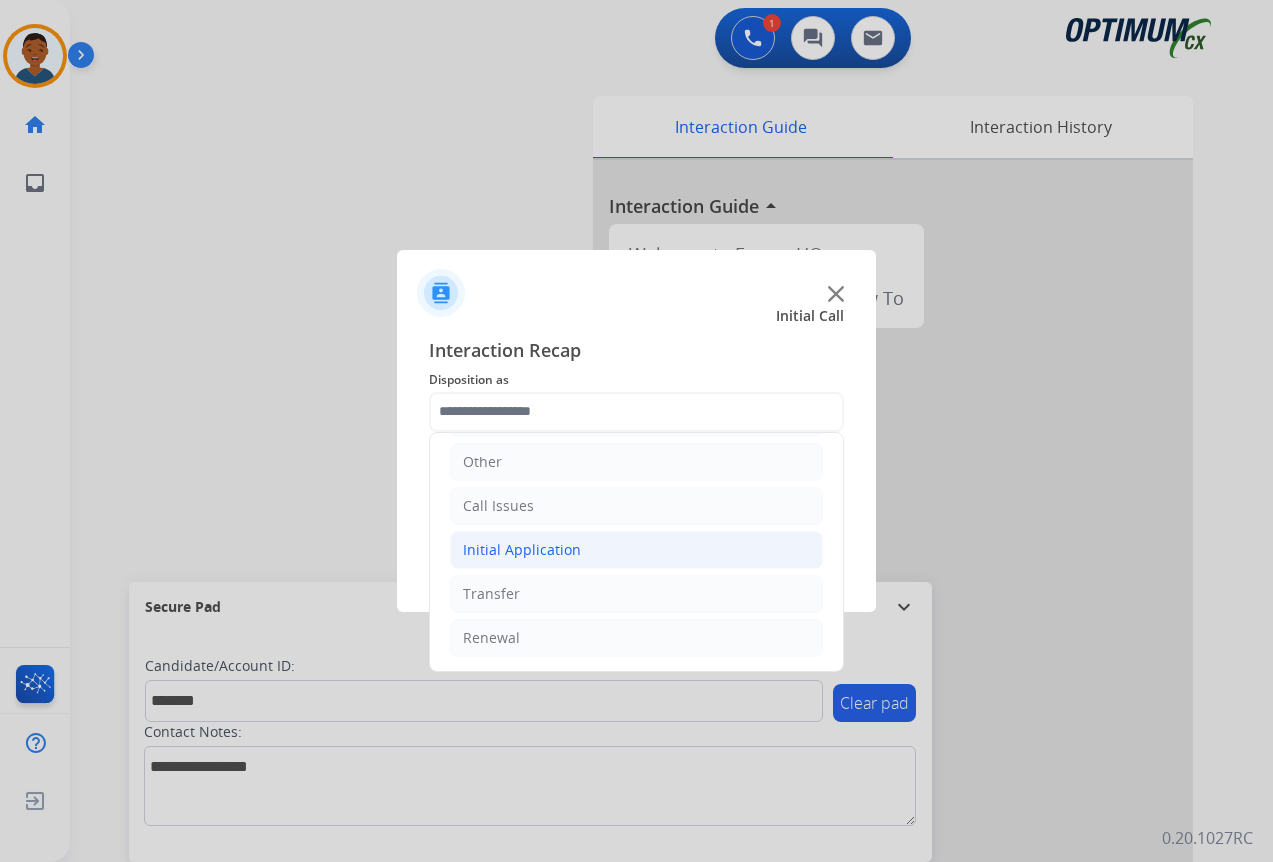 click on "Initial Application" 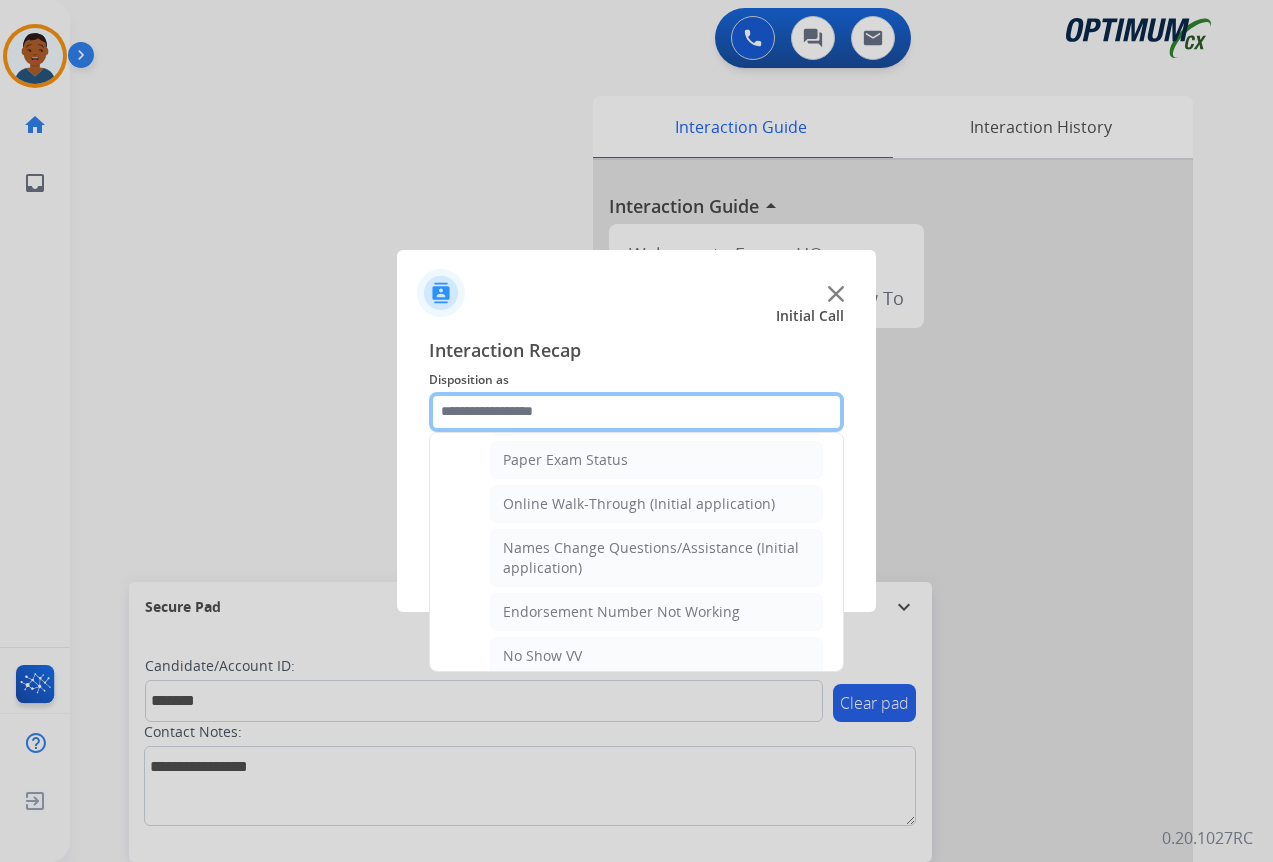 scroll, scrollTop: 436, scrollLeft: 0, axis: vertical 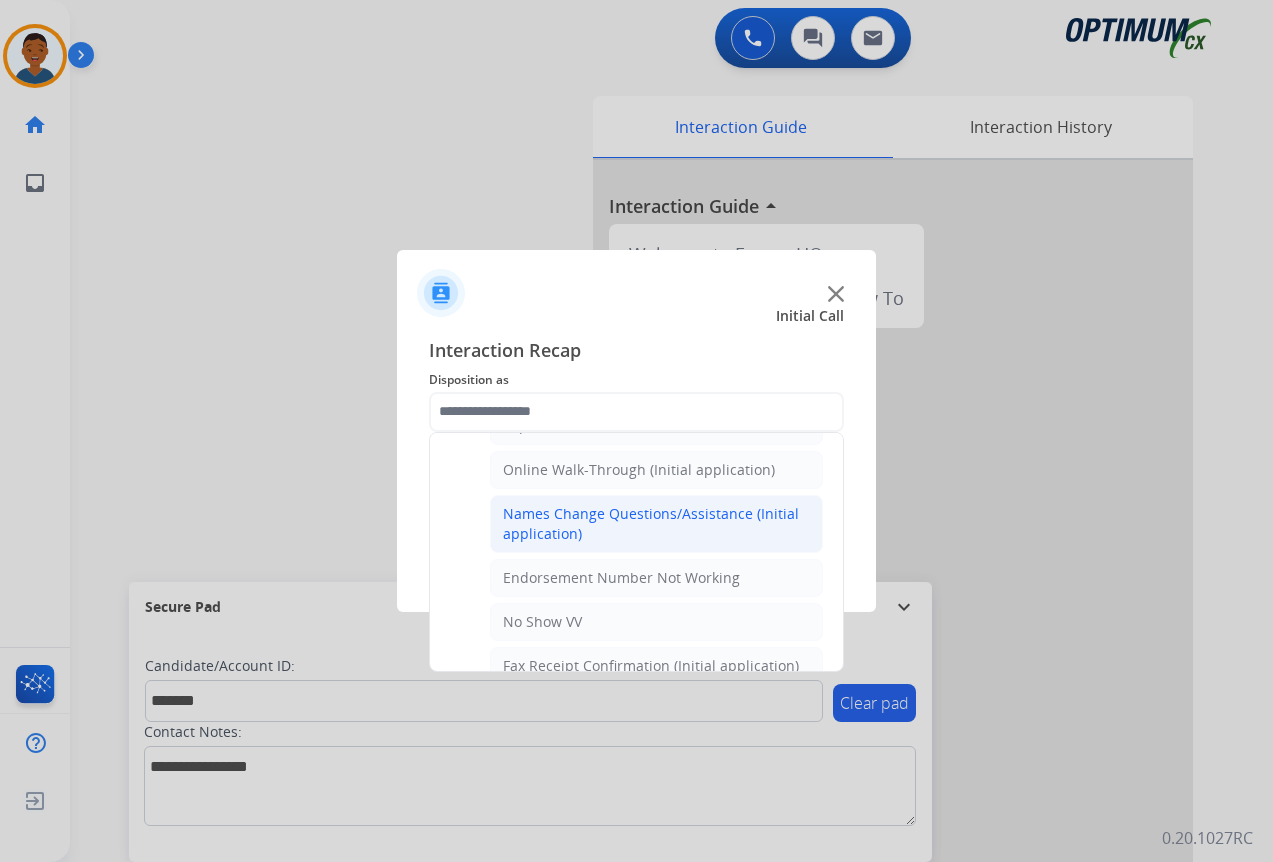 click on "Names Change Questions/Assistance (Initial application)" 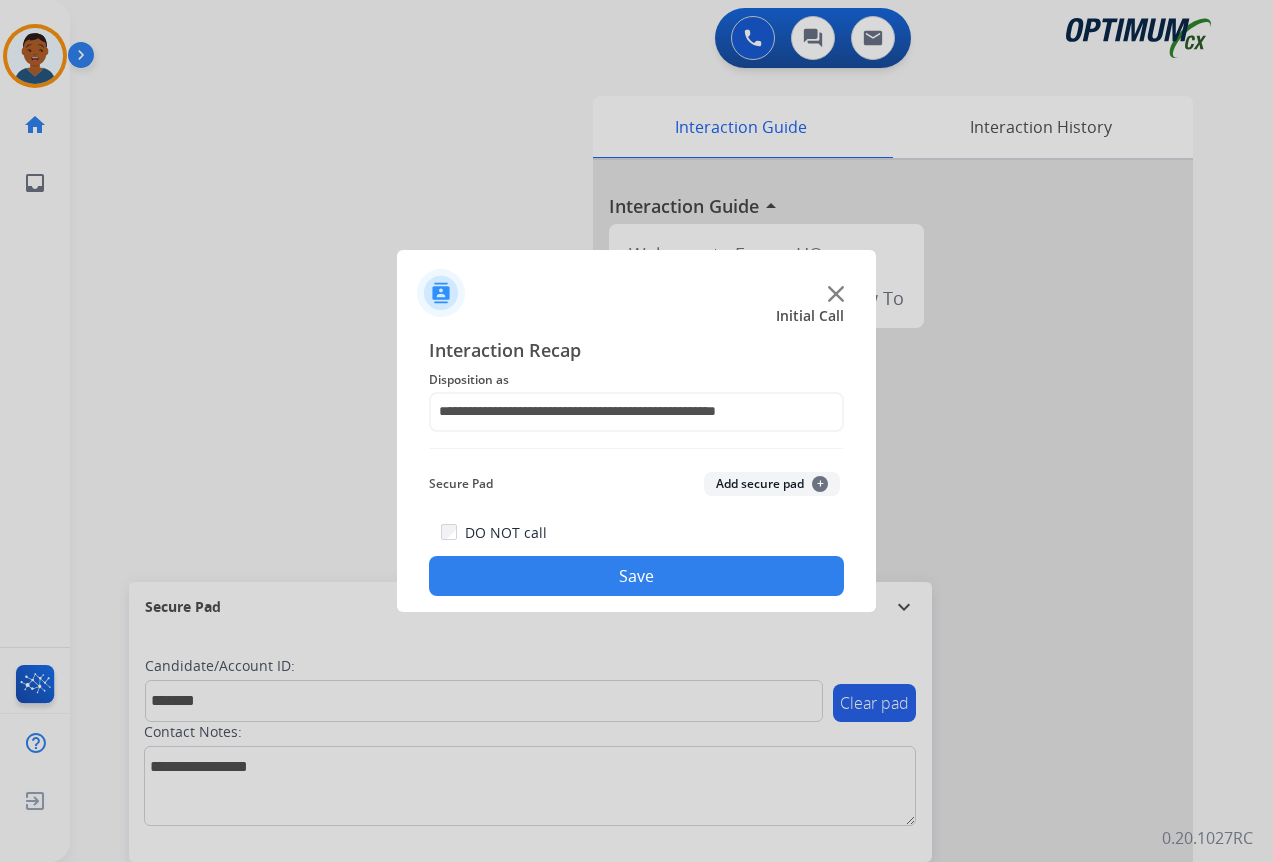 click on "Add secure pad  +" 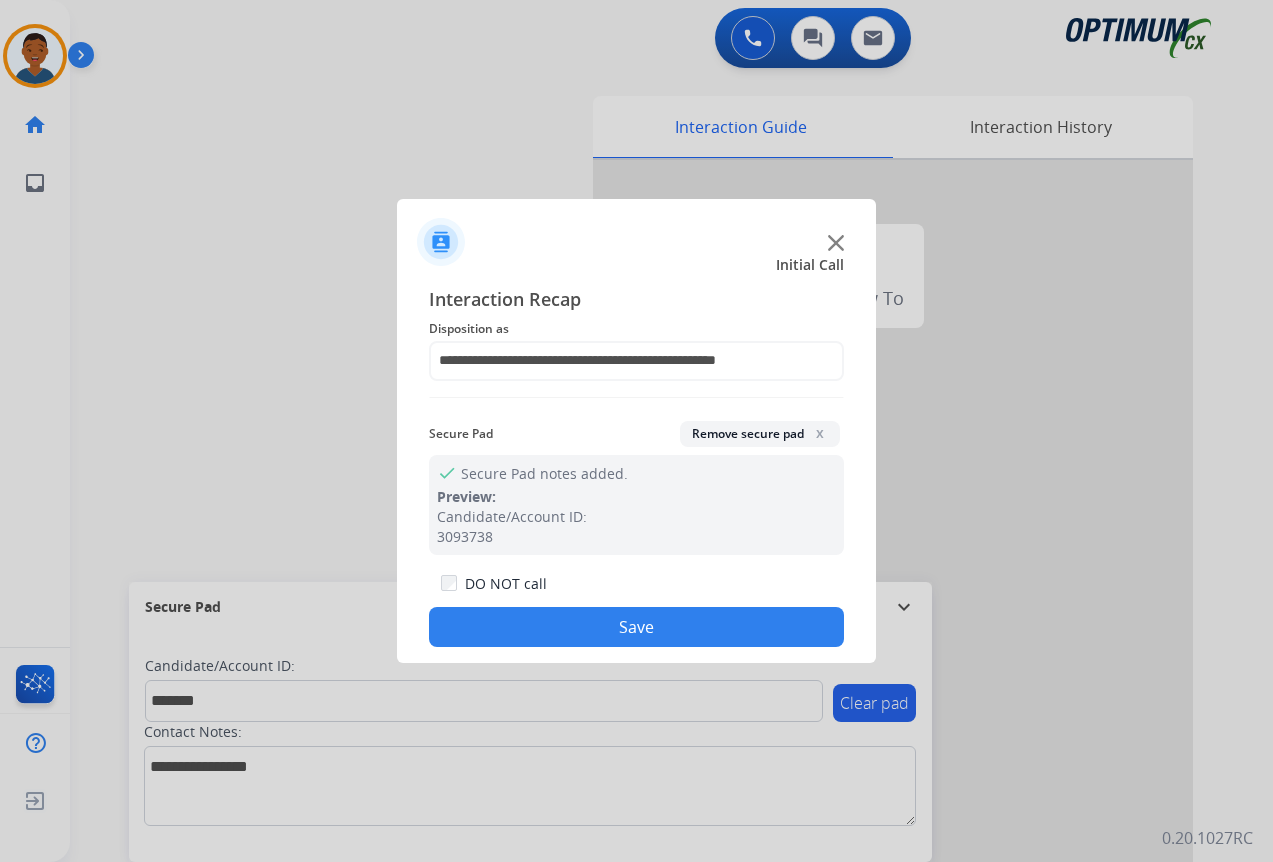 click on "Save" 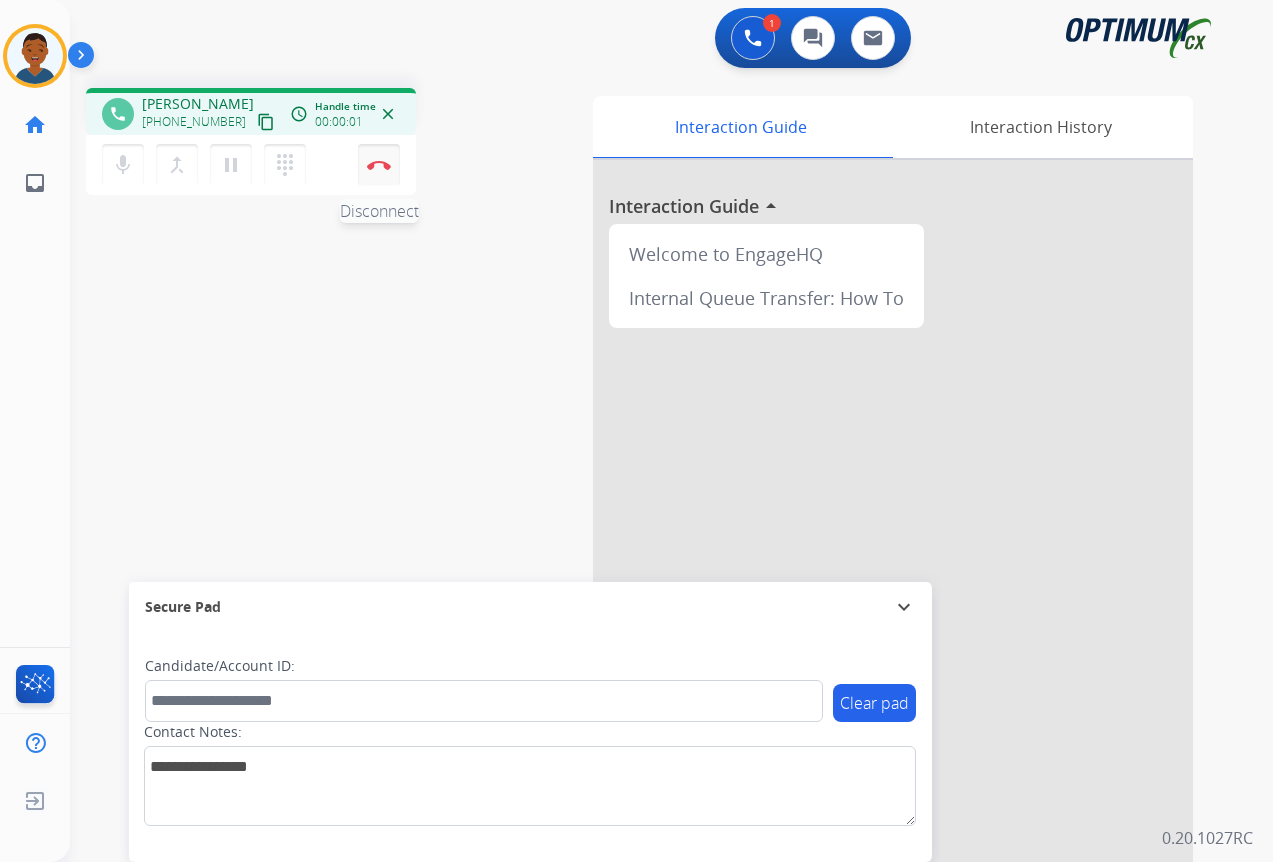 click on "Disconnect" at bounding box center (379, 165) 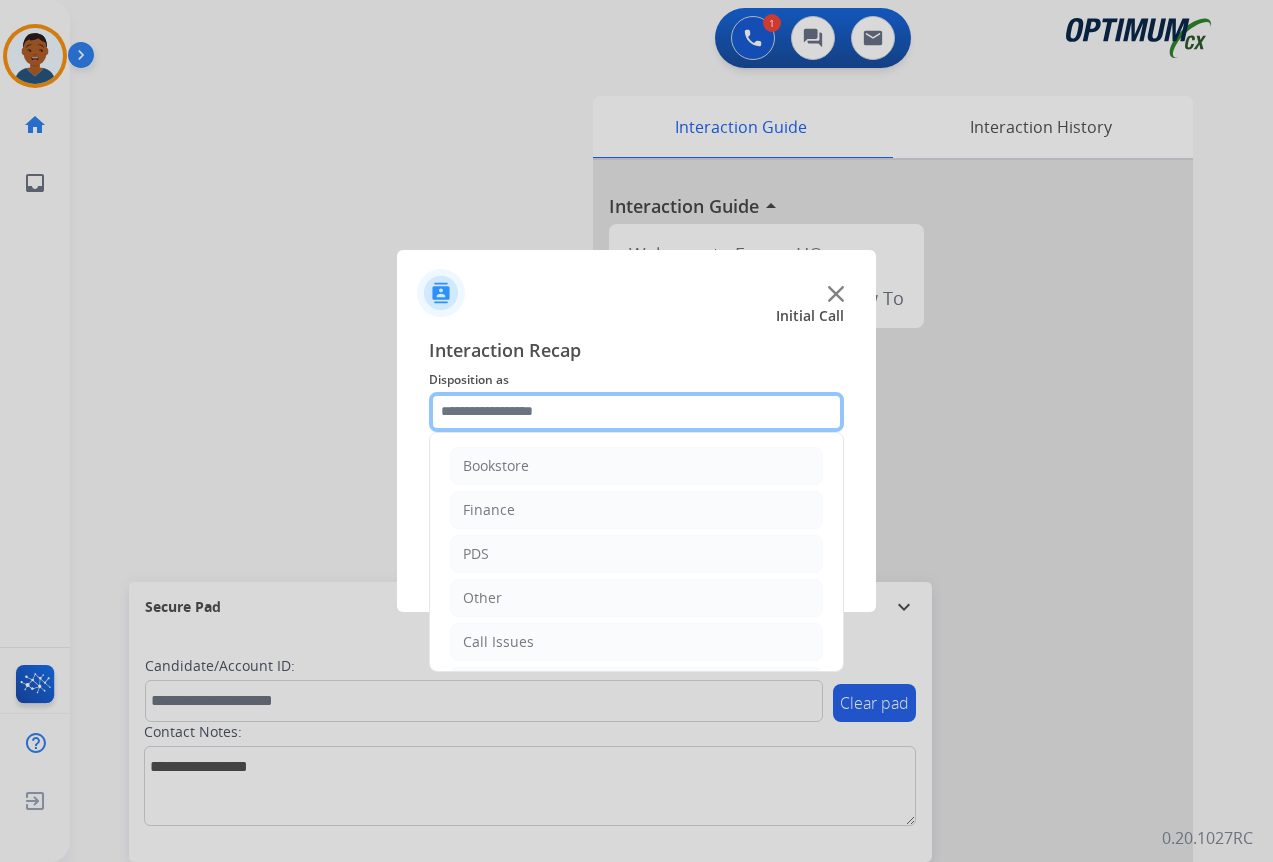 click 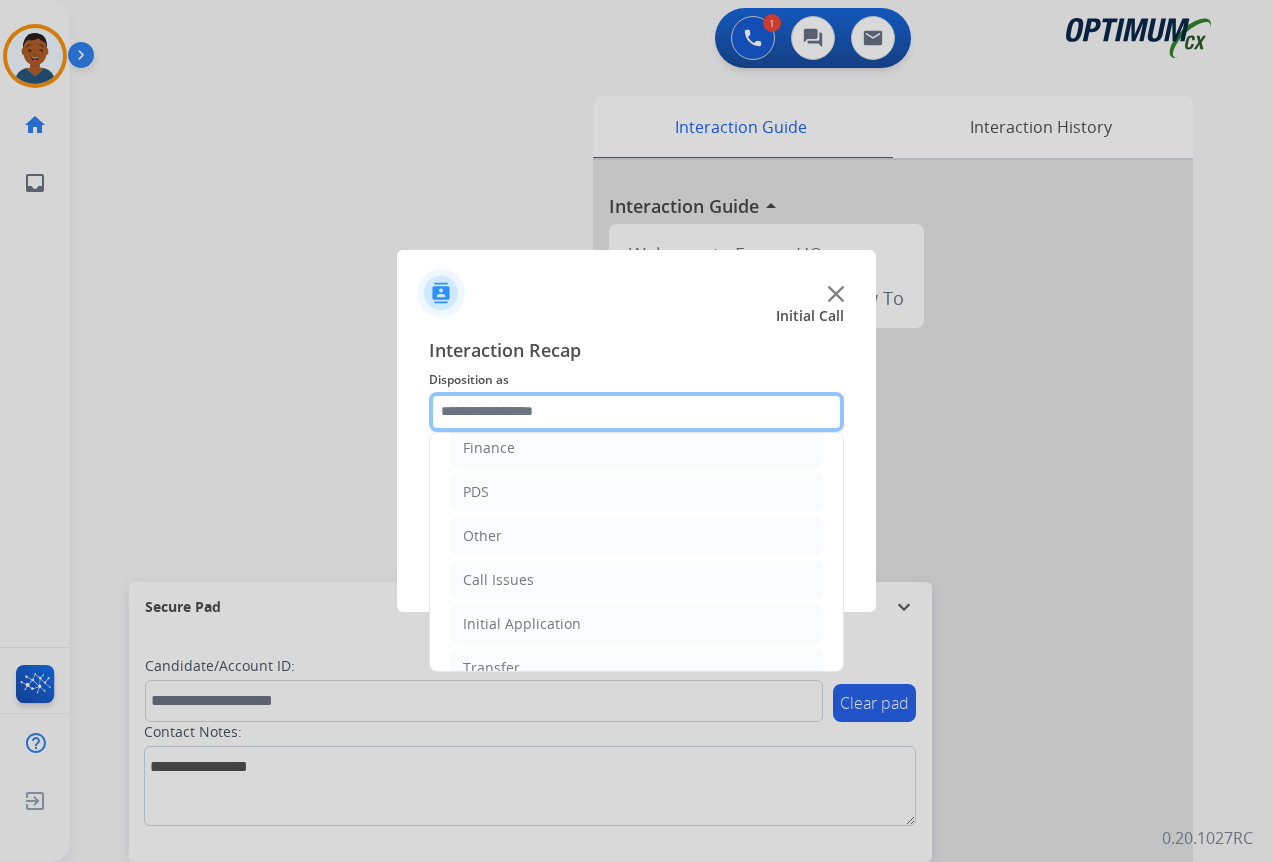 scroll, scrollTop: 136, scrollLeft: 0, axis: vertical 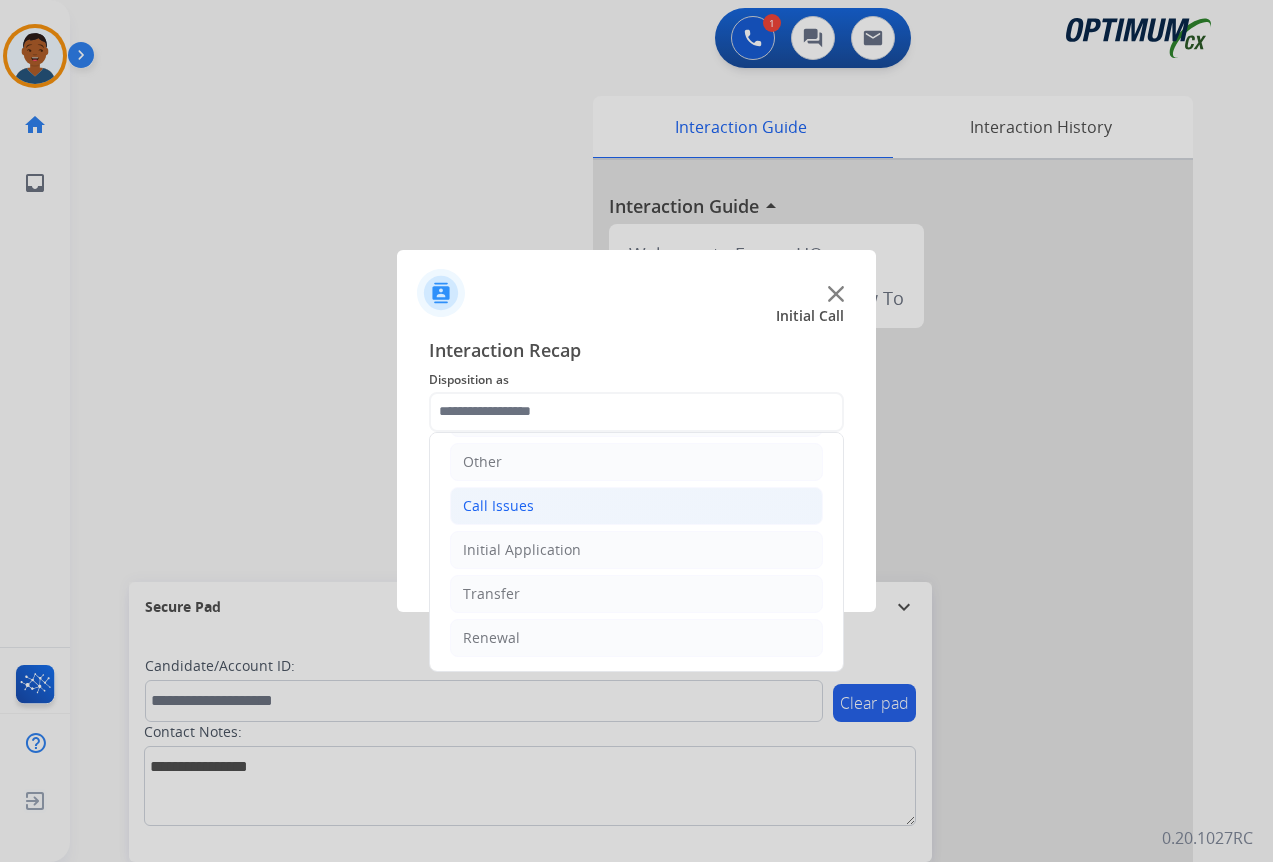 click on "Call Issues" 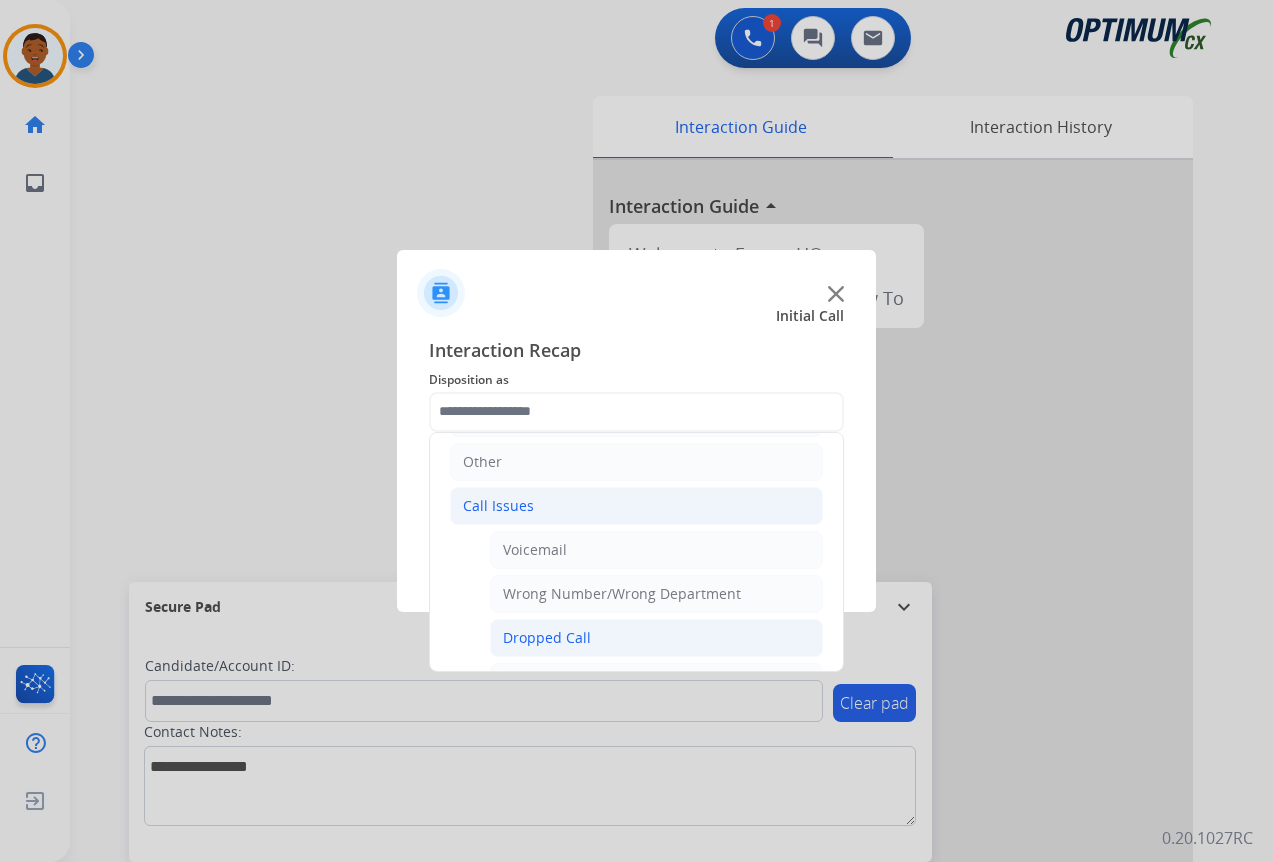 click on "Dropped Call" 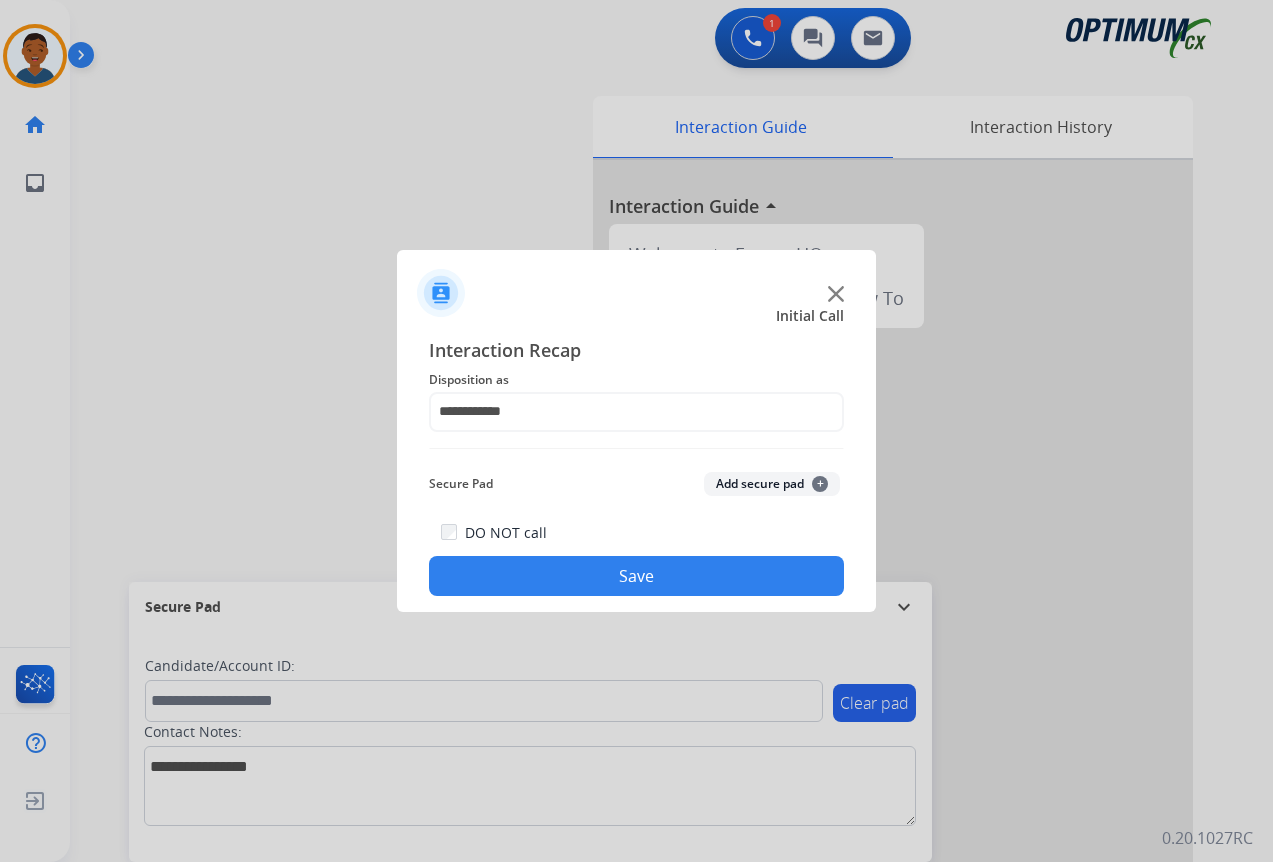 click on "Save" 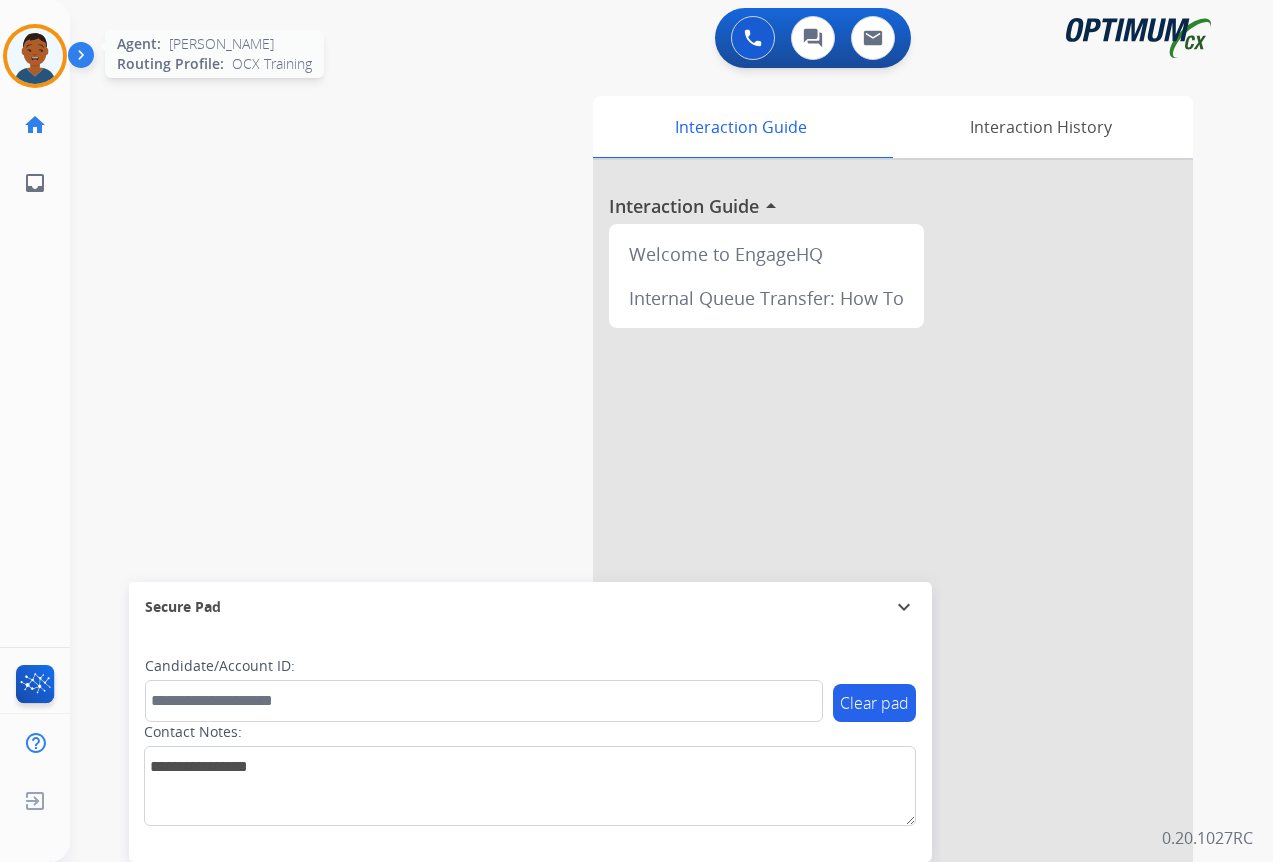 click at bounding box center [35, 56] 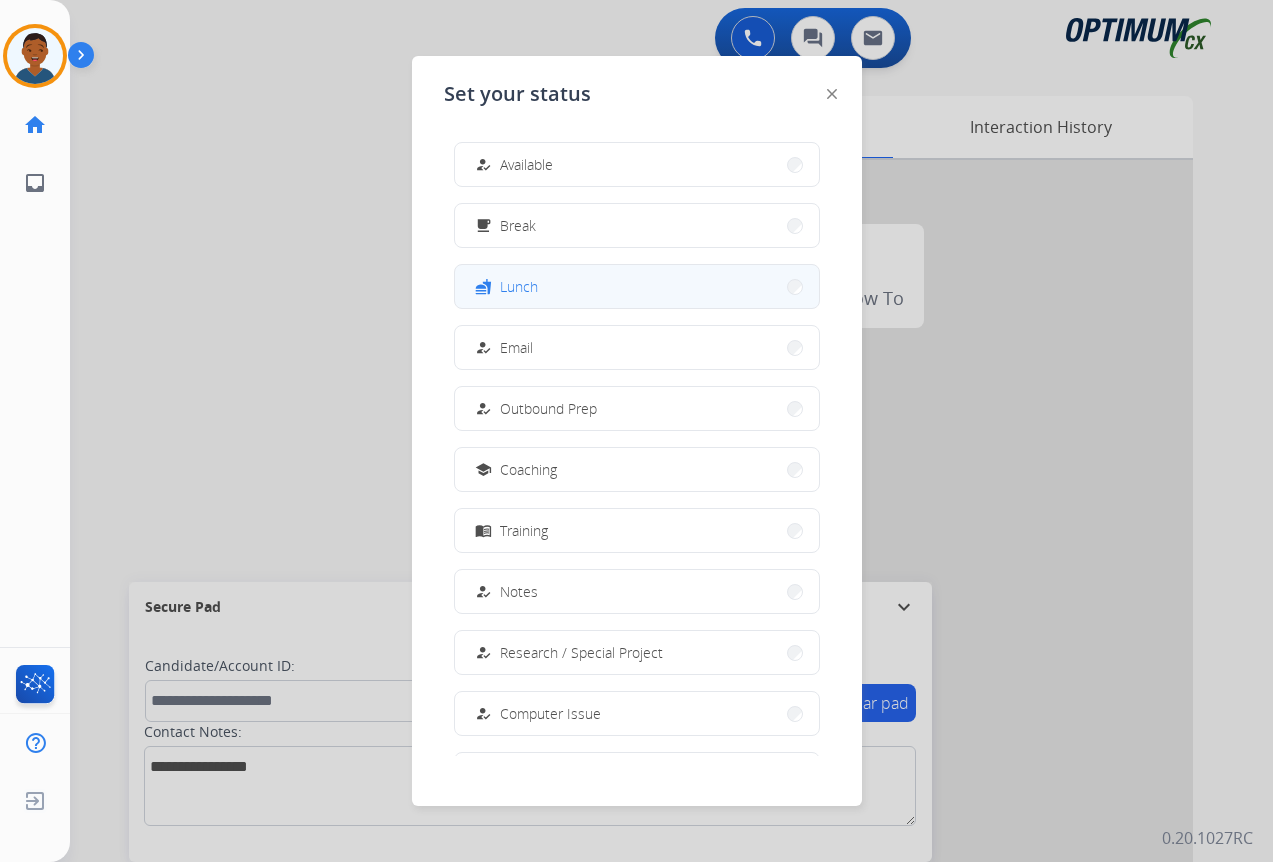 click on "Lunch" at bounding box center [519, 286] 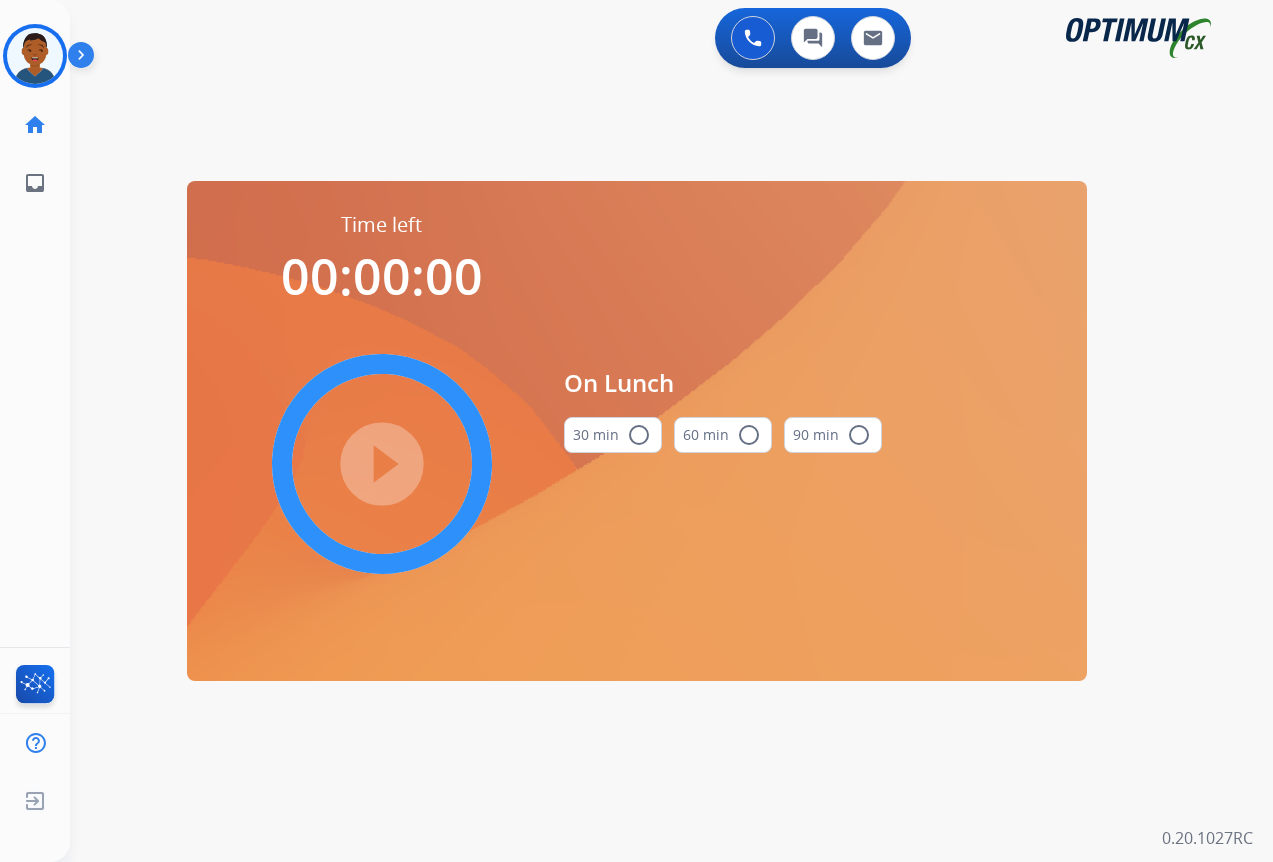 drag, startPoint x: 635, startPoint y: 434, endPoint x: 624, endPoint y: 434, distance: 11 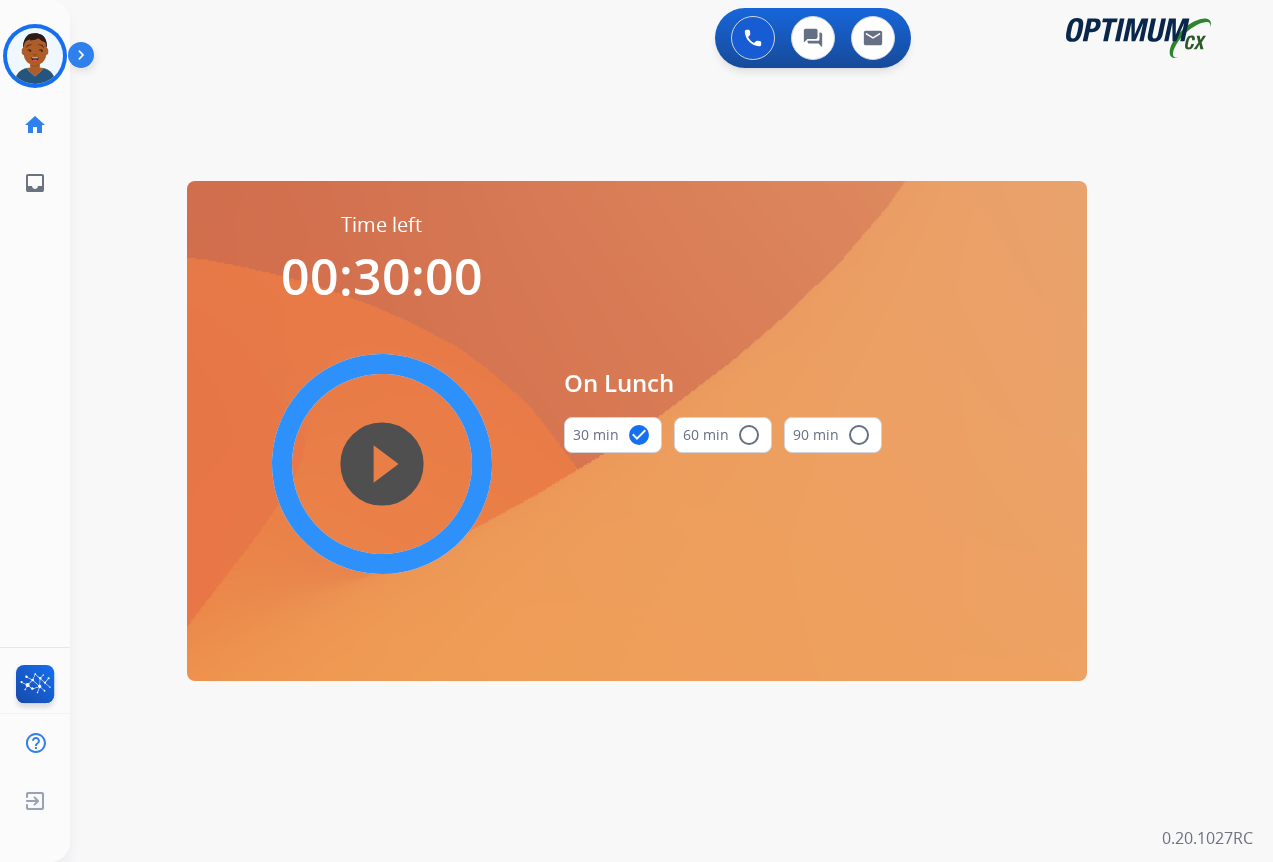 click on "play_circle_filled" at bounding box center [382, 464] 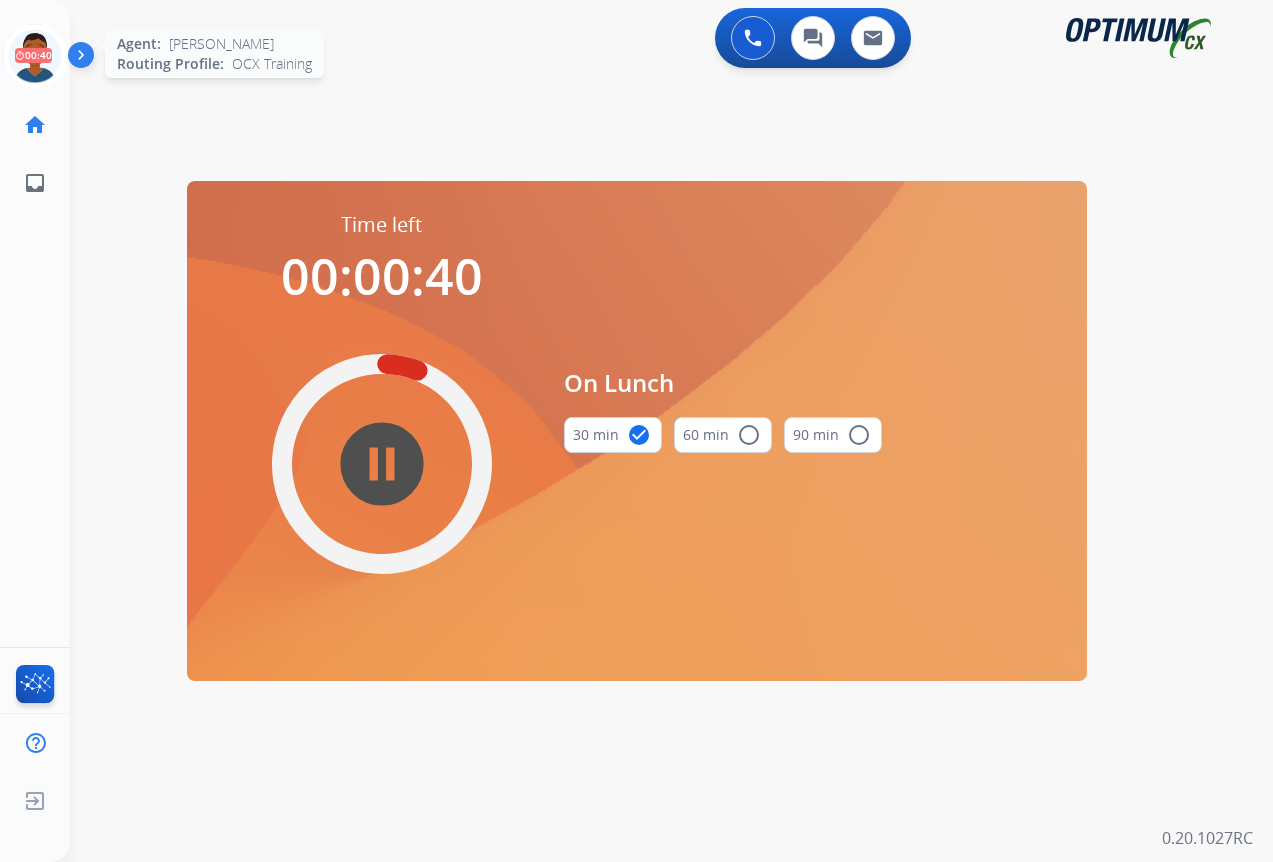 click 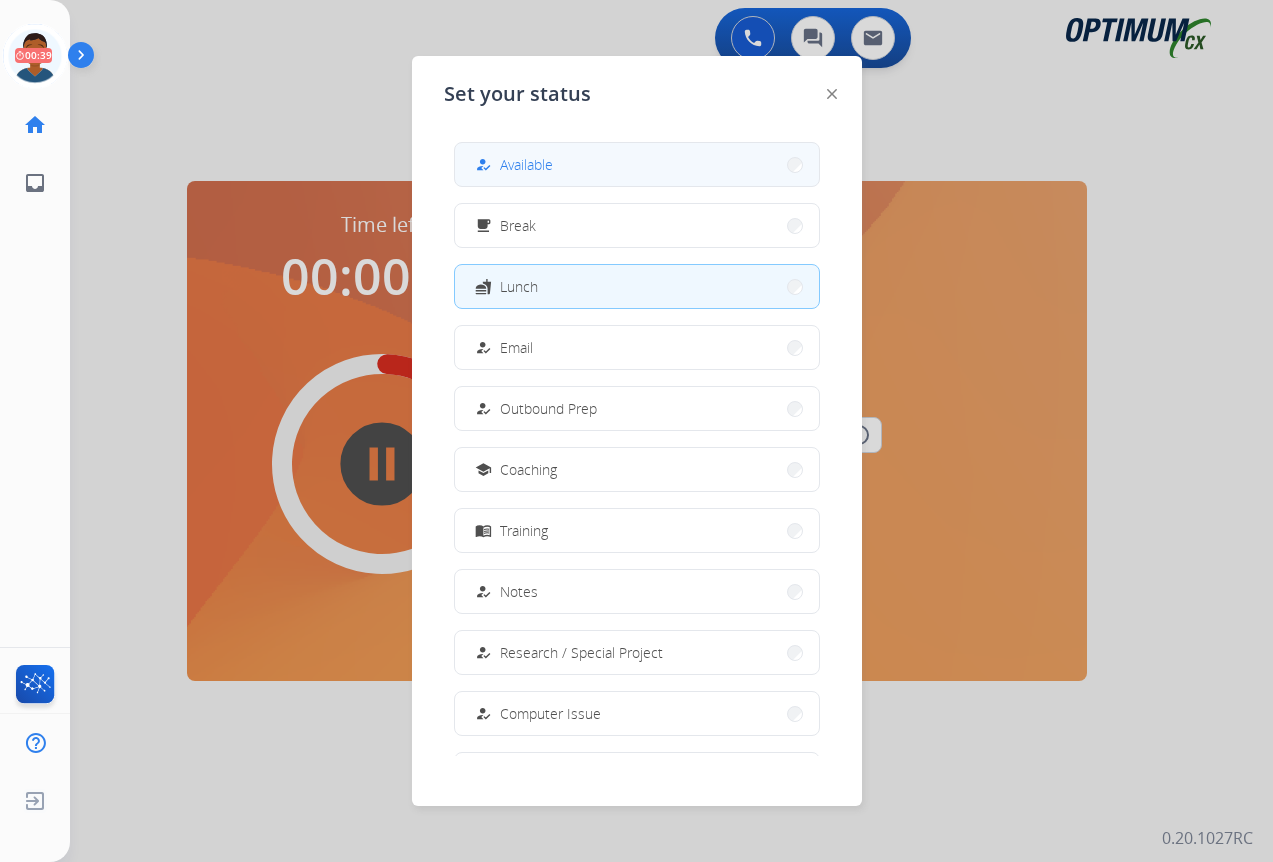 click on "Available" at bounding box center (526, 164) 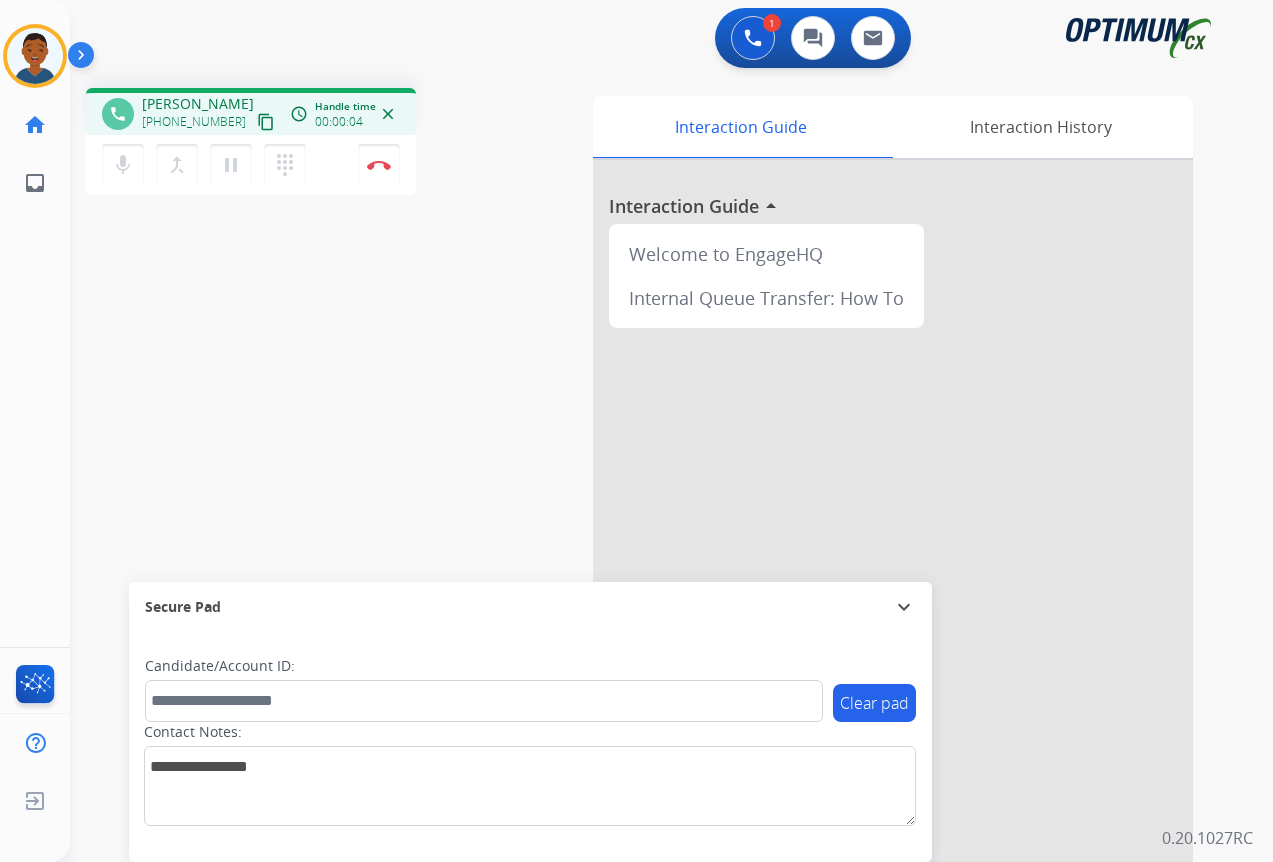 click on "content_copy" at bounding box center [266, 122] 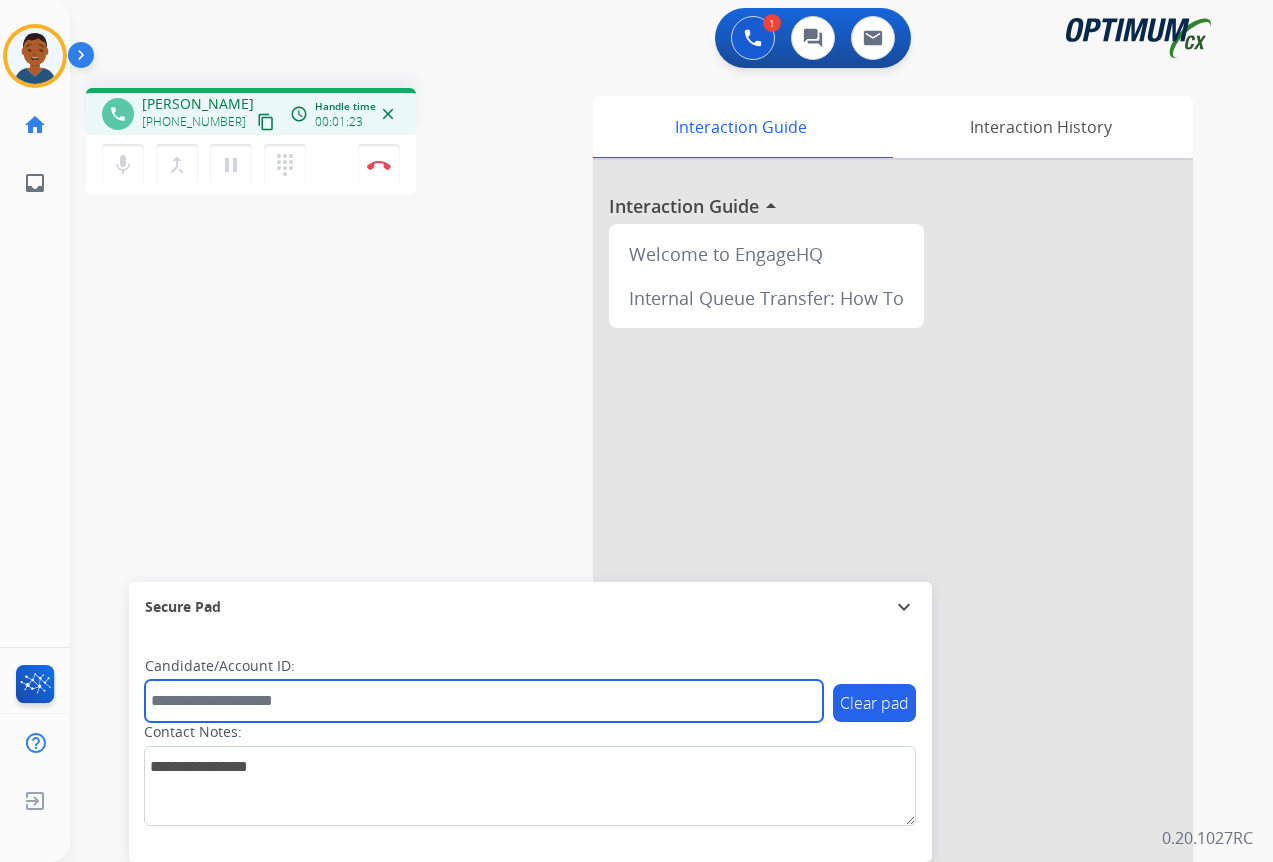 click at bounding box center [484, 701] 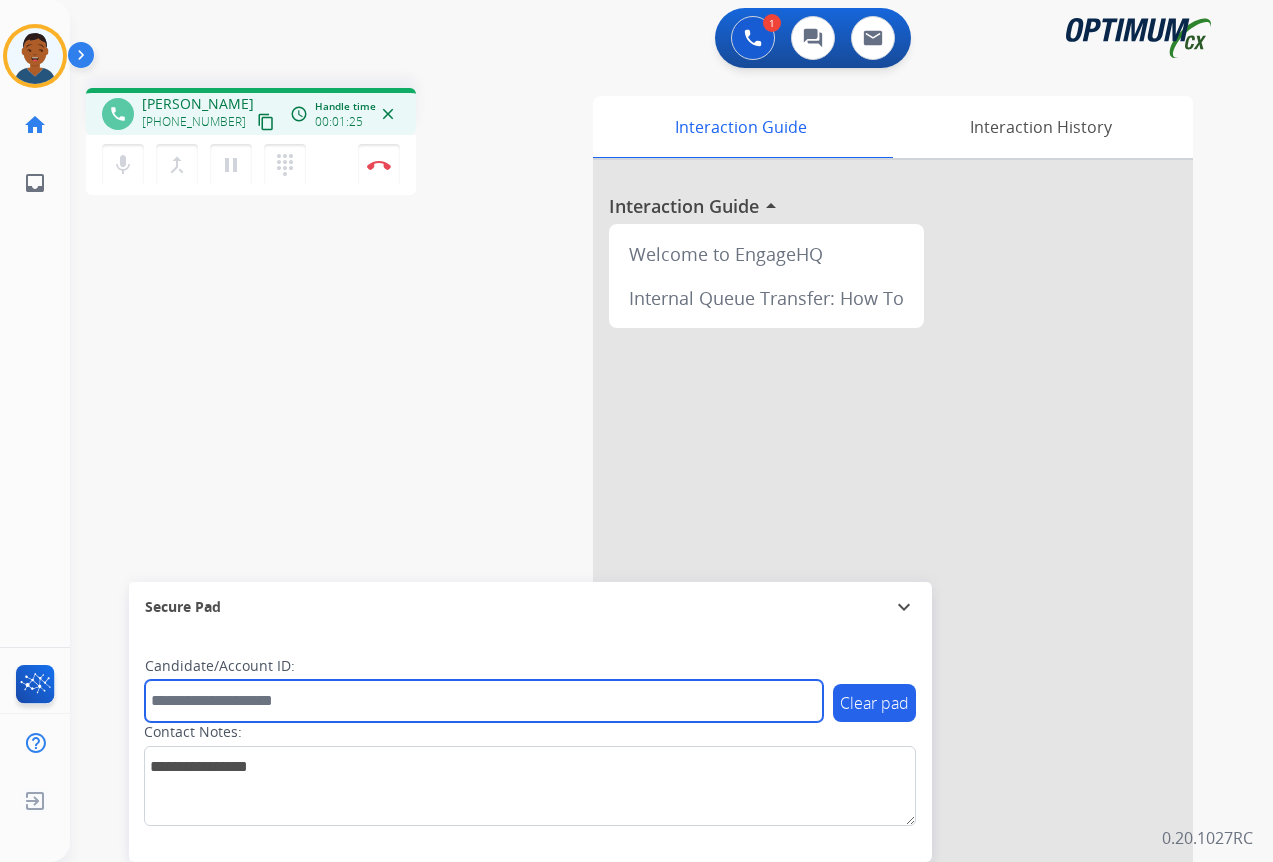 paste on "*******" 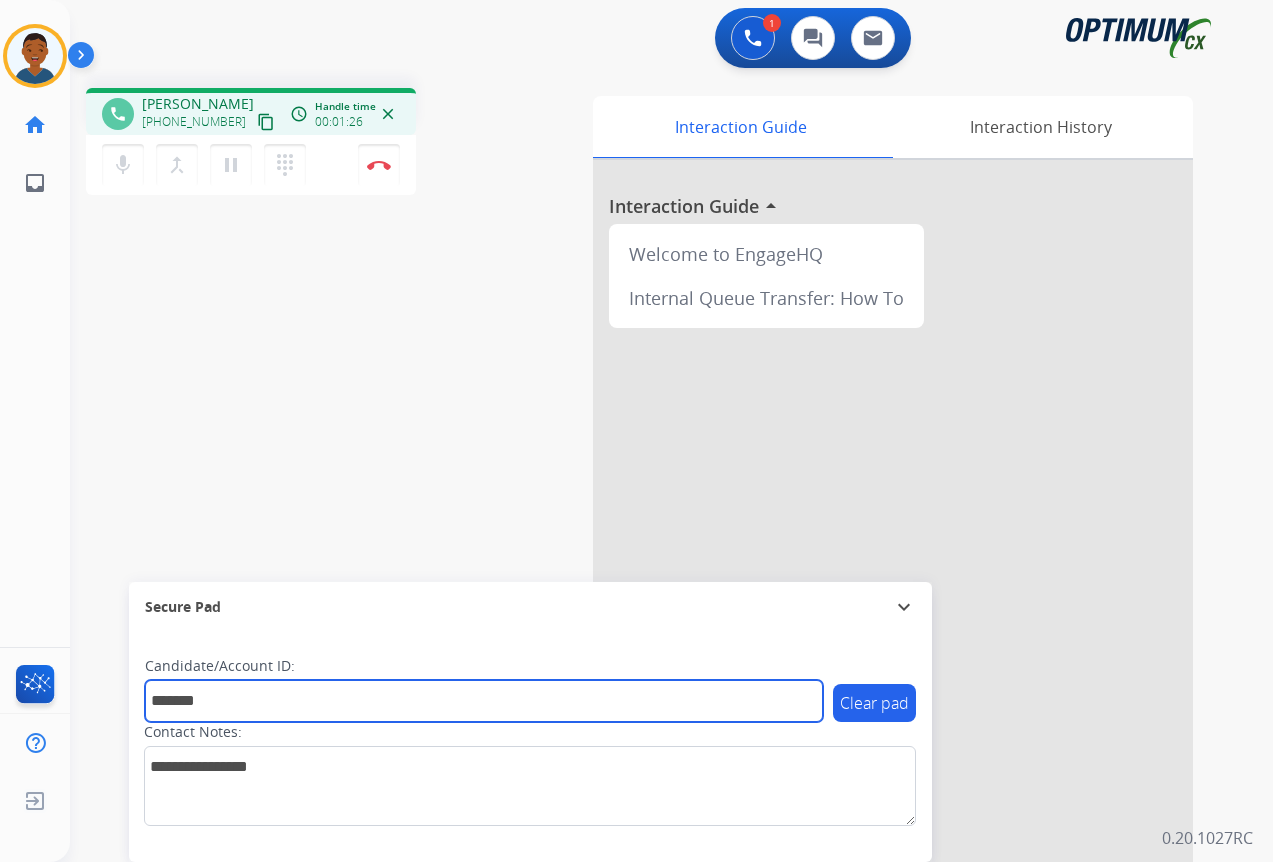 type on "*******" 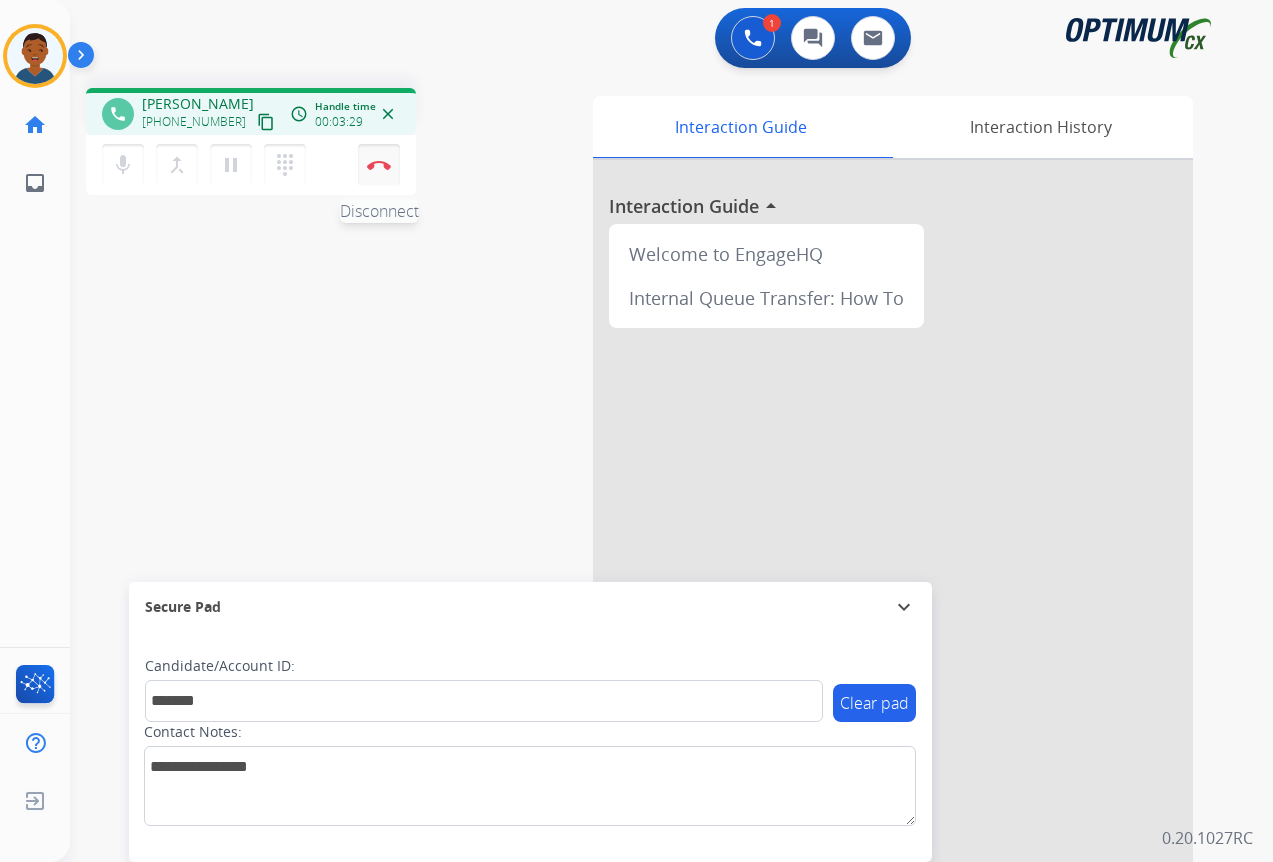 click at bounding box center [379, 165] 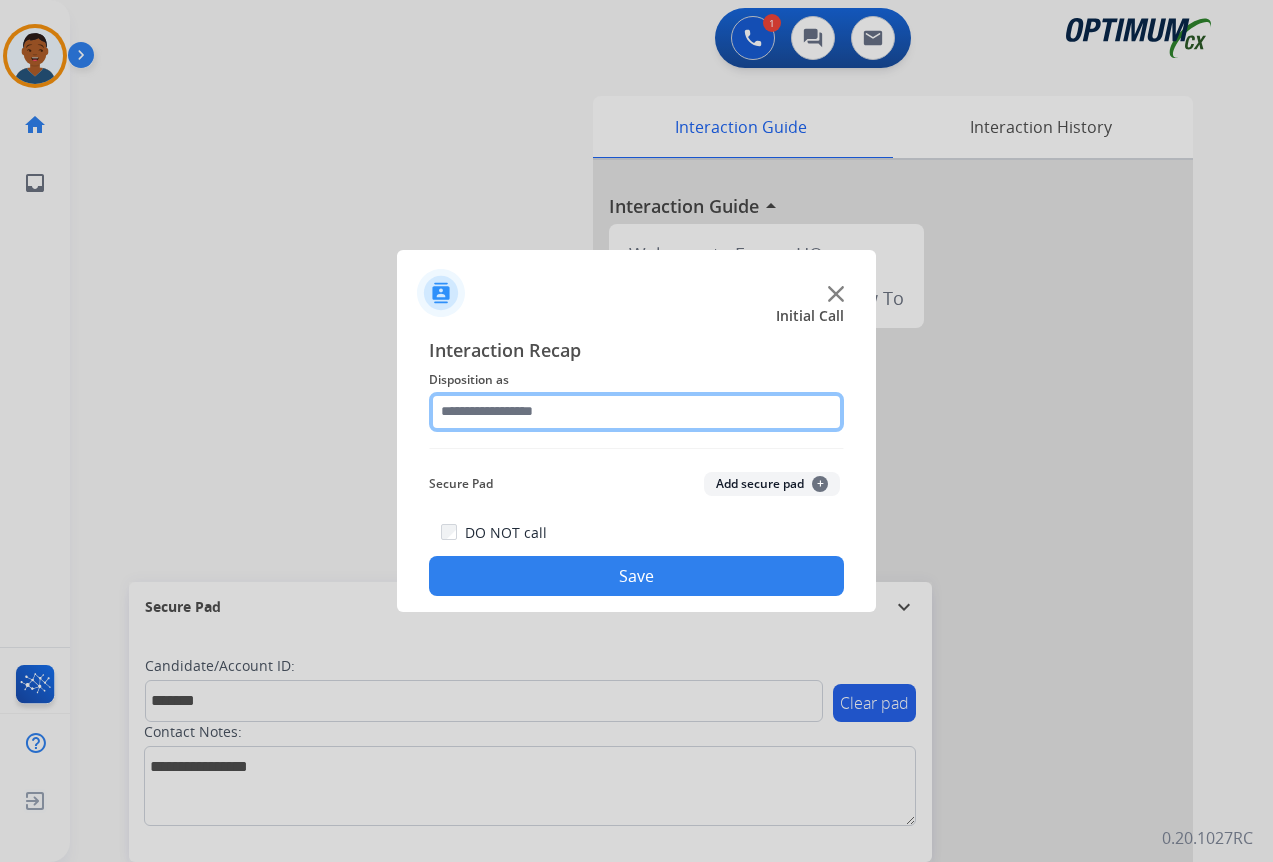 click 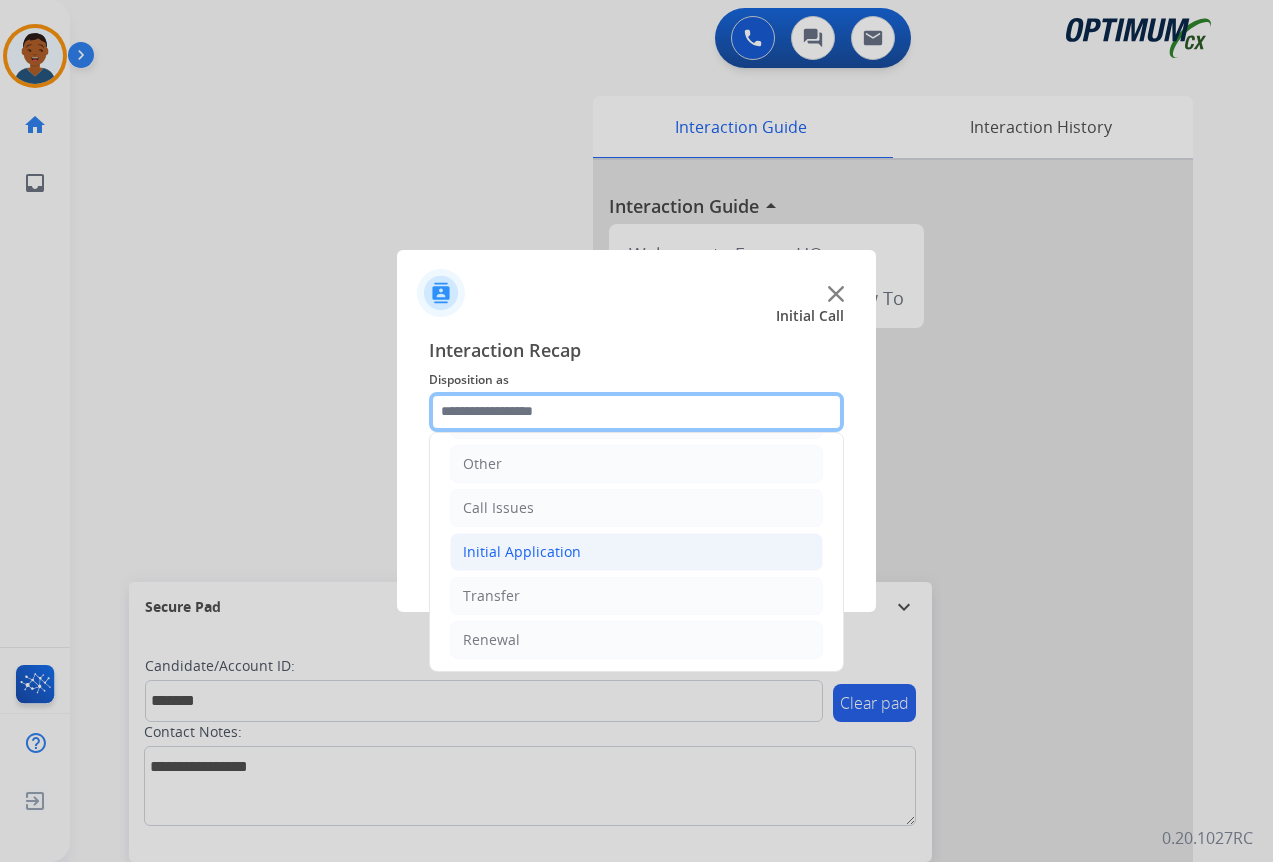 scroll, scrollTop: 136, scrollLeft: 0, axis: vertical 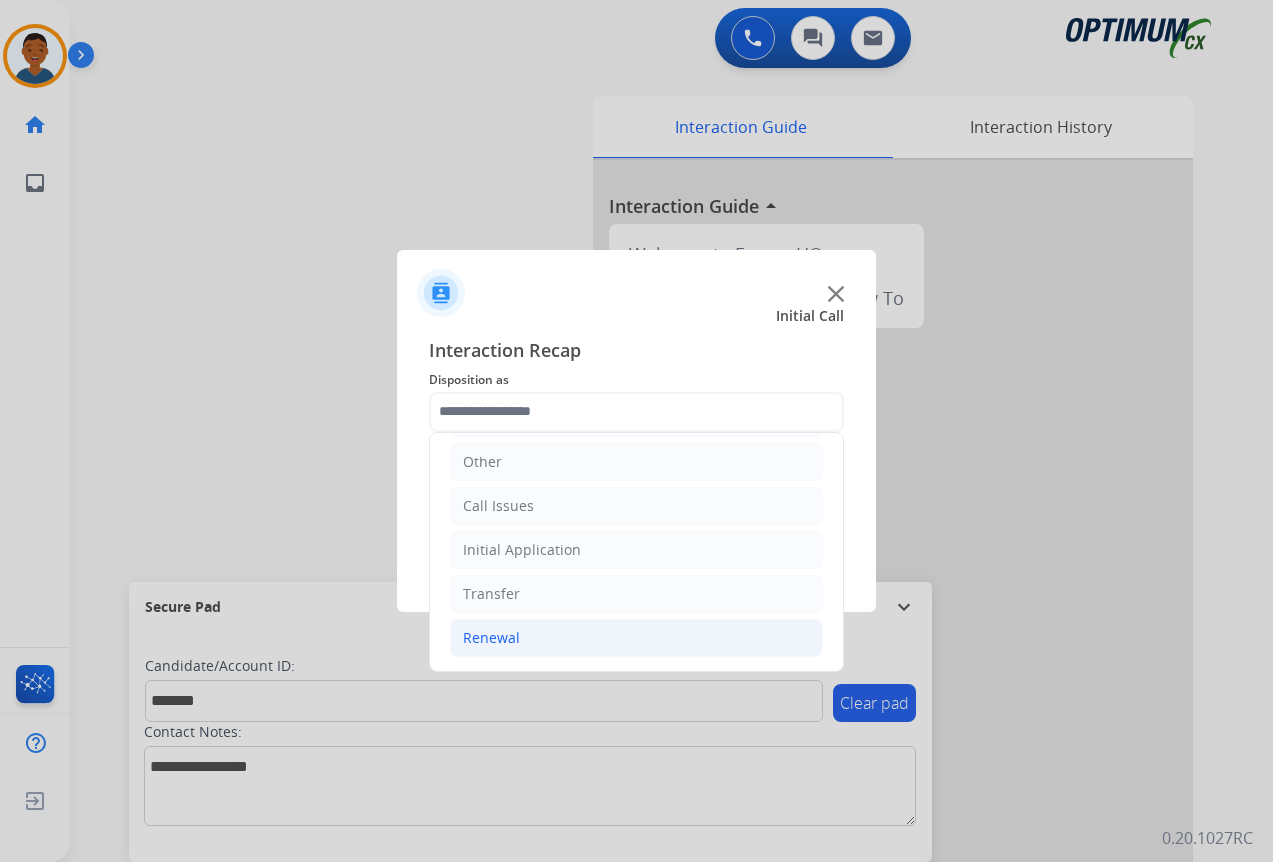 click on "Renewal" 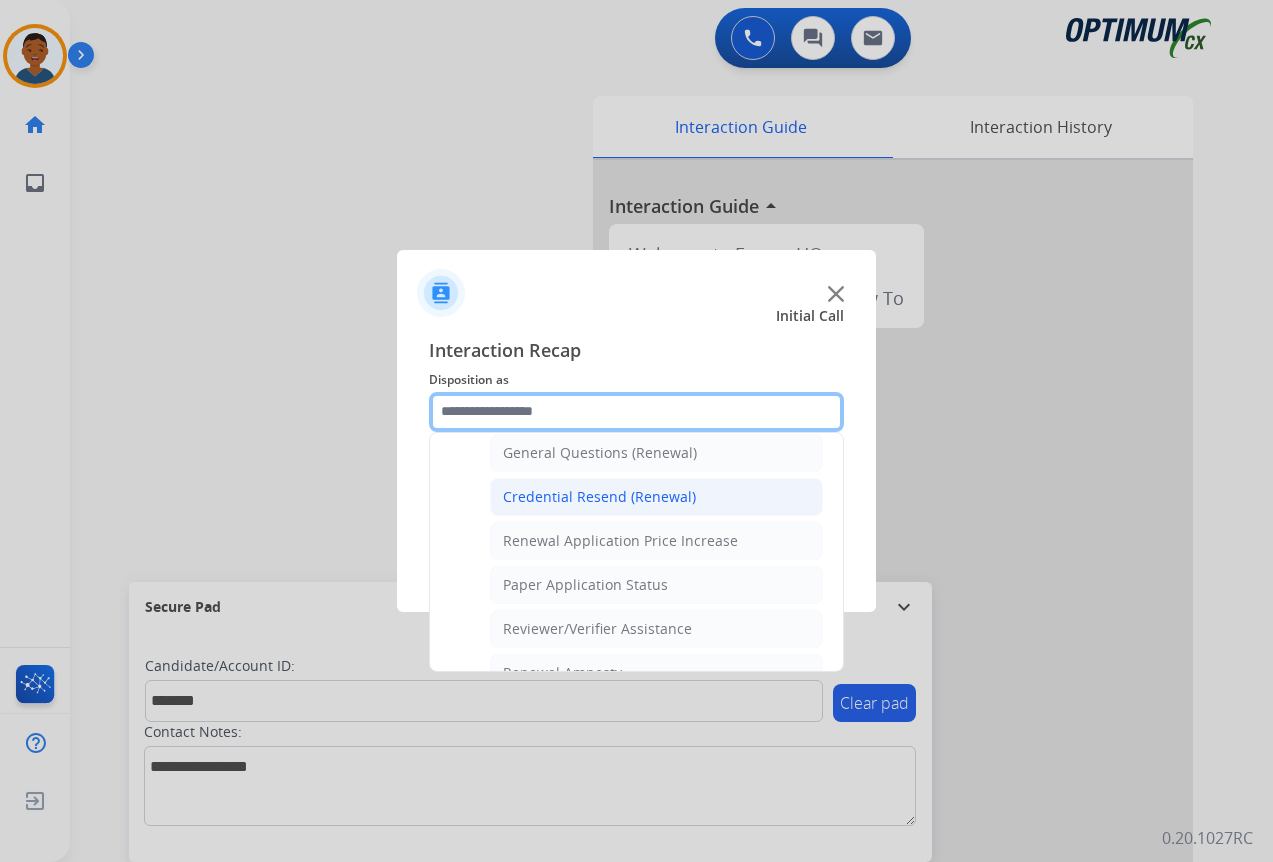 scroll, scrollTop: 636, scrollLeft: 0, axis: vertical 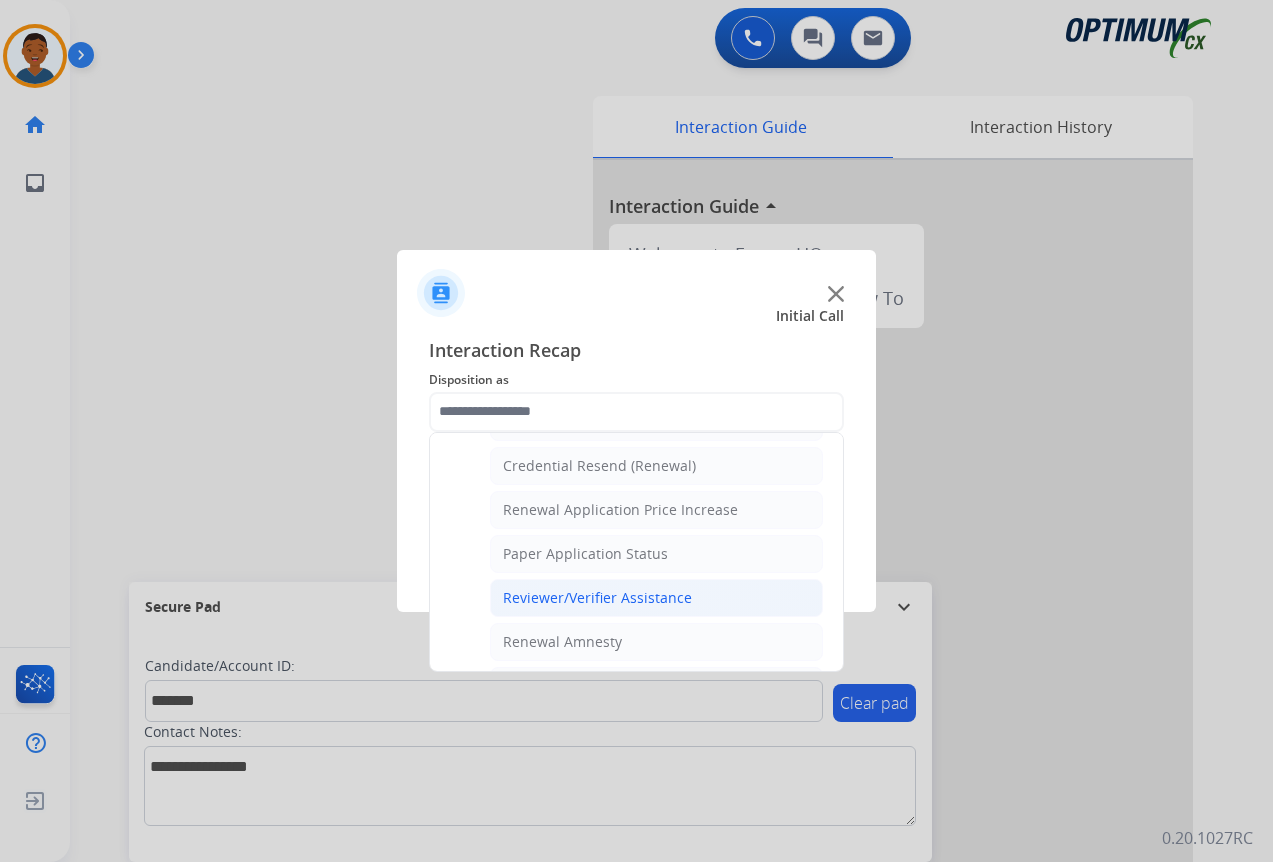 click on "Reviewer/Verifier Assistance" 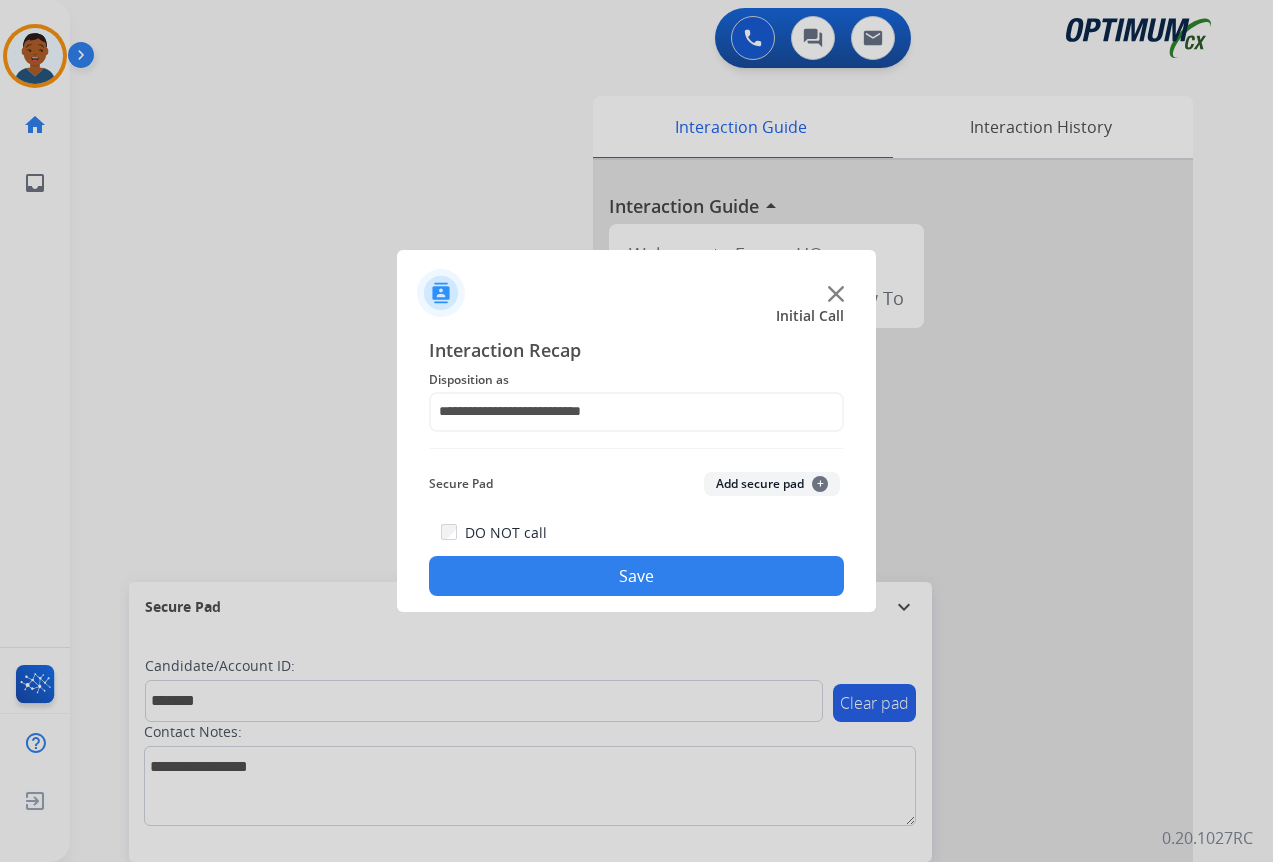 click on "Add secure pad  +" 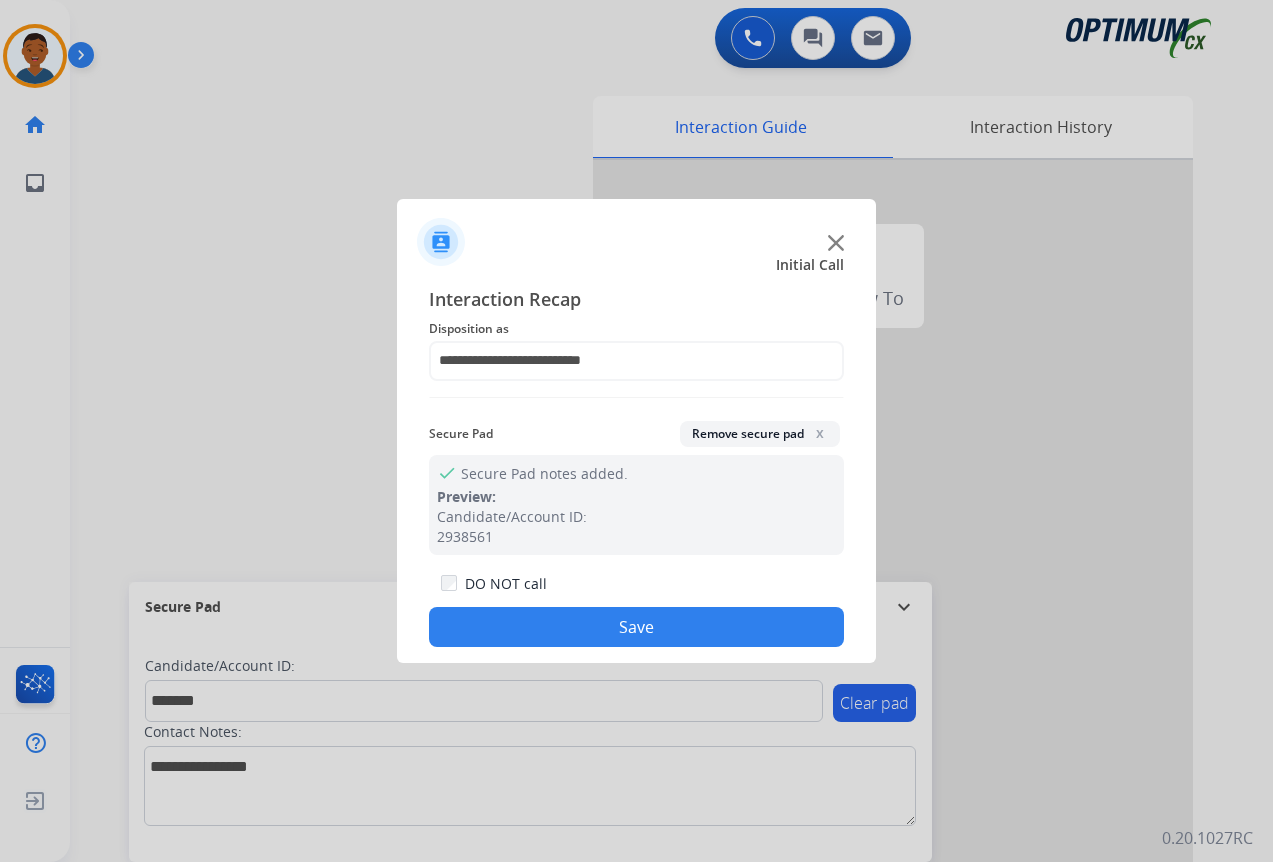 click on "Save" 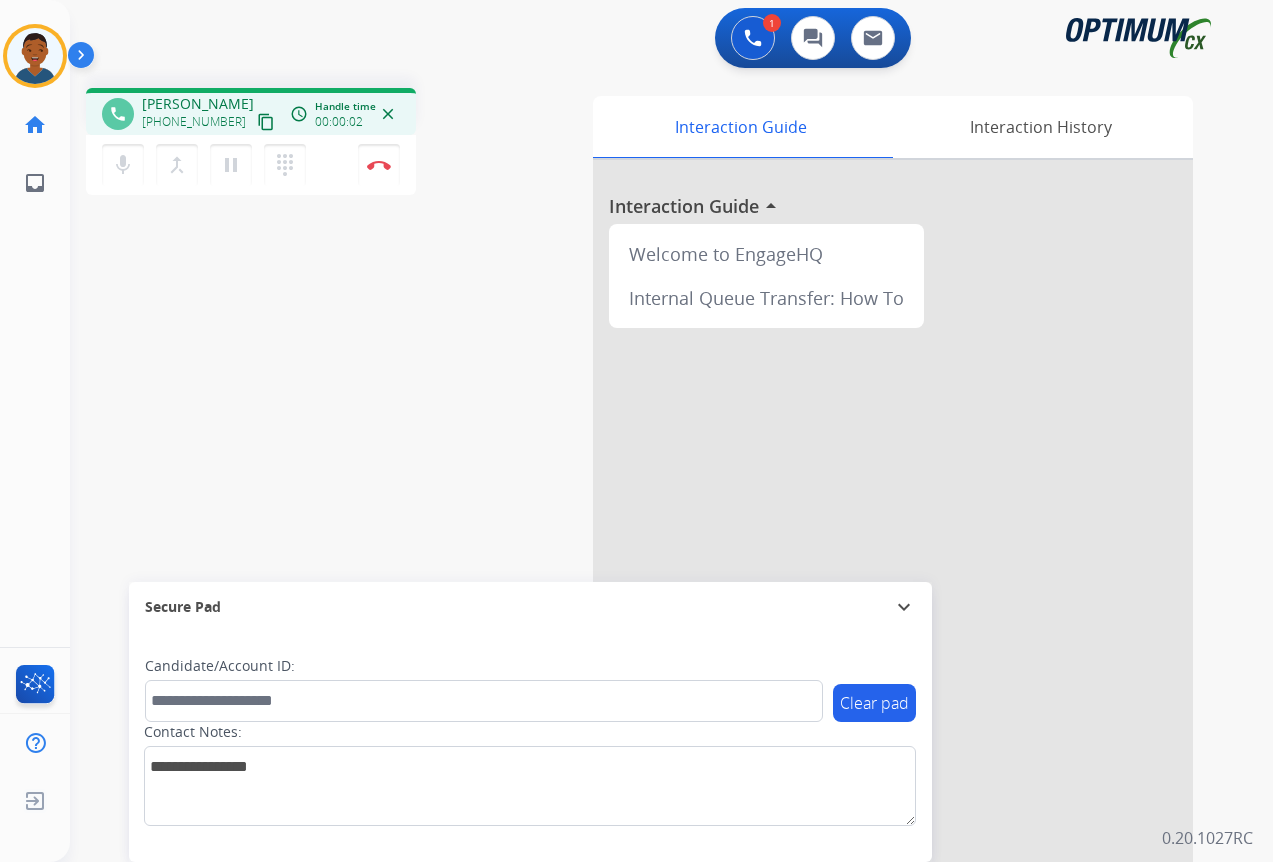 click on "content_copy" at bounding box center [266, 122] 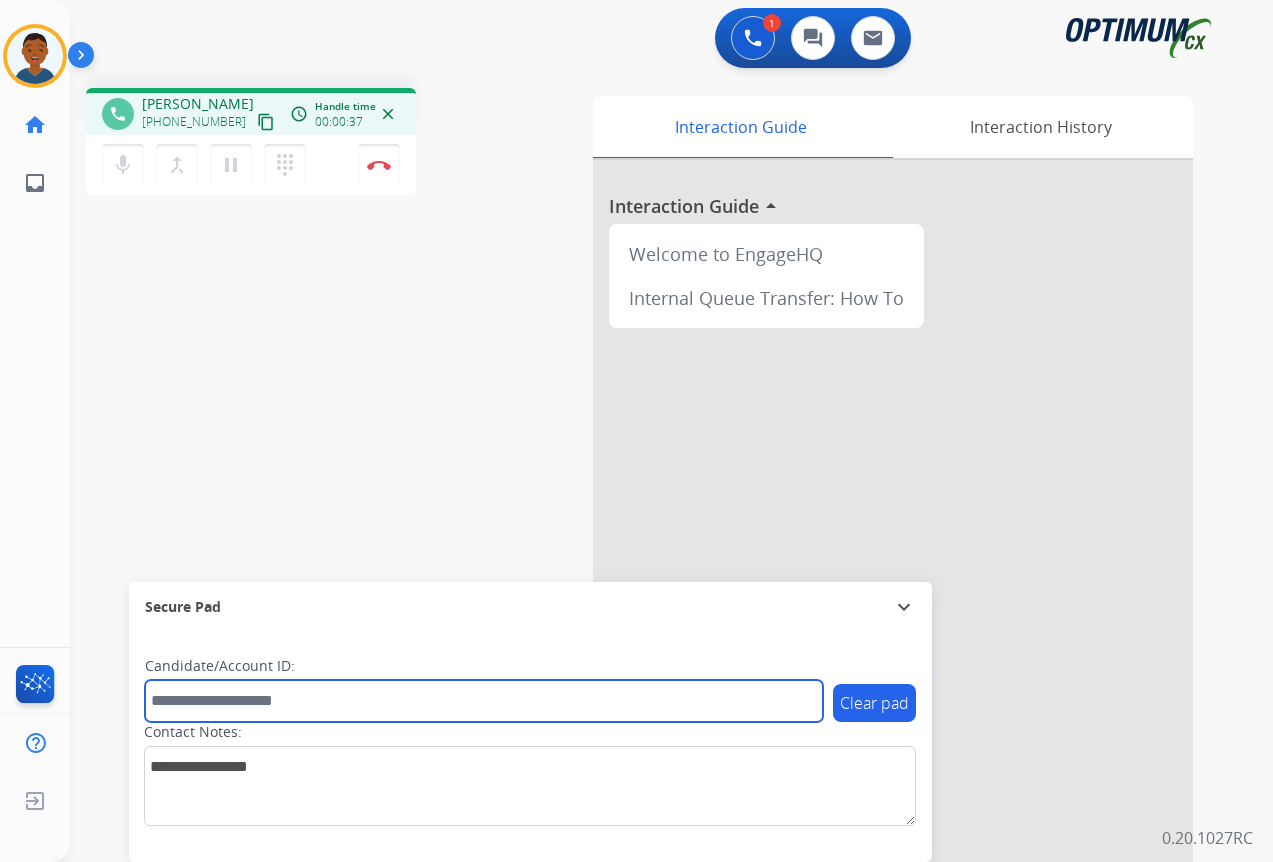 click at bounding box center [484, 701] 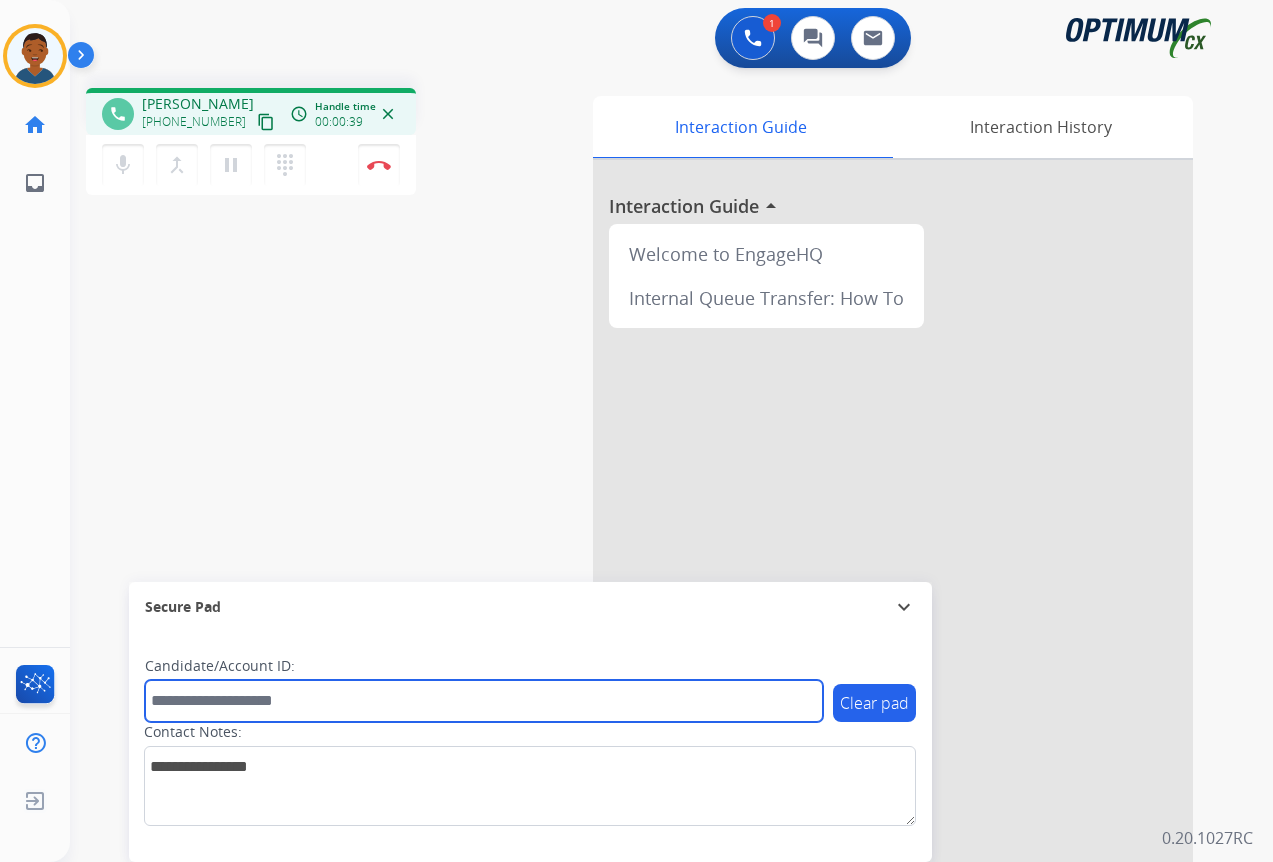 paste on "*******" 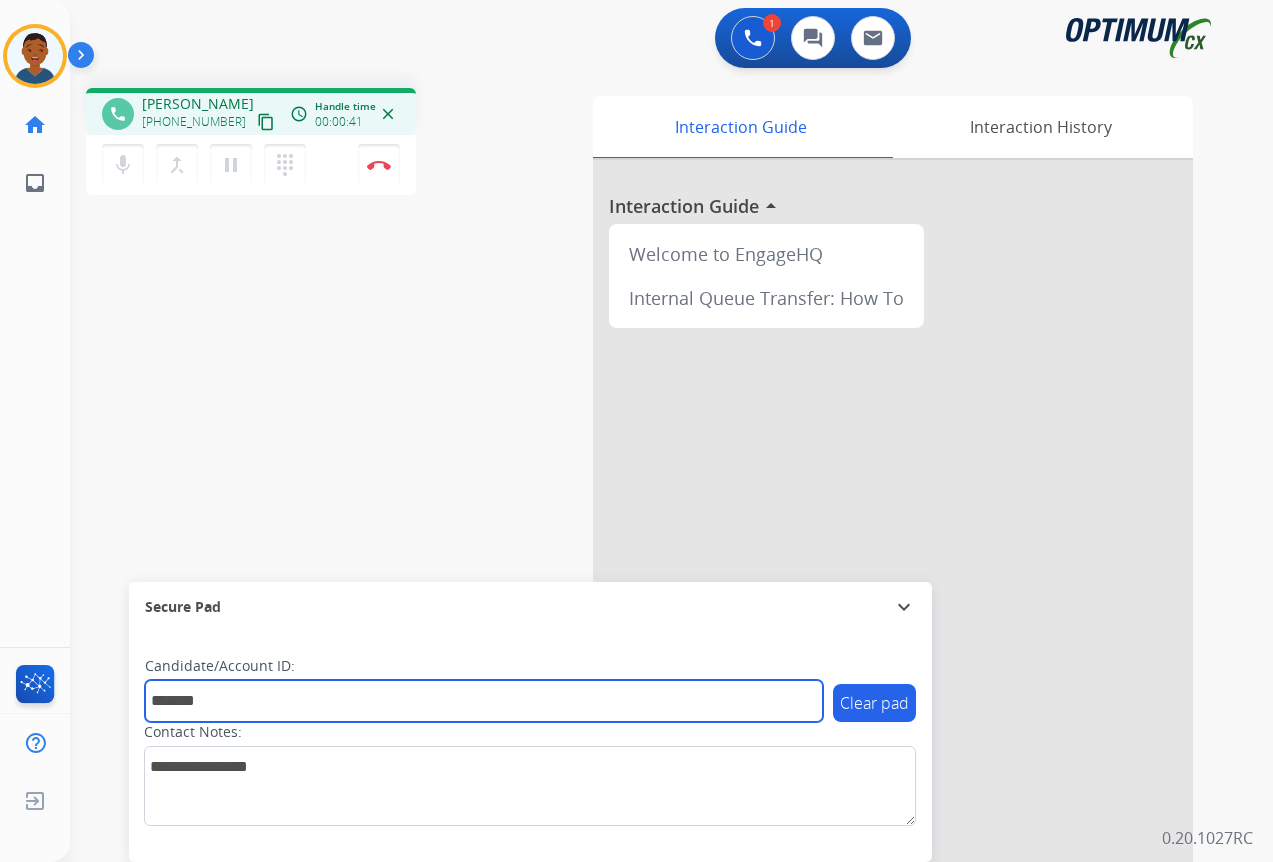 type on "*******" 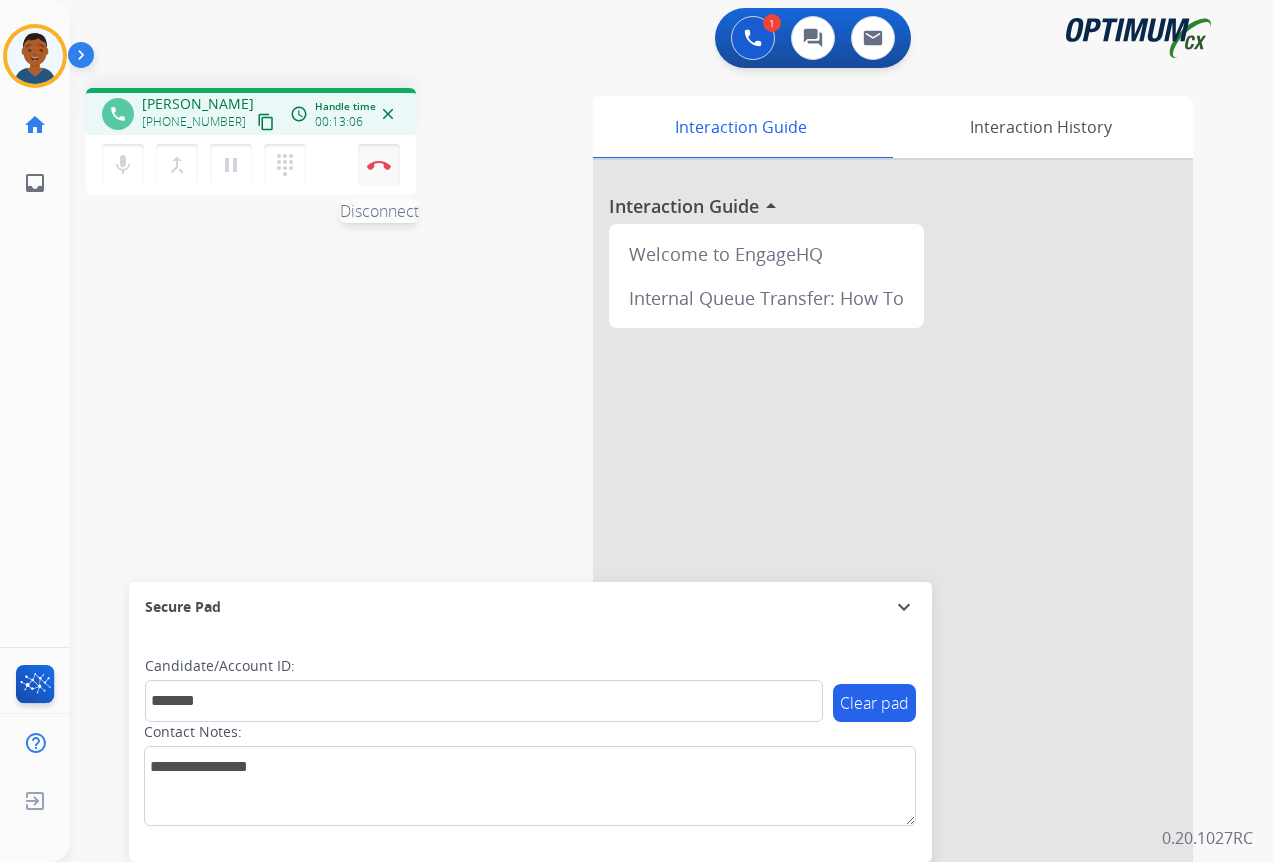 click at bounding box center [379, 165] 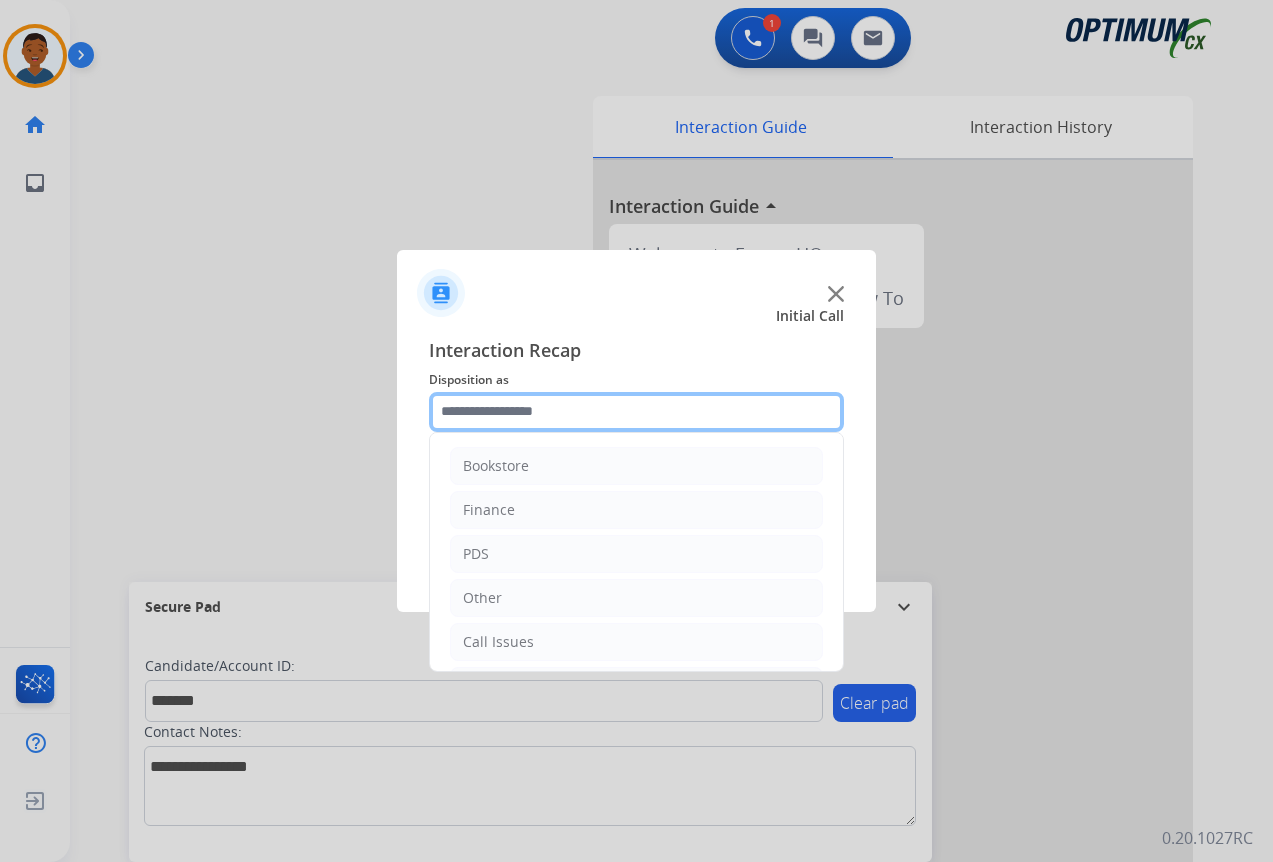 click 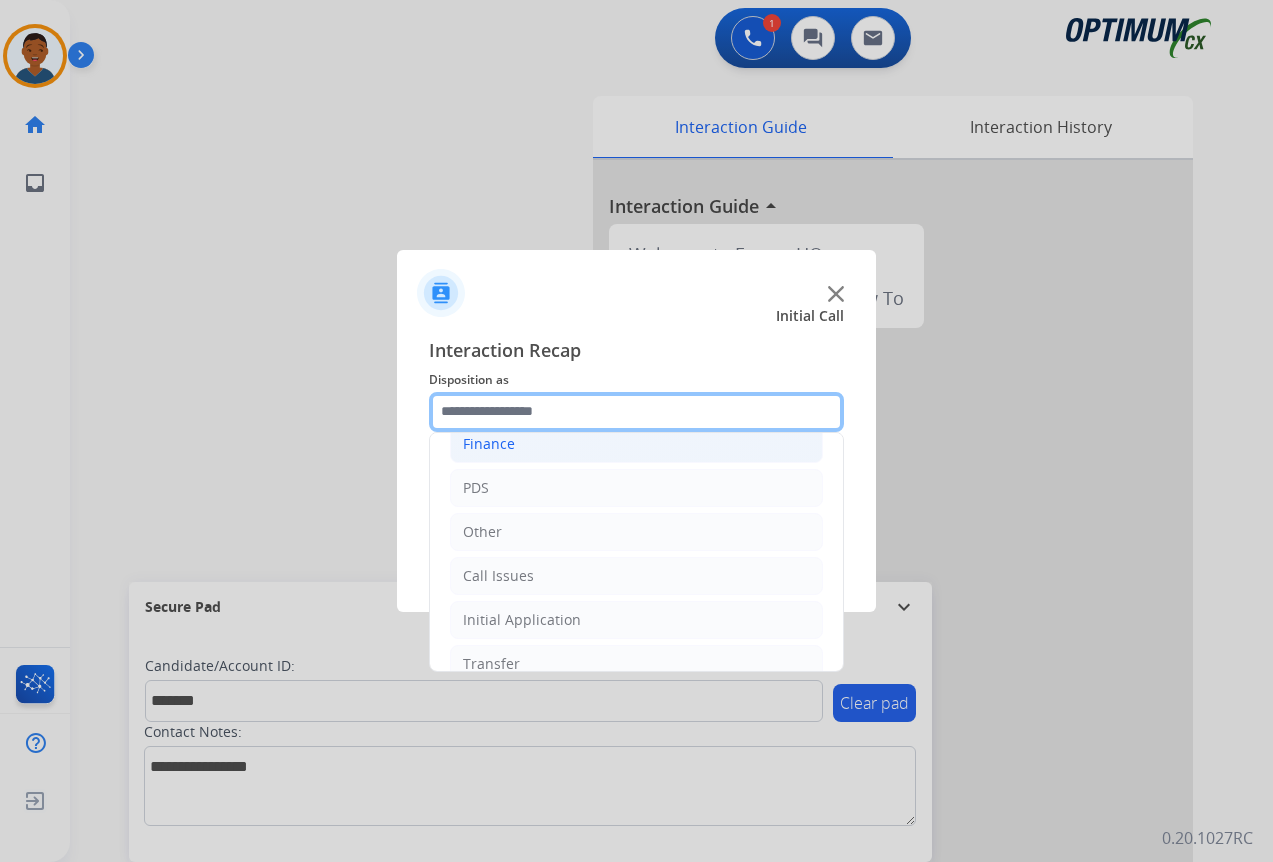 scroll, scrollTop: 136, scrollLeft: 0, axis: vertical 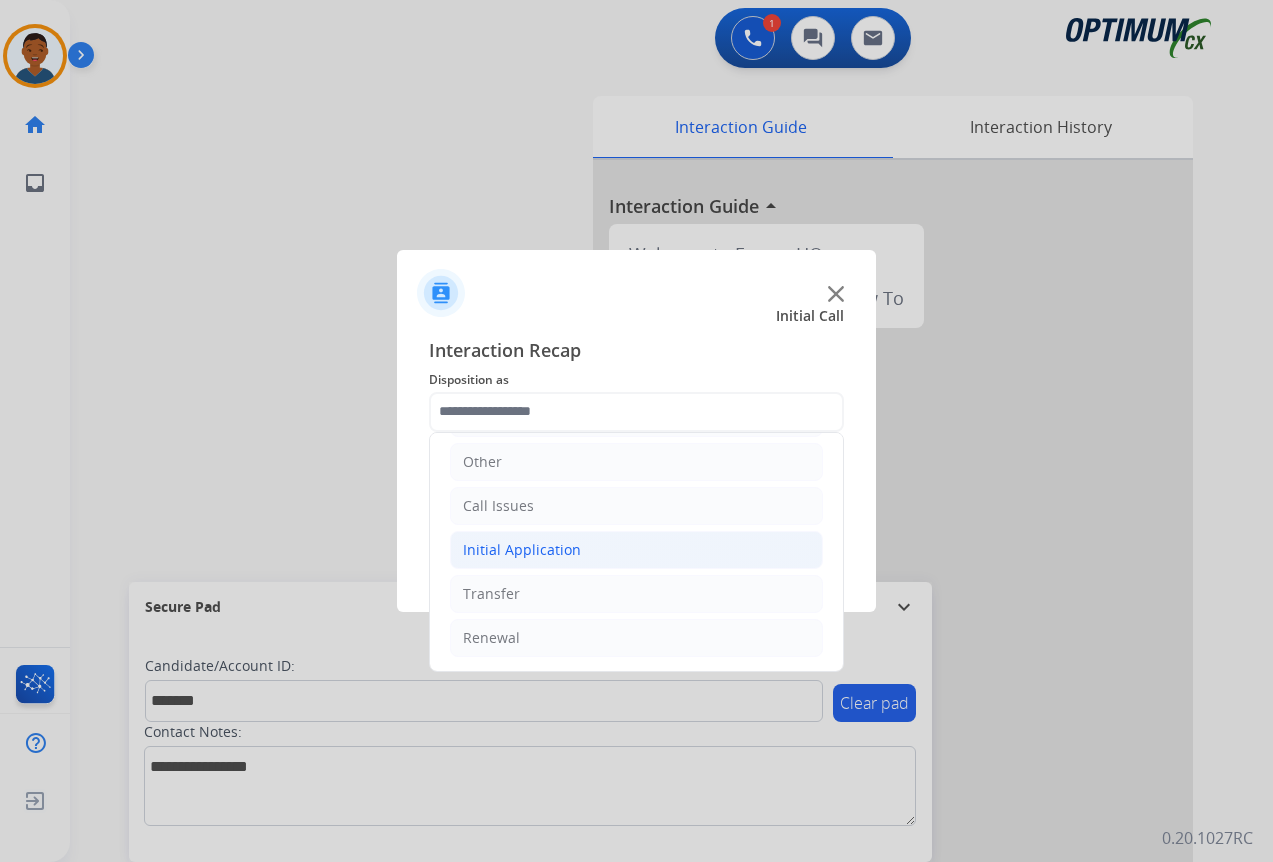 click on "Initial Application" 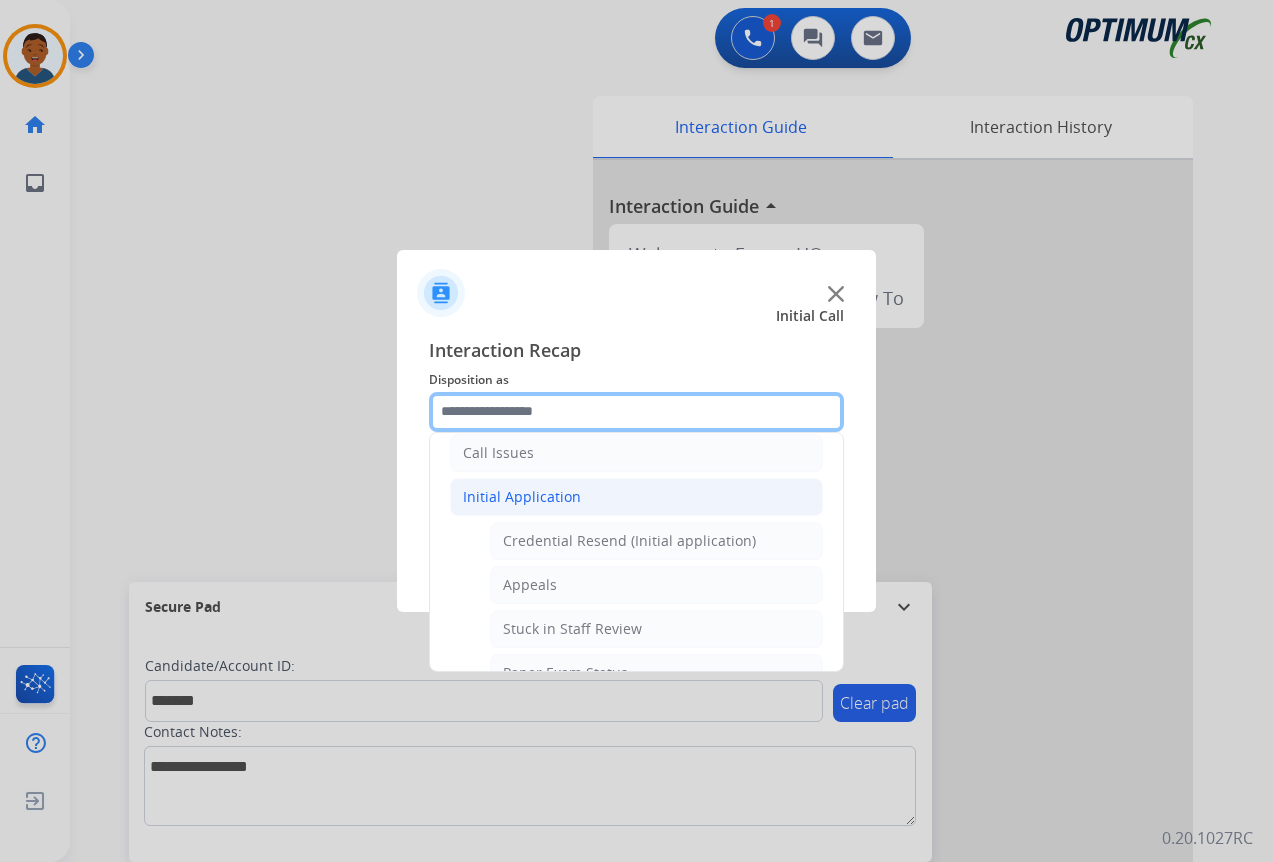 scroll, scrollTop: 236, scrollLeft: 0, axis: vertical 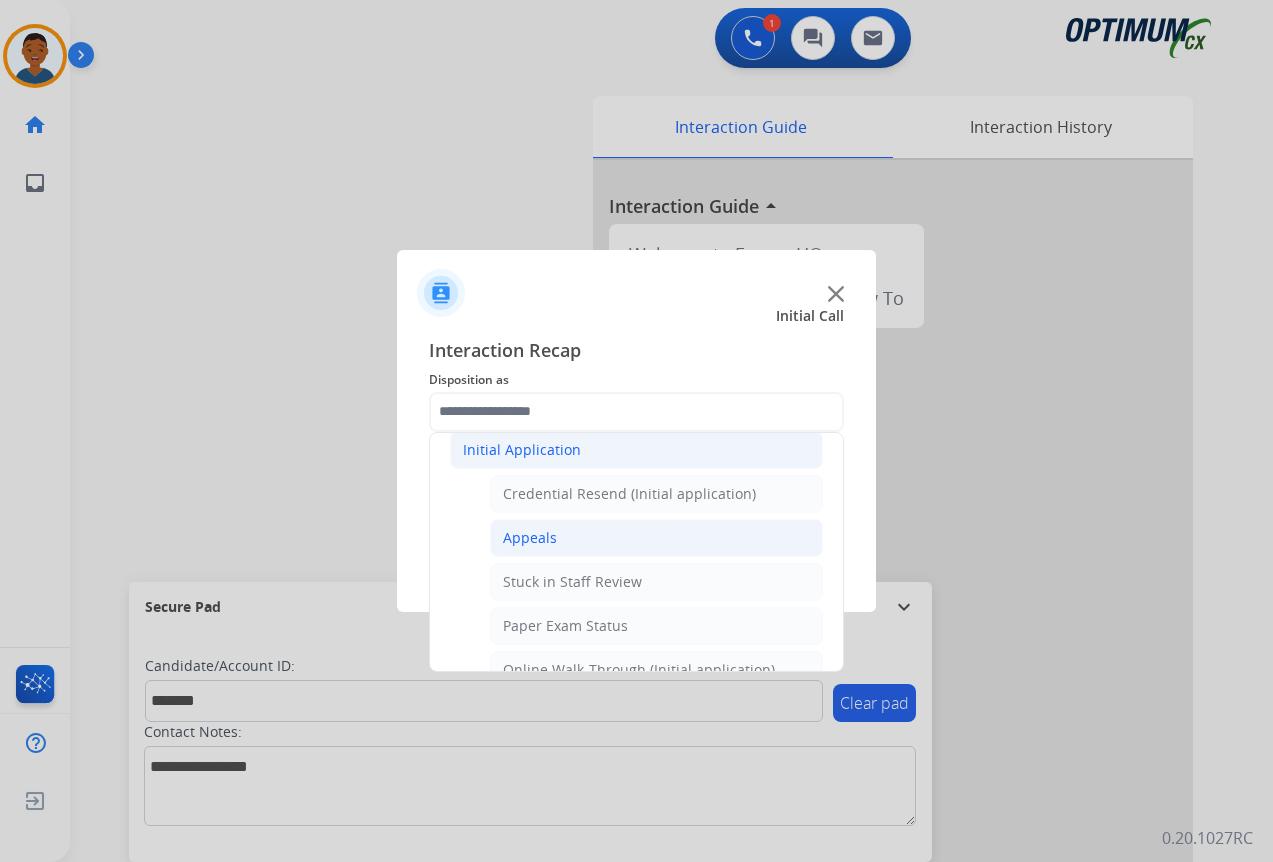 click on "Appeals" 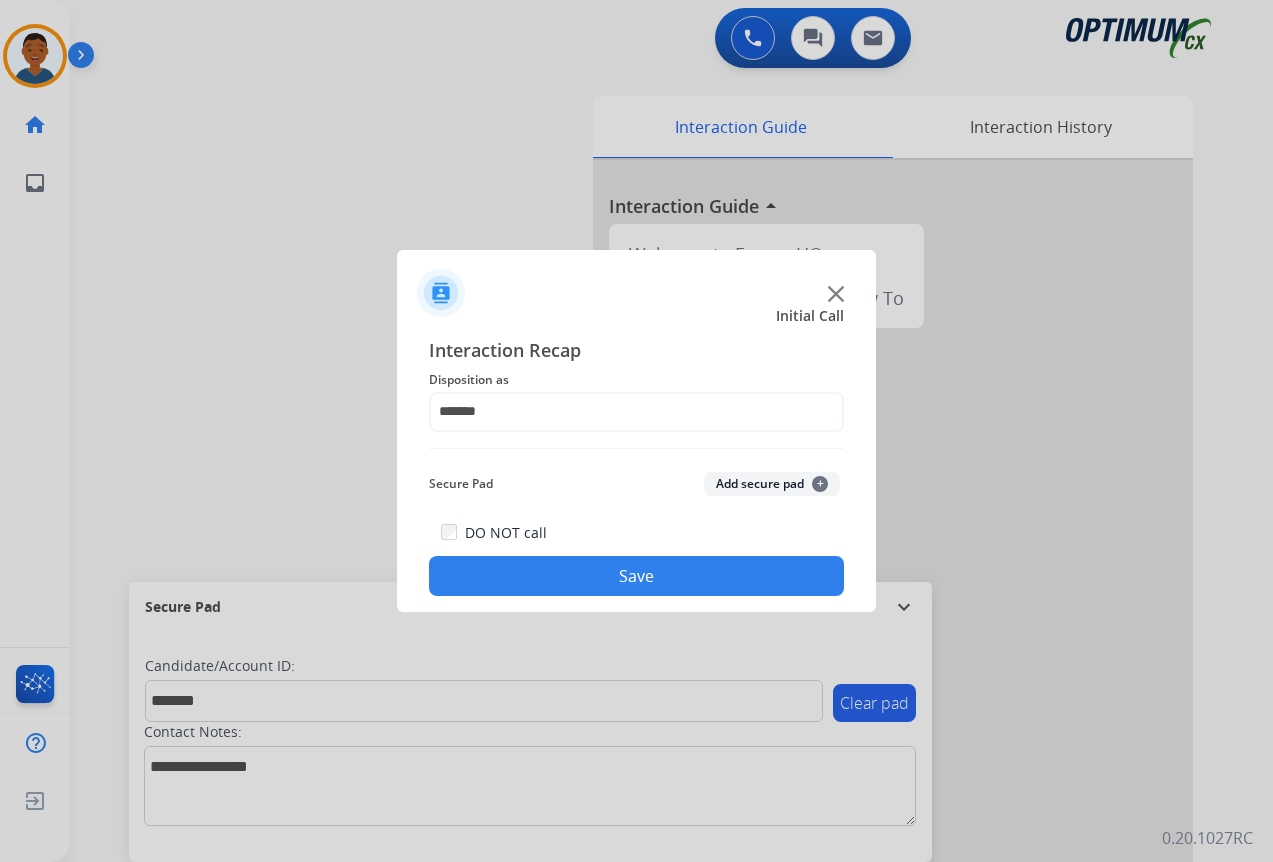click on "Add secure pad  +" 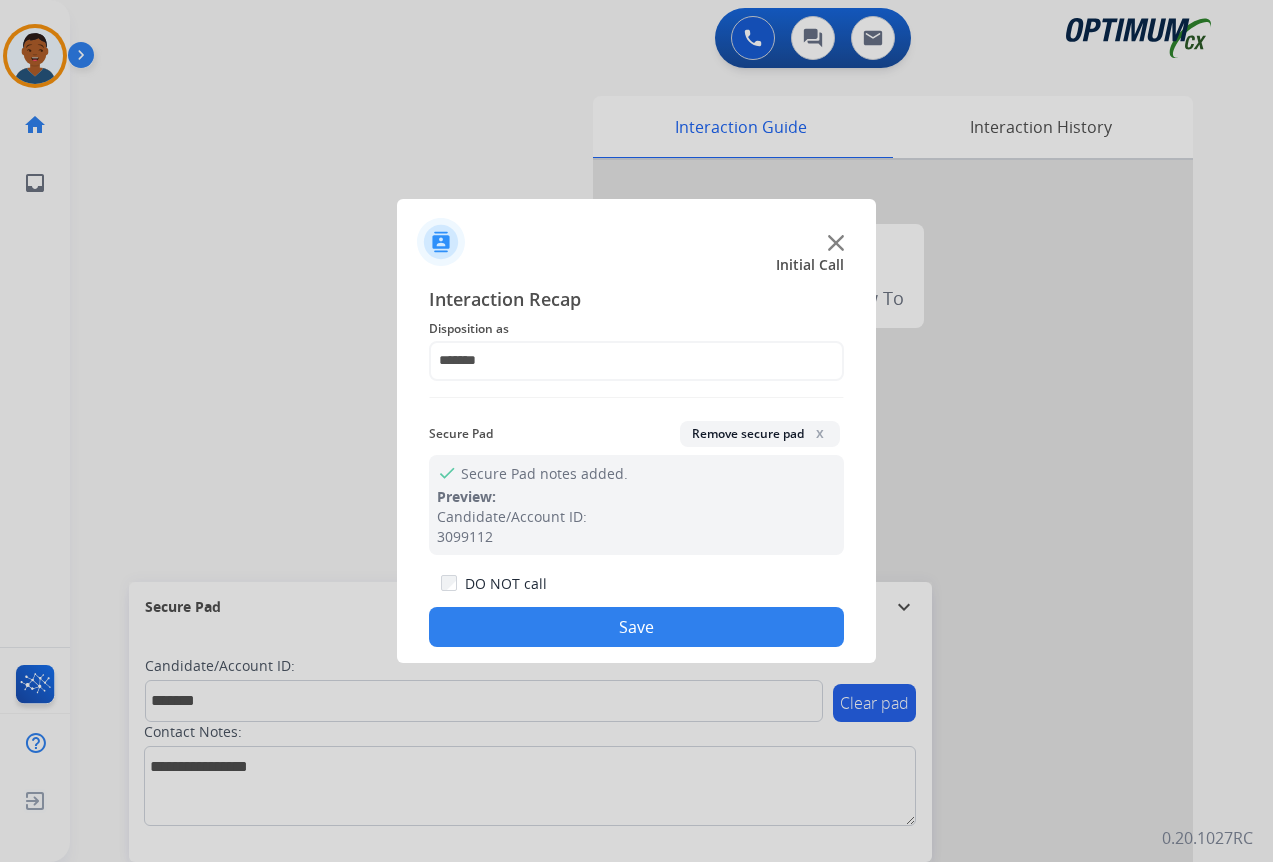 drag, startPoint x: 650, startPoint y: 627, endPoint x: 766, endPoint y: 645, distance: 117.388245 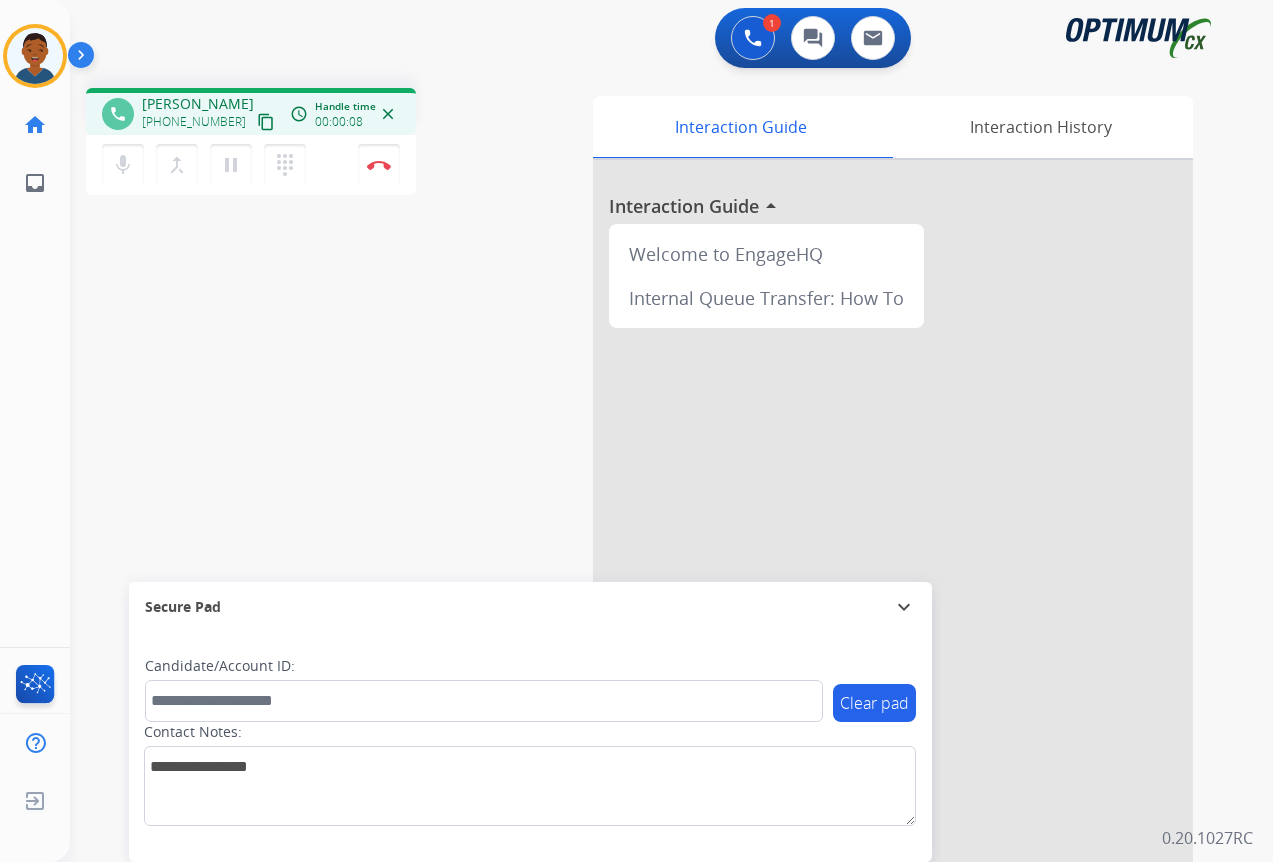 click on "content_copy" at bounding box center (266, 122) 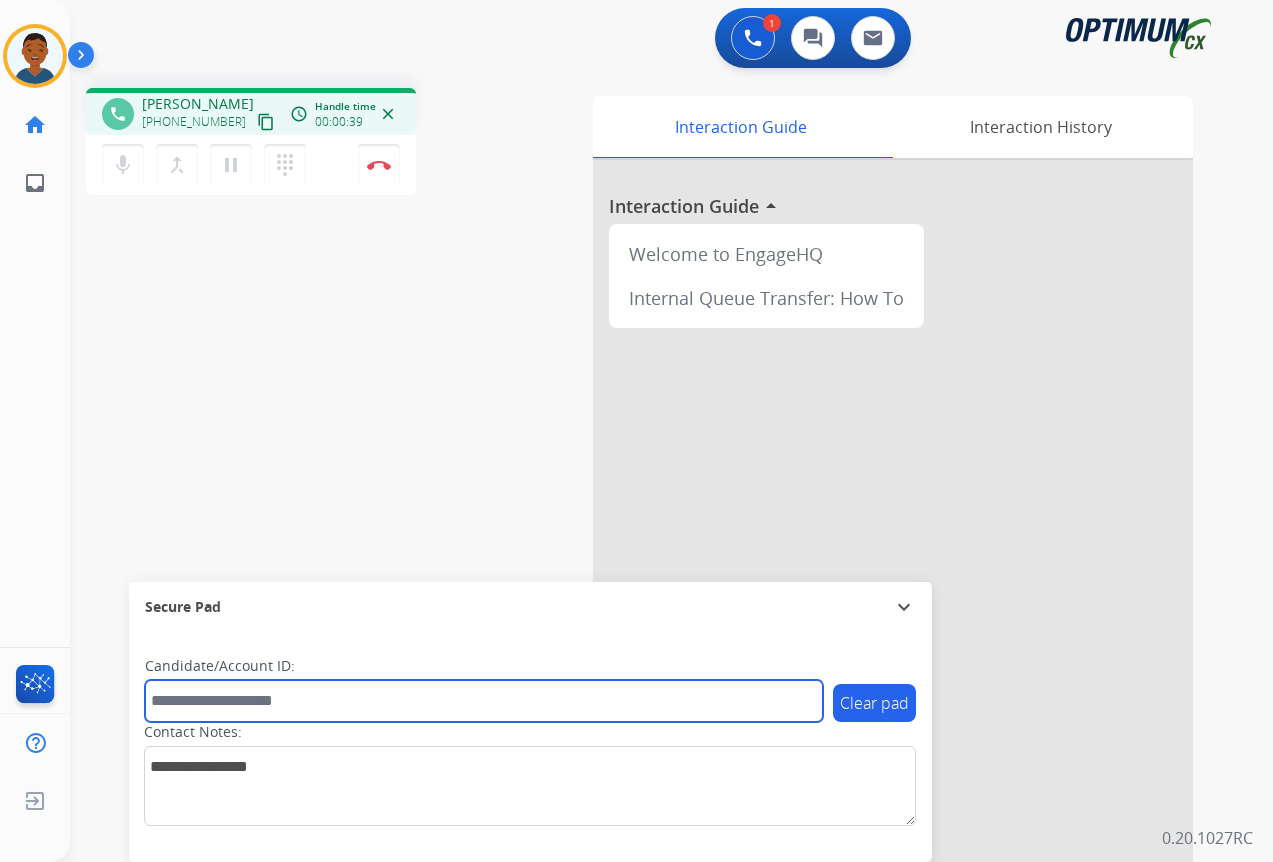 click at bounding box center [484, 701] 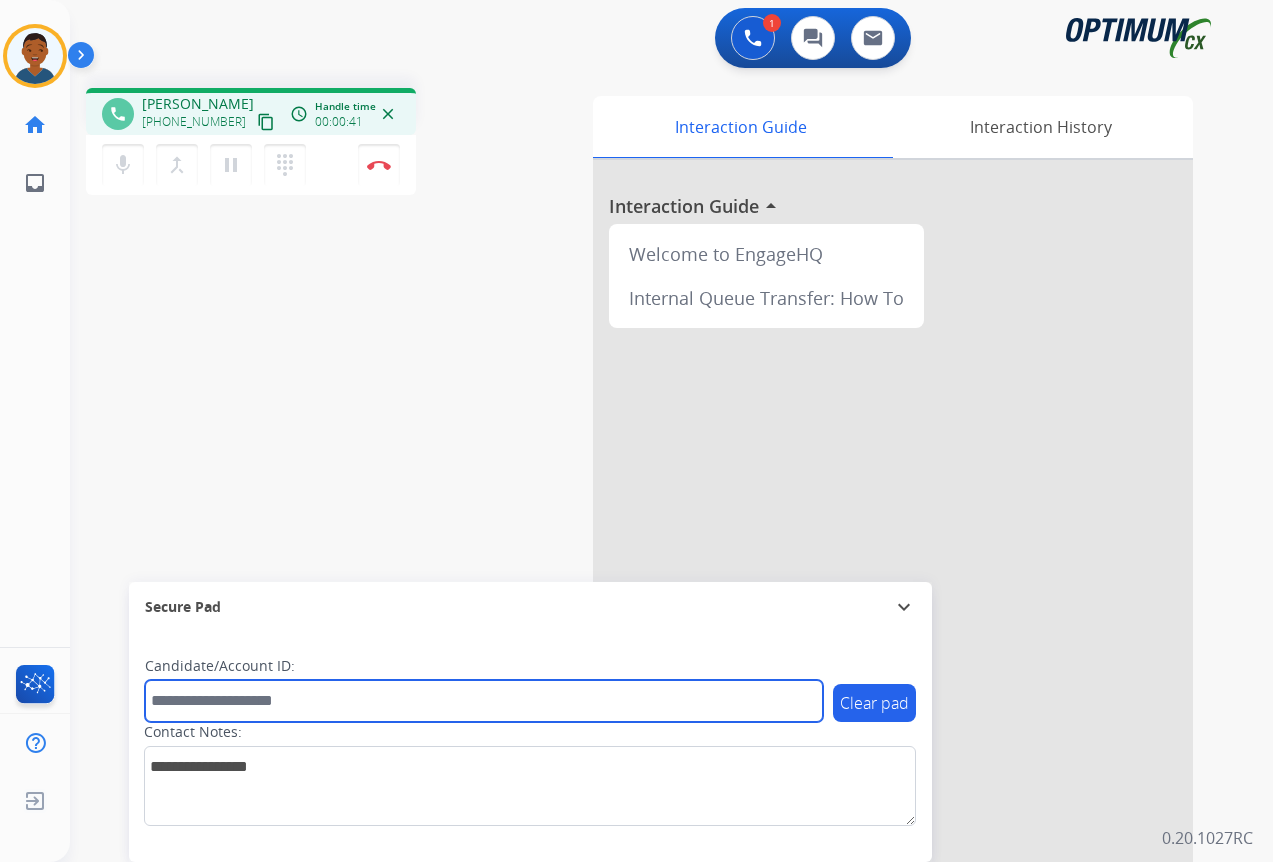 paste on "*******" 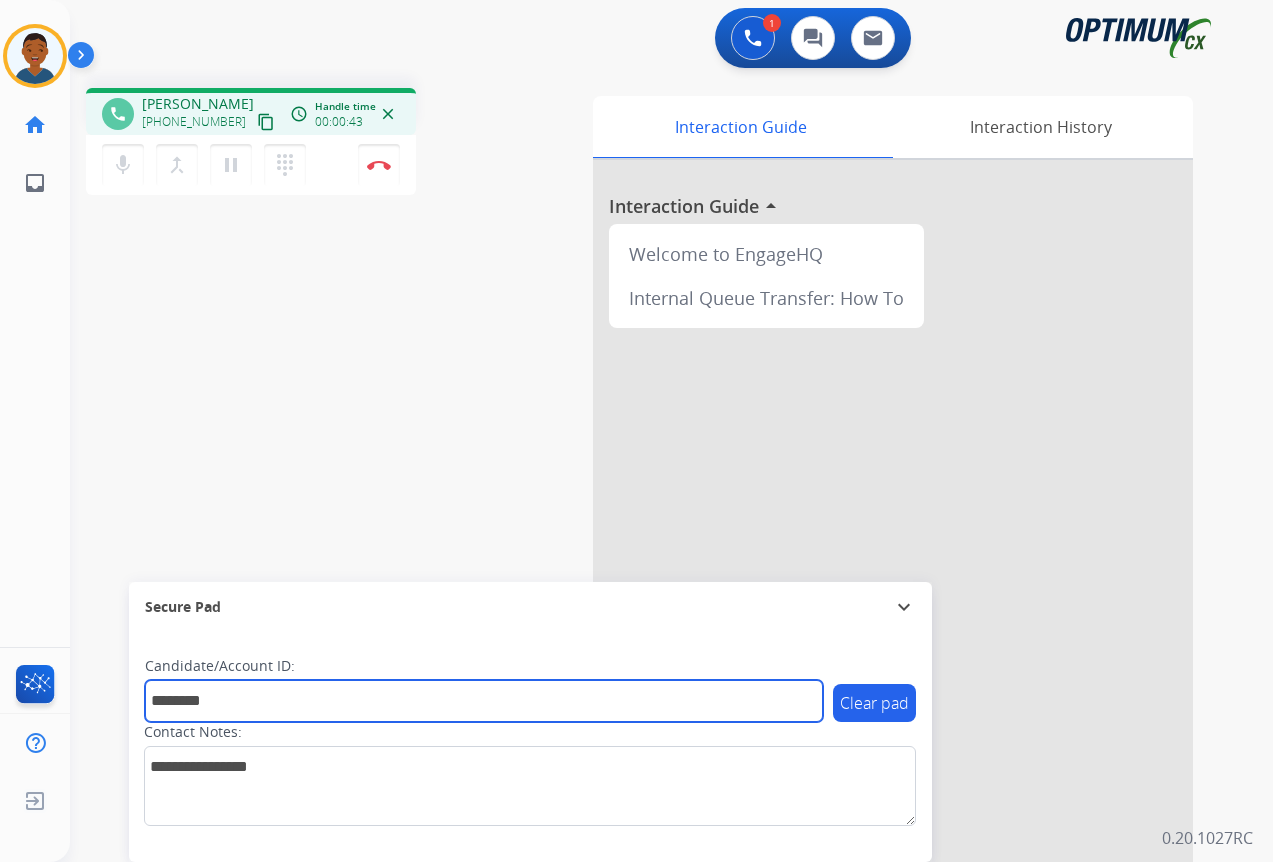 type on "*******" 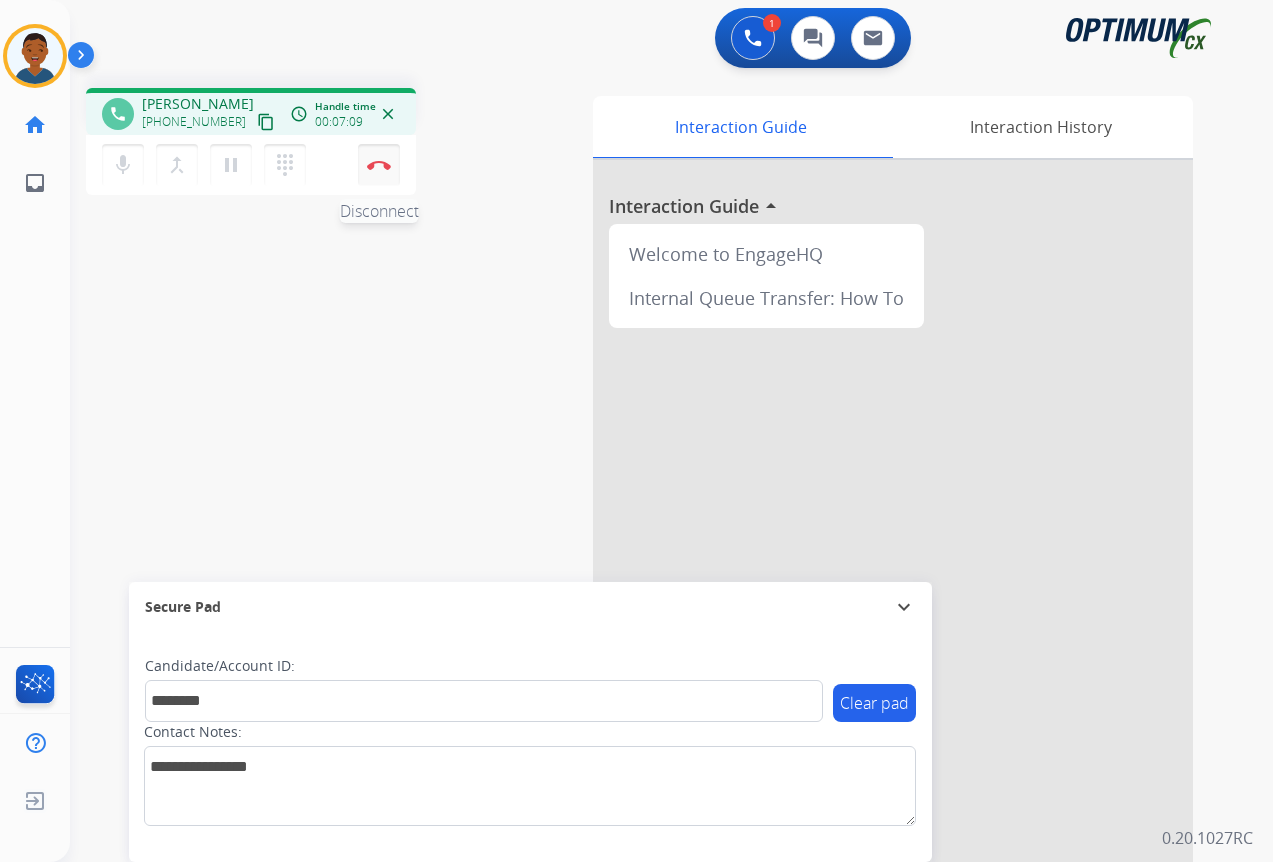 click at bounding box center (379, 165) 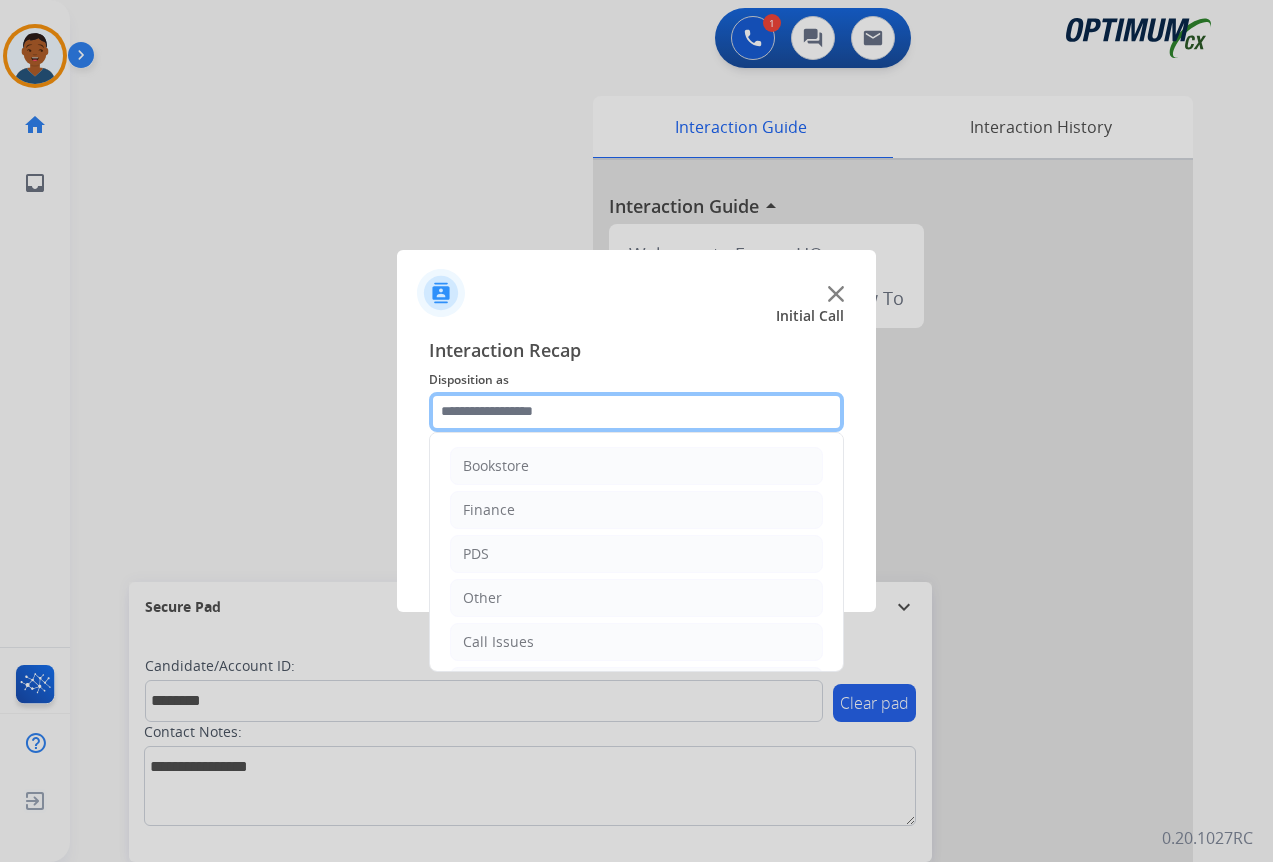 drag, startPoint x: 474, startPoint y: 411, endPoint x: 483, endPoint y: 422, distance: 14.21267 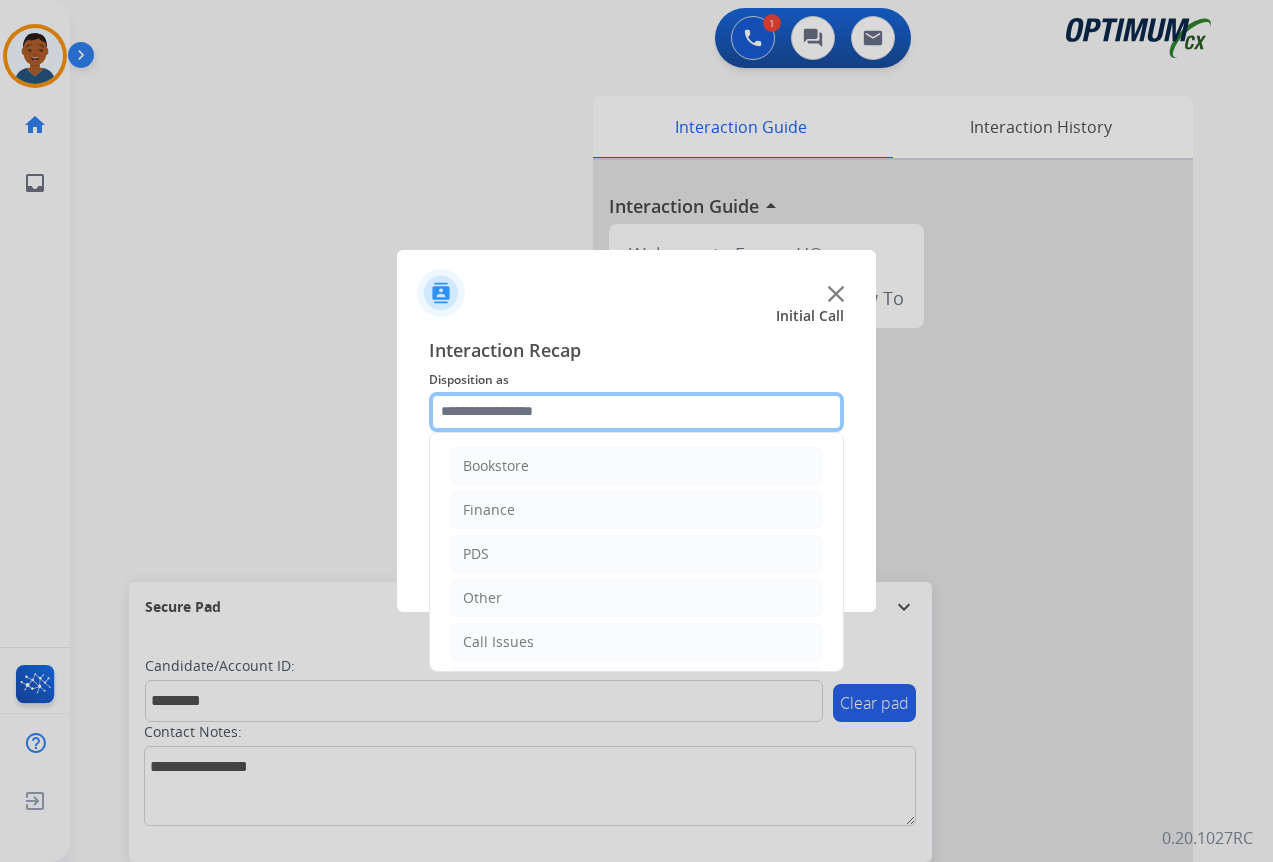 click 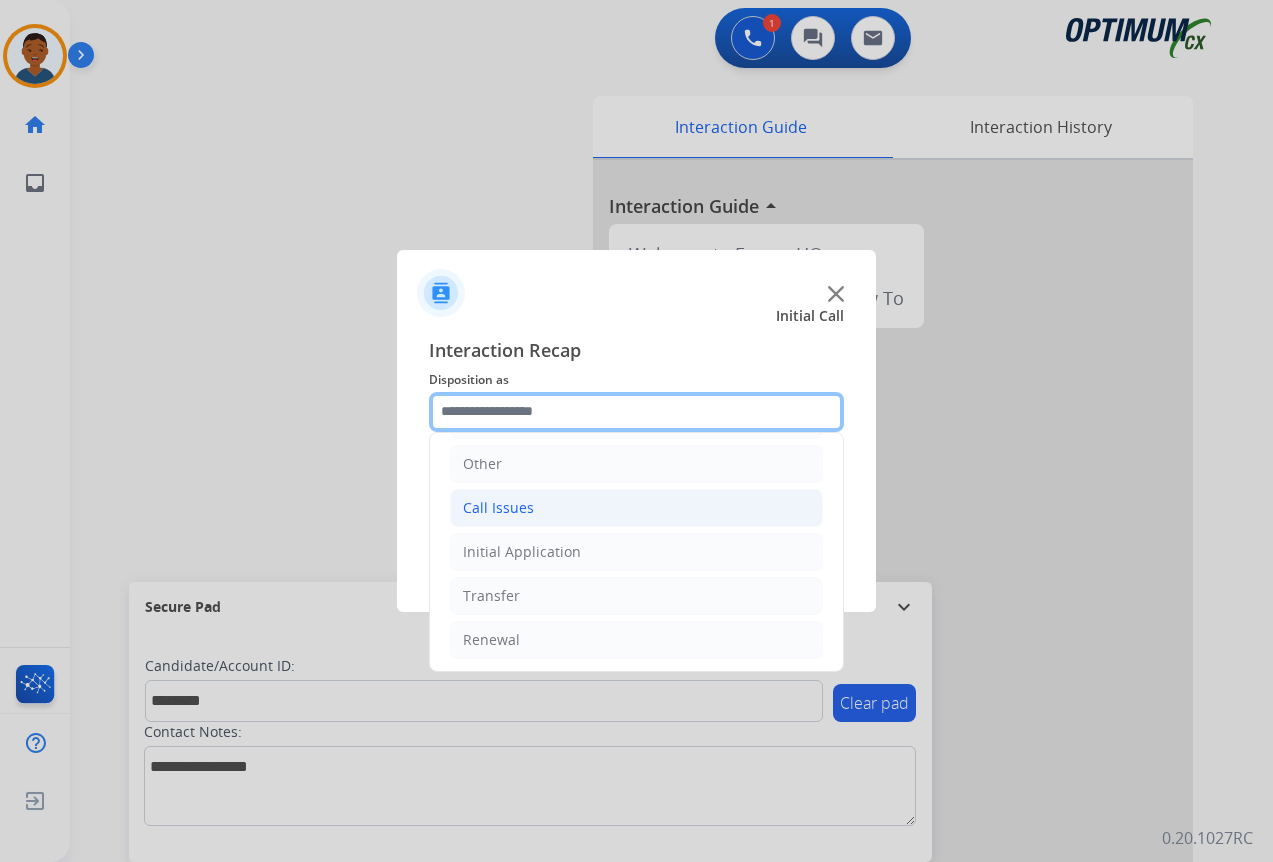 scroll, scrollTop: 136, scrollLeft: 0, axis: vertical 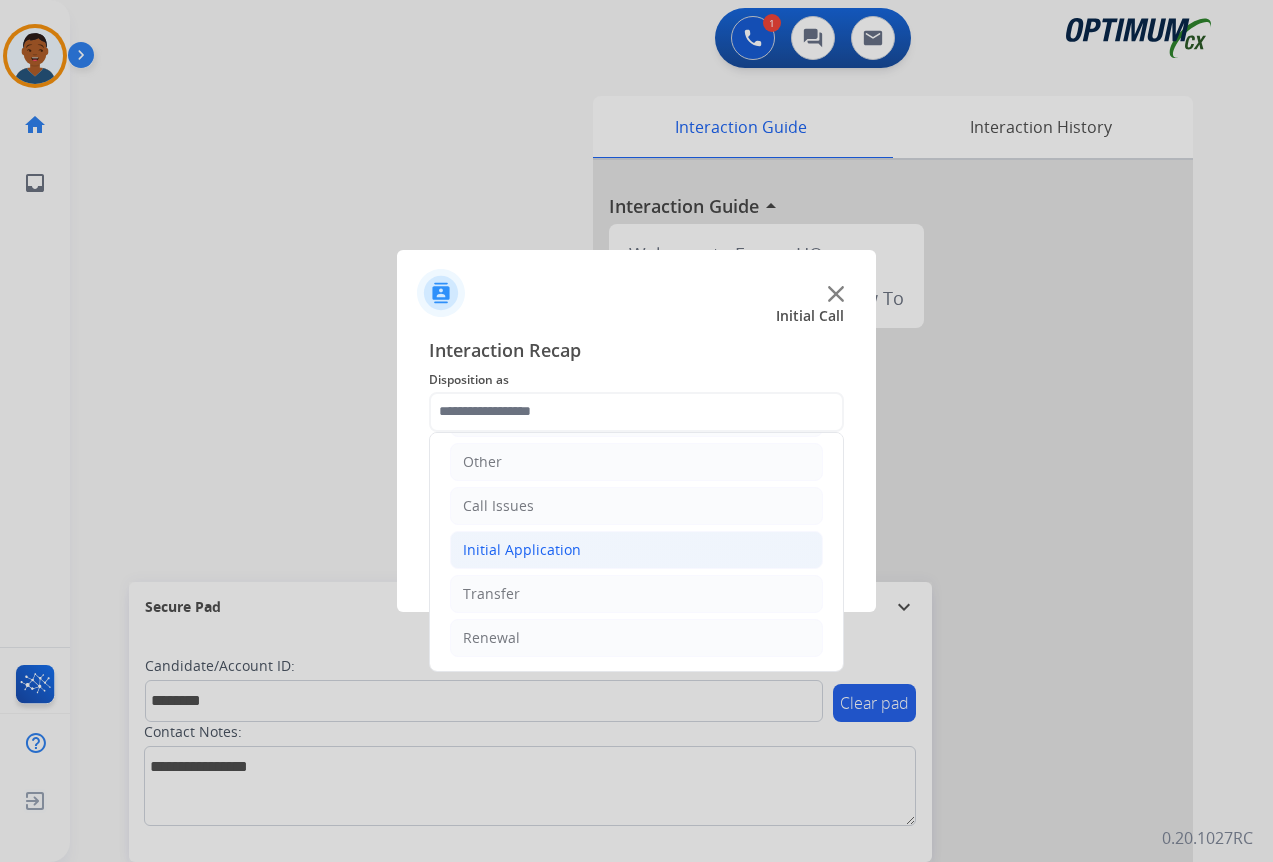click on "Initial Application" 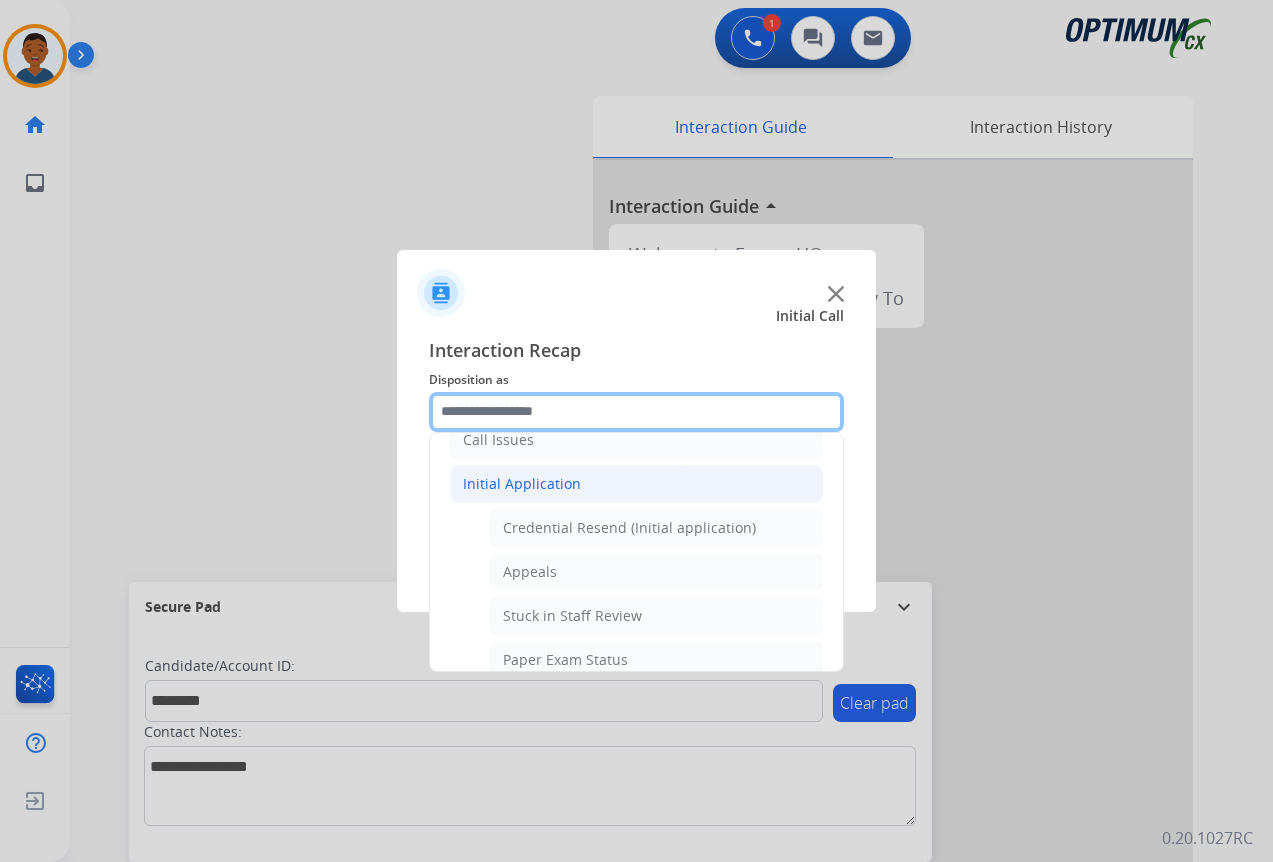 scroll, scrollTop: 236, scrollLeft: 0, axis: vertical 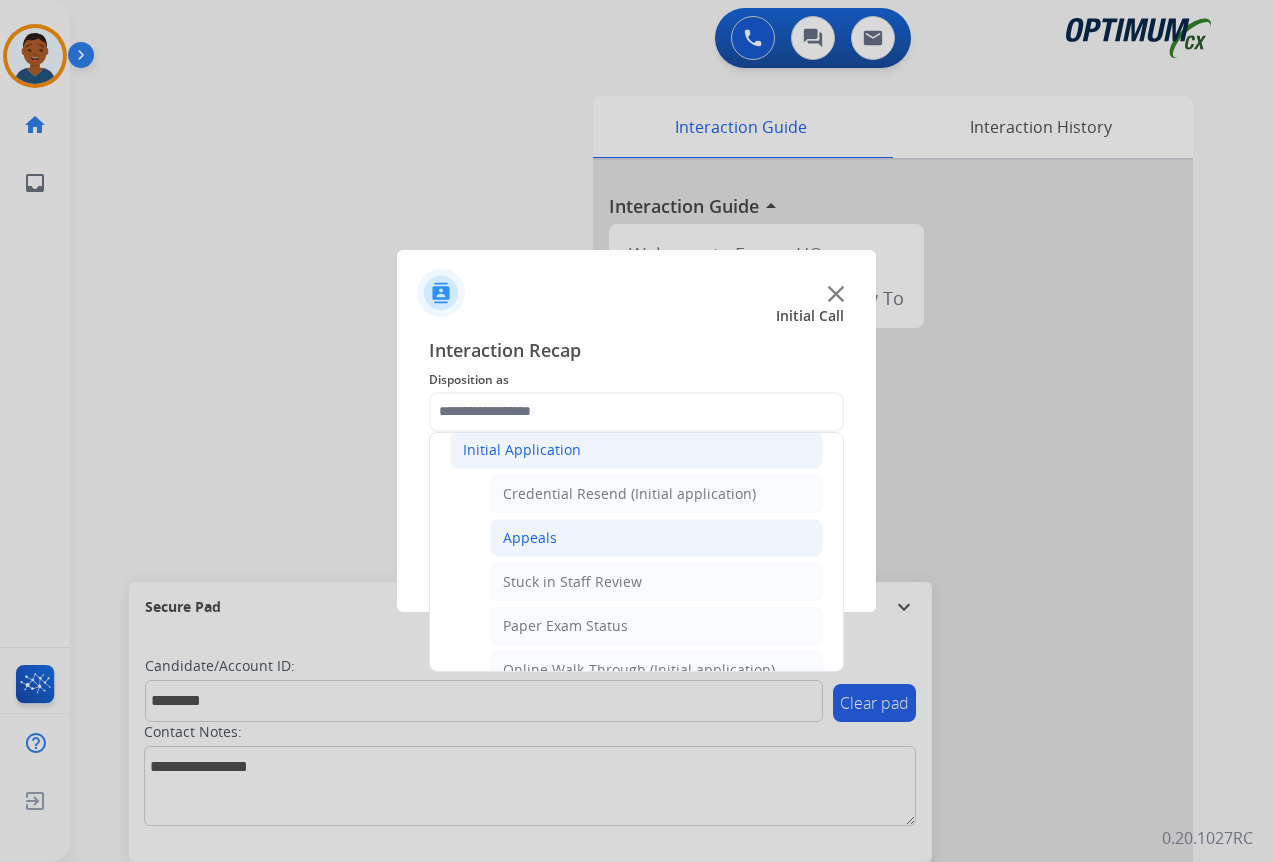 click on "Appeals" 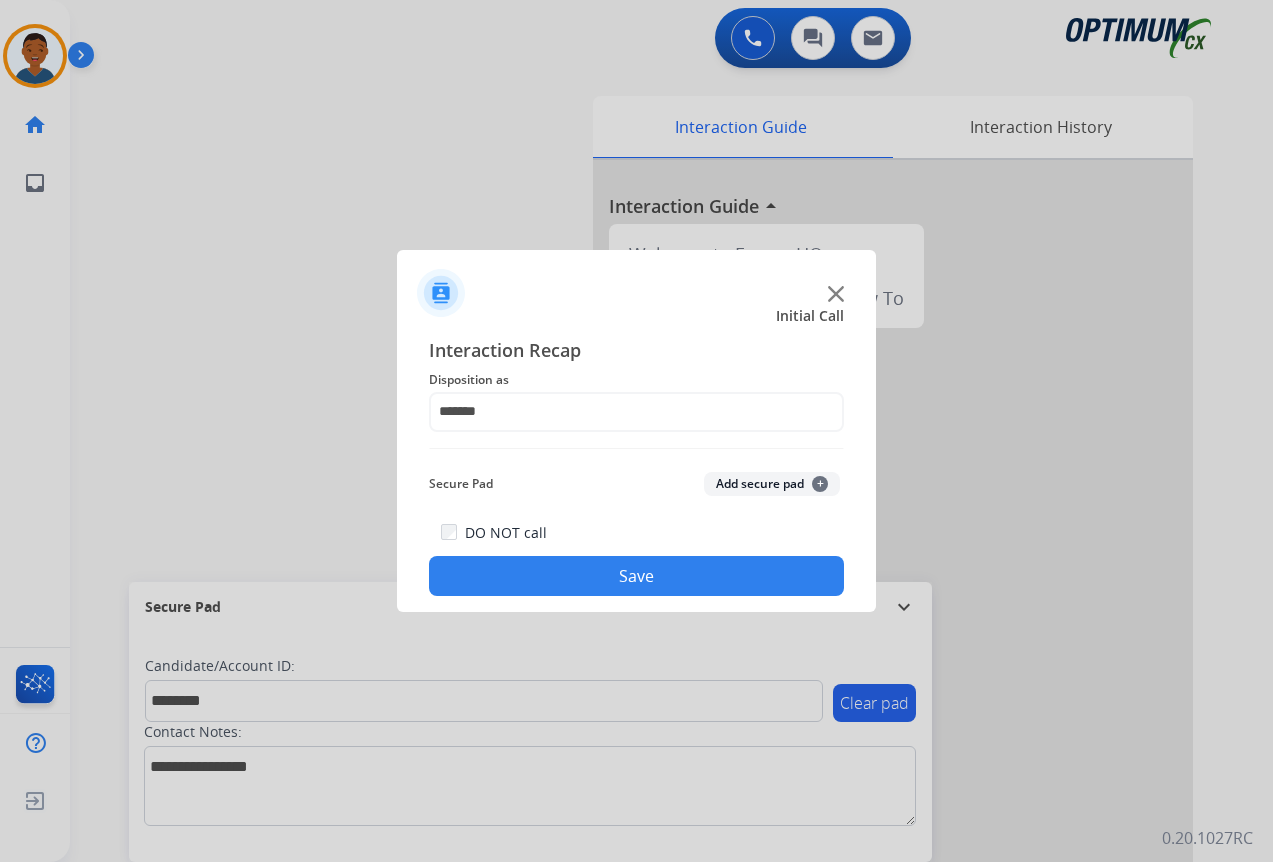 click on "Add secure pad  +" 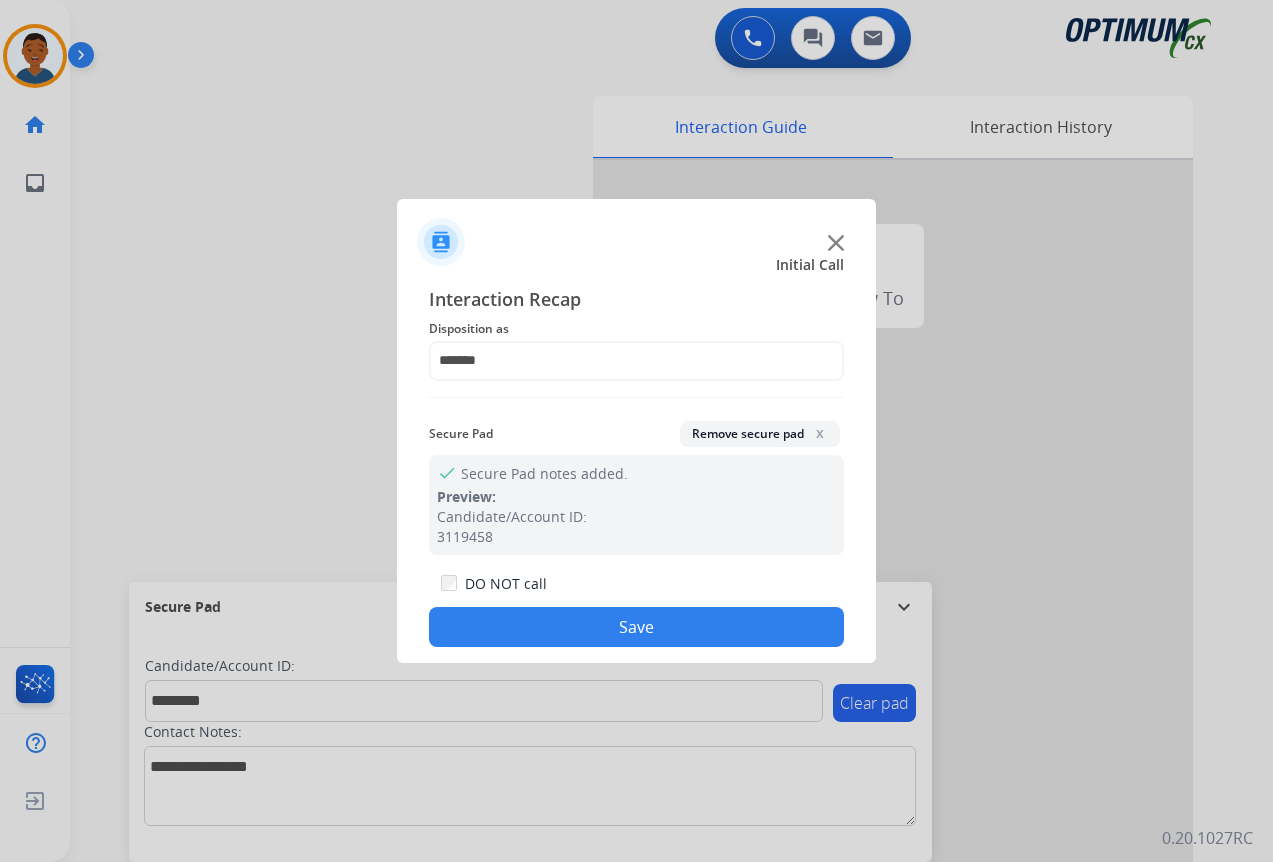 click on "Save" 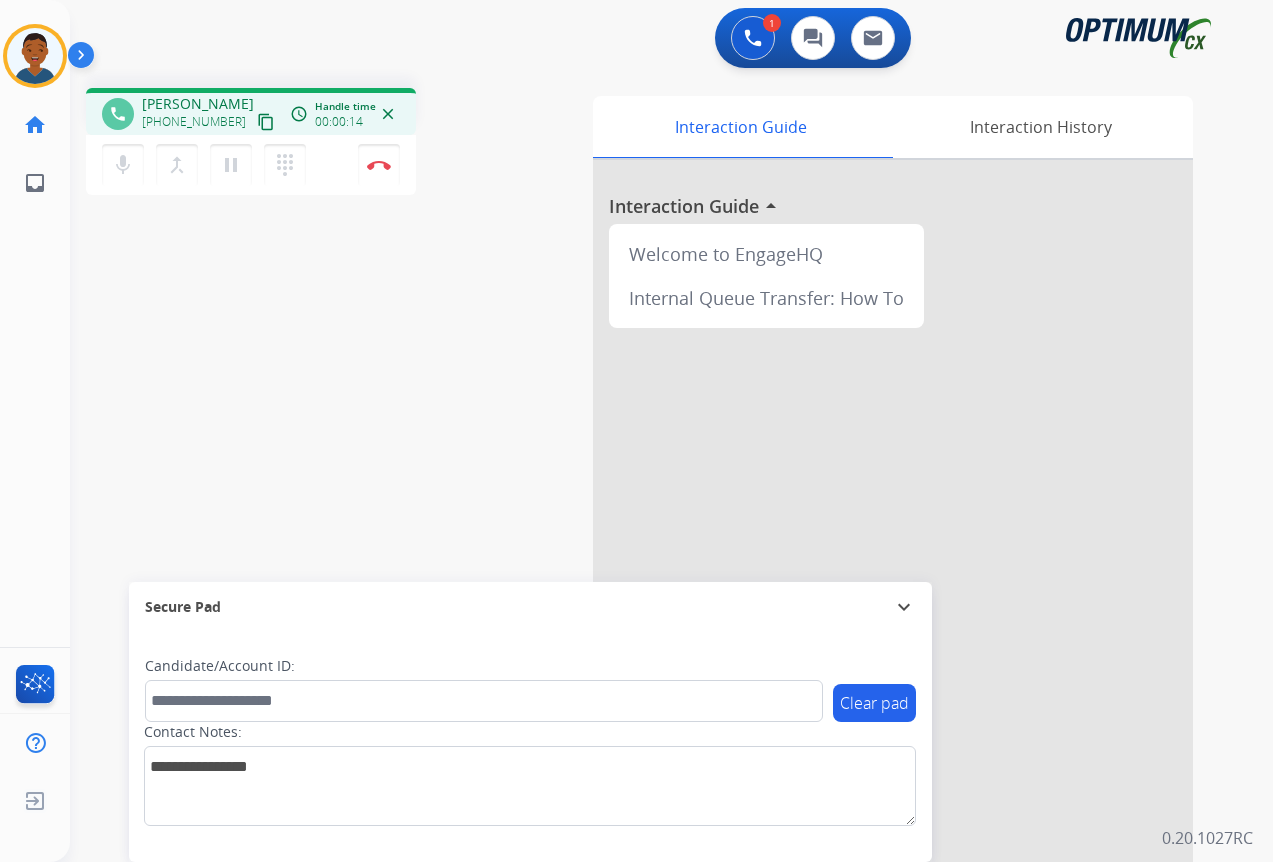 click on "content_copy" at bounding box center (266, 122) 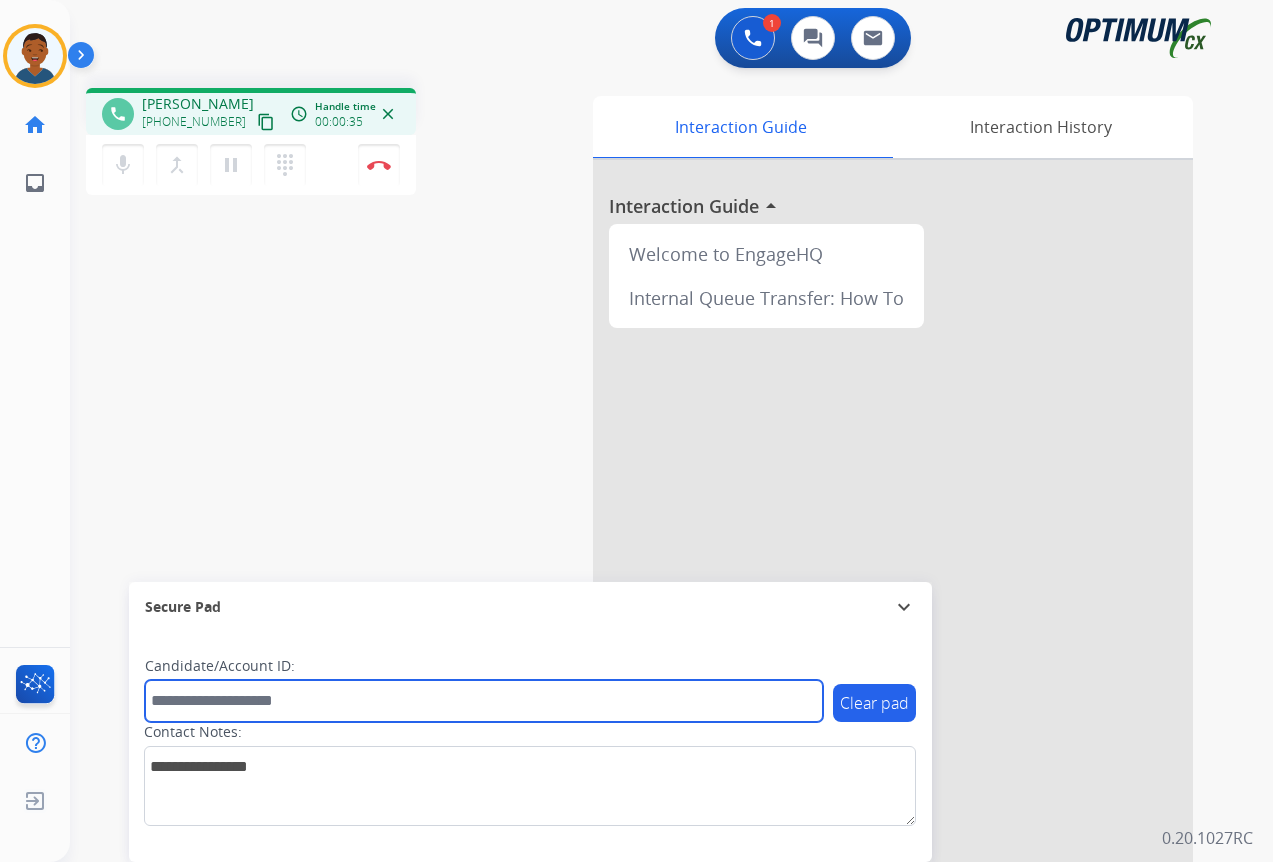 click at bounding box center (484, 701) 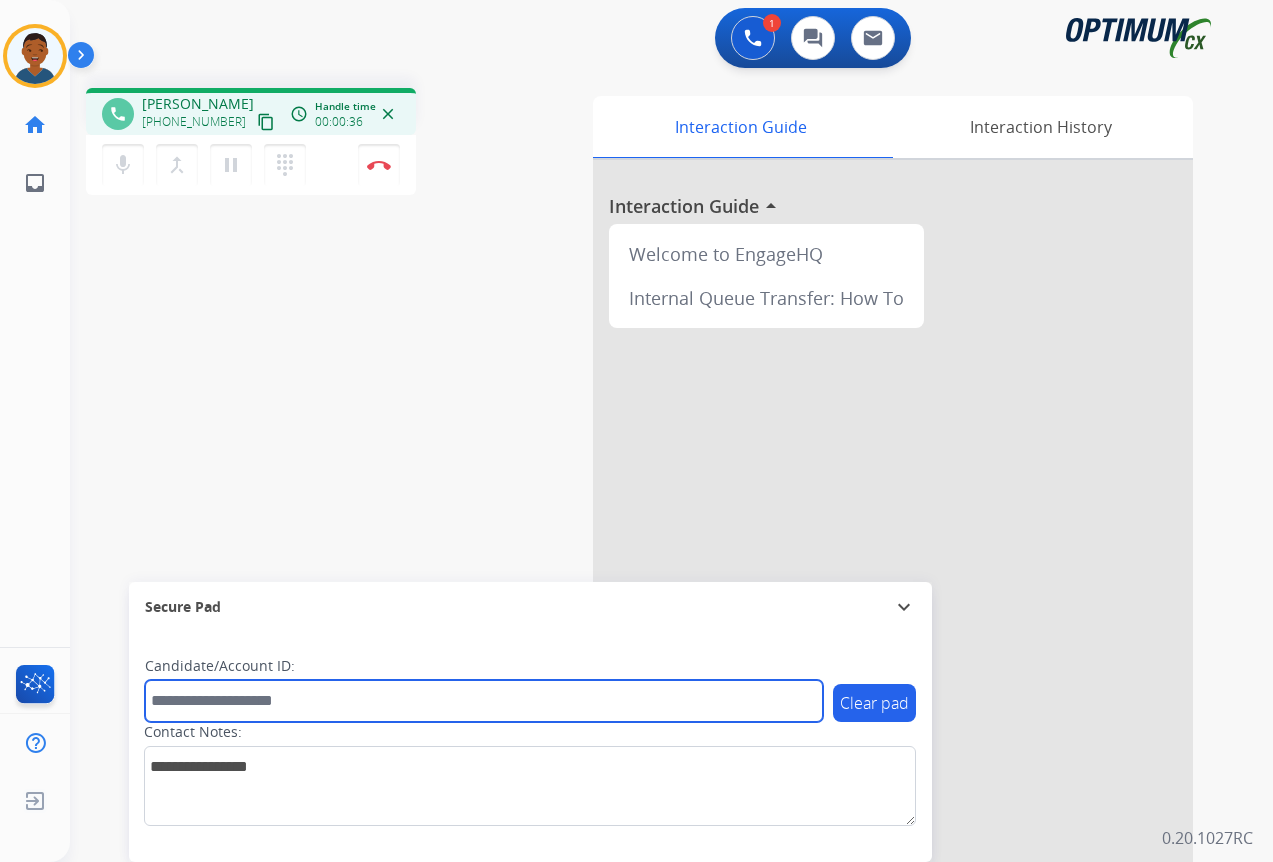 paste on "*******" 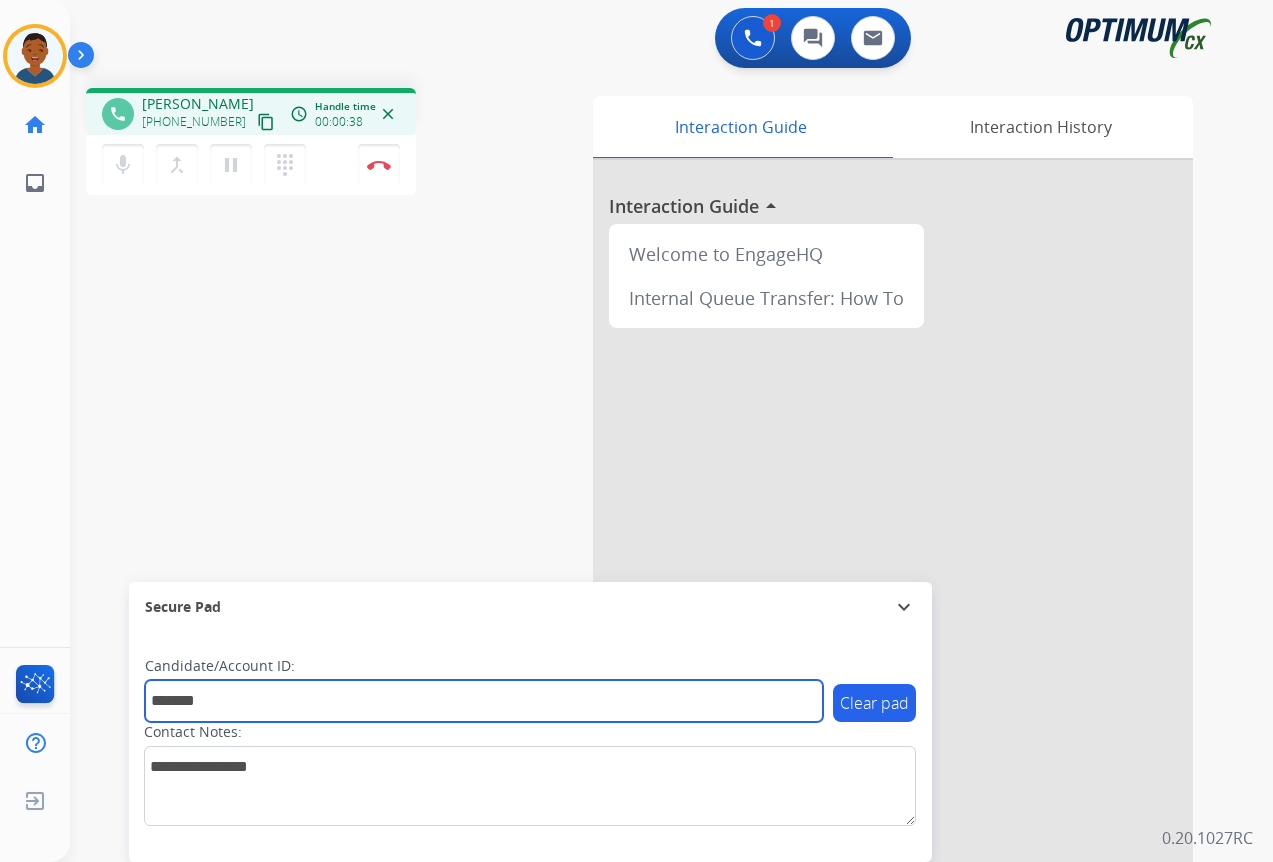 type on "*******" 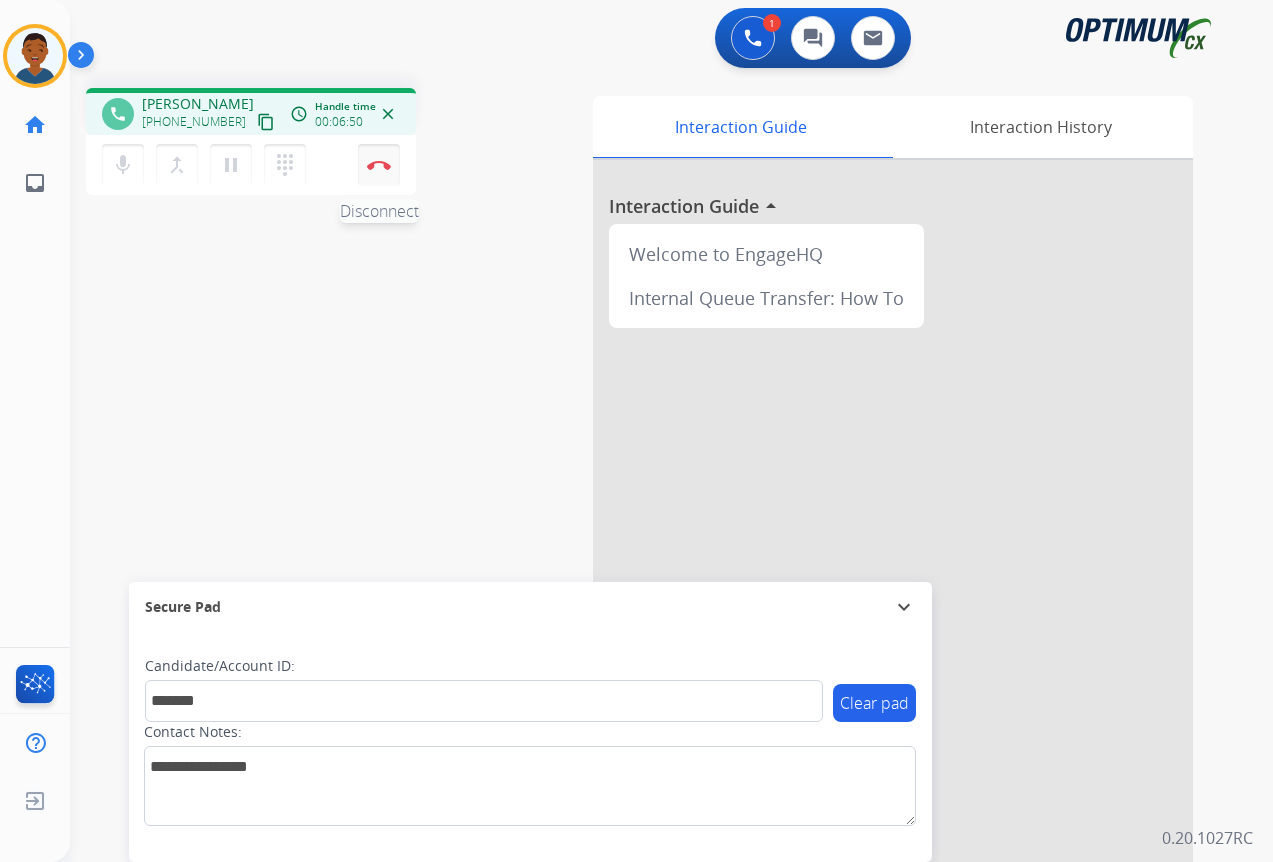 click at bounding box center [379, 165] 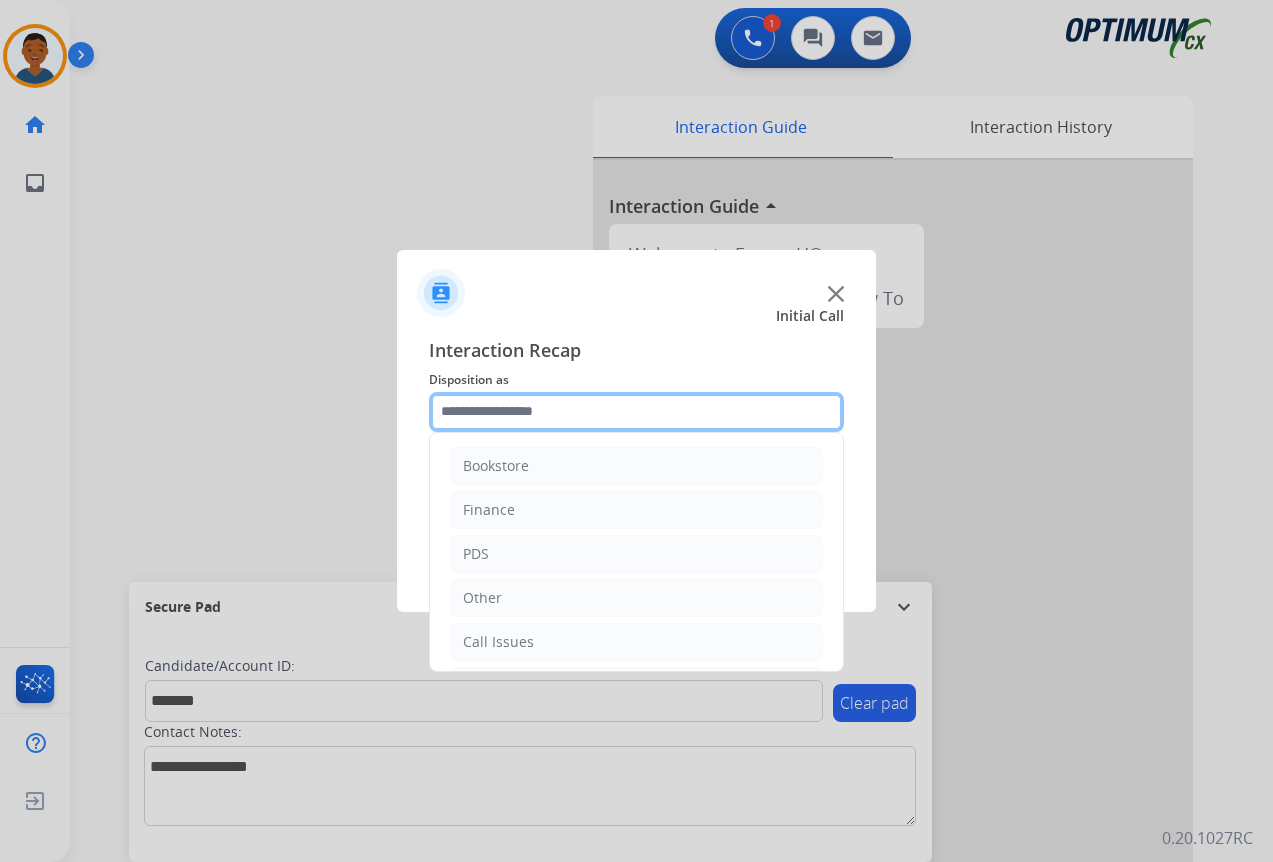 click 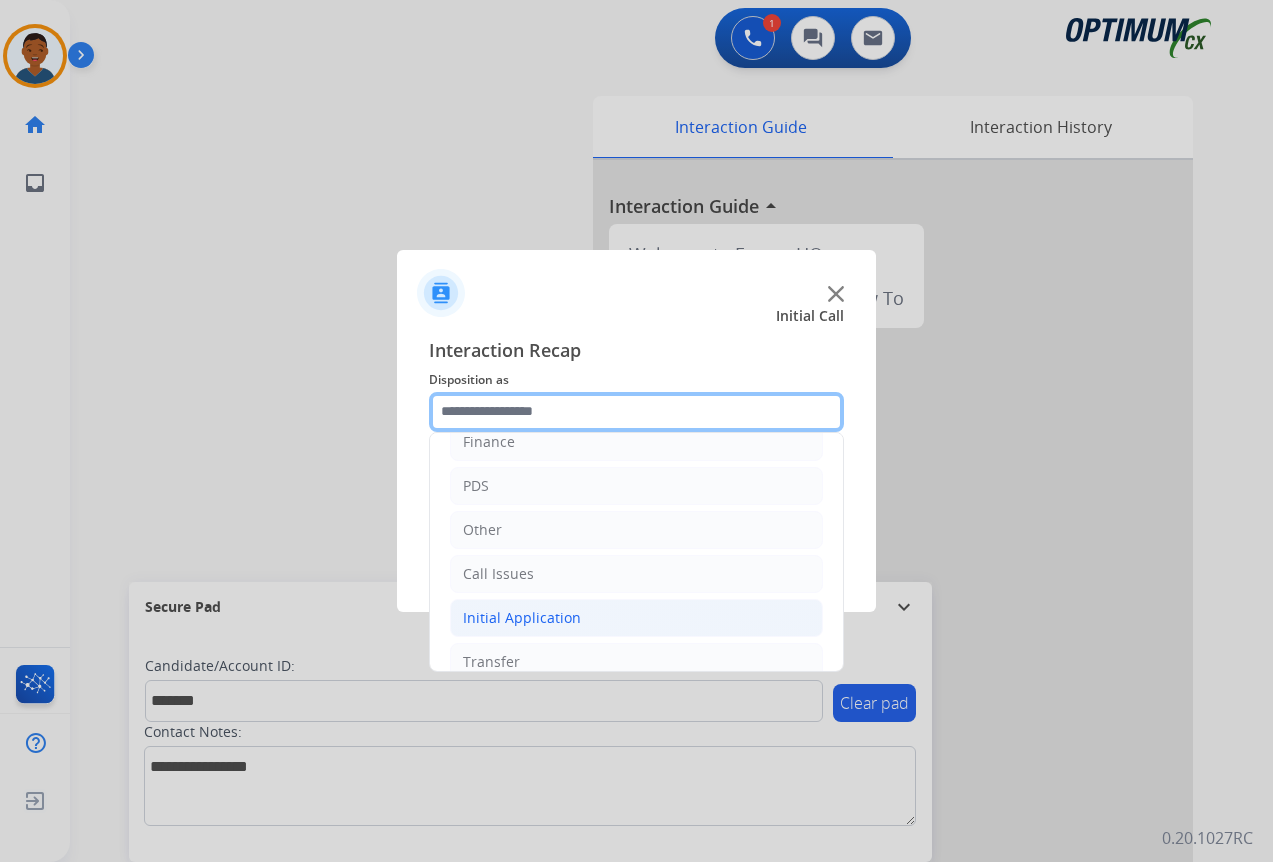 scroll, scrollTop: 136, scrollLeft: 0, axis: vertical 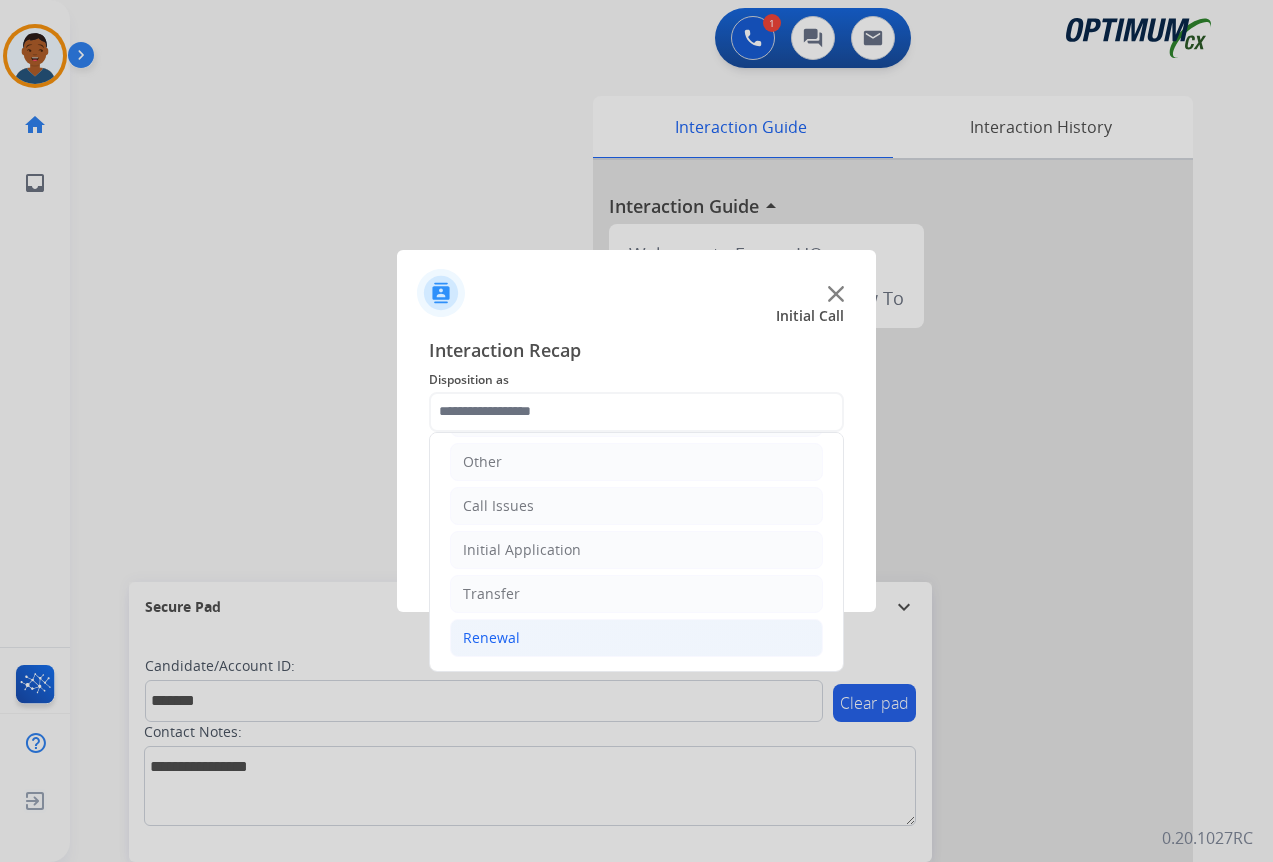 click on "Renewal" 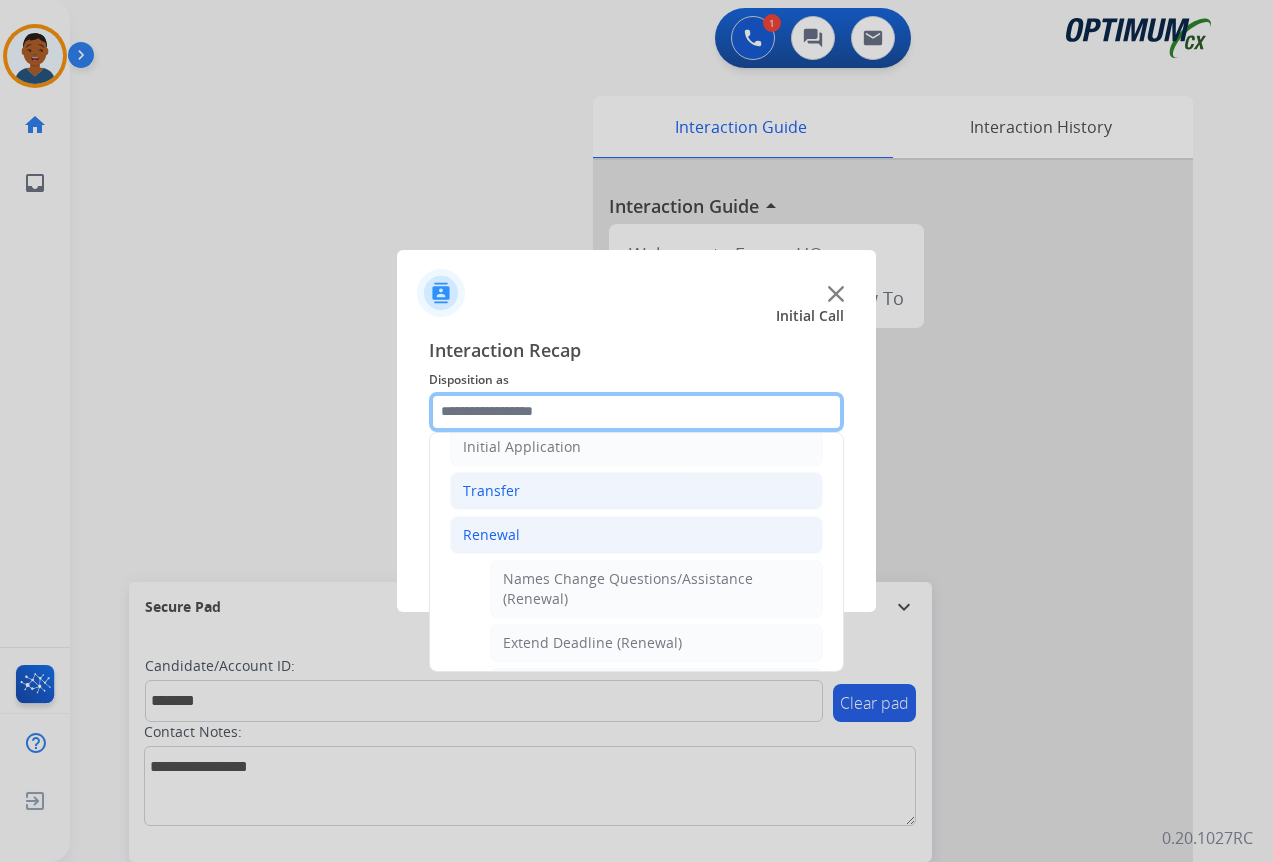 scroll, scrollTop: 336, scrollLeft: 0, axis: vertical 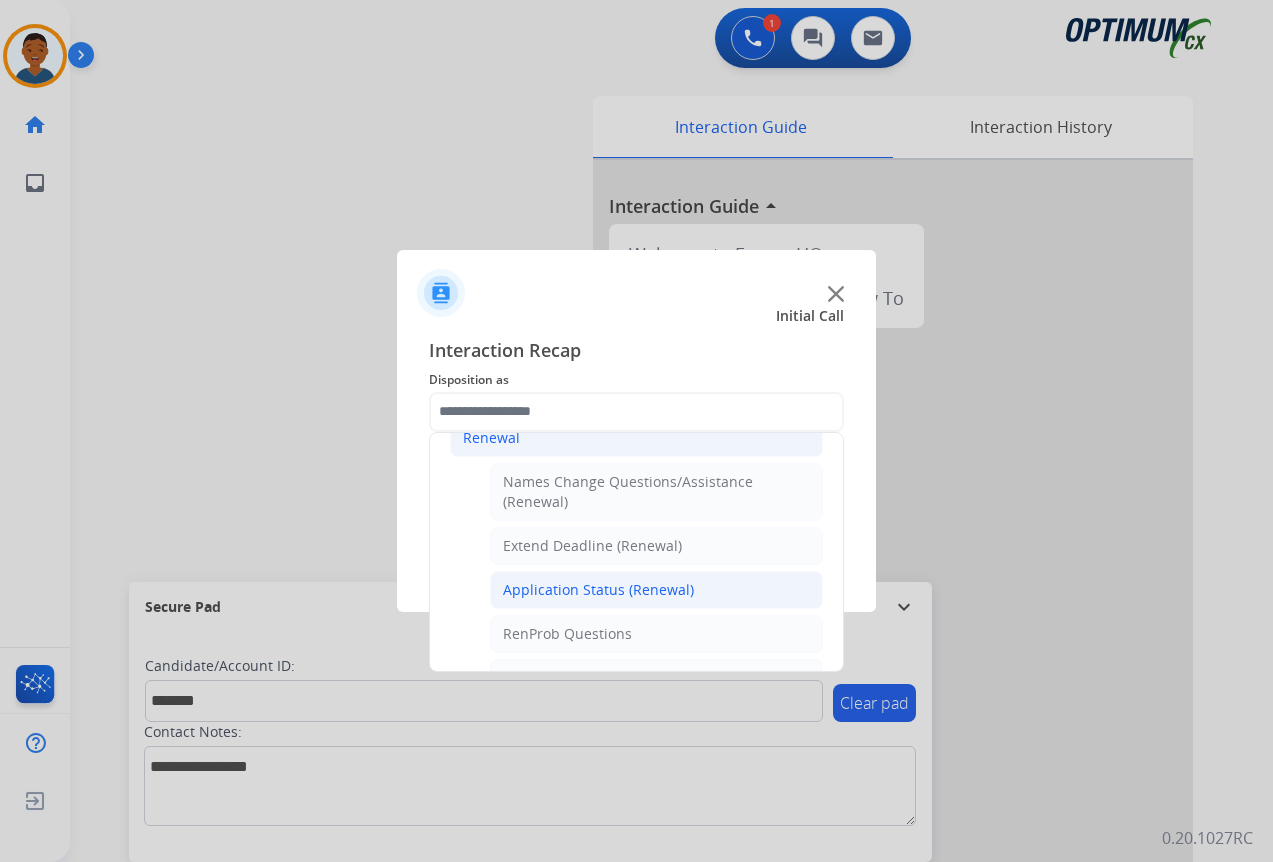 click on "Application Status (Renewal)" 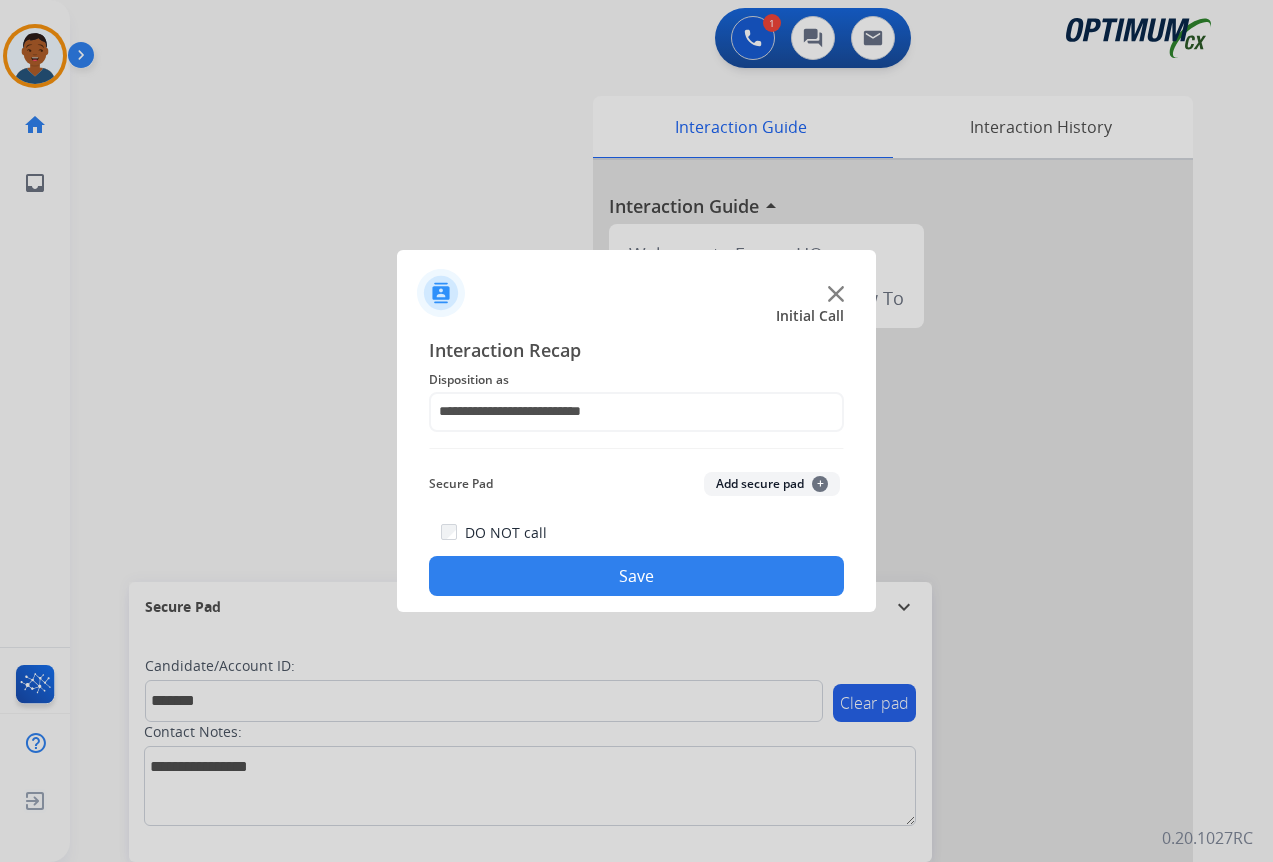 click on "Add secure pad  +" 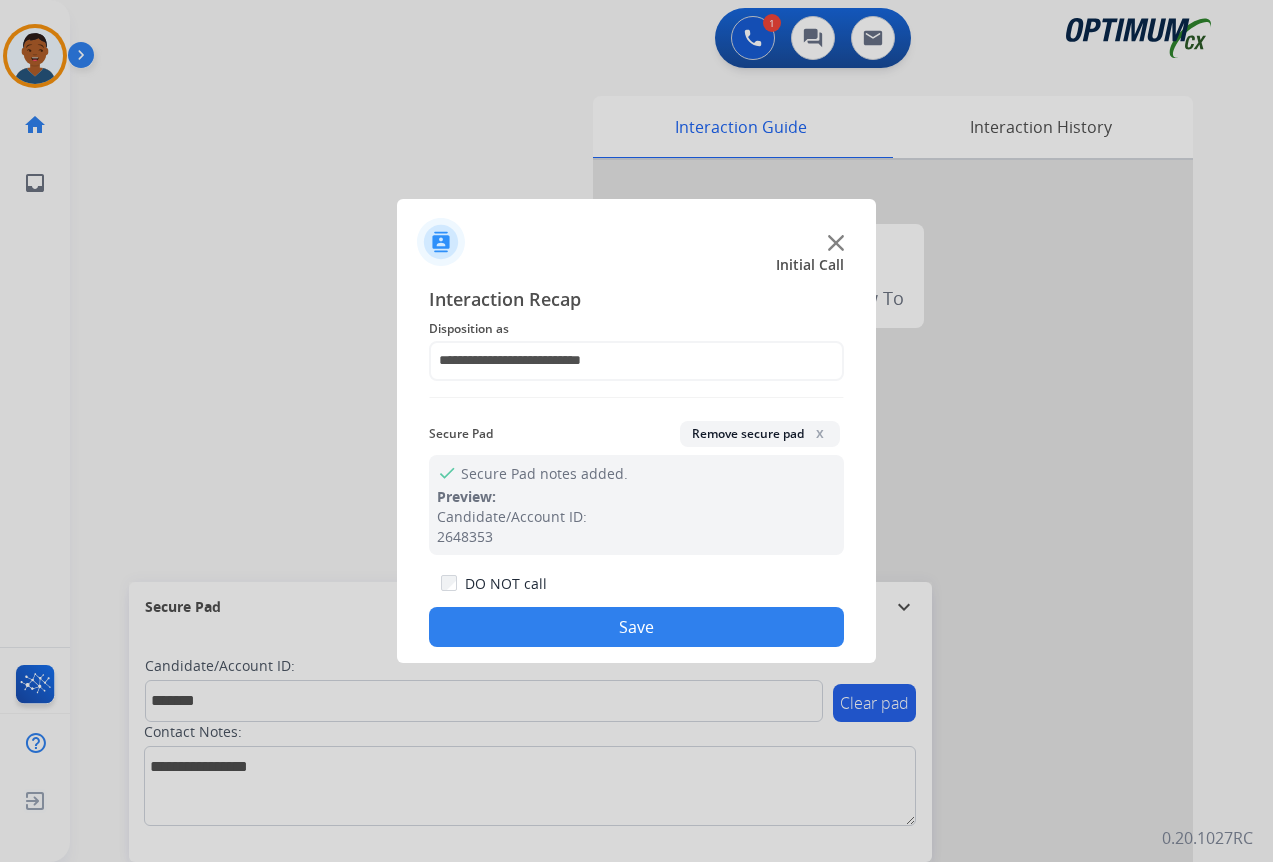 drag, startPoint x: 707, startPoint y: 633, endPoint x: 937, endPoint y: 614, distance: 230.78345 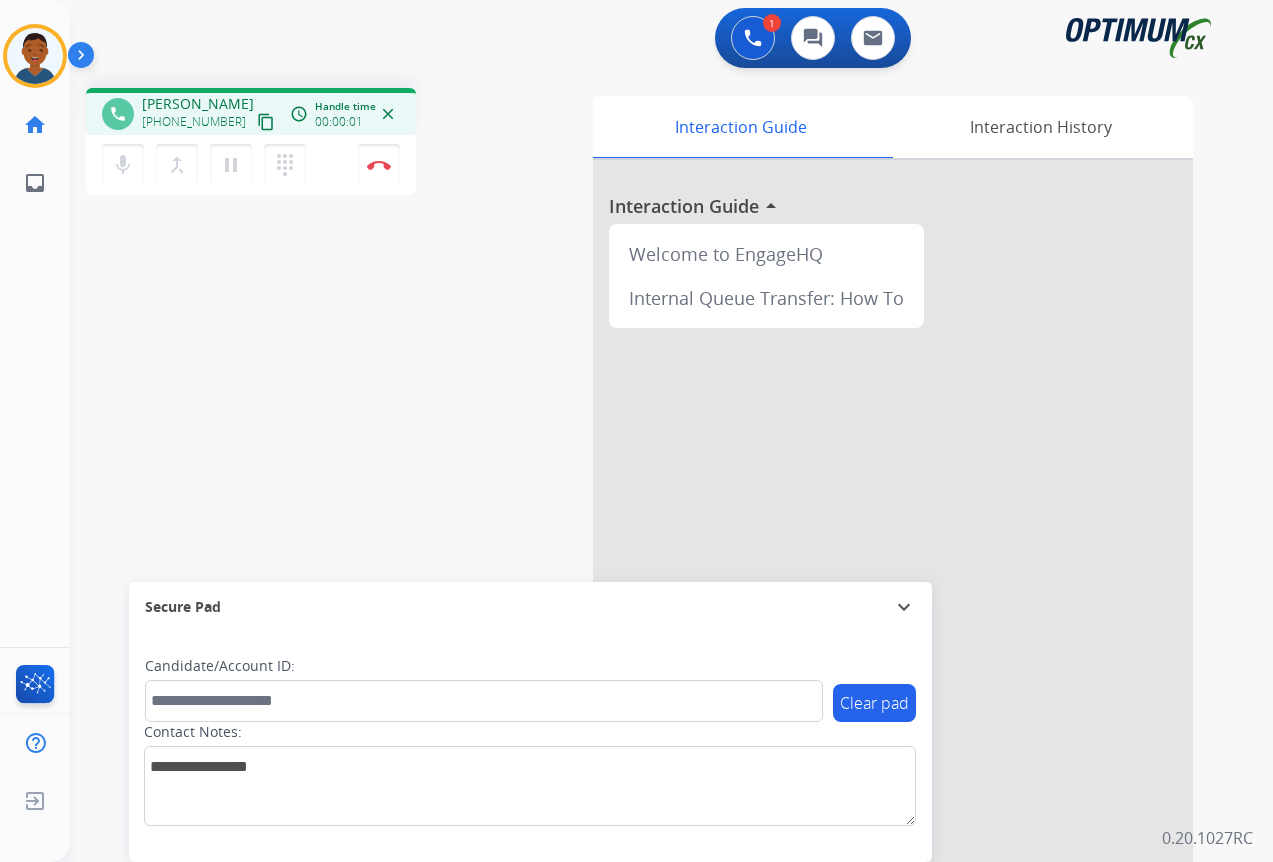 click on "content_copy" at bounding box center [266, 122] 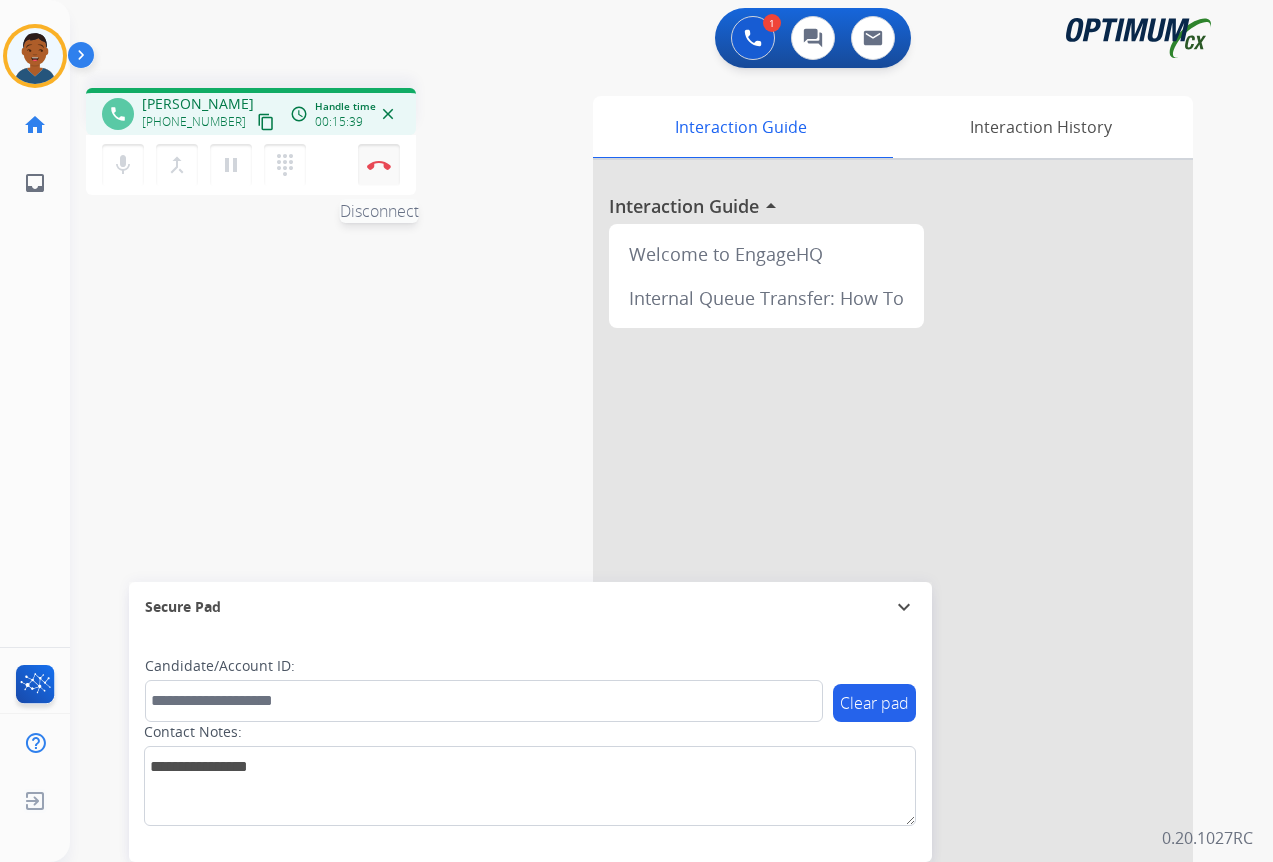 click on "Disconnect" at bounding box center [379, 165] 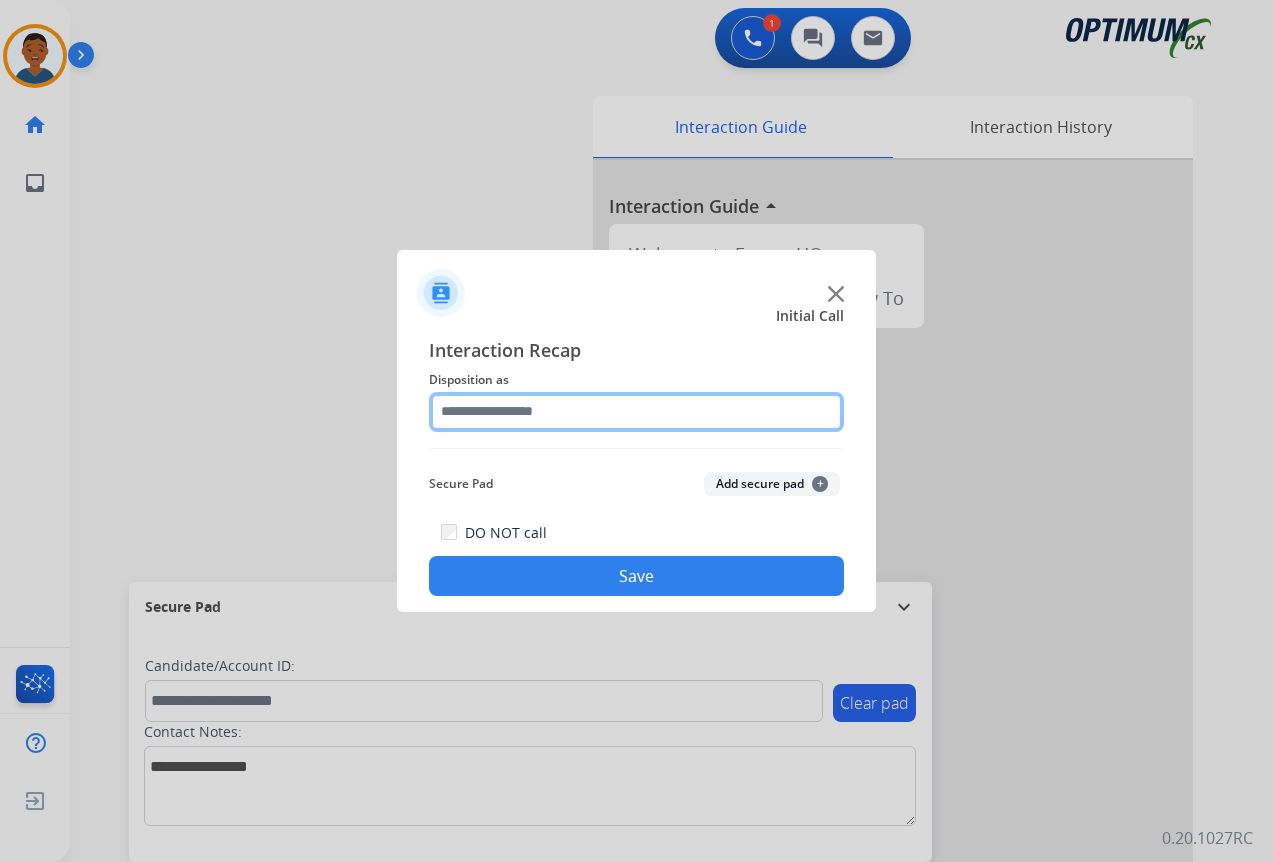 click 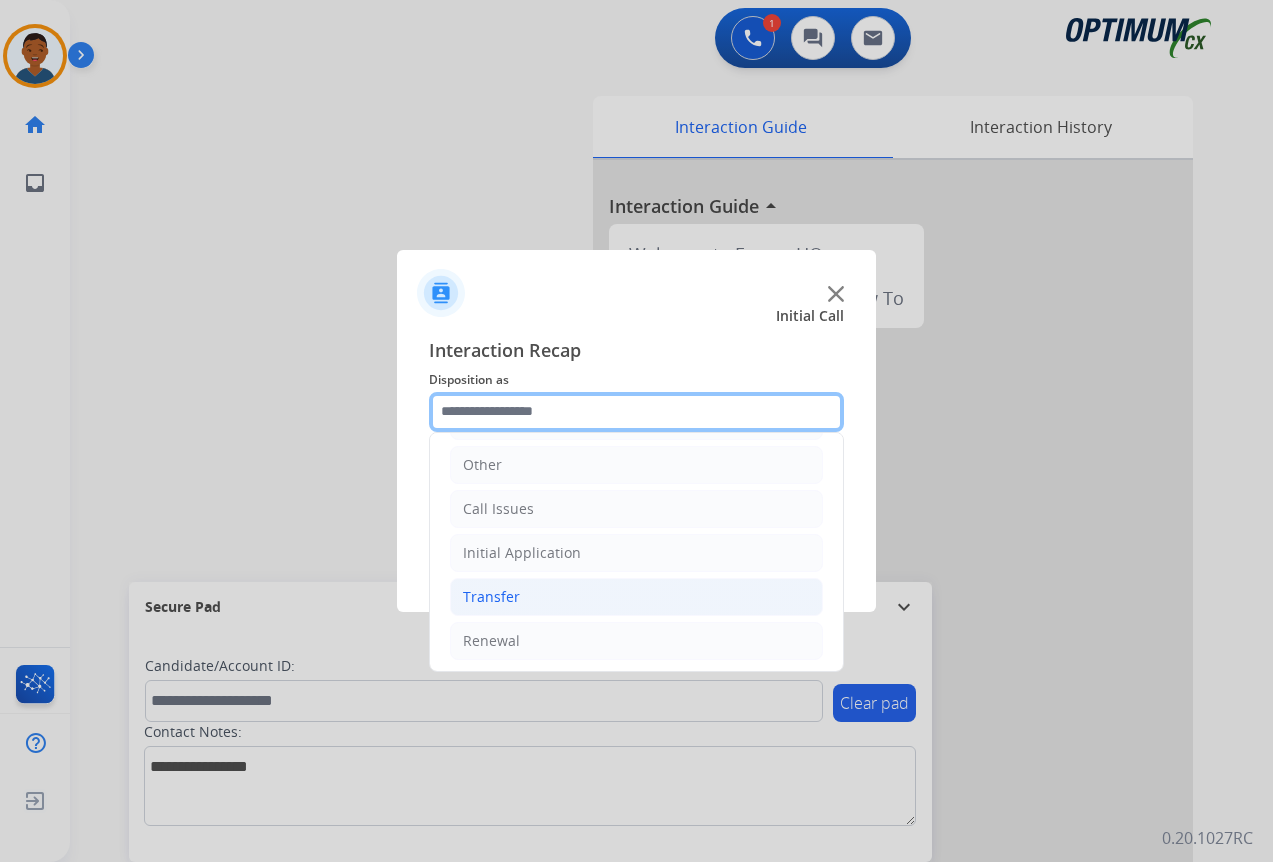 scroll, scrollTop: 136, scrollLeft: 0, axis: vertical 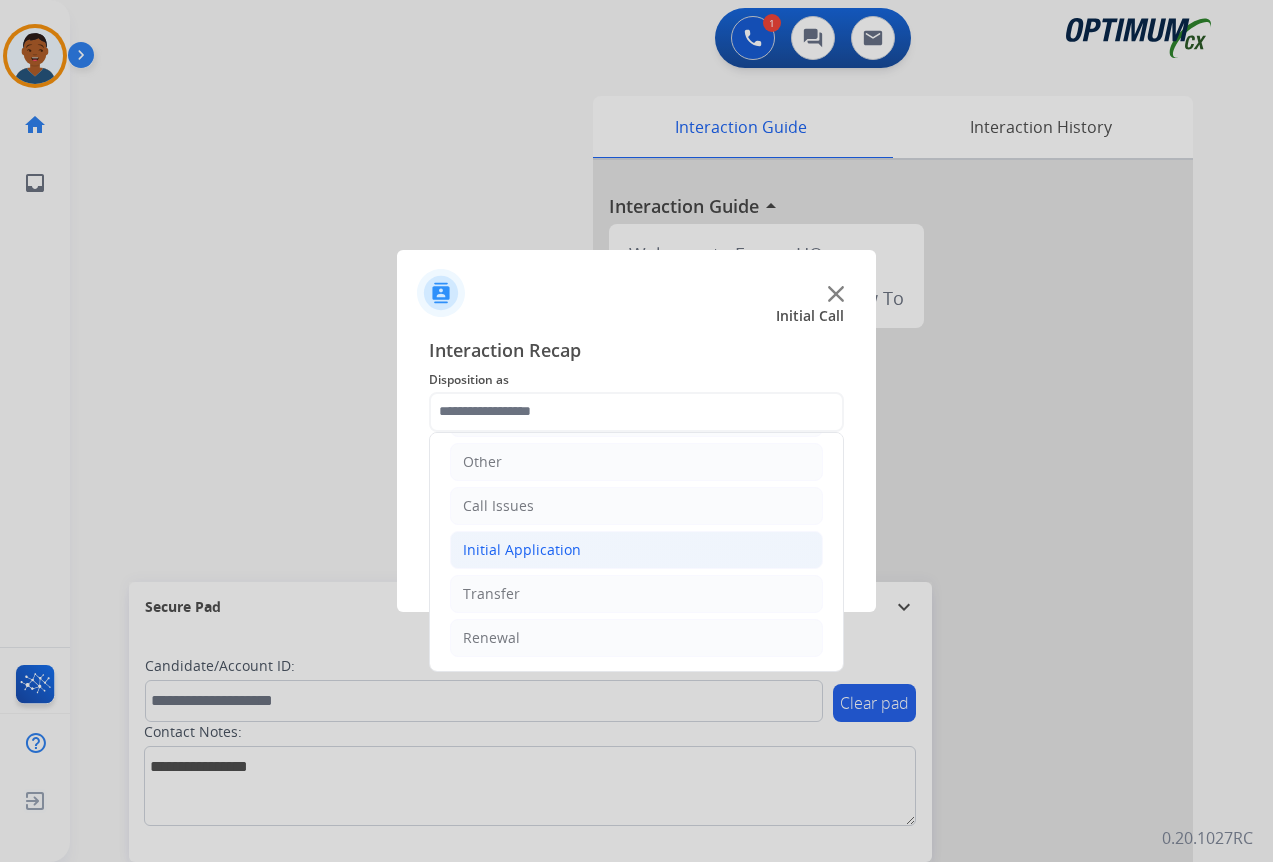 click on "Initial Application" 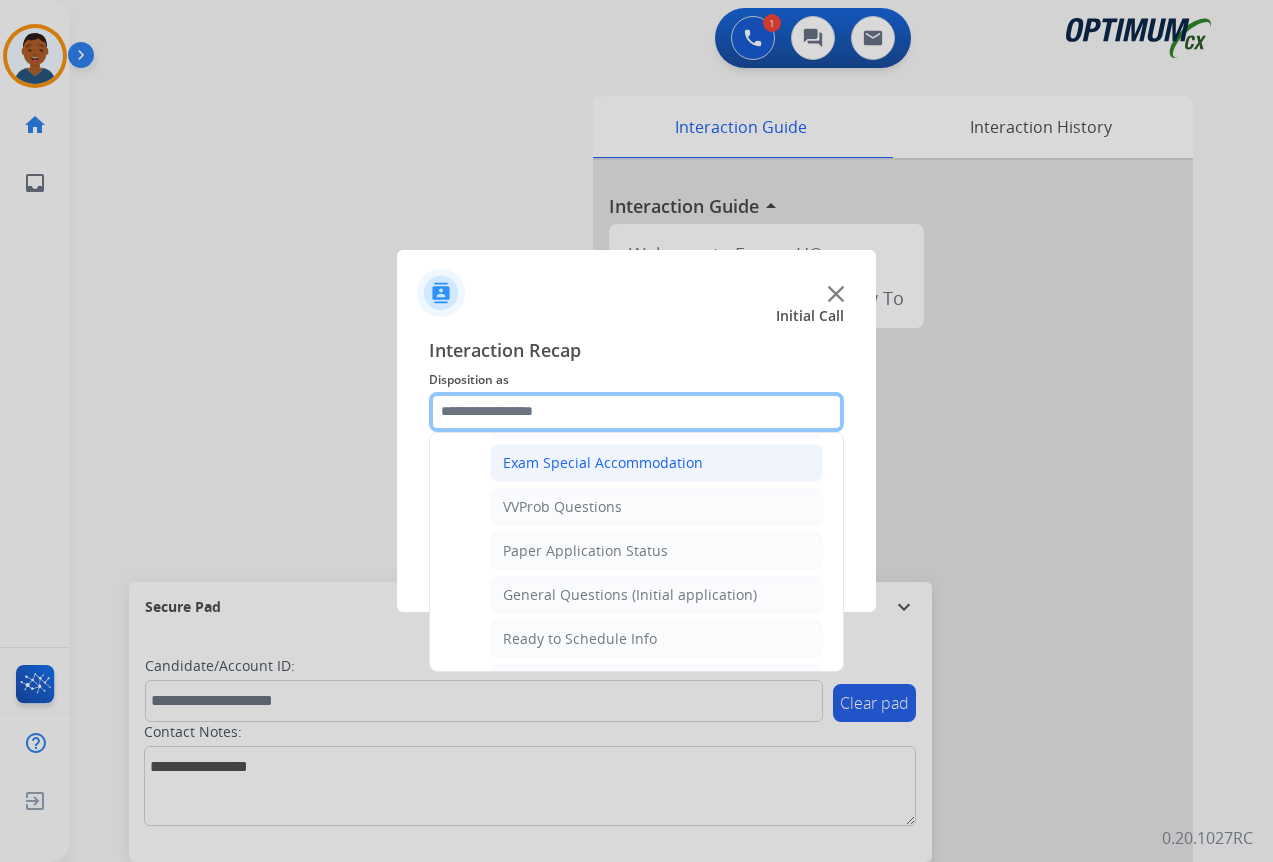 scroll, scrollTop: 1036, scrollLeft: 0, axis: vertical 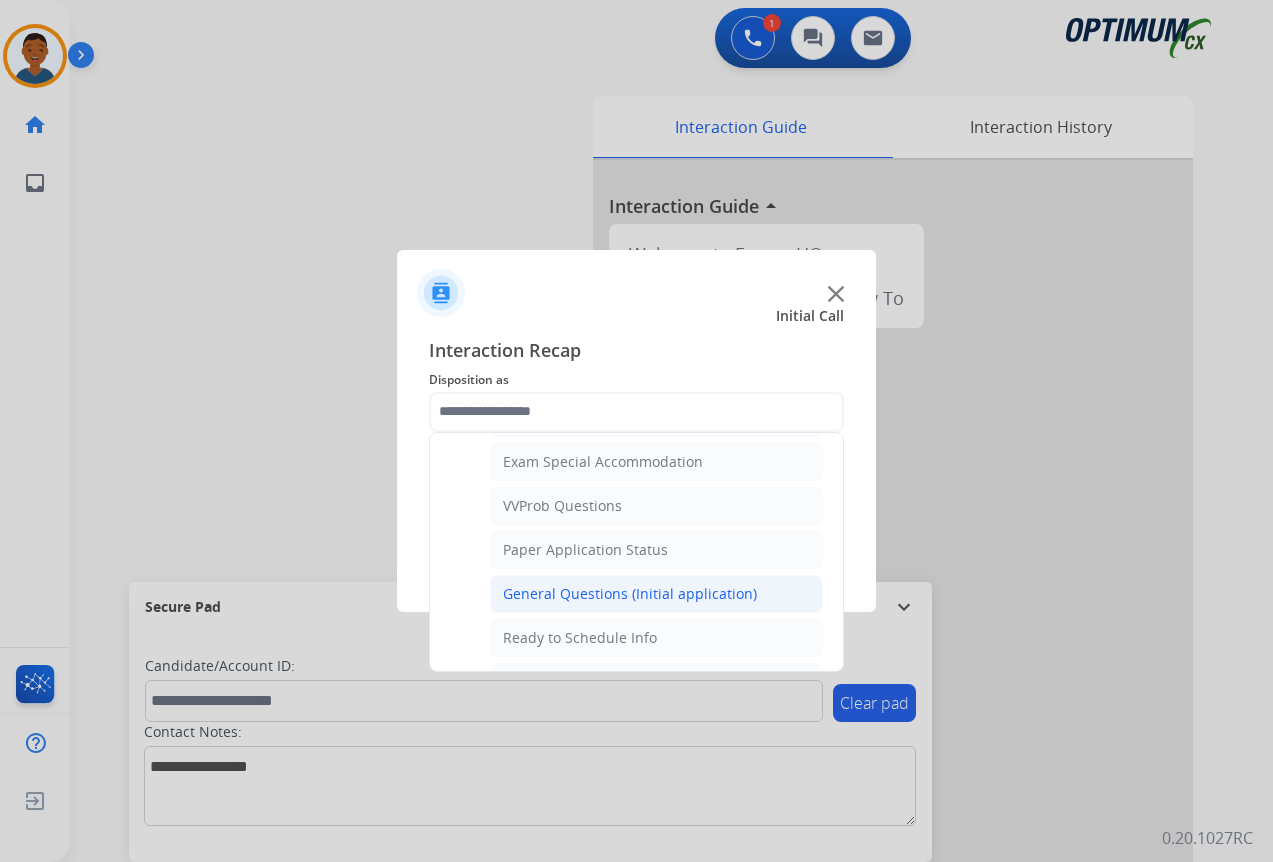 click on "General Questions (Initial application)" 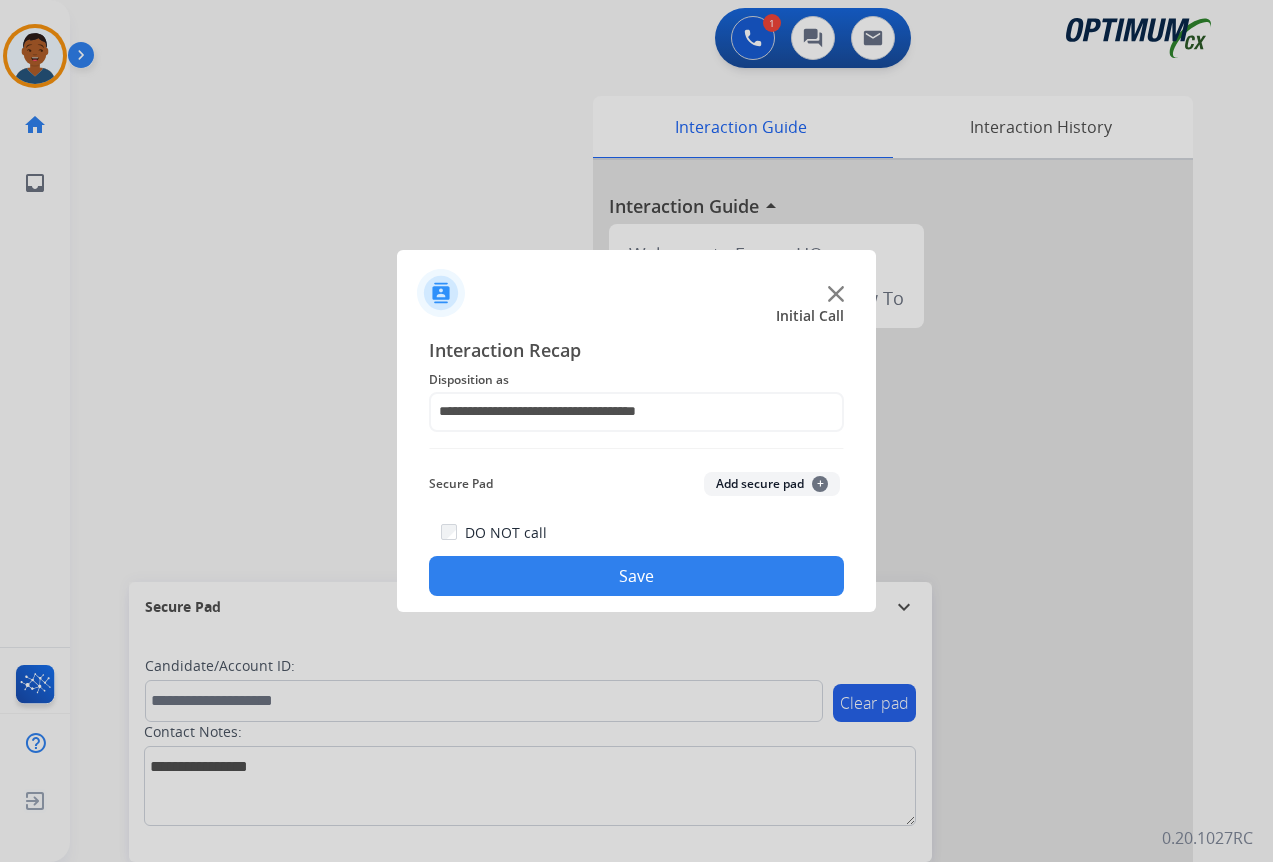 click on "Save" 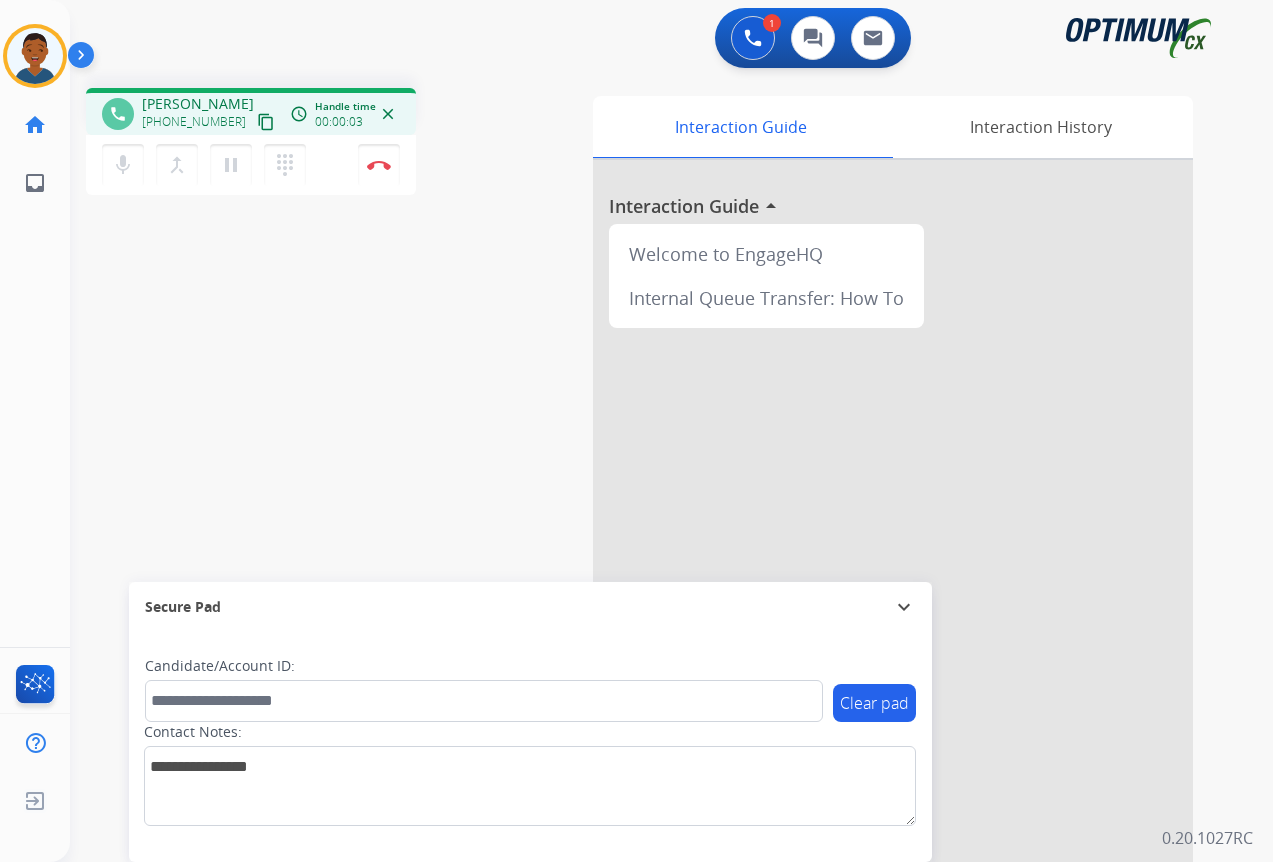 click on "content_copy" at bounding box center [266, 122] 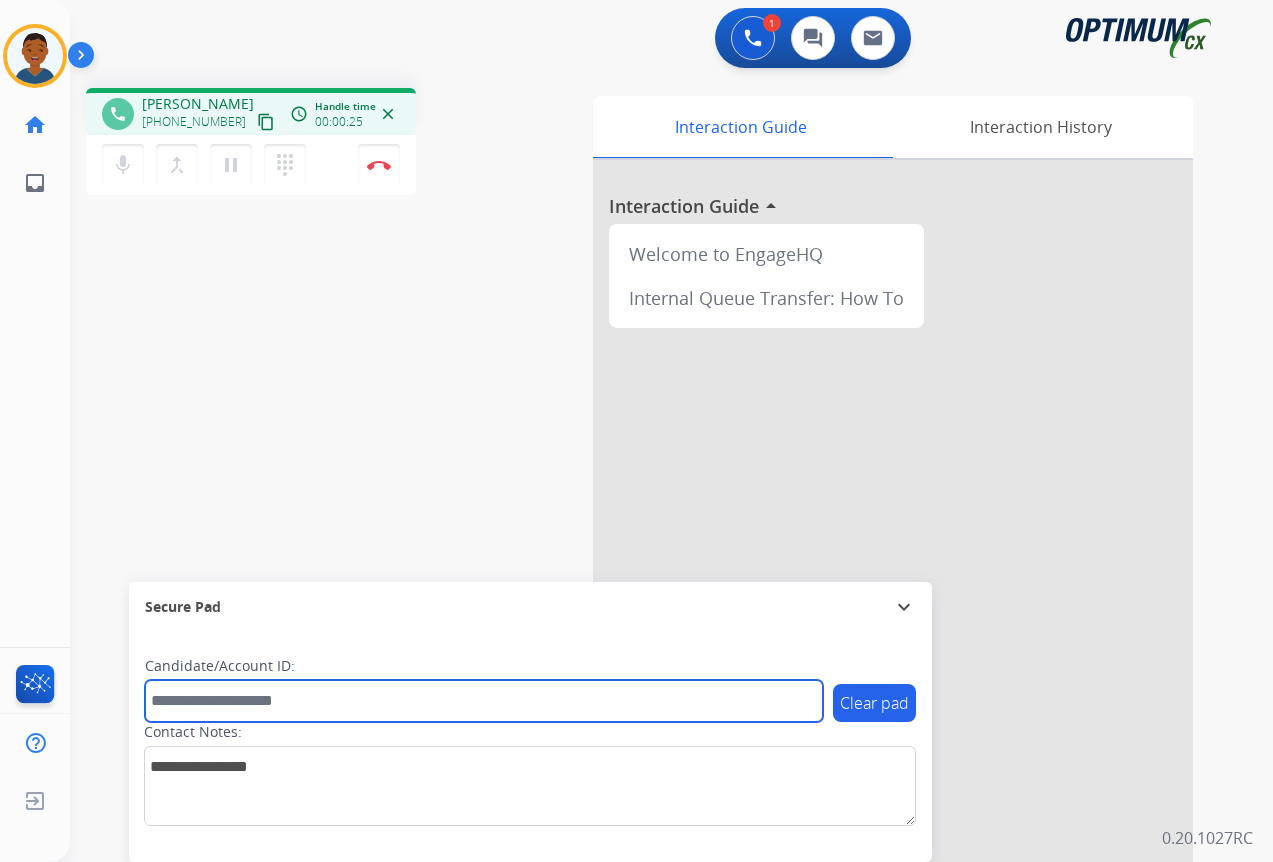 click at bounding box center [484, 701] 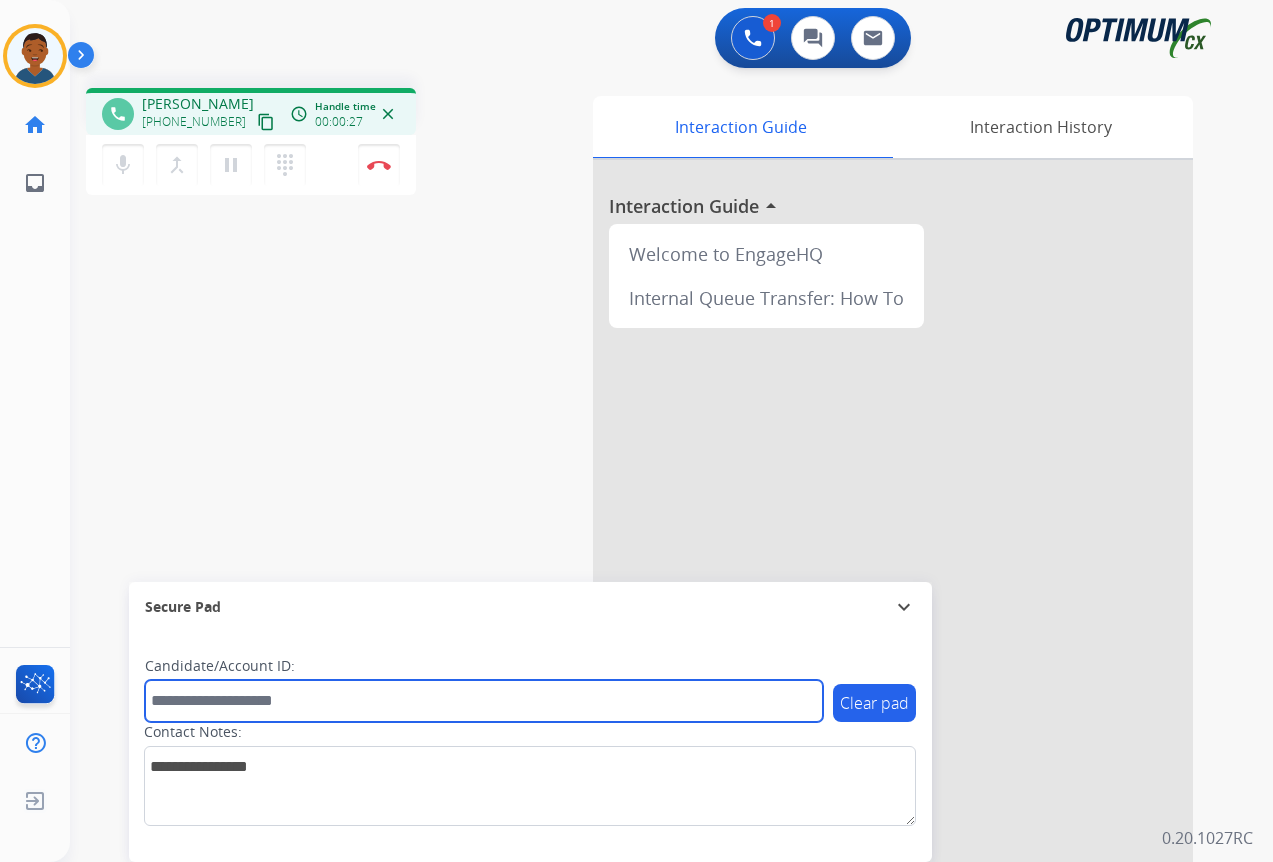 paste on "*******" 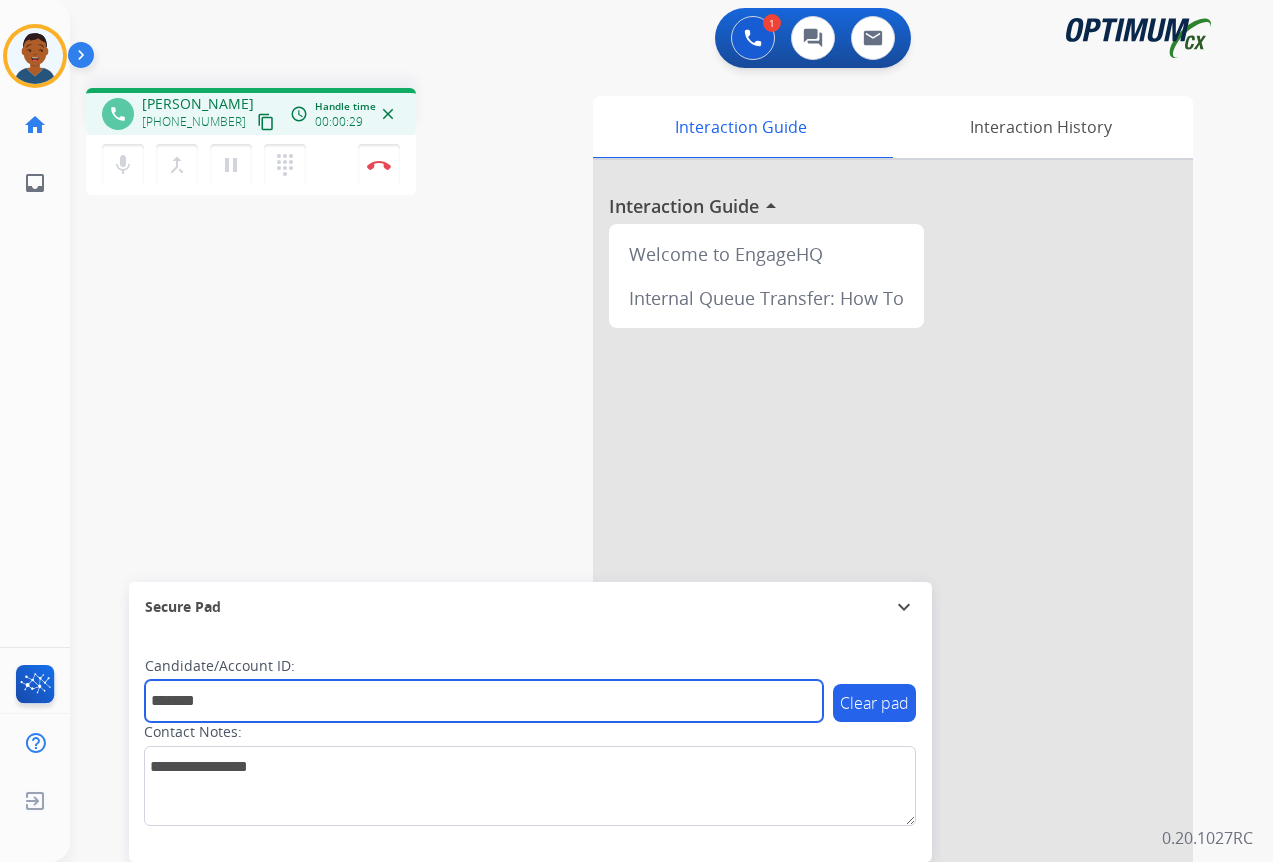 type on "*******" 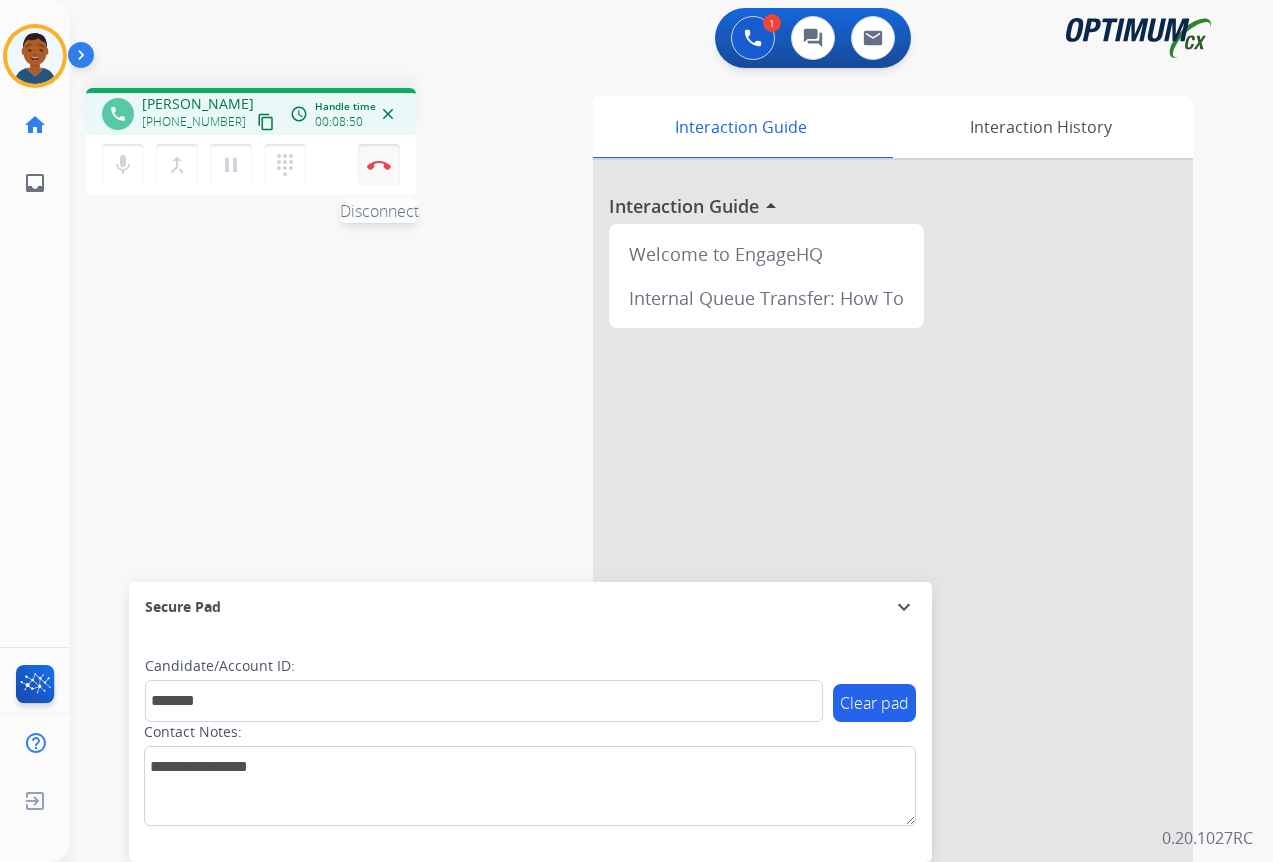 click at bounding box center (379, 165) 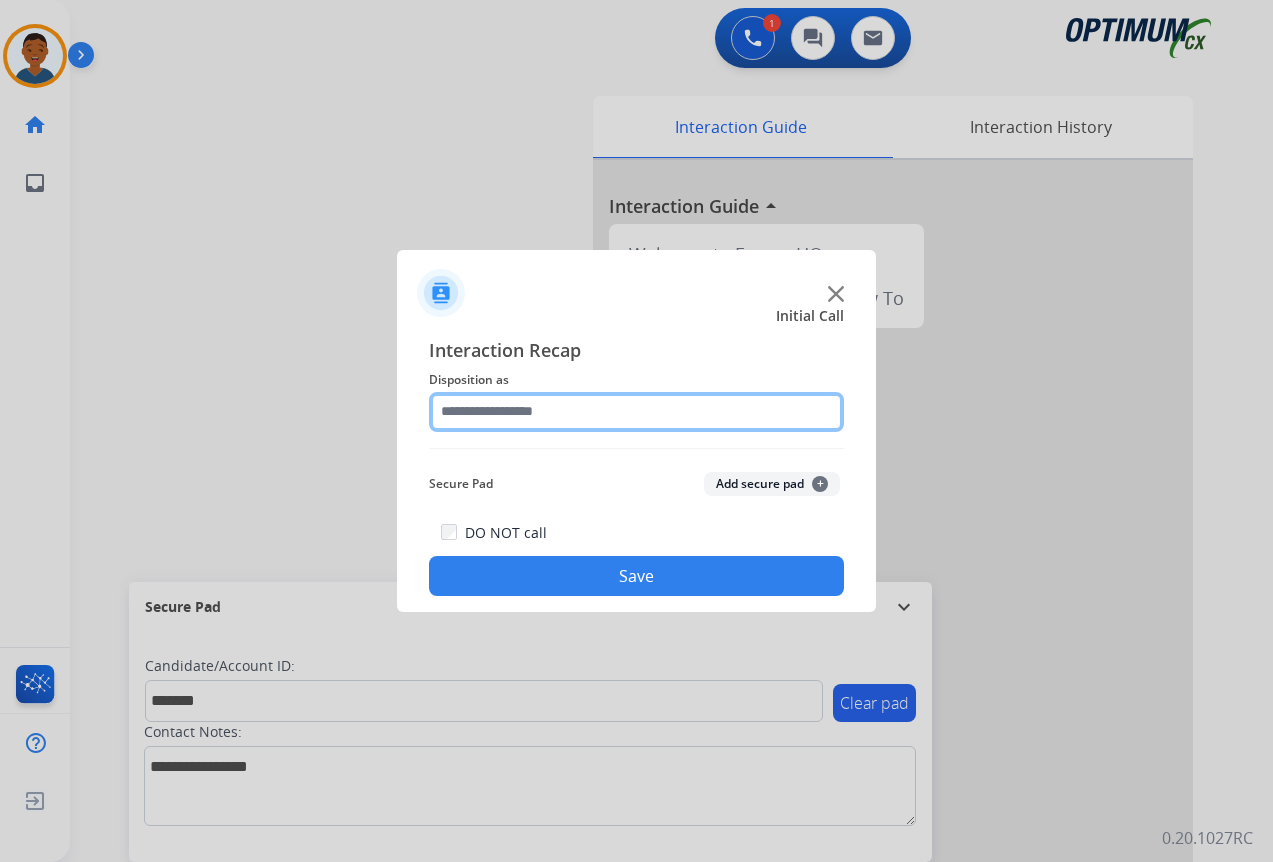 click 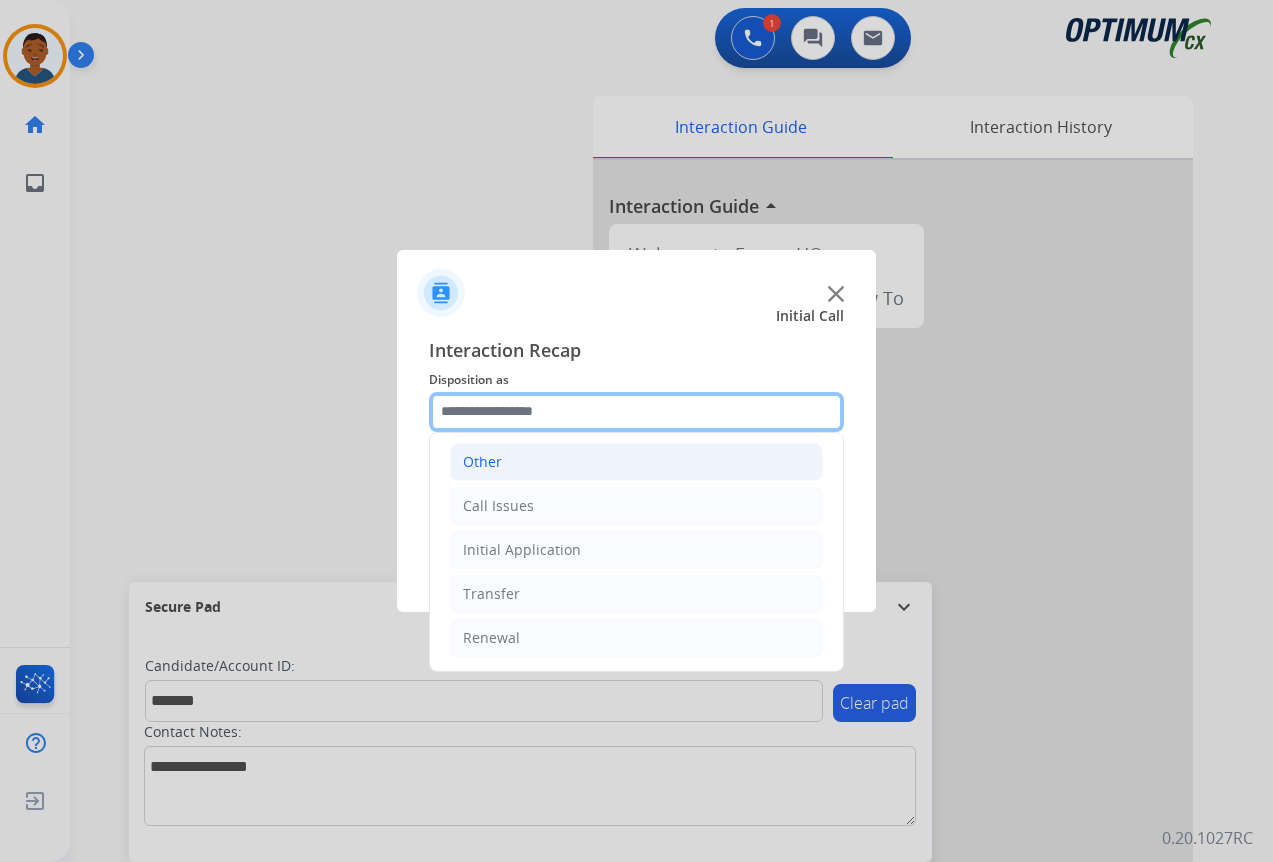 scroll, scrollTop: 36, scrollLeft: 0, axis: vertical 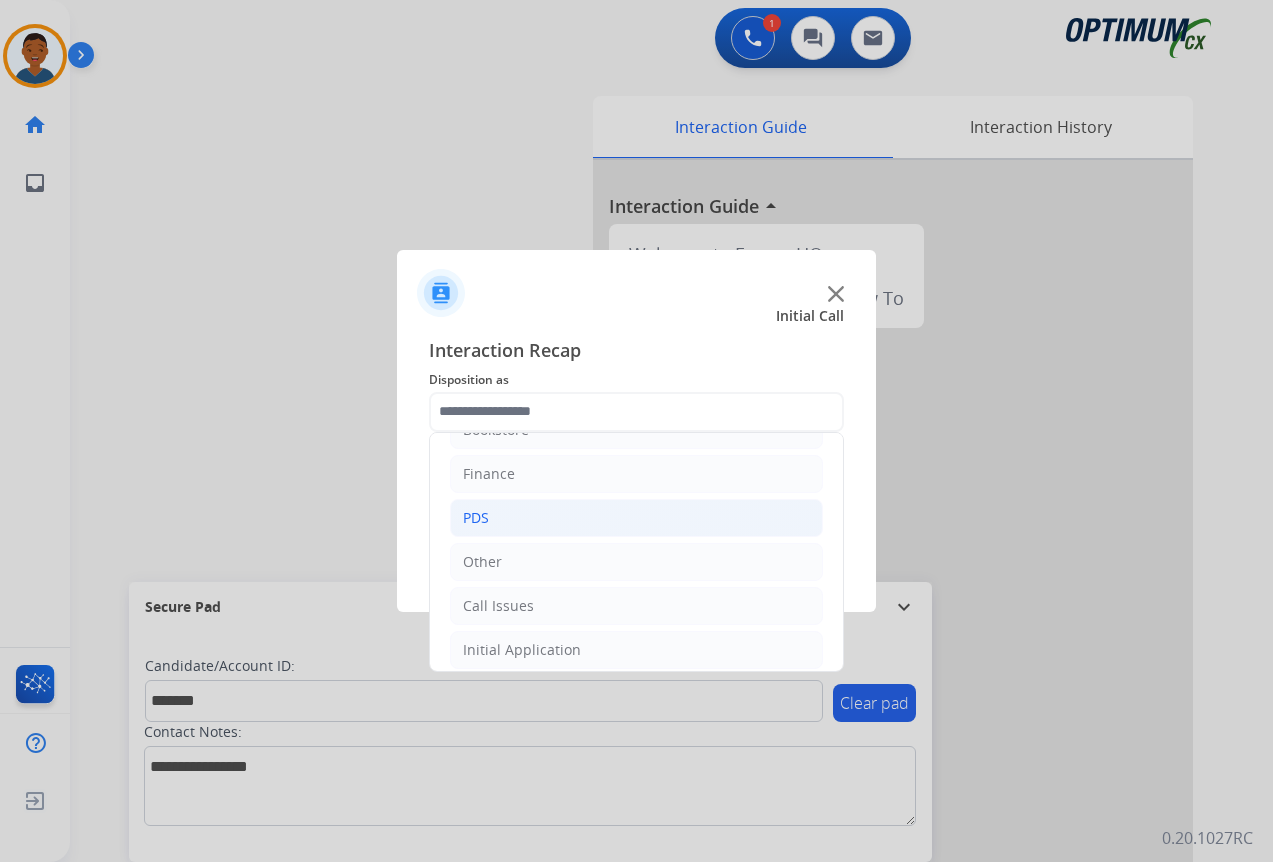 click on "PDS" 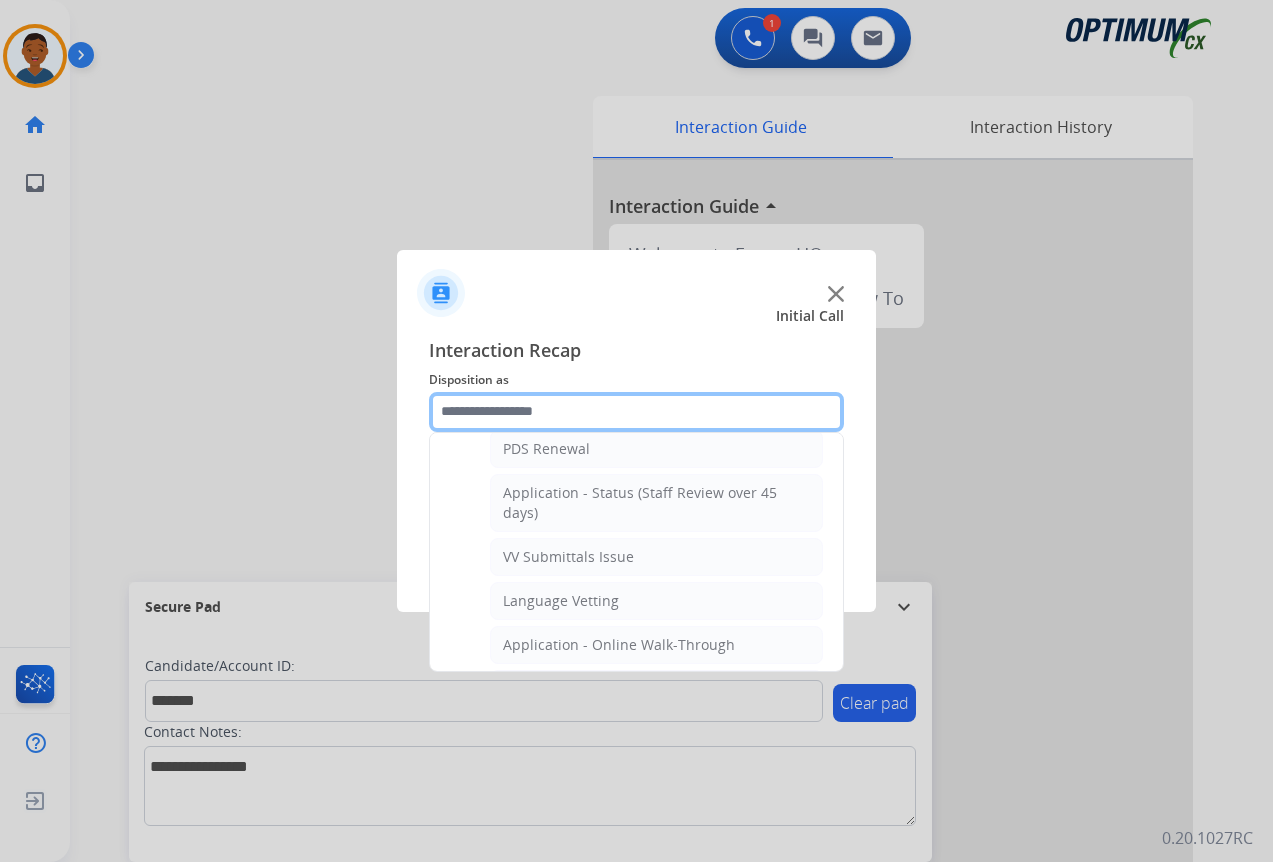 scroll, scrollTop: 336, scrollLeft: 0, axis: vertical 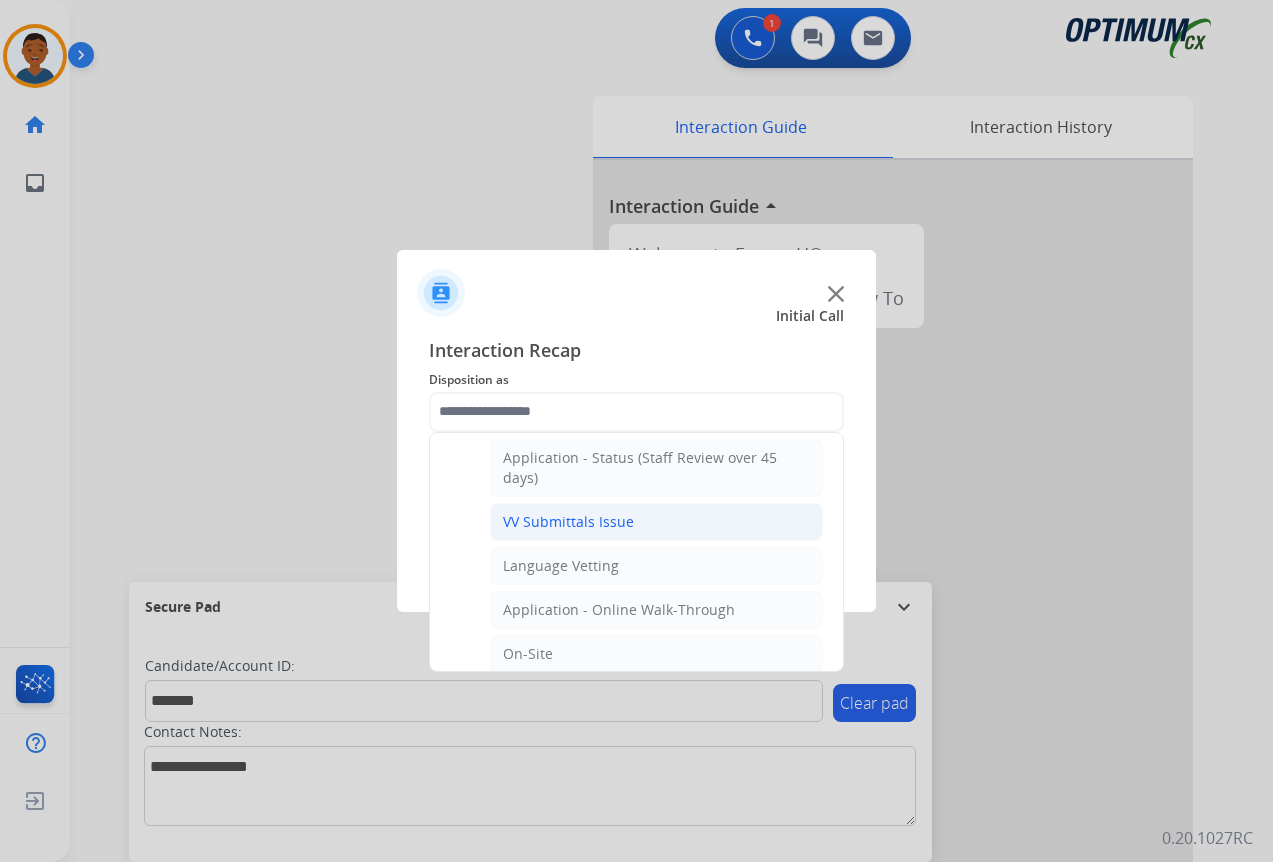 click on "VV Submittals Issue" 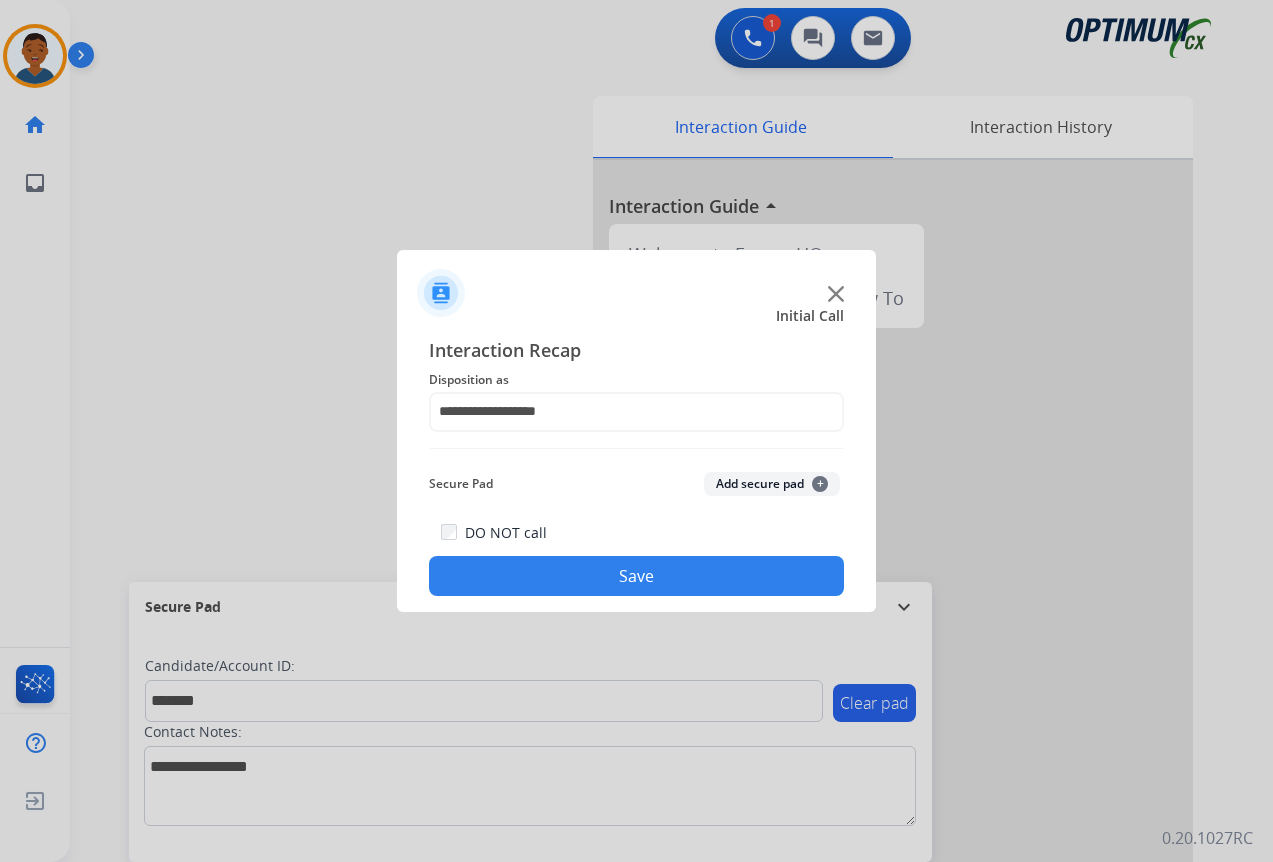 click on "Add secure pad  +" 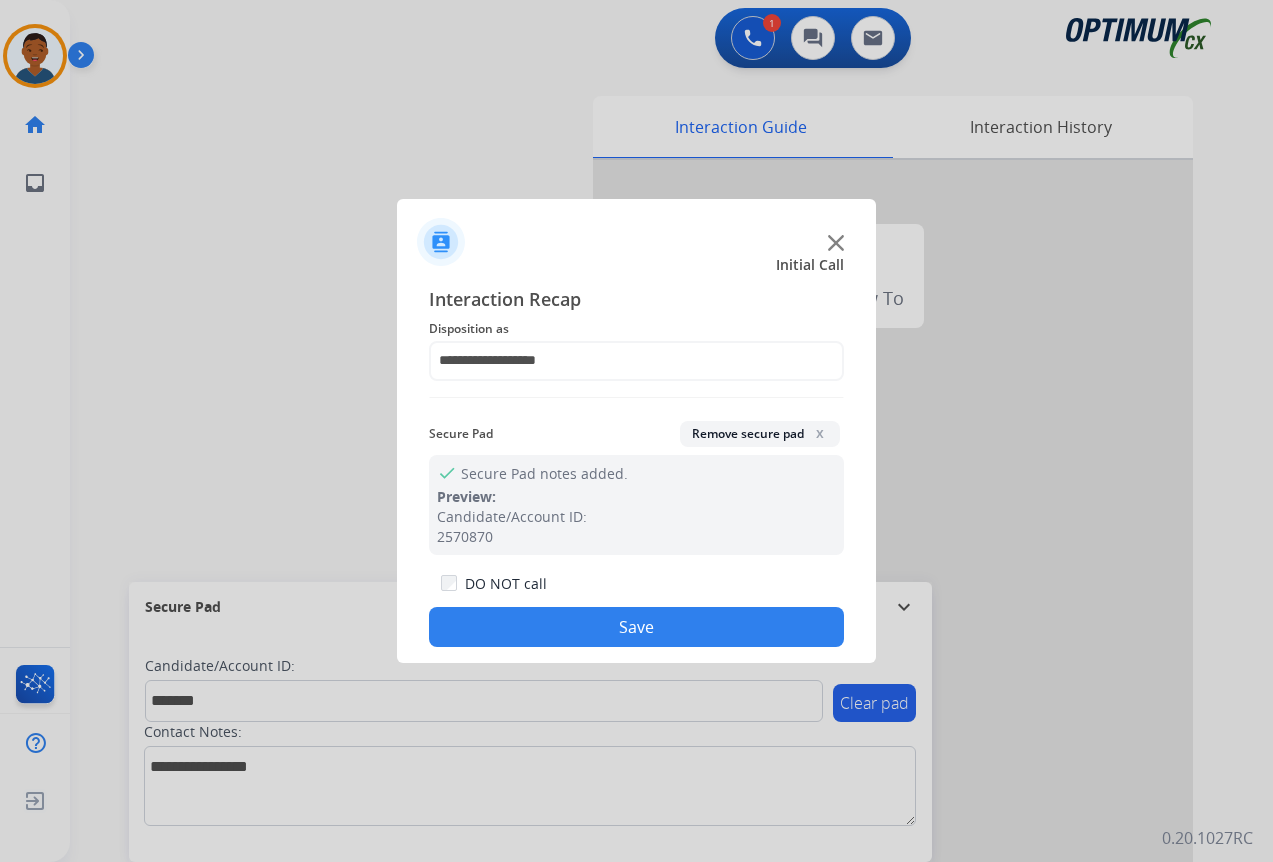 click on "Save" 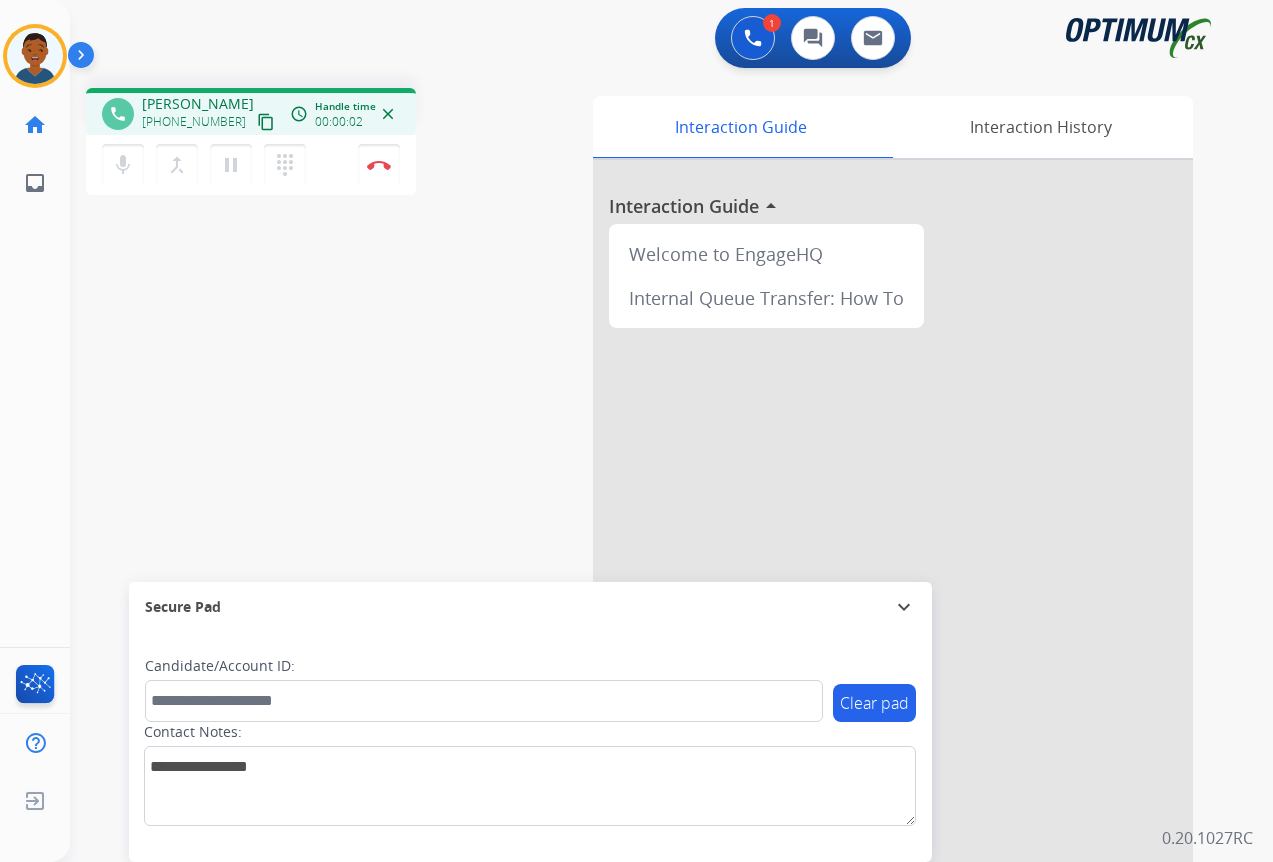 click on "content_copy" at bounding box center (266, 122) 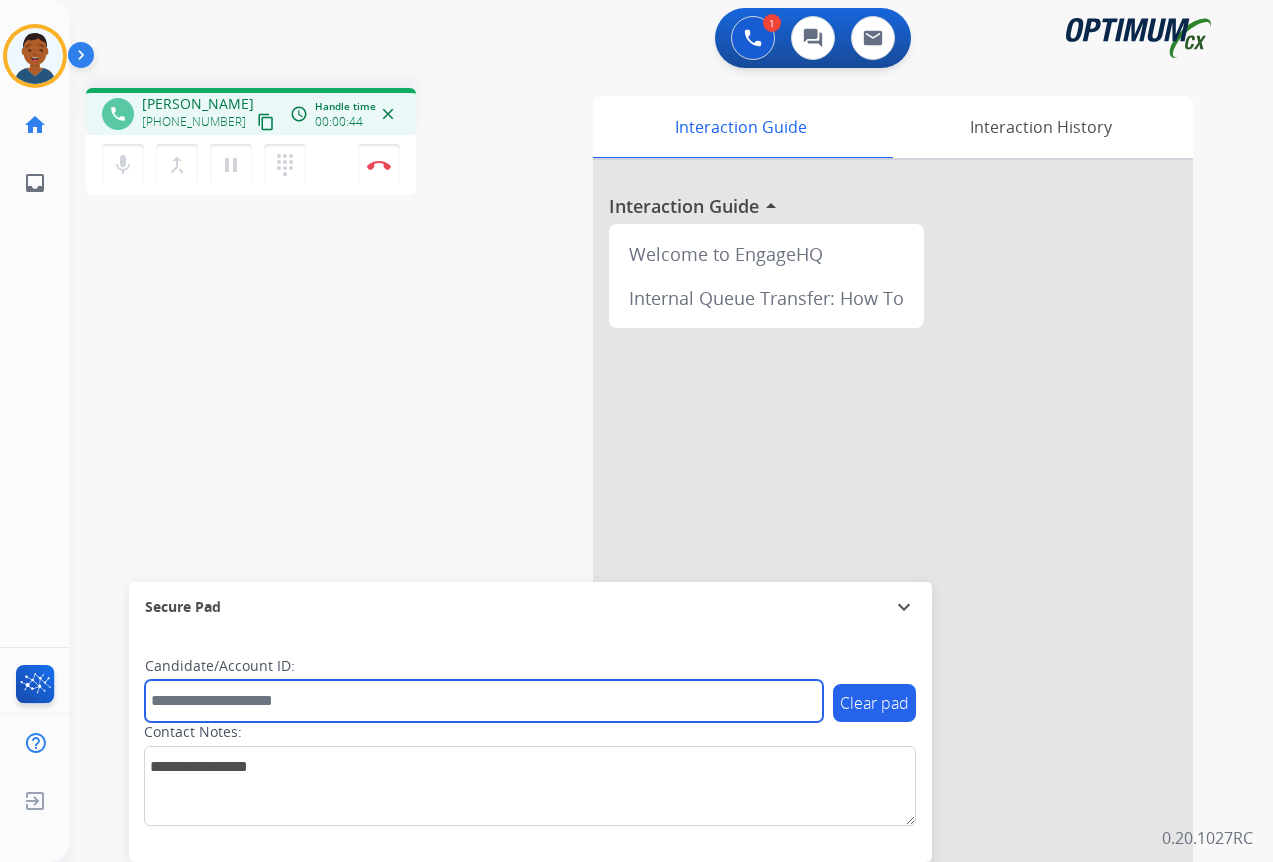 click at bounding box center [484, 701] 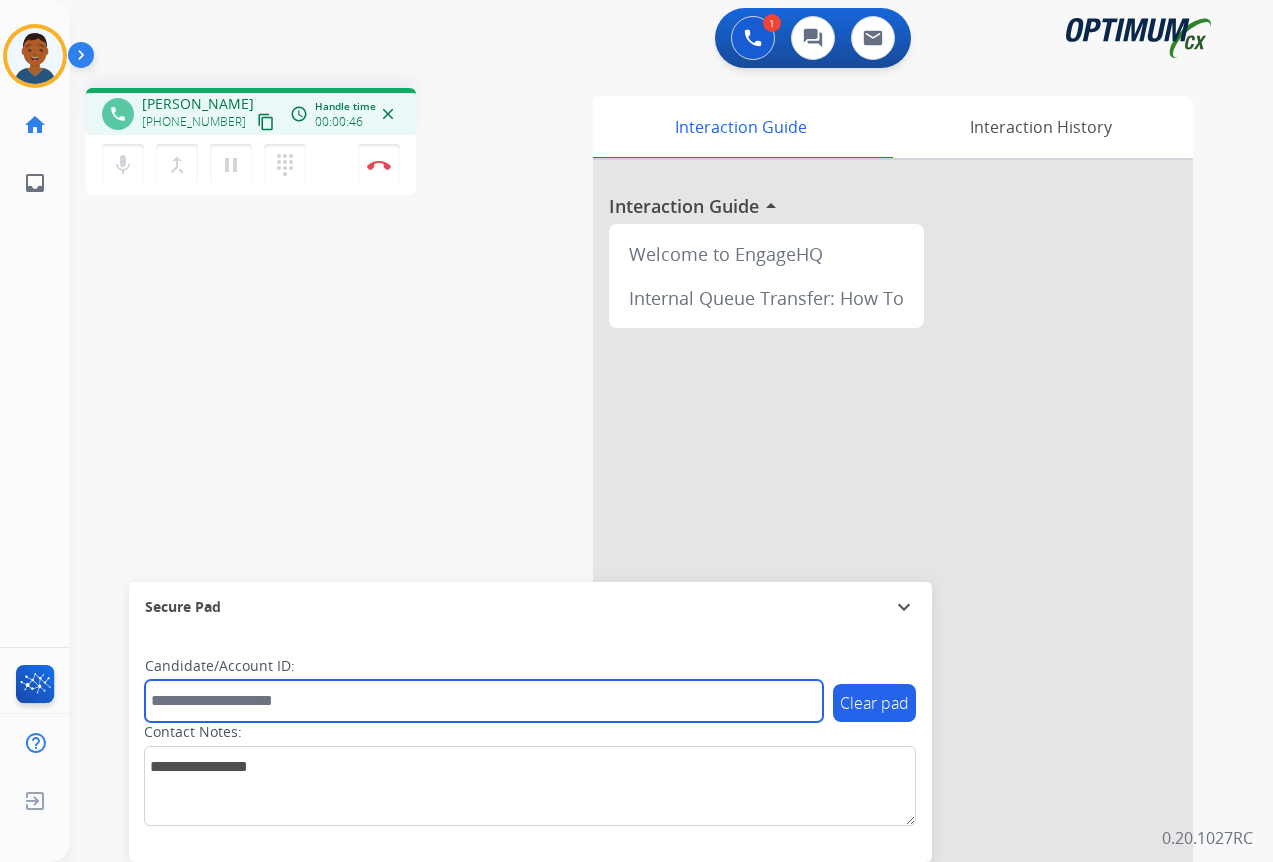 paste on "*******" 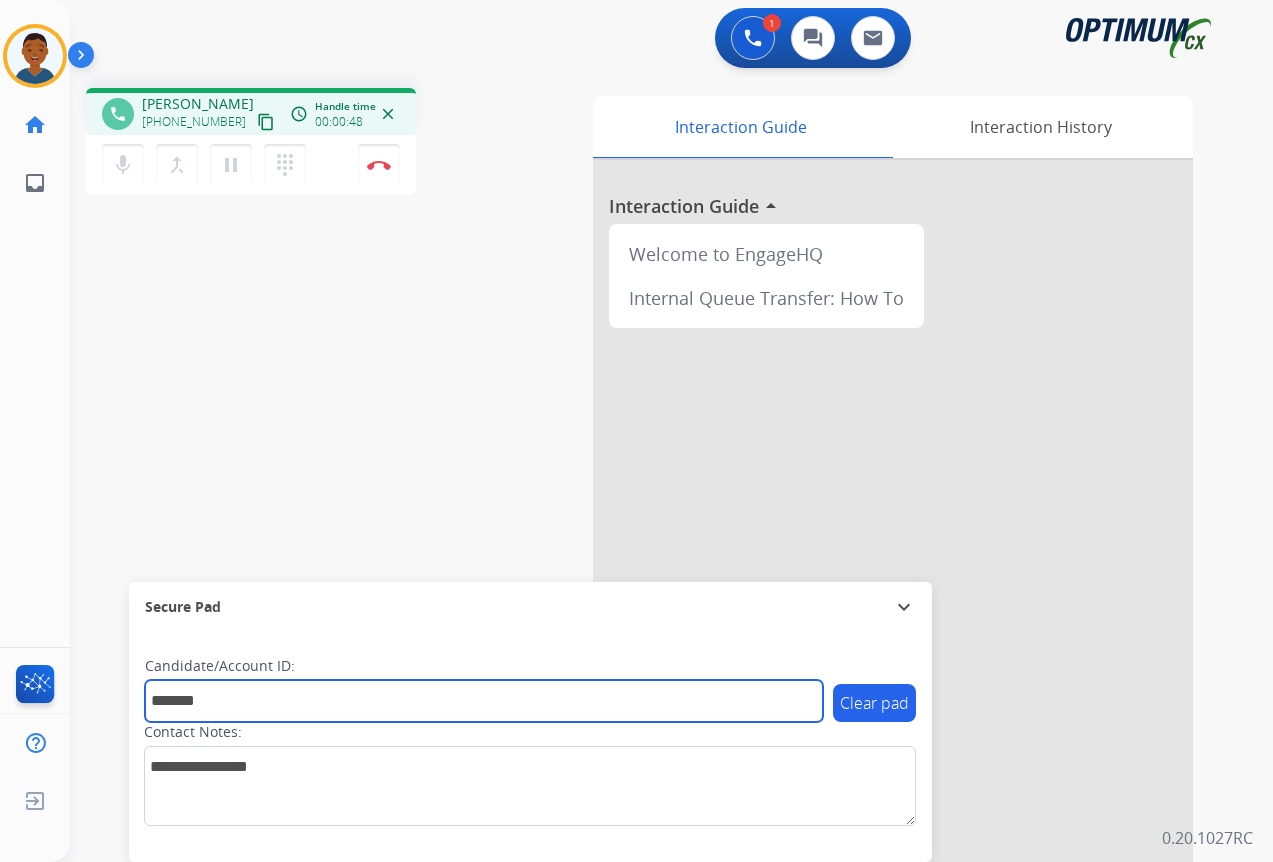 type on "*******" 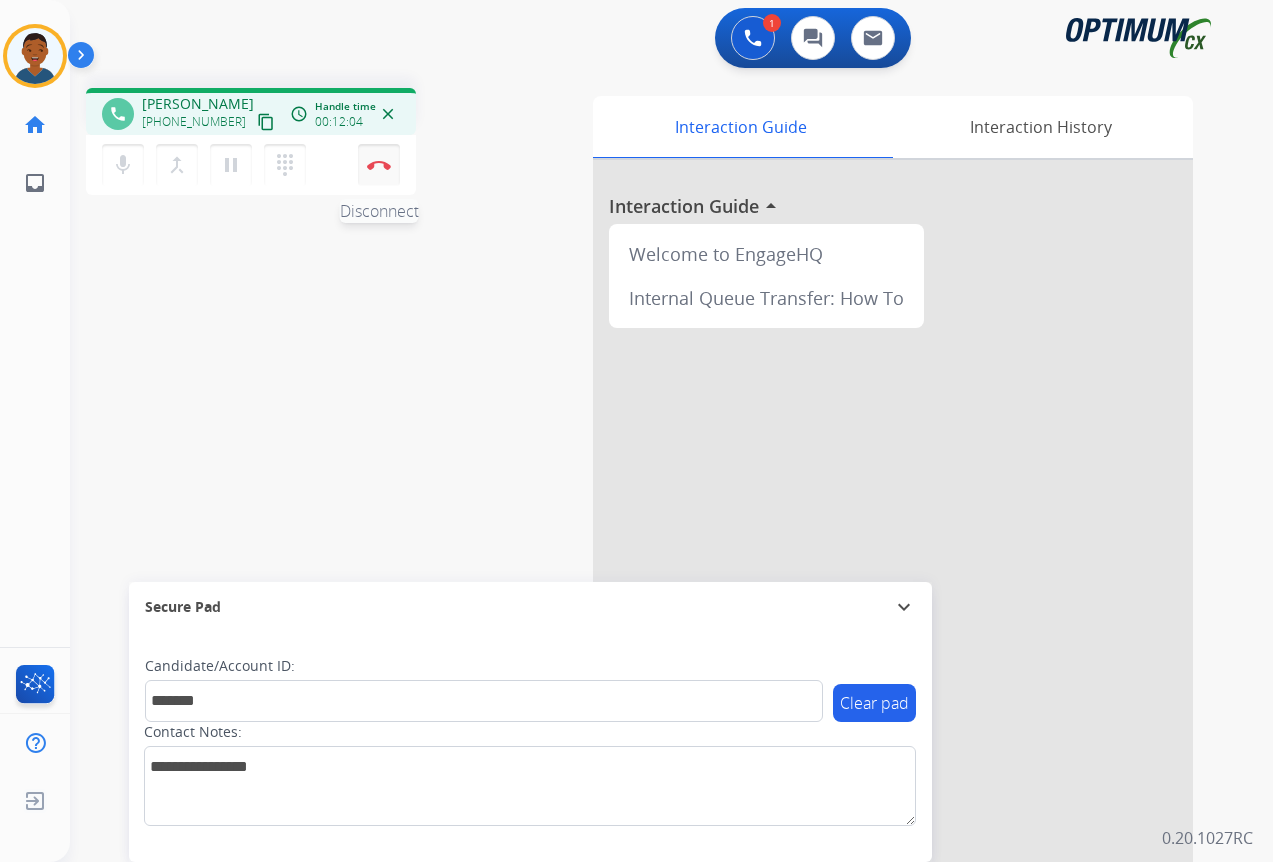 click on "Disconnect" at bounding box center [379, 165] 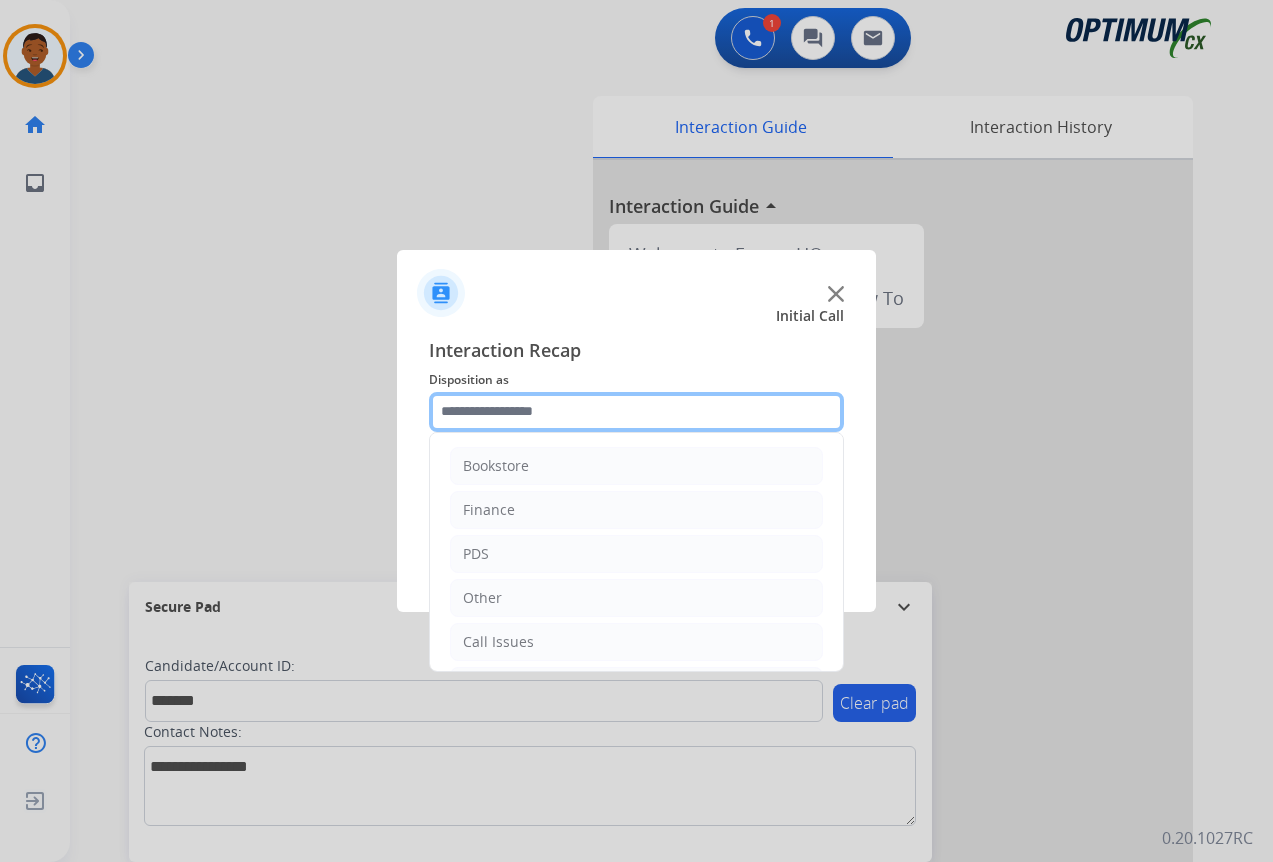 click 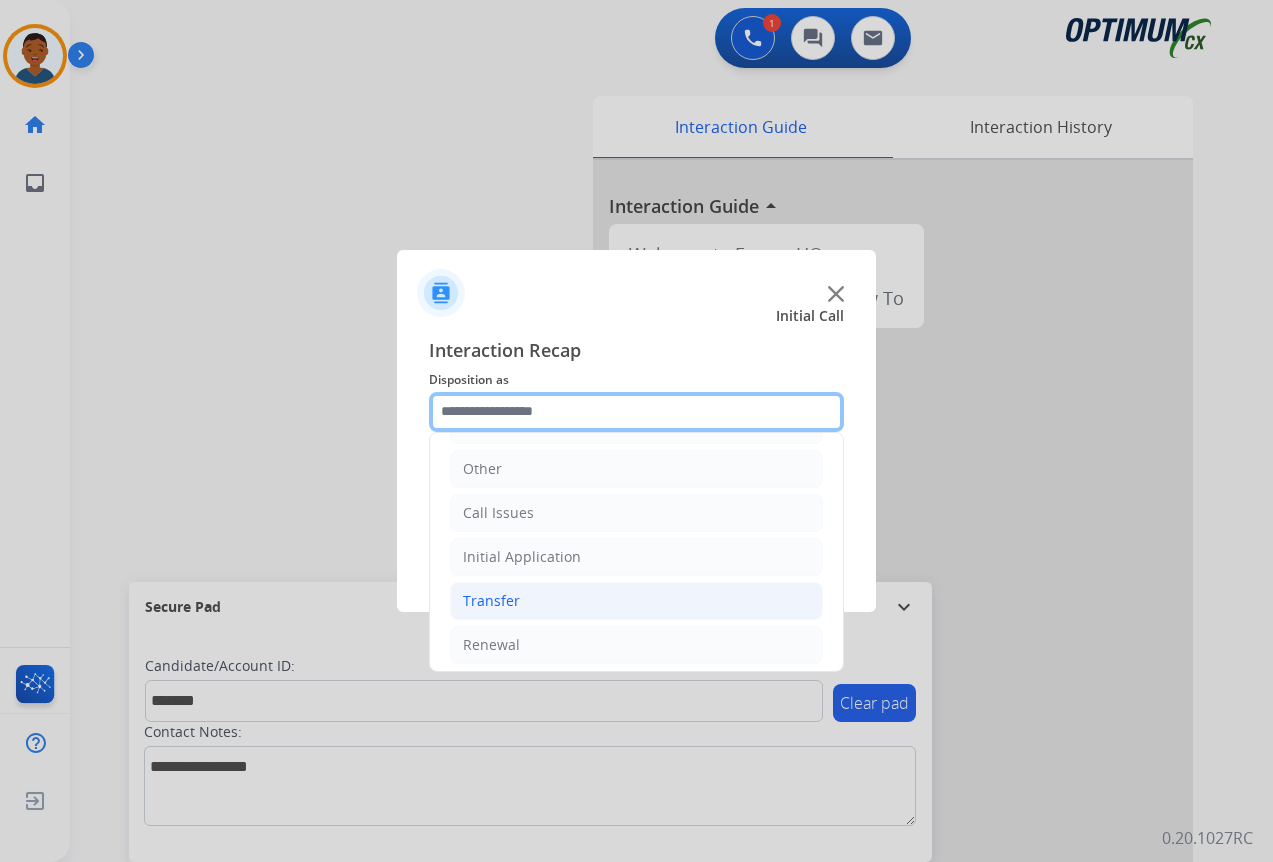 scroll, scrollTop: 136, scrollLeft: 0, axis: vertical 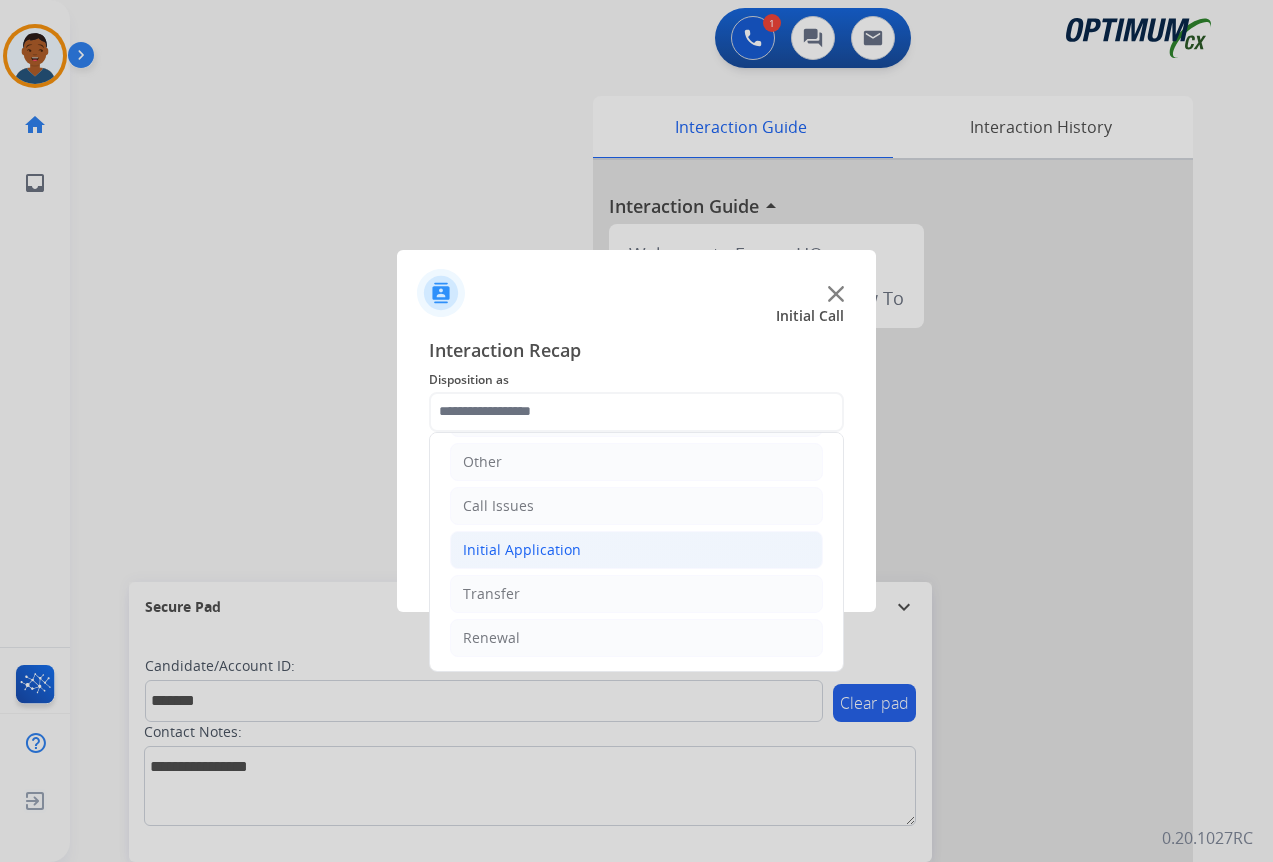 click on "Initial Application" 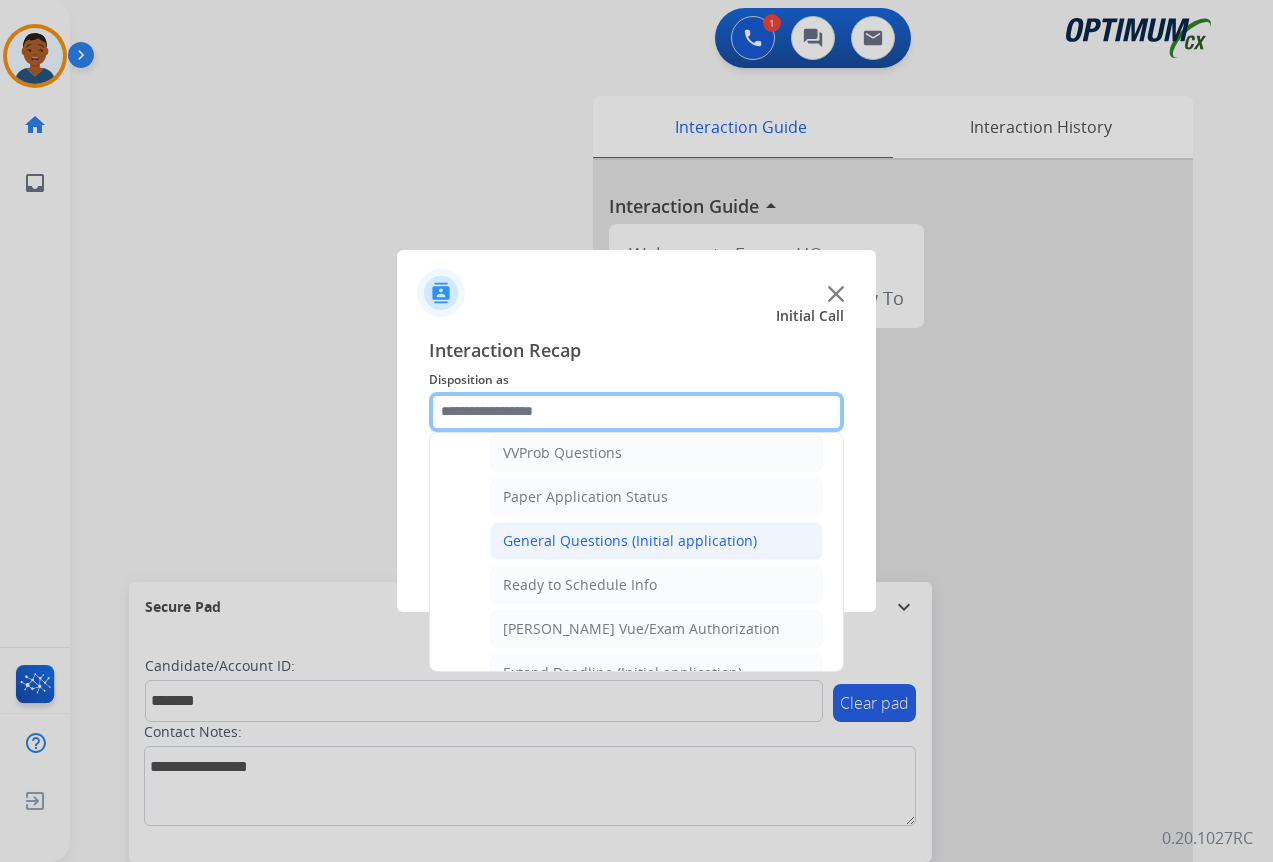 scroll, scrollTop: 1136, scrollLeft: 0, axis: vertical 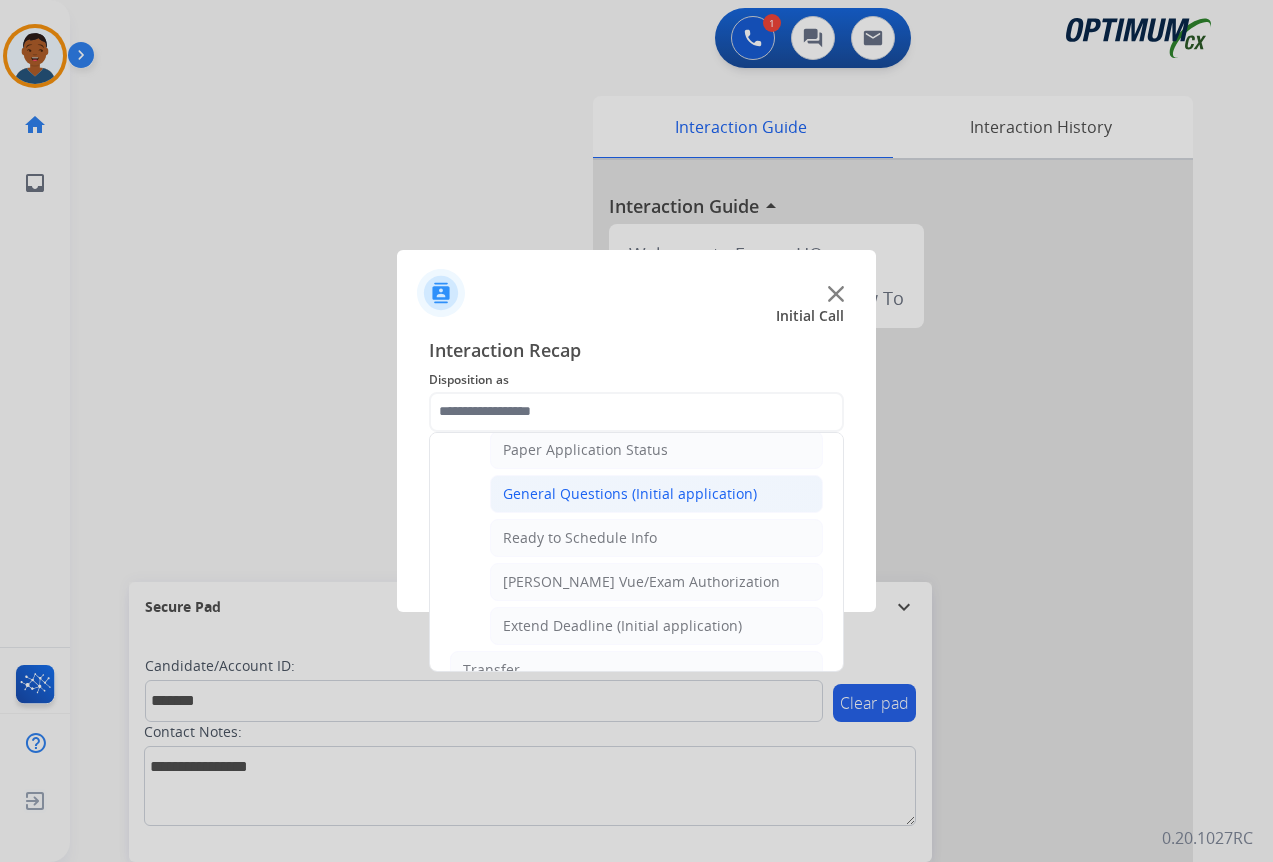 click on "General Questions (Initial application)" 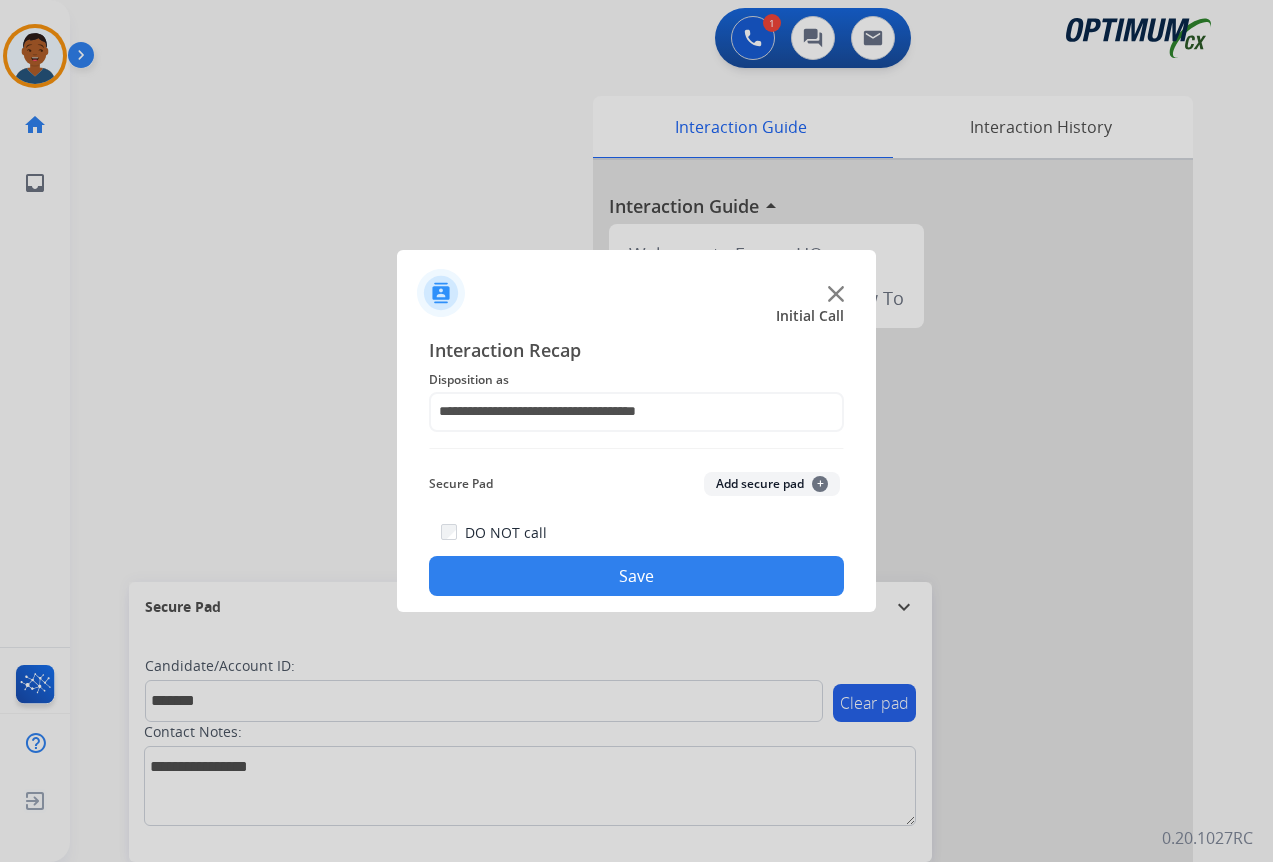 click on "Add secure pad  +" 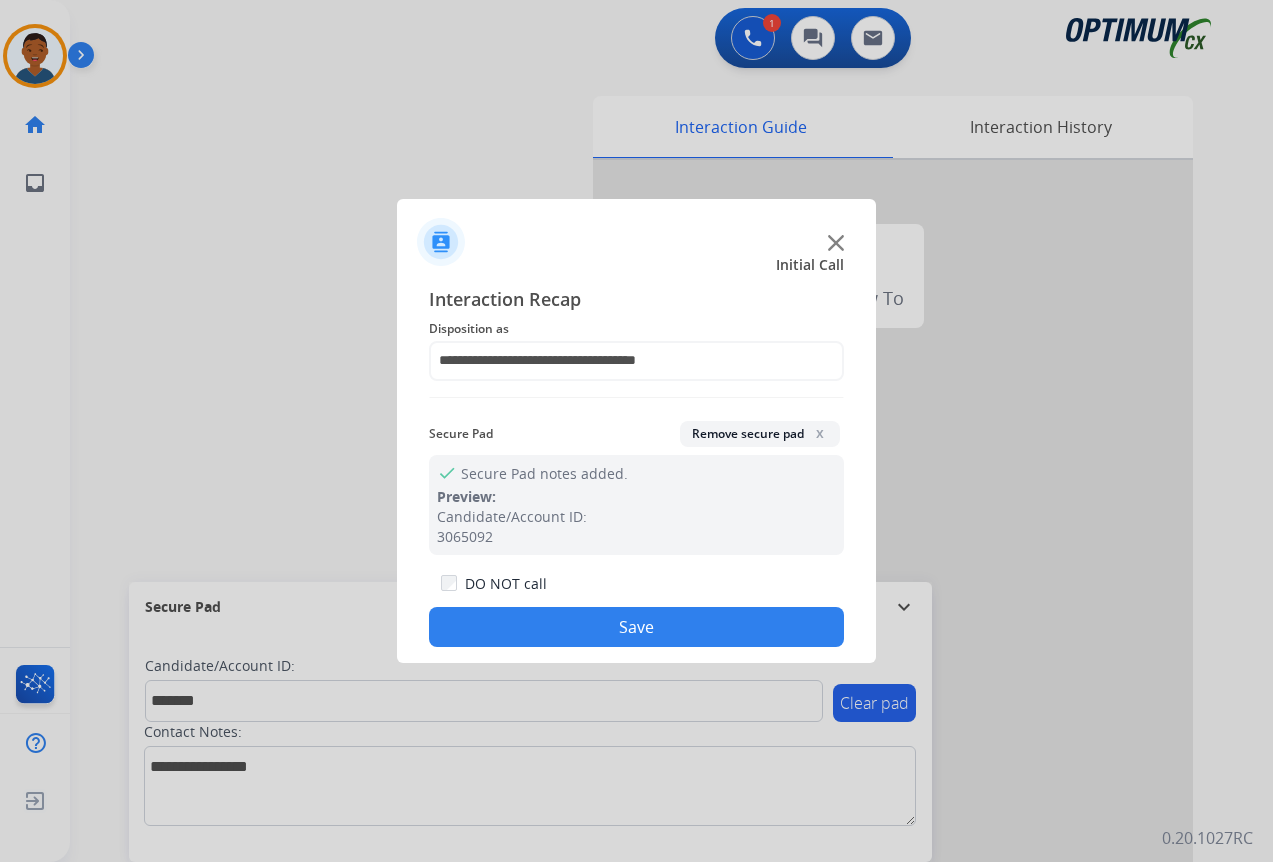 click on "Save" 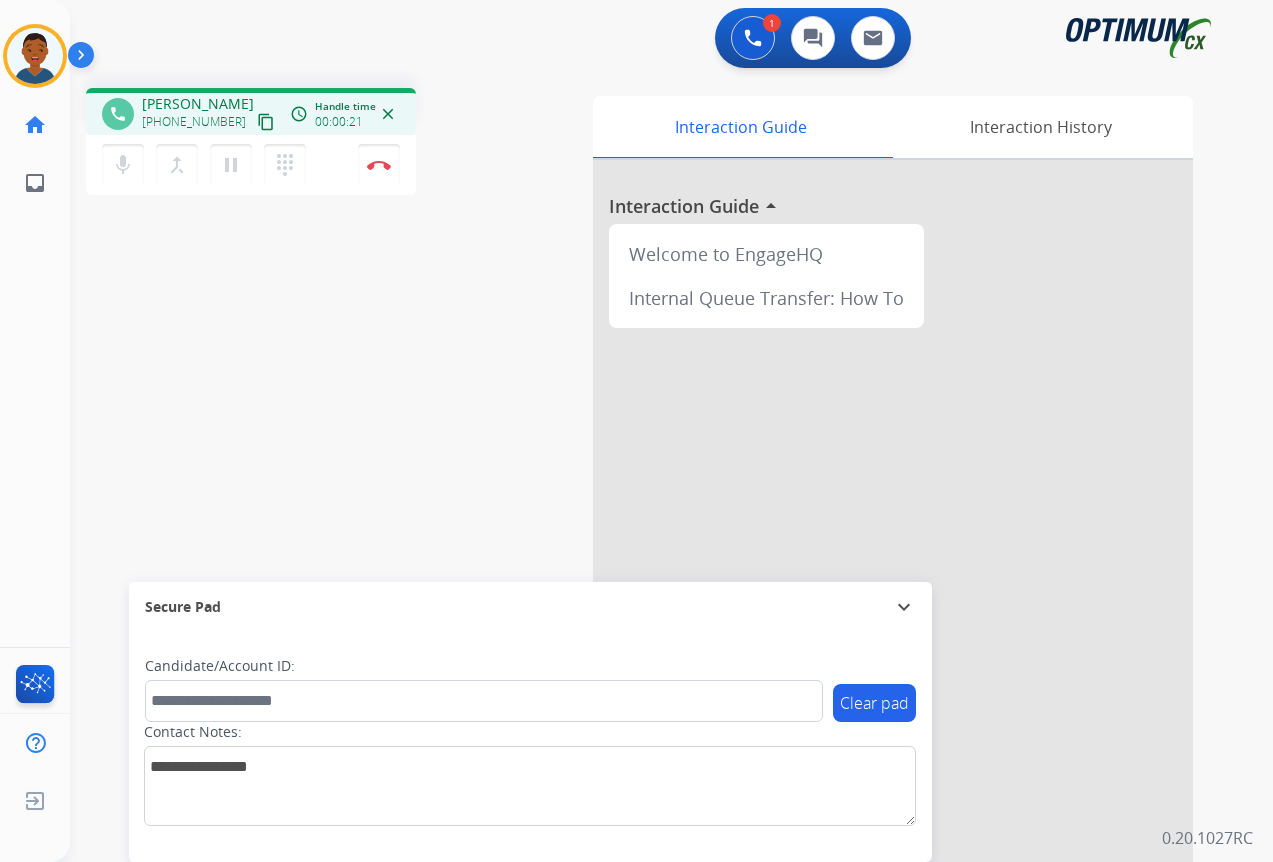 click on "content_copy" at bounding box center (266, 122) 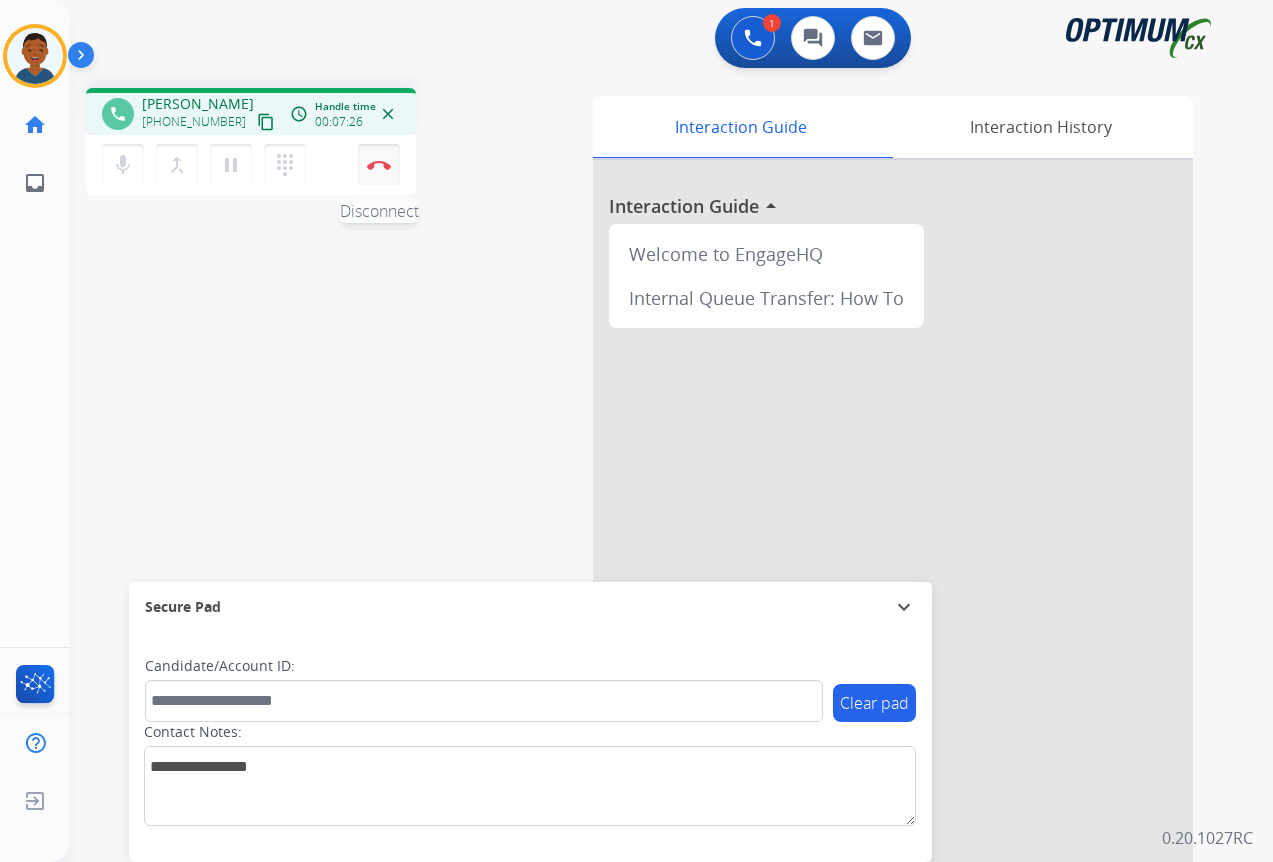 click at bounding box center [379, 165] 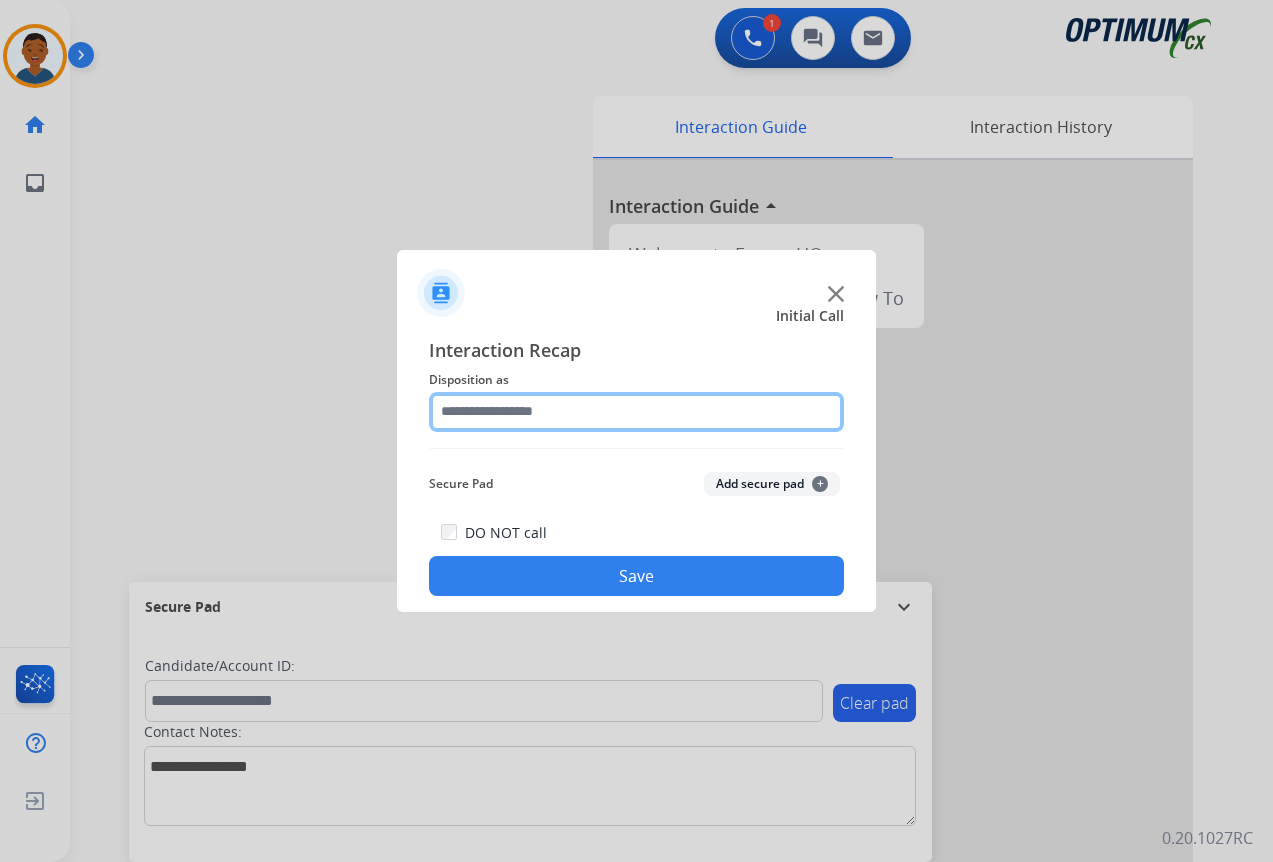 drag, startPoint x: 455, startPoint y: 399, endPoint x: 466, endPoint y: 415, distance: 19.416489 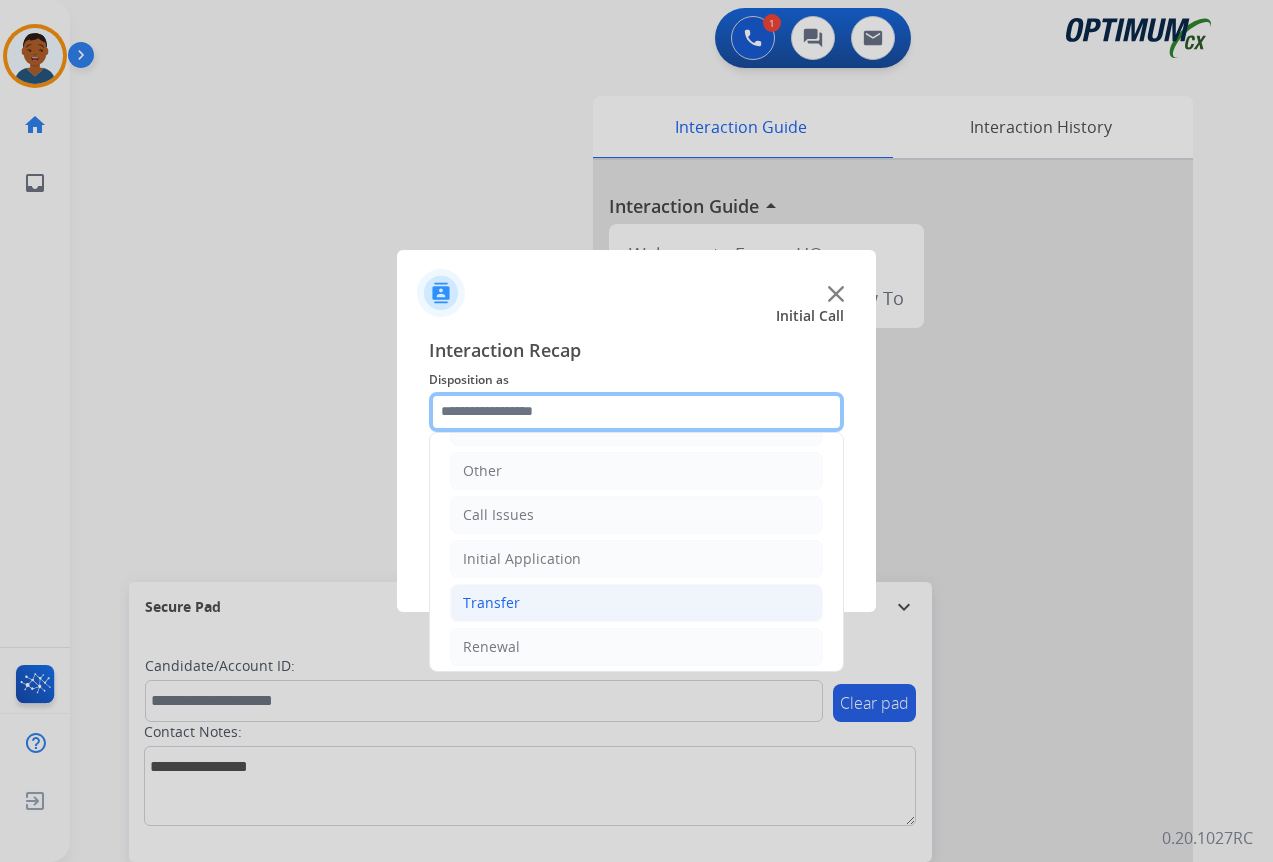 scroll, scrollTop: 136, scrollLeft: 0, axis: vertical 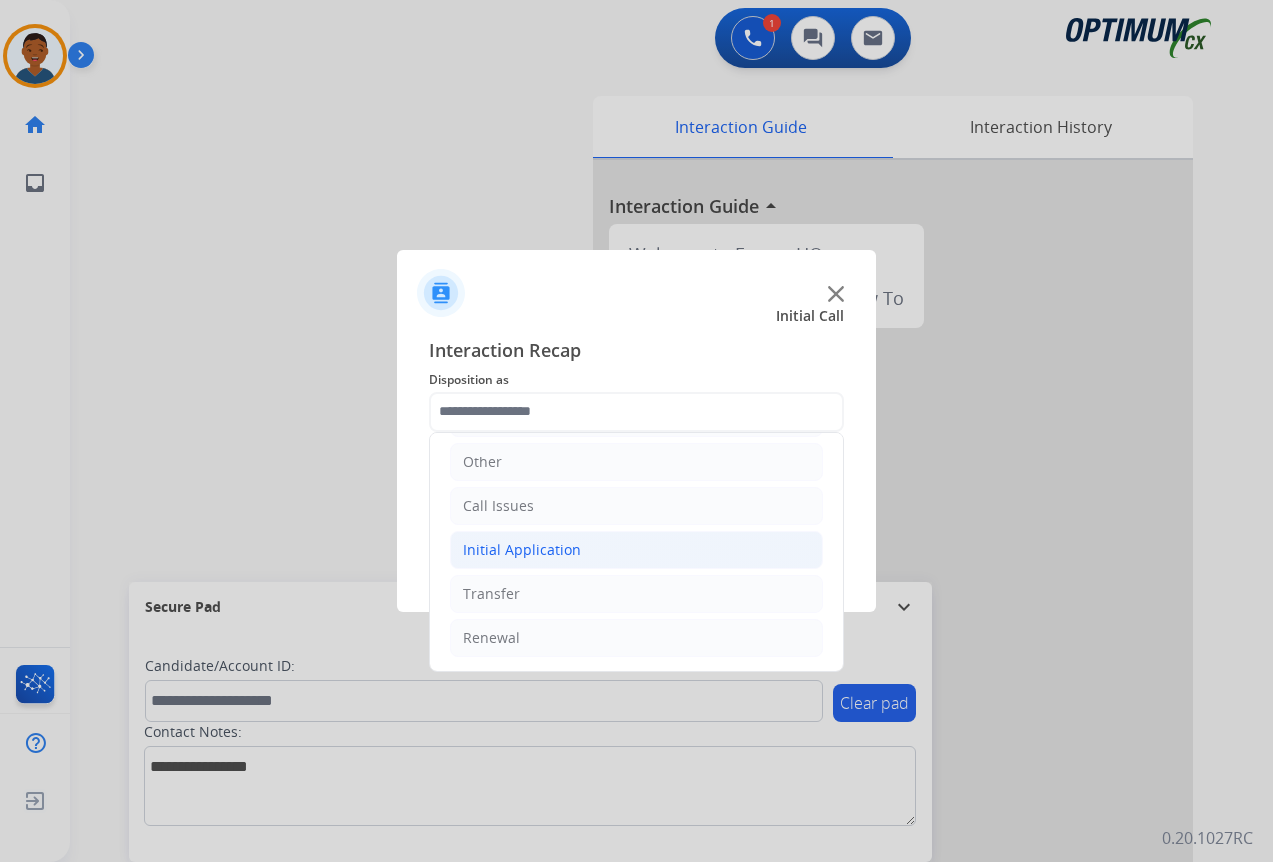 click on "Initial Application" 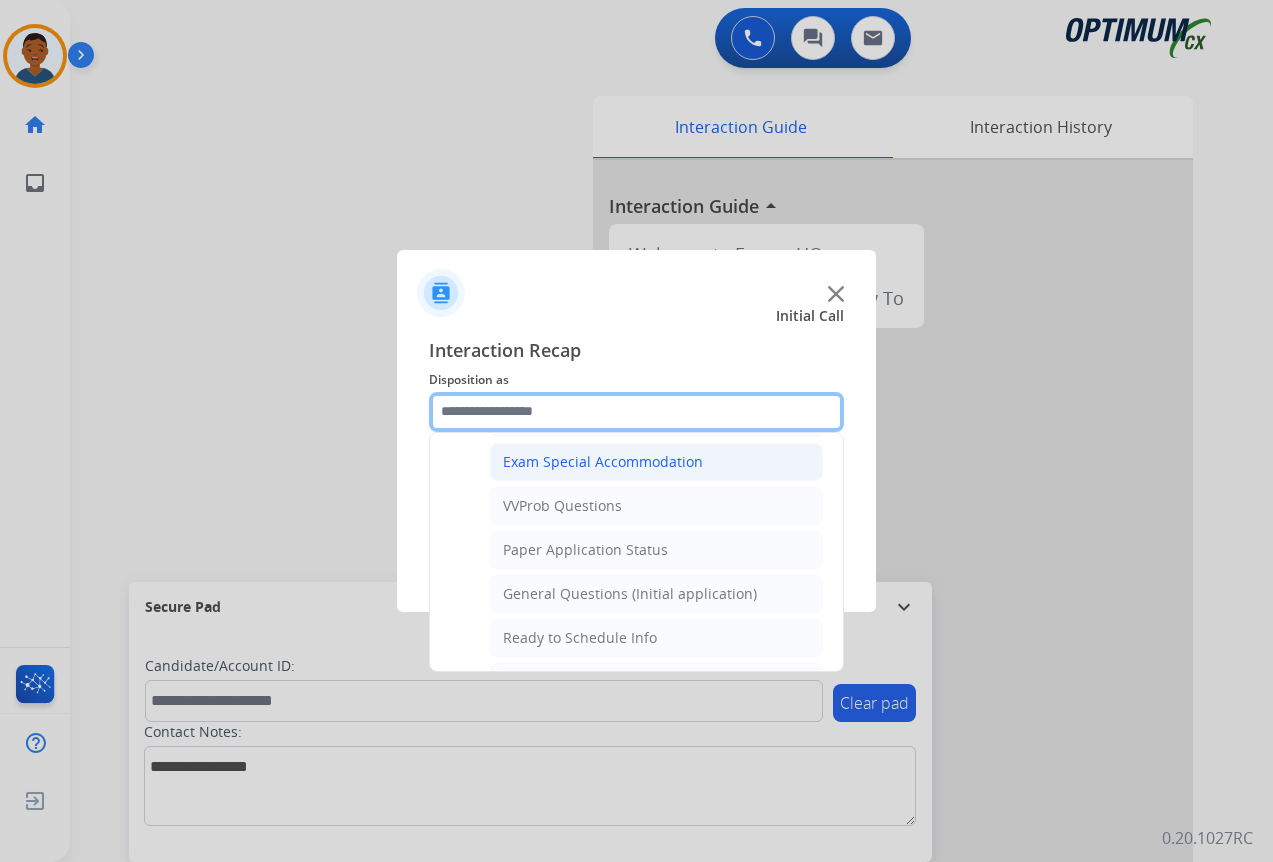 scroll, scrollTop: 1136, scrollLeft: 0, axis: vertical 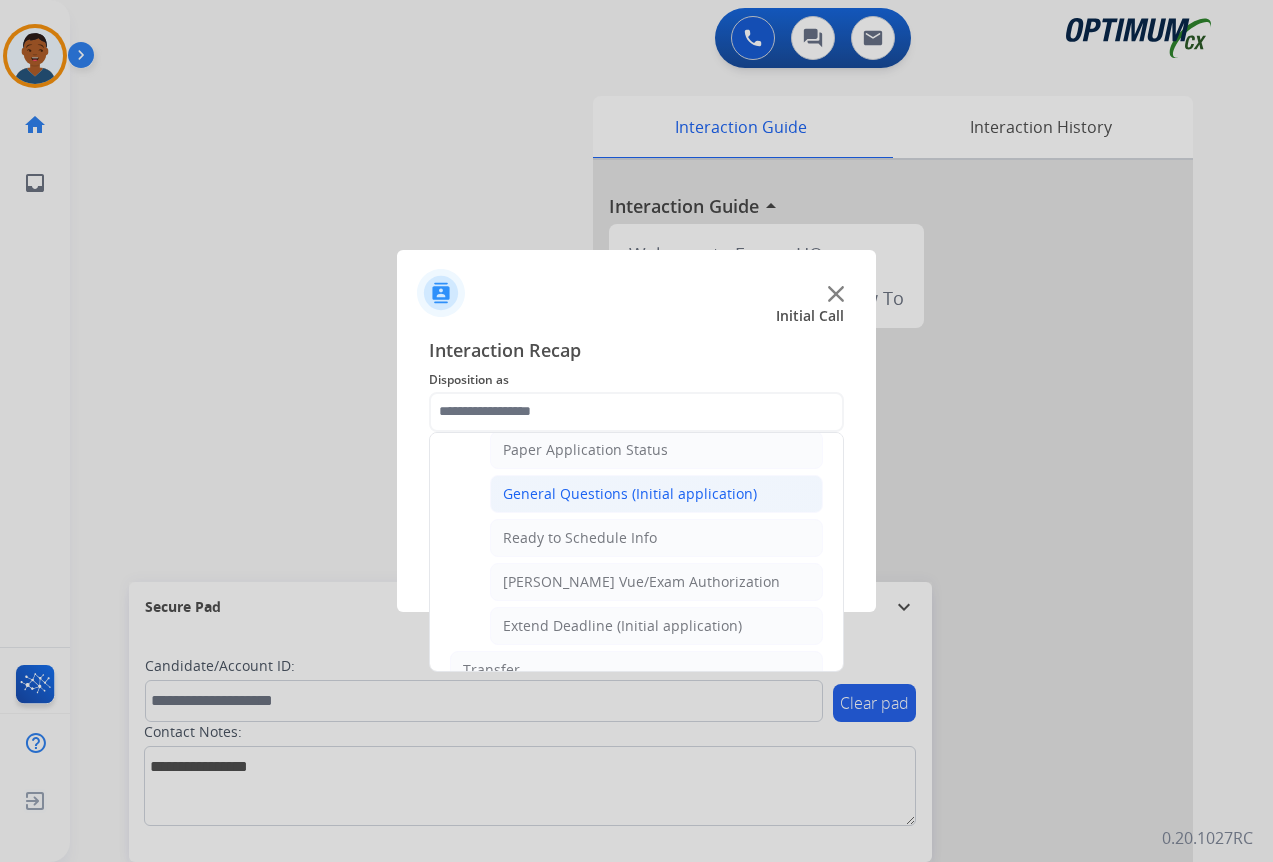 click on "General Questions (Initial application)" 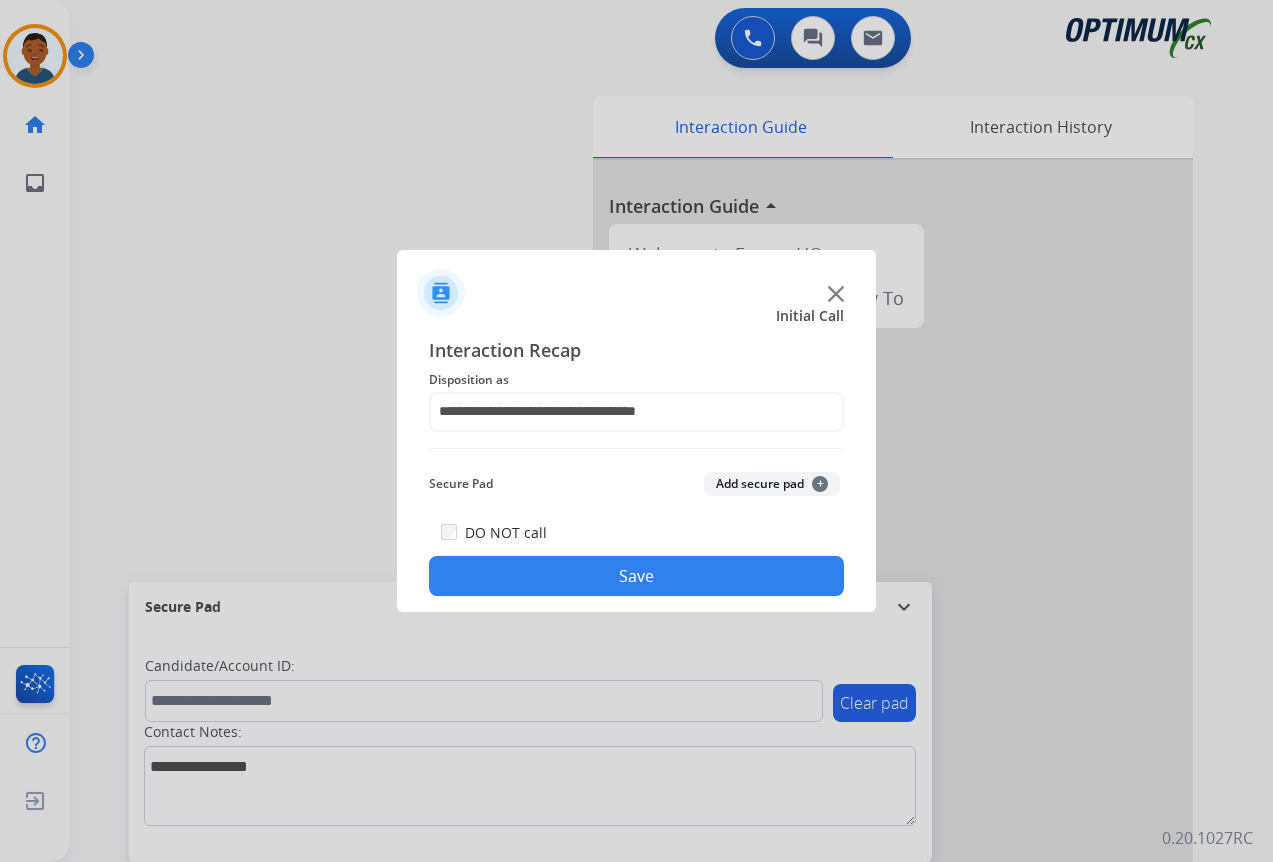 click on "Save" 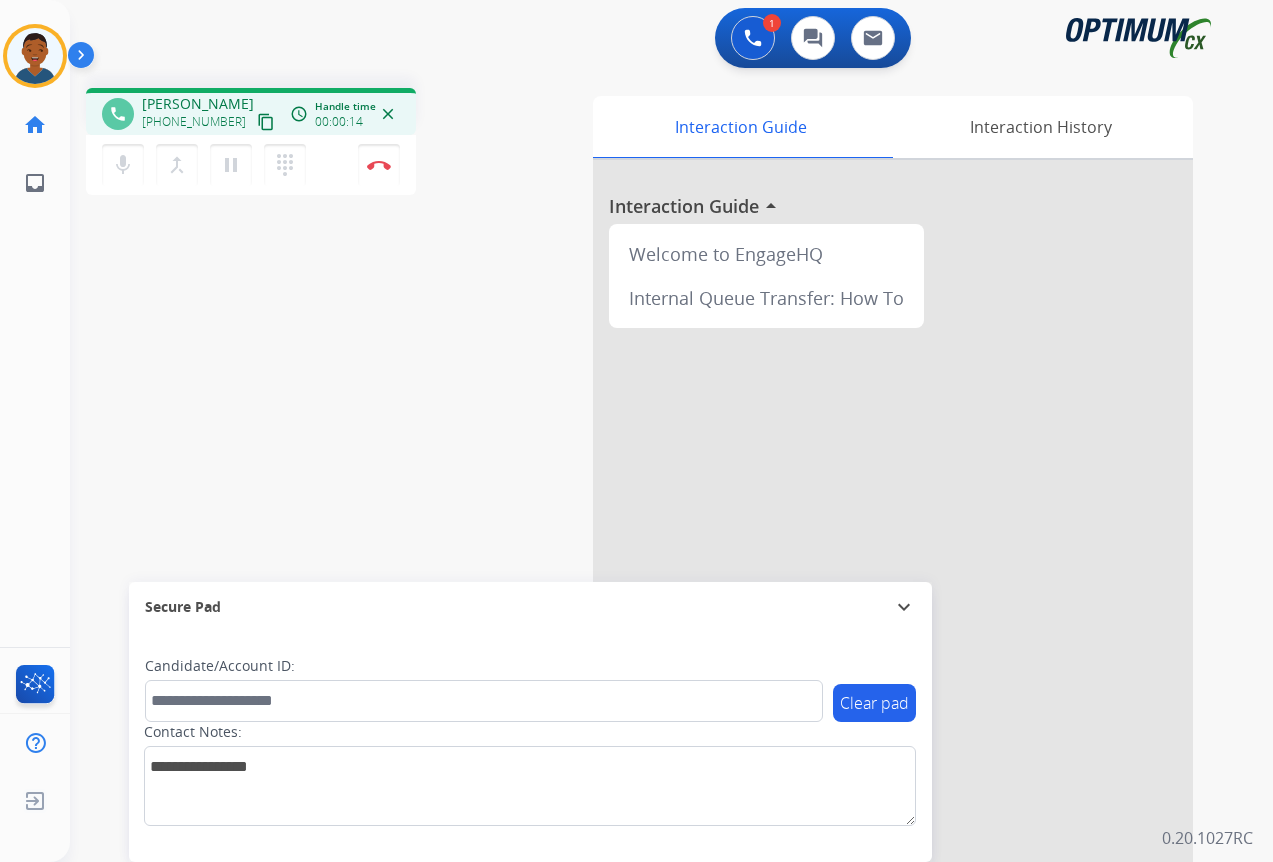 click on "content_copy" at bounding box center [266, 122] 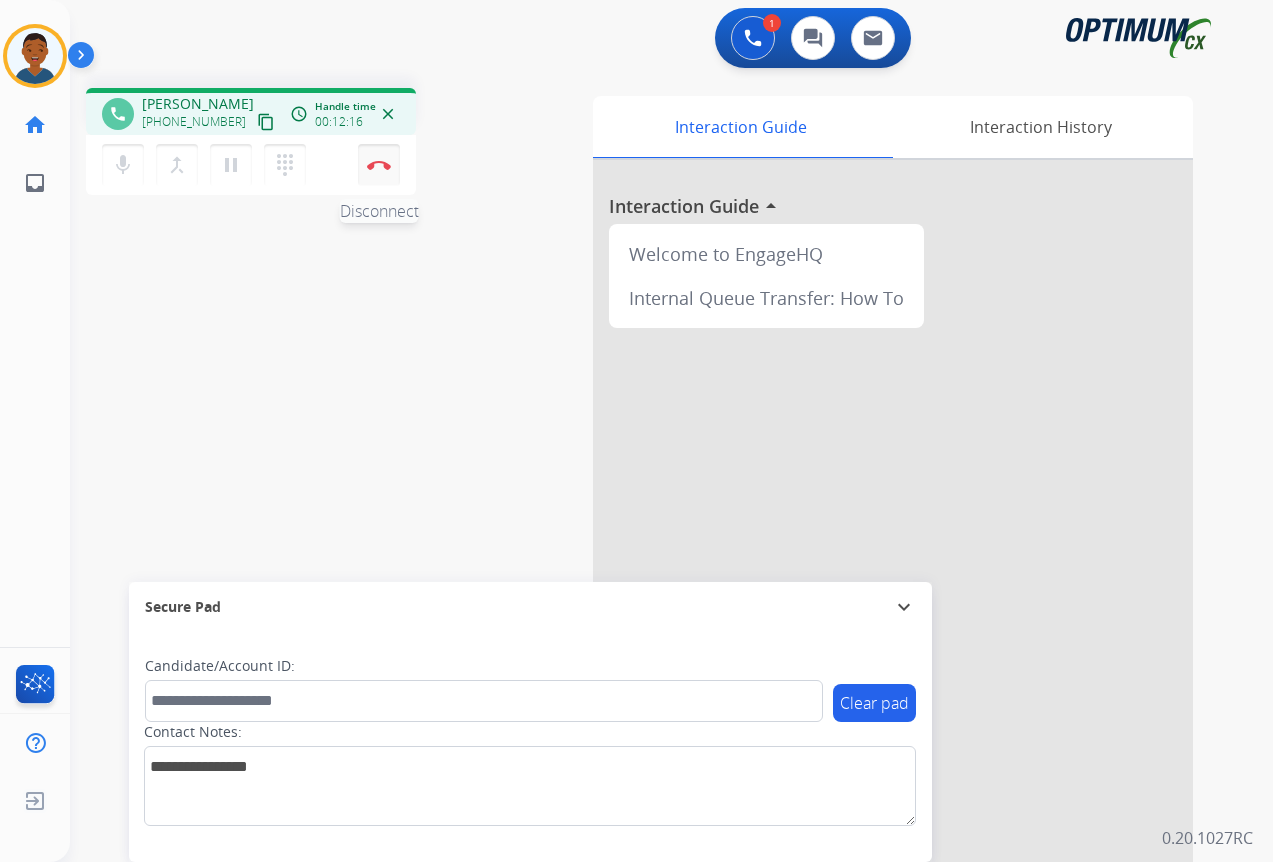click on "Disconnect" at bounding box center (379, 165) 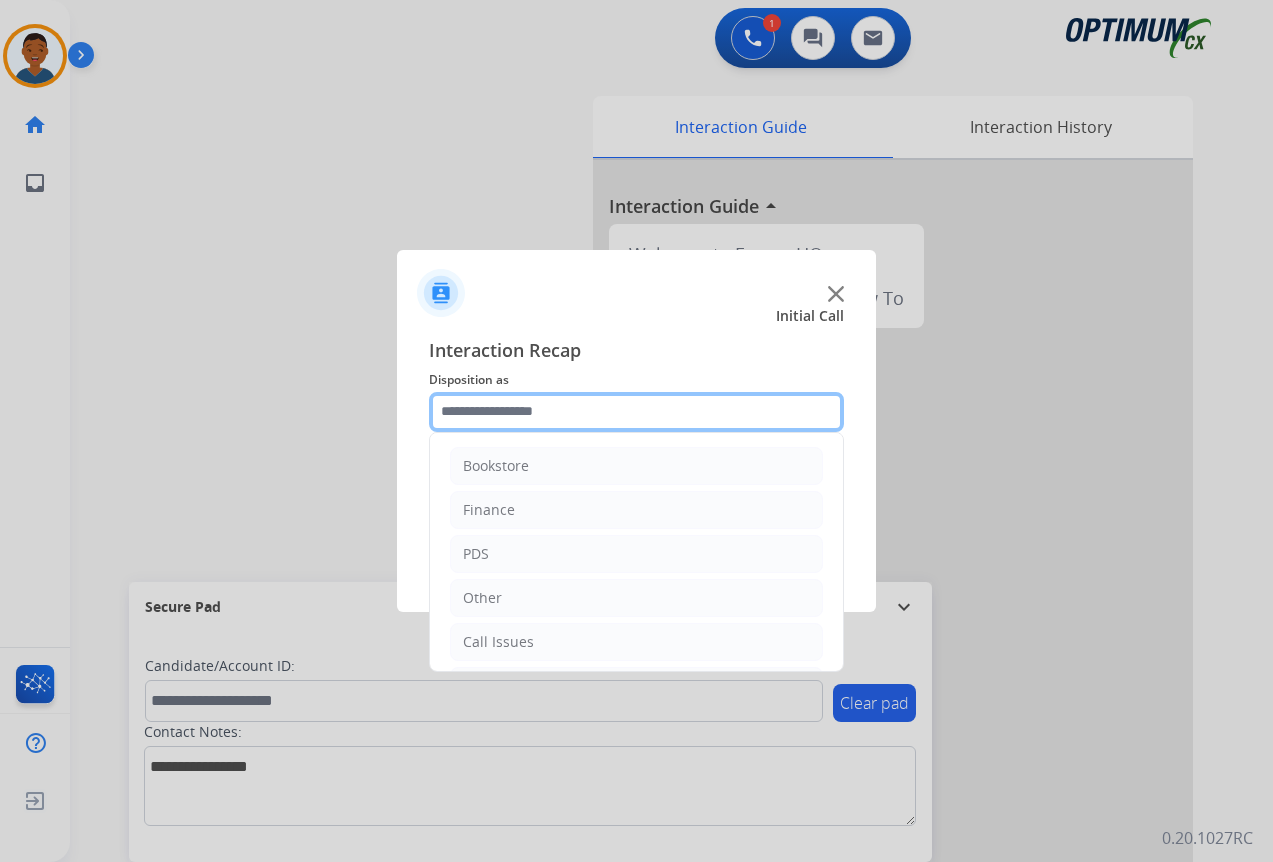 click 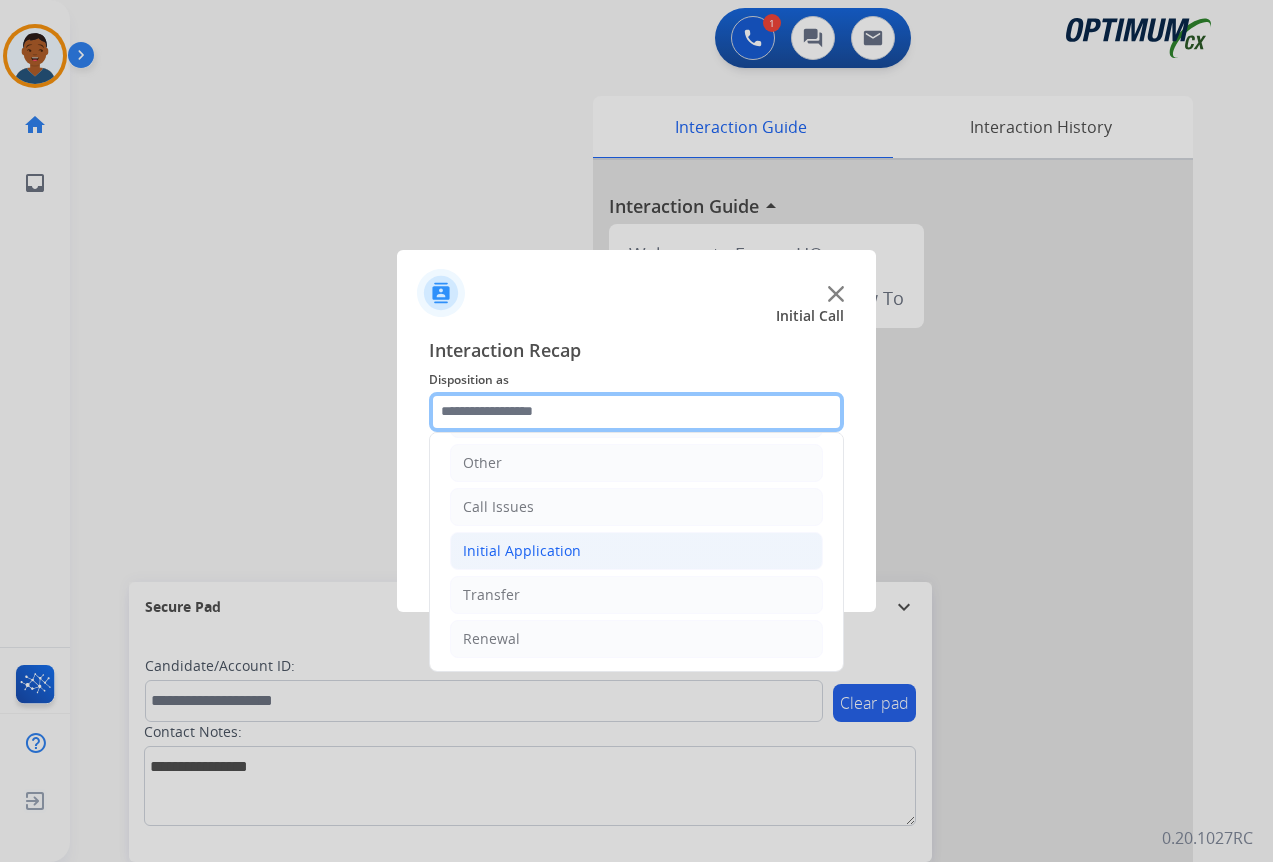 scroll, scrollTop: 136, scrollLeft: 0, axis: vertical 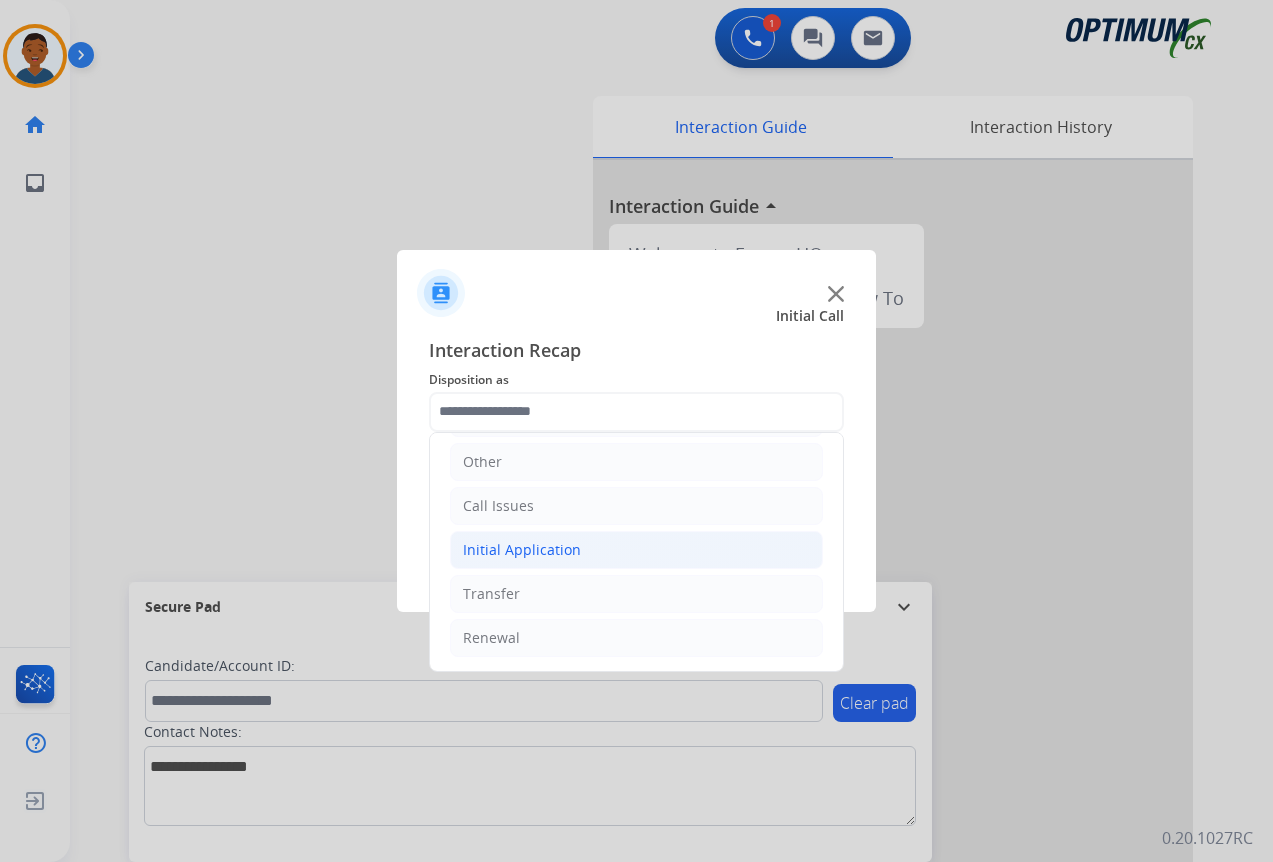 click on "Initial Application" 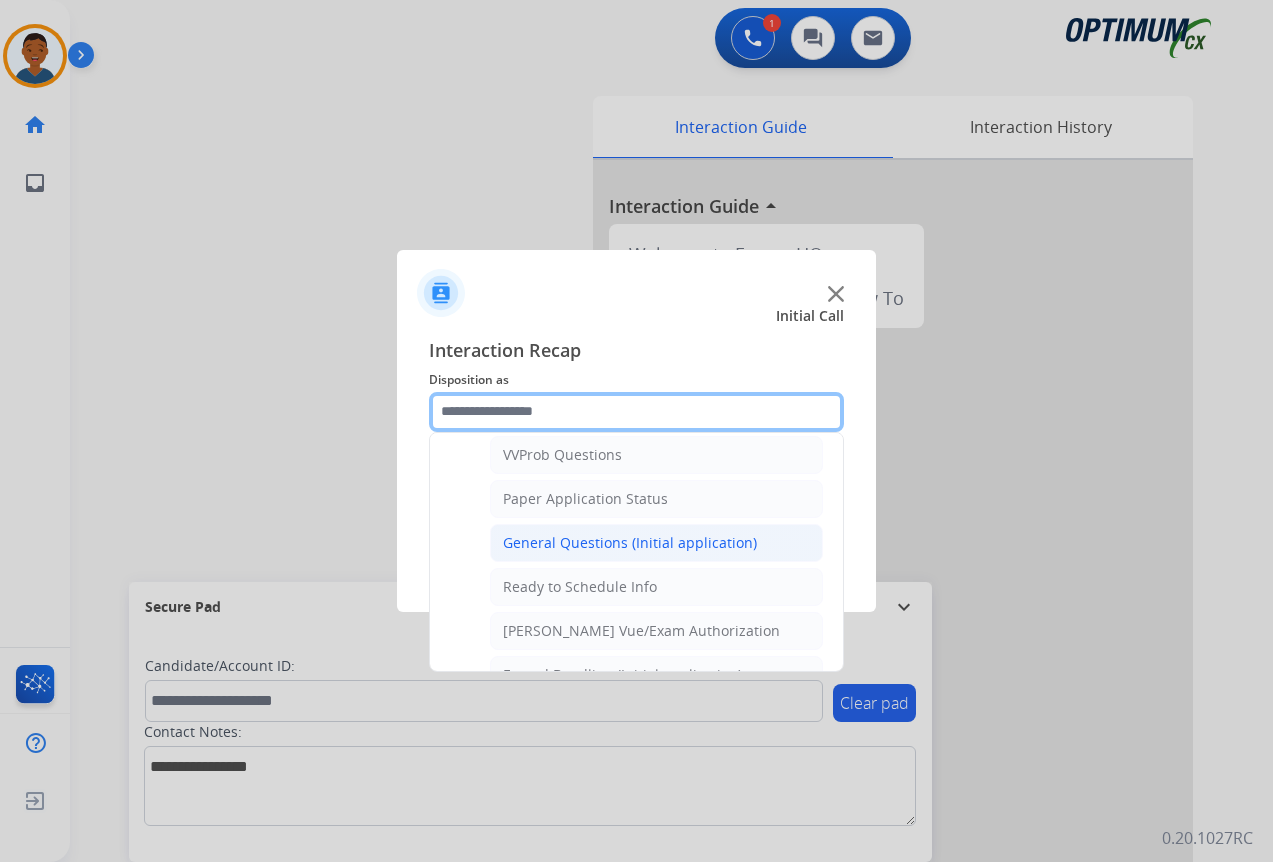 scroll, scrollTop: 1136, scrollLeft: 0, axis: vertical 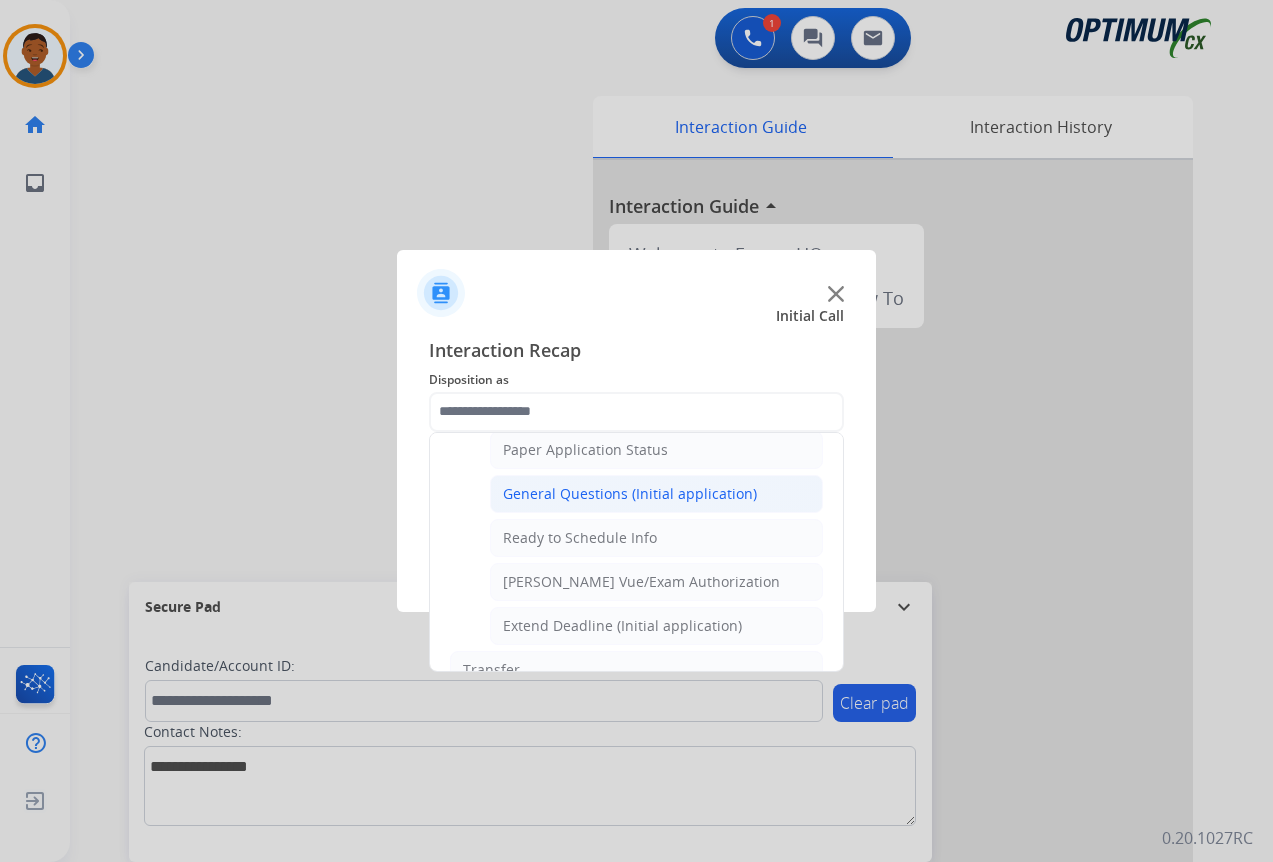 click on "General Questions (Initial application)" 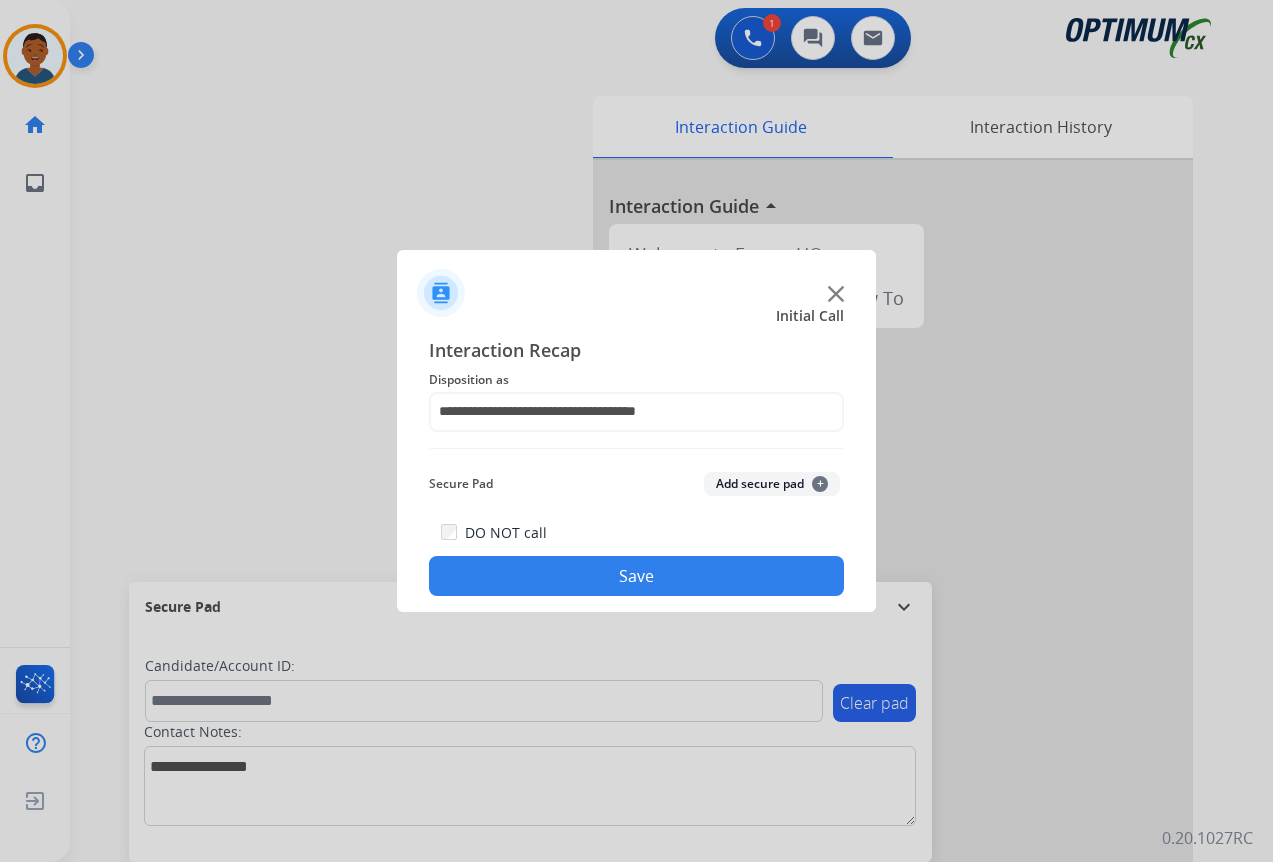 click on "Save" 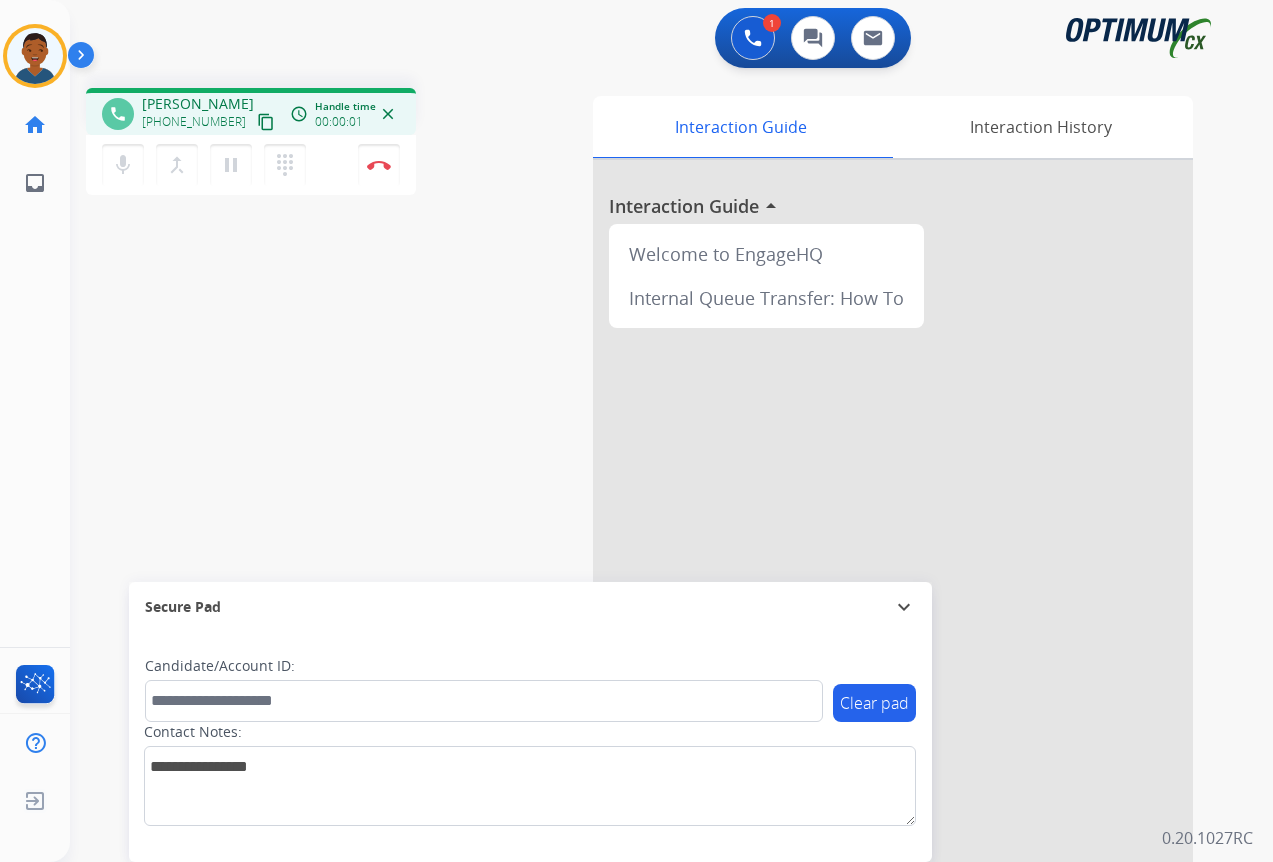 click on "content_copy" at bounding box center [266, 122] 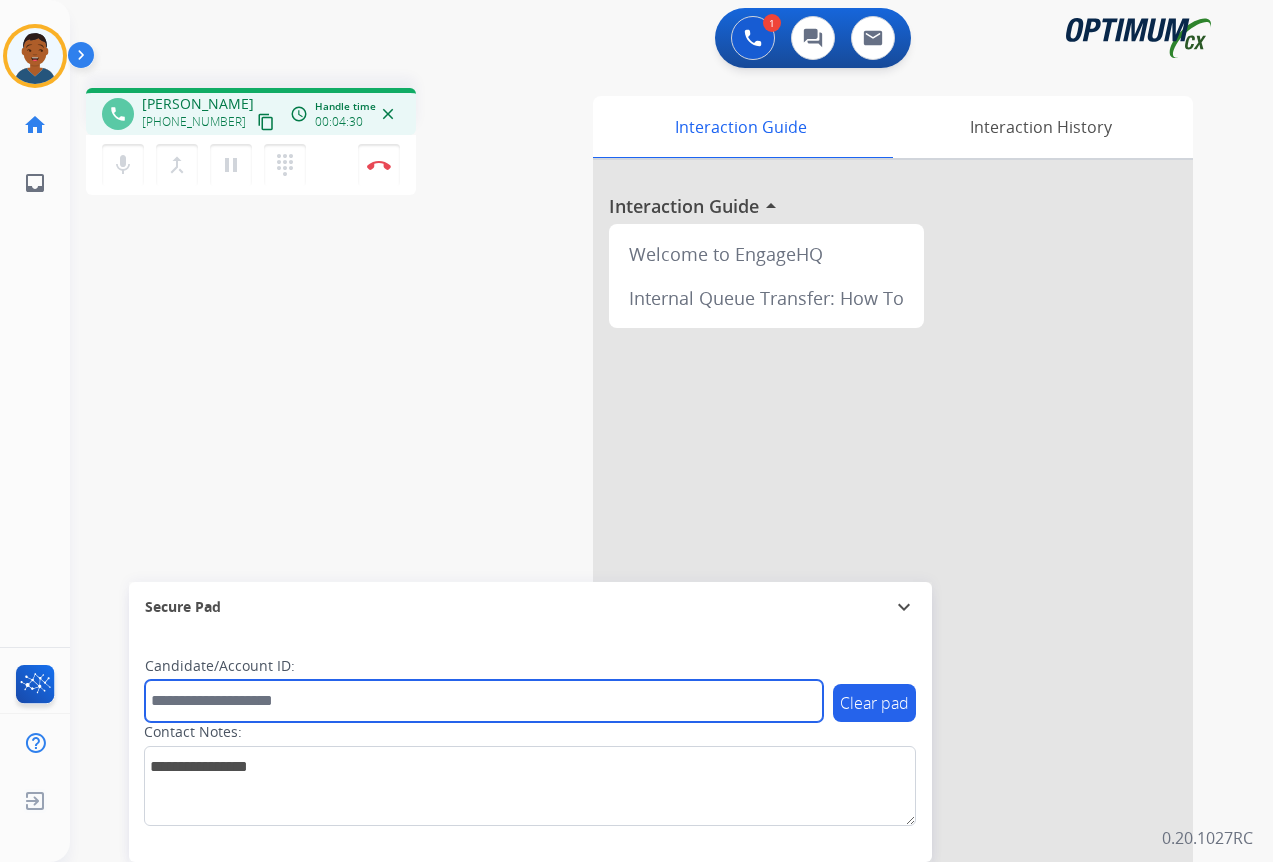 click at bounding box center (484, 701) 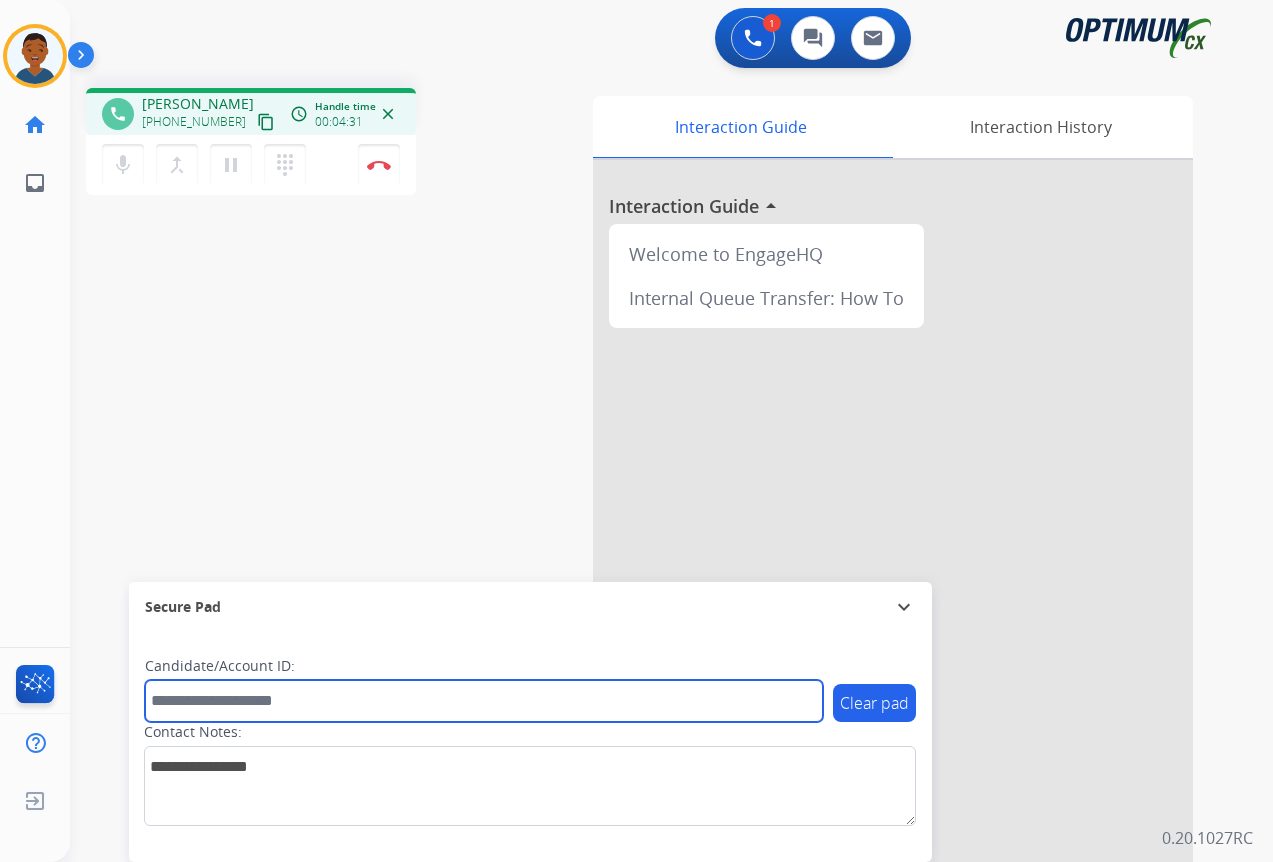 paste on "*********" 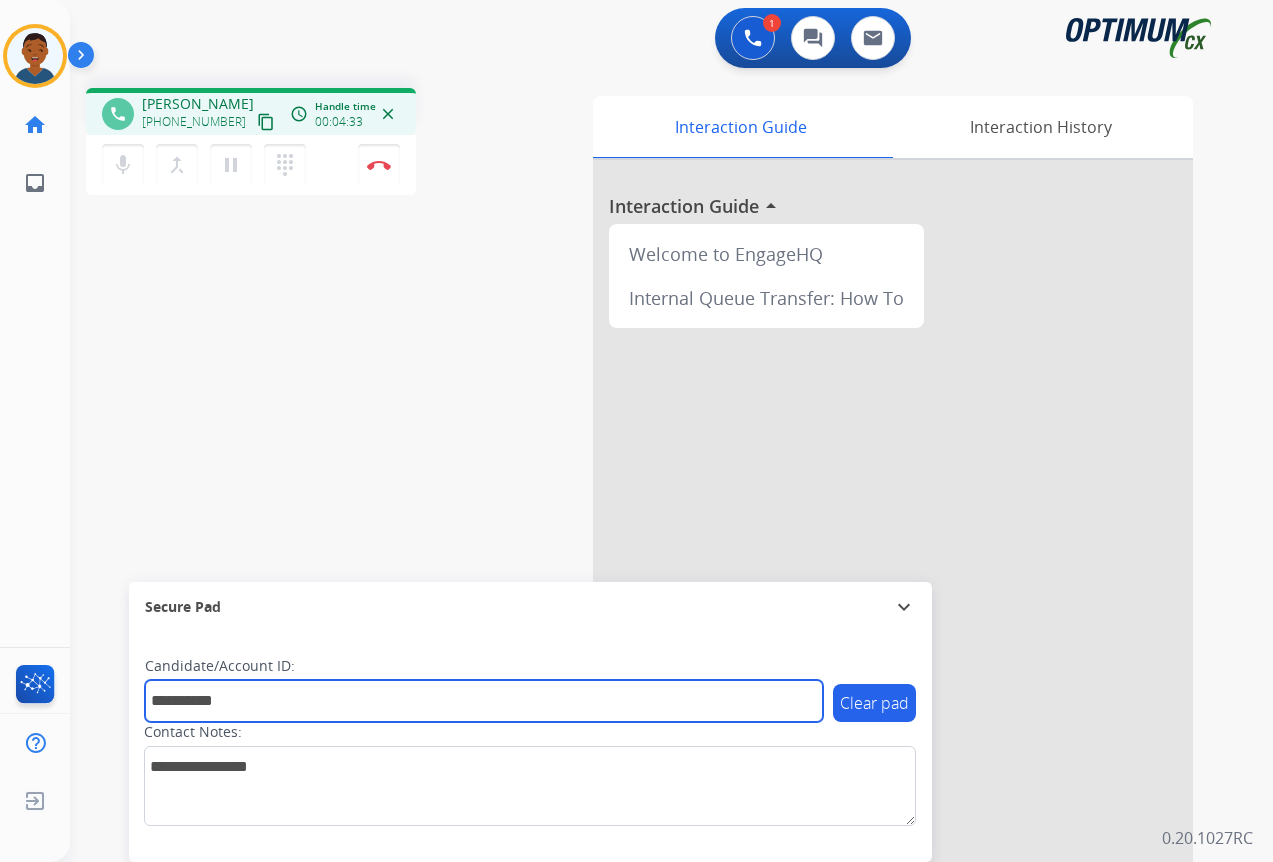 type on "*********" 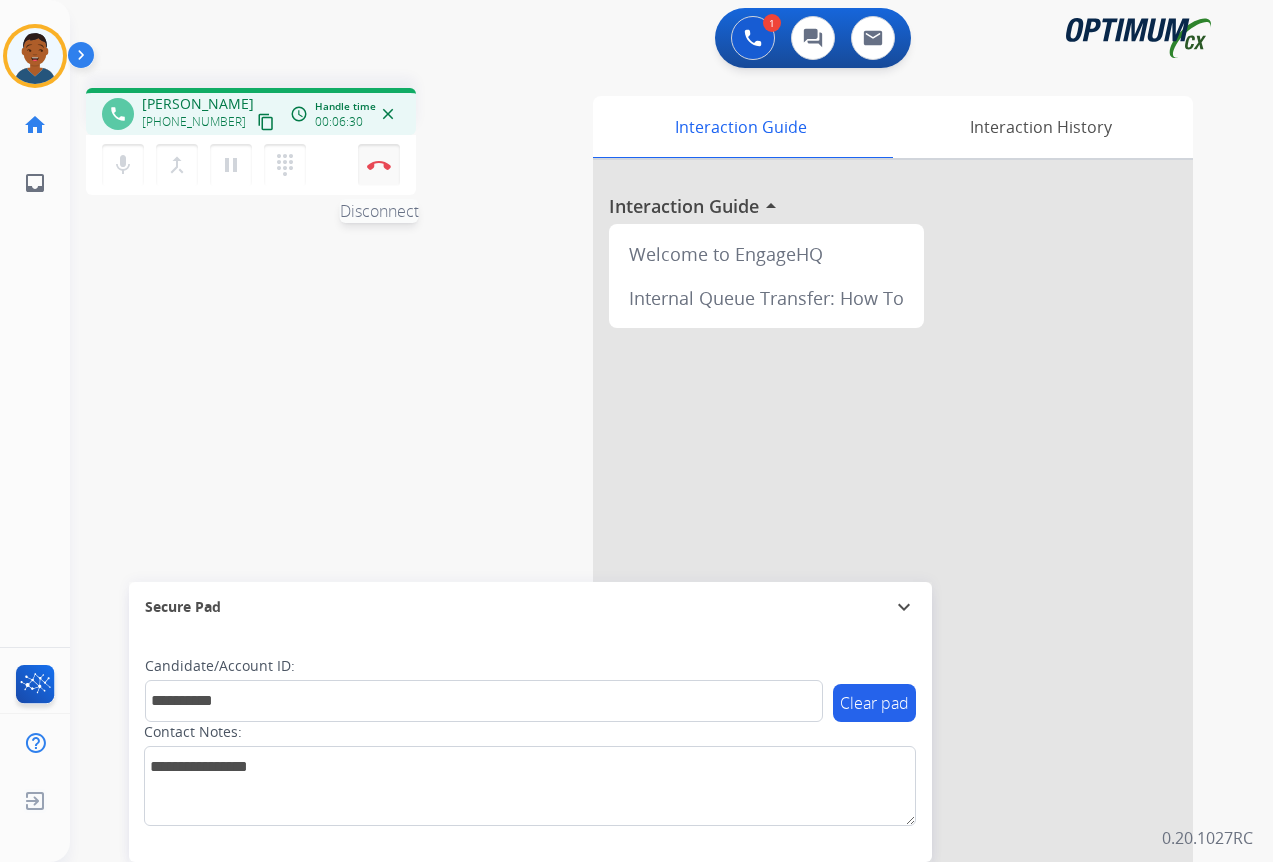 click on "Disconnect" at bounding box center [379, 165] 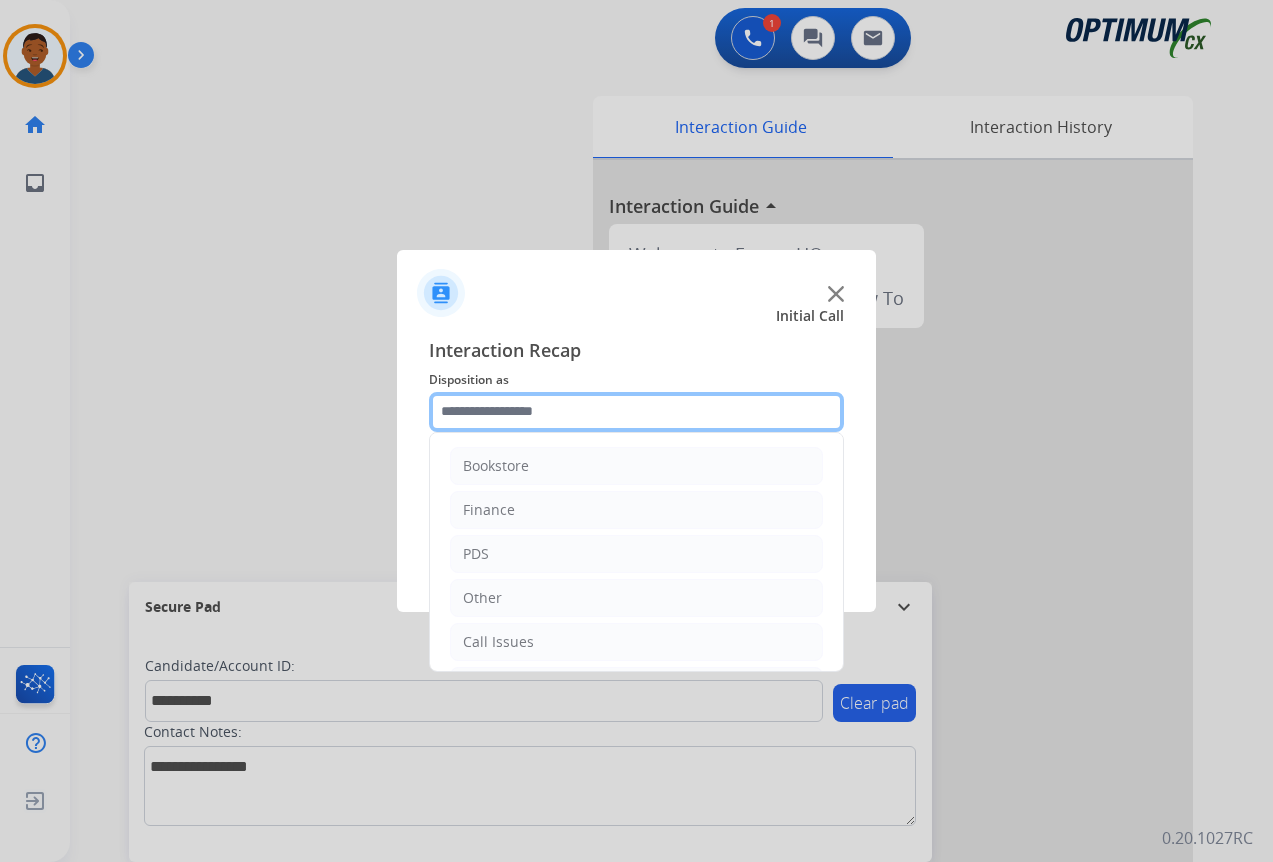 drag, startPoint x: 472, startPoint y: 403, endPoint x: 490, endPoint y: 420, distance: 24.758837 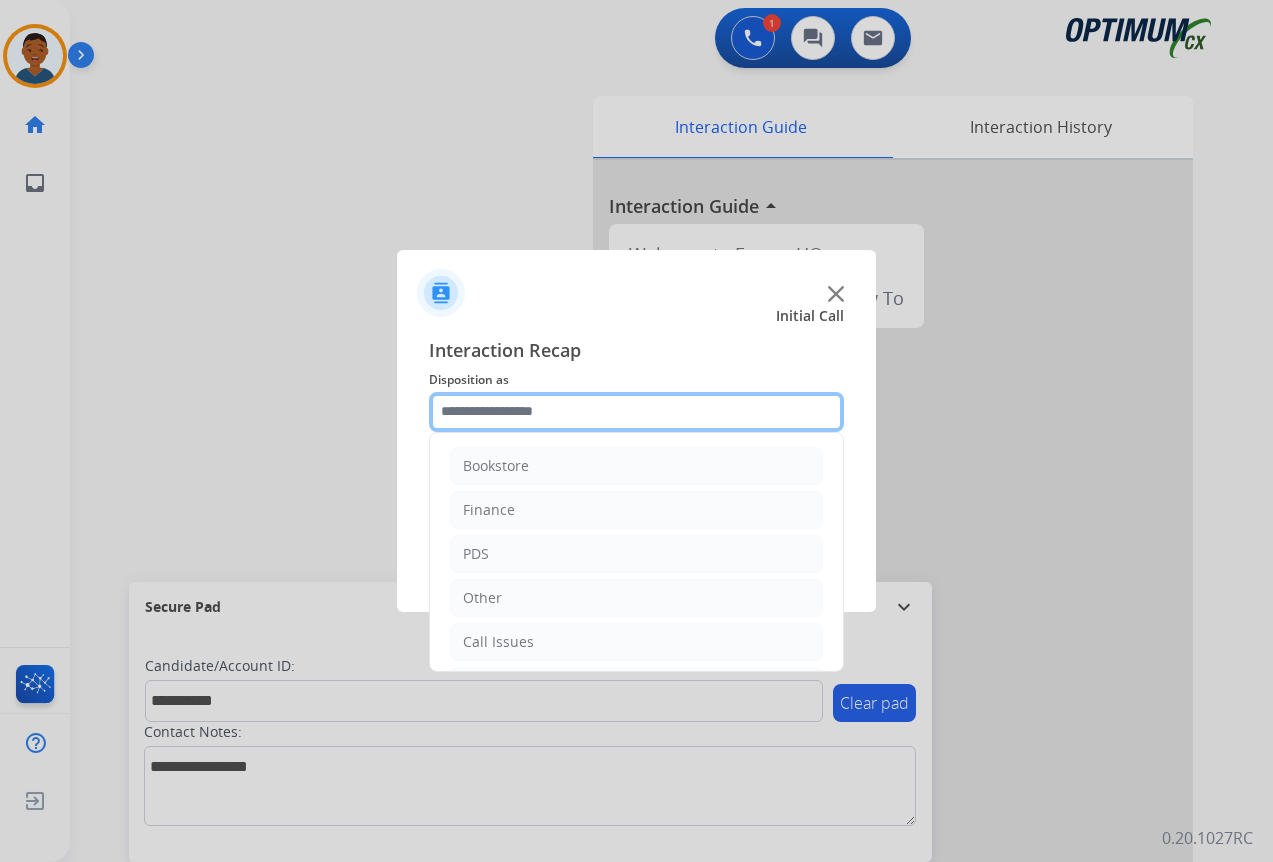 click 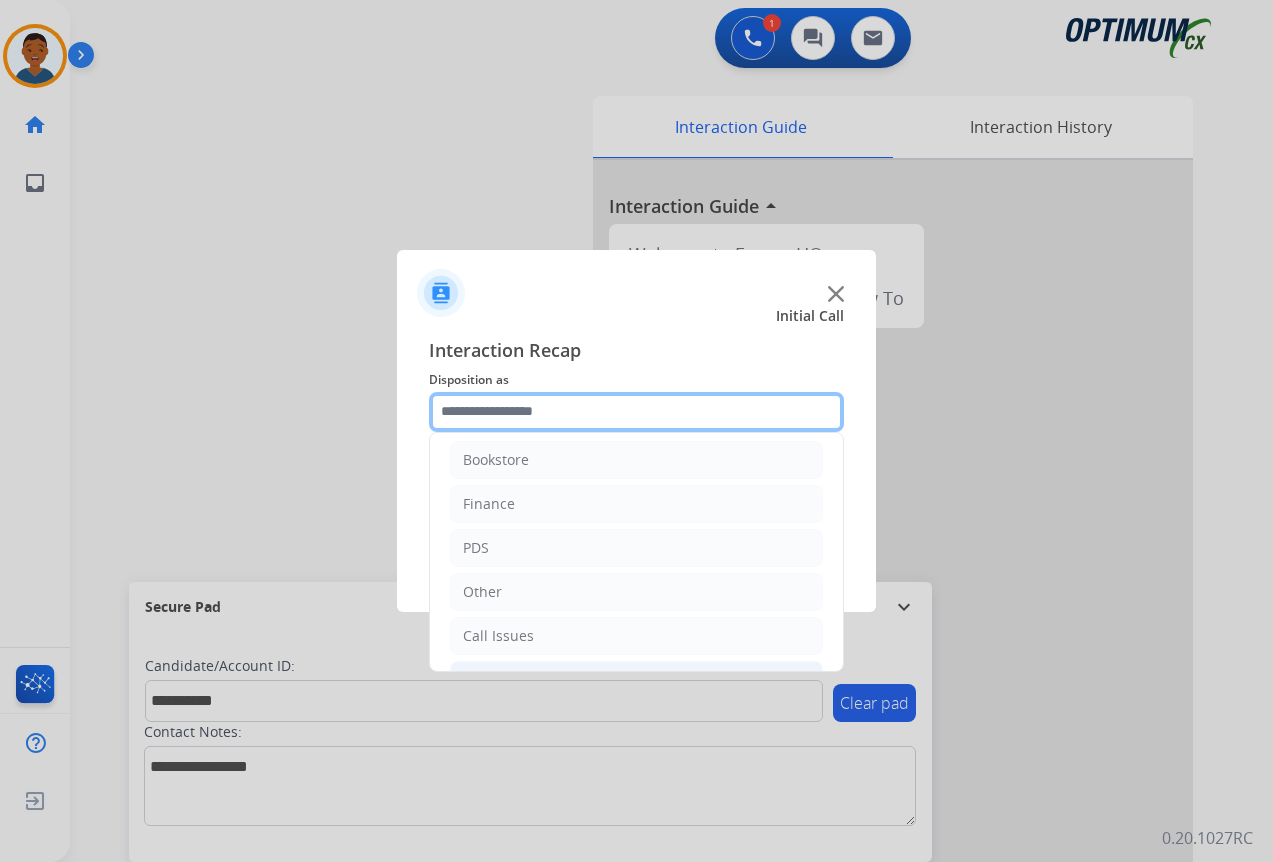 scroll, scrollTop: 0, scrollLeft: 0, axis: both 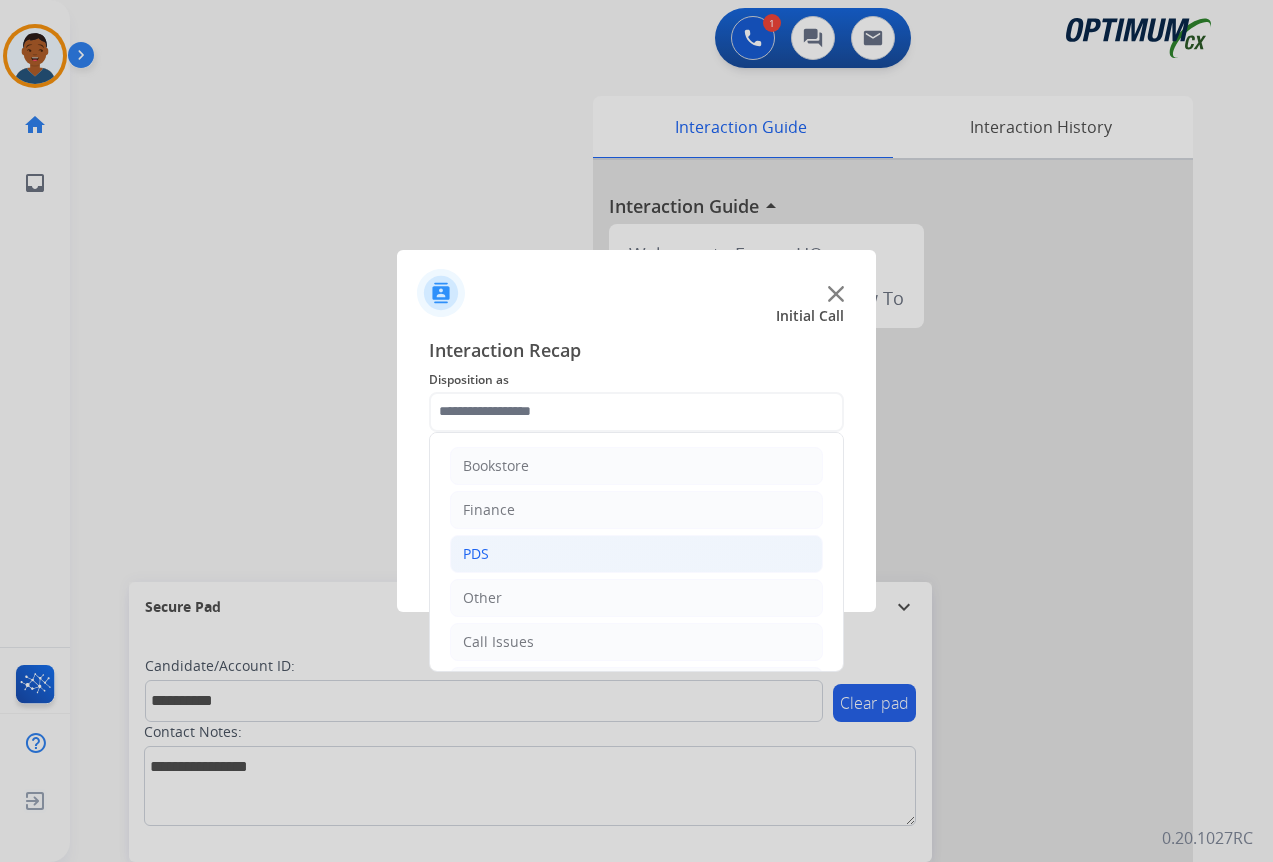 click on "PDS" 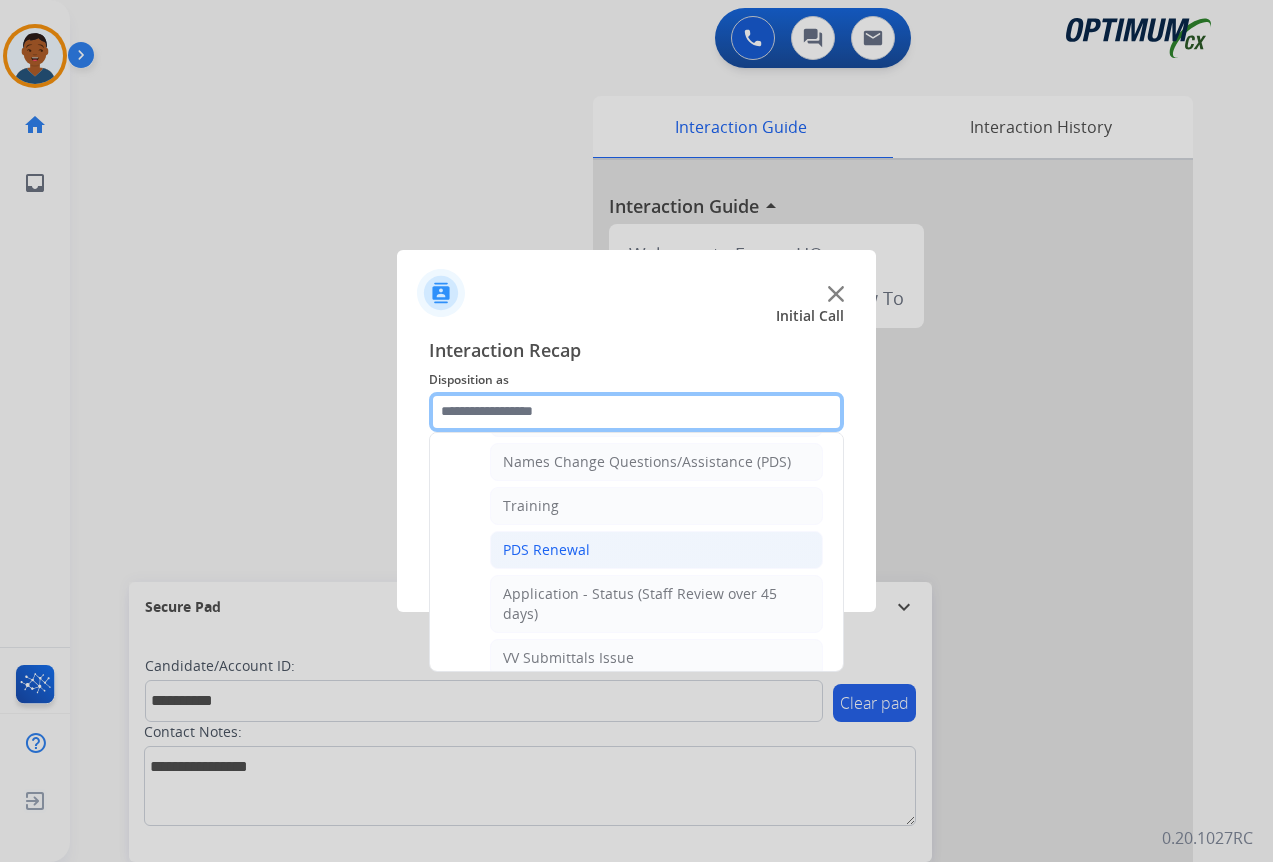 scroll, scrollTop: 100, scrollLeft: 0, axis: vertical 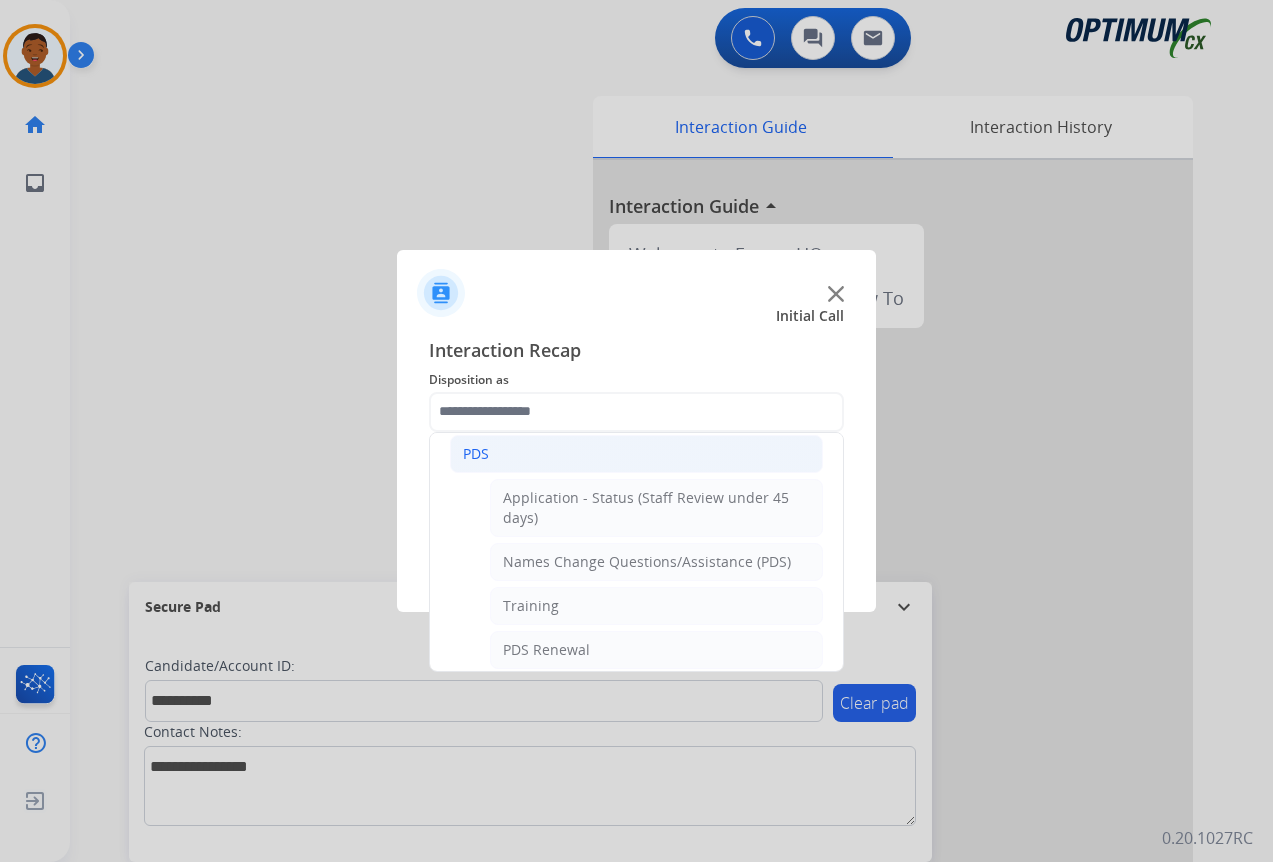 click on "PDS" 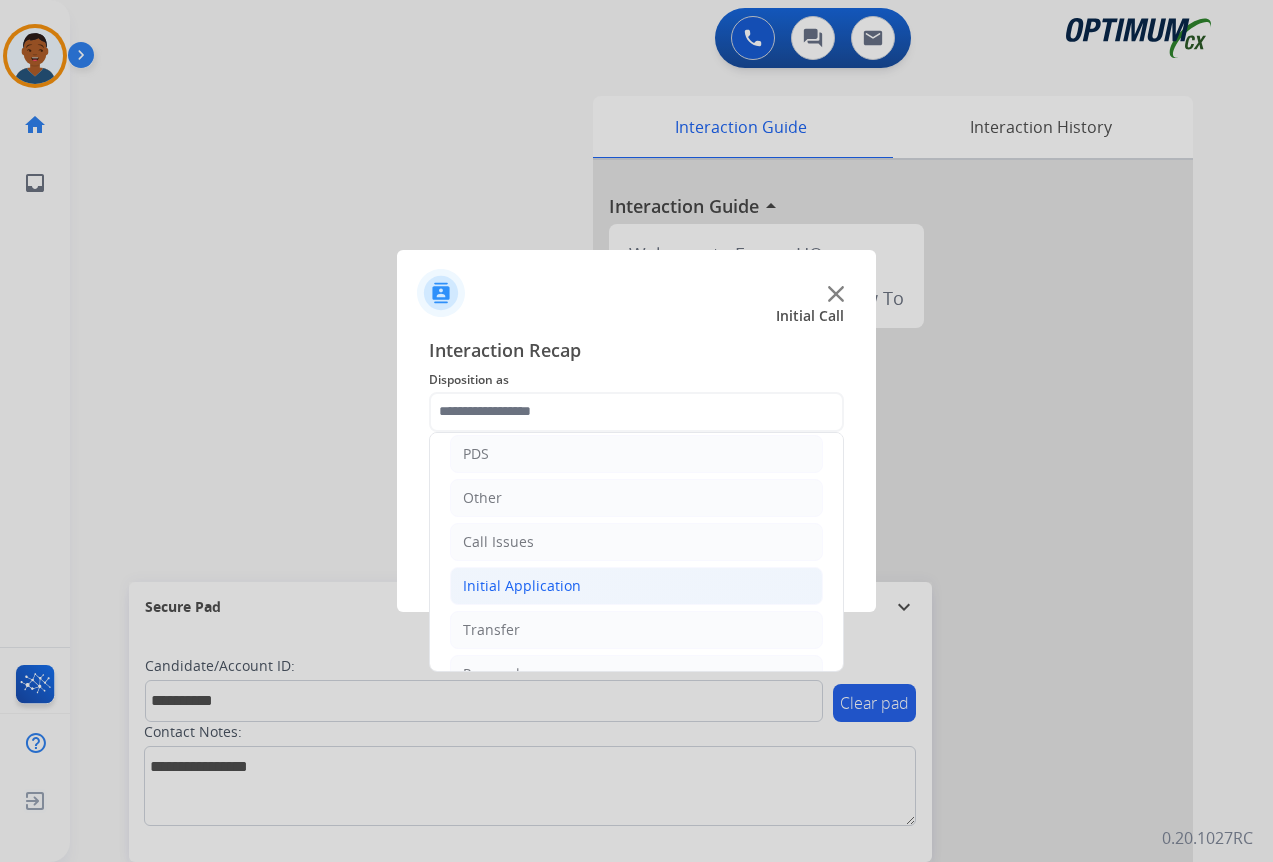 click on "Initial Application" 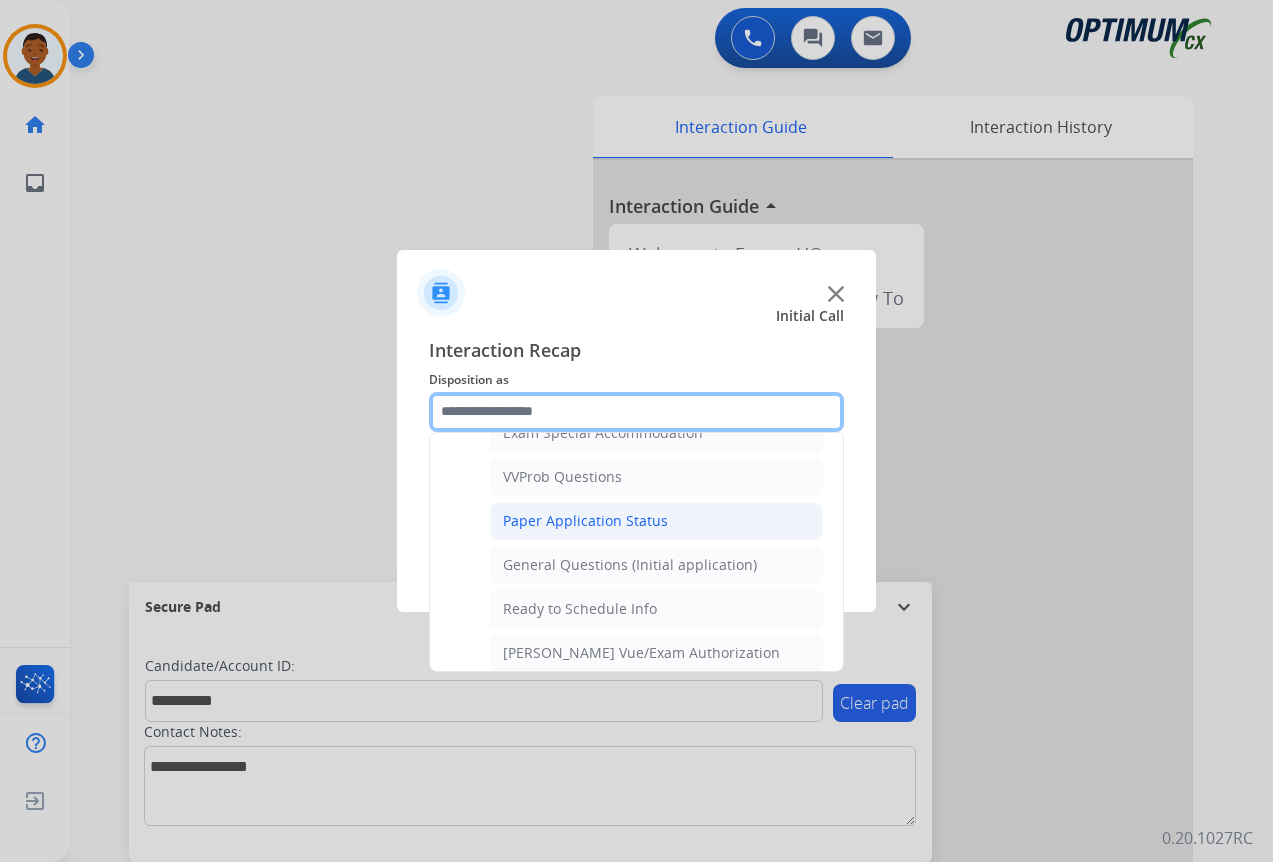 scroll, scrollTop: 1100, scrollLeft: 0, axis: vertical 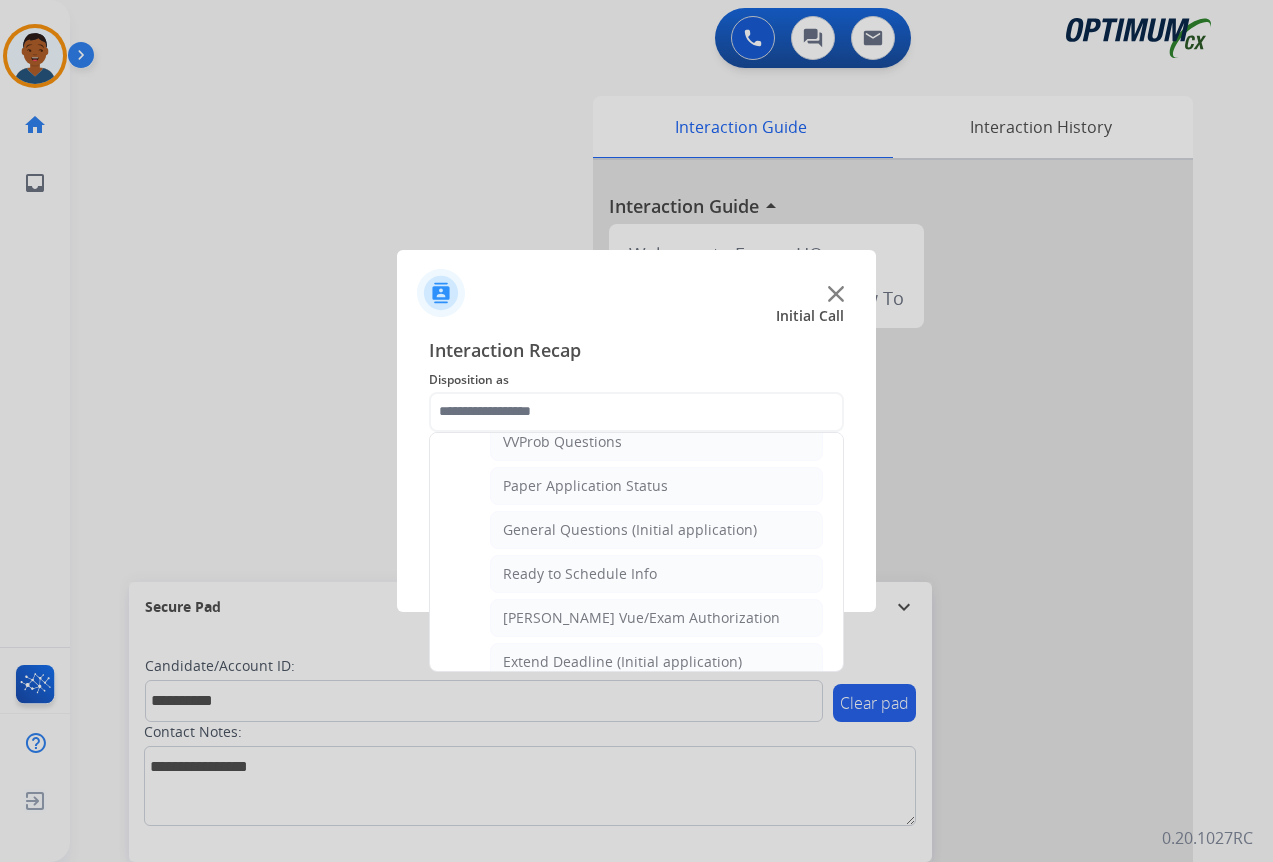 click on "General Questions (Initial application)" 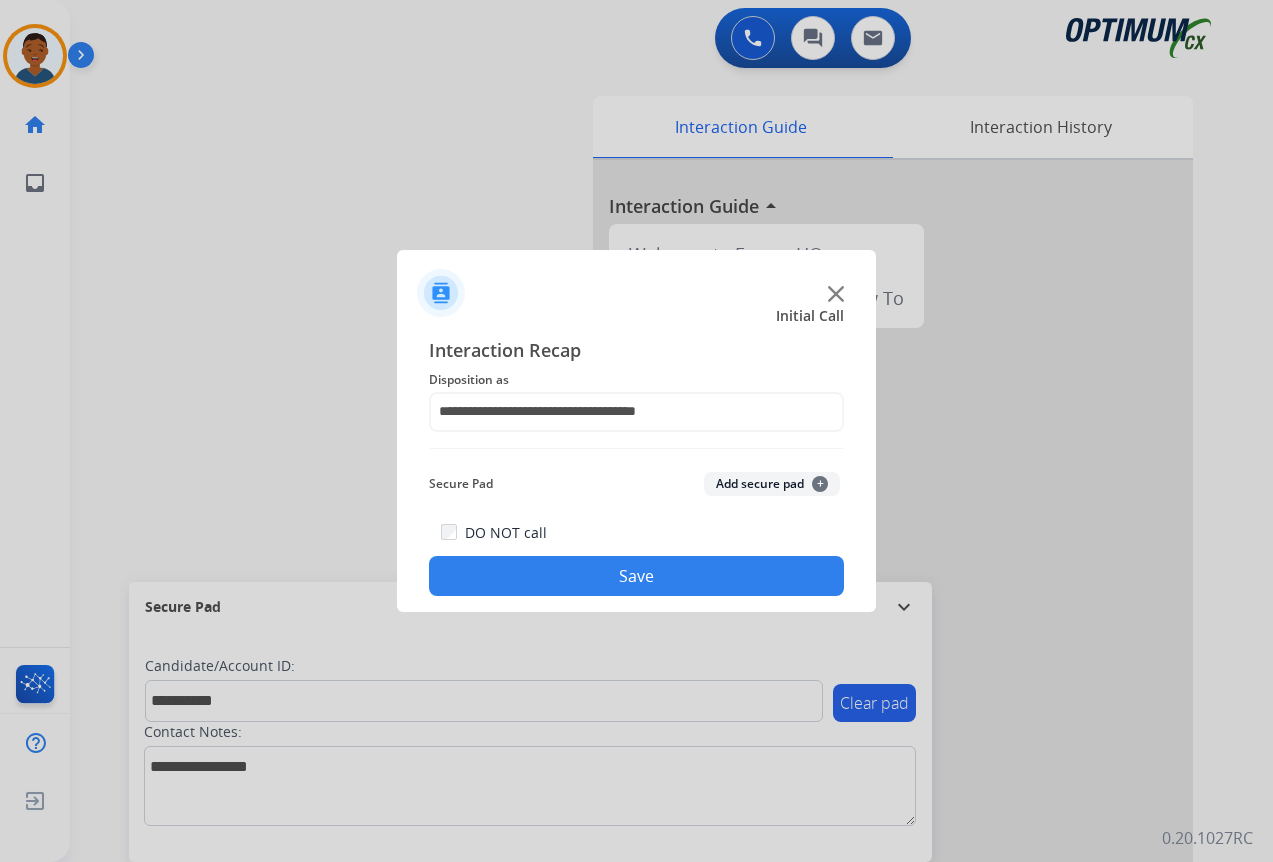 click on "Add secure pad  +" 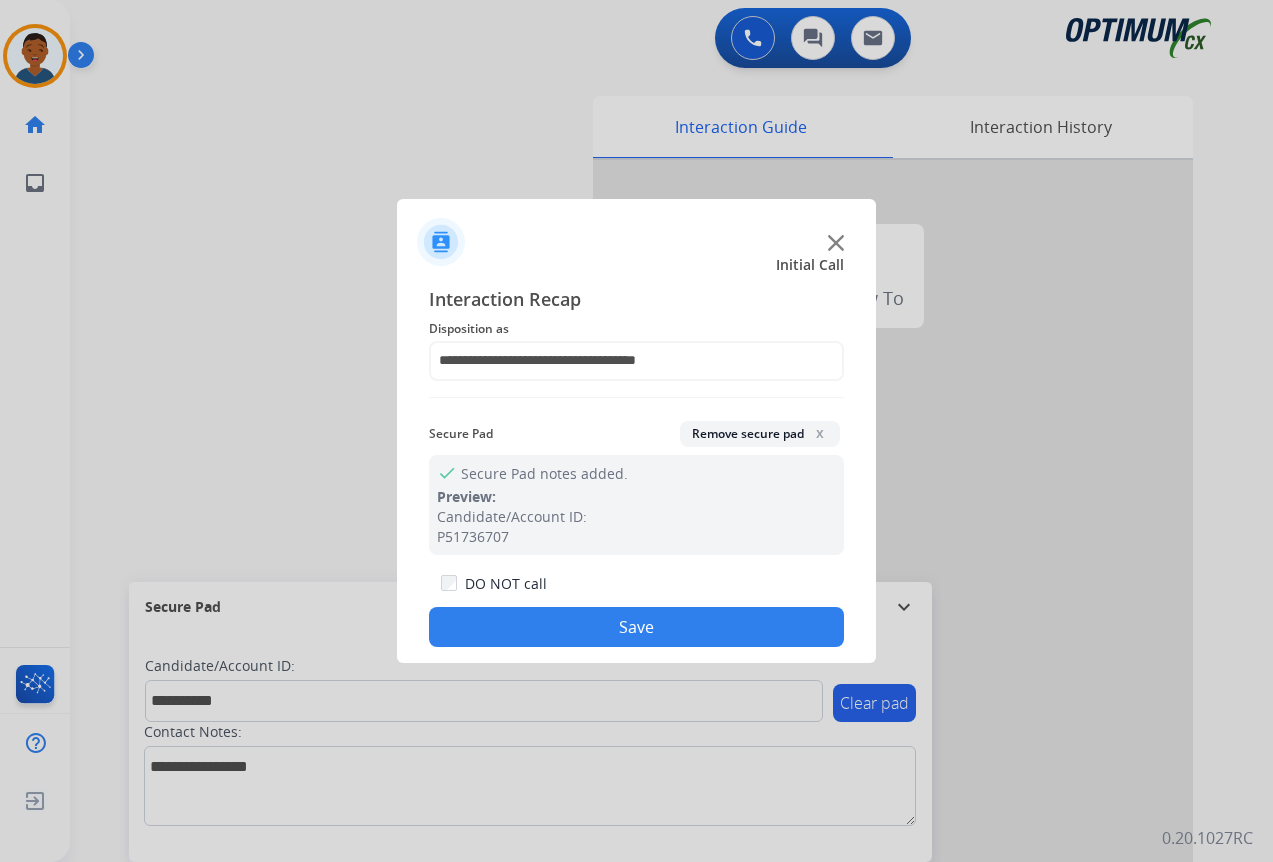 click on "Save" 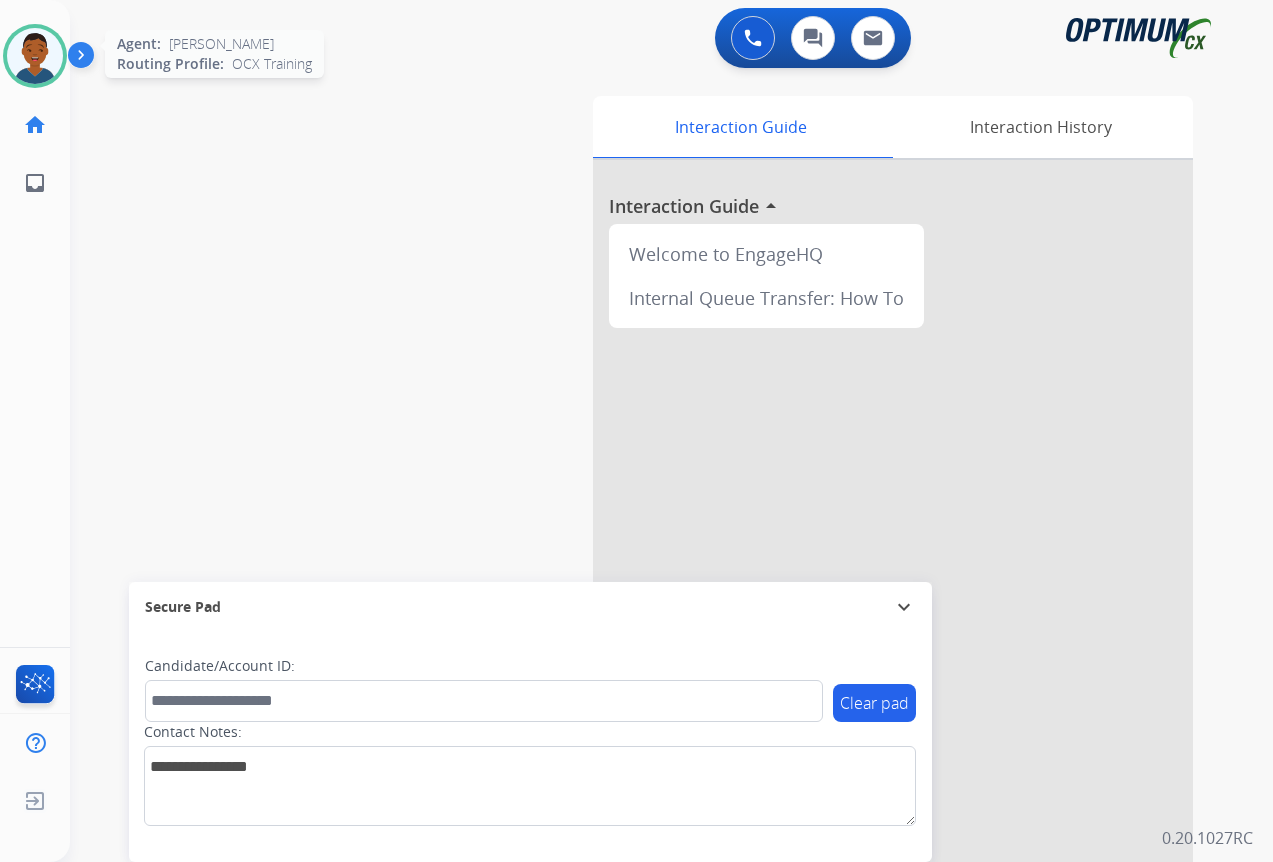 drag, startPoint x: 26, startPoint y: 41, endPoint x: 34, endPoint y: 54, distance: 15.264338 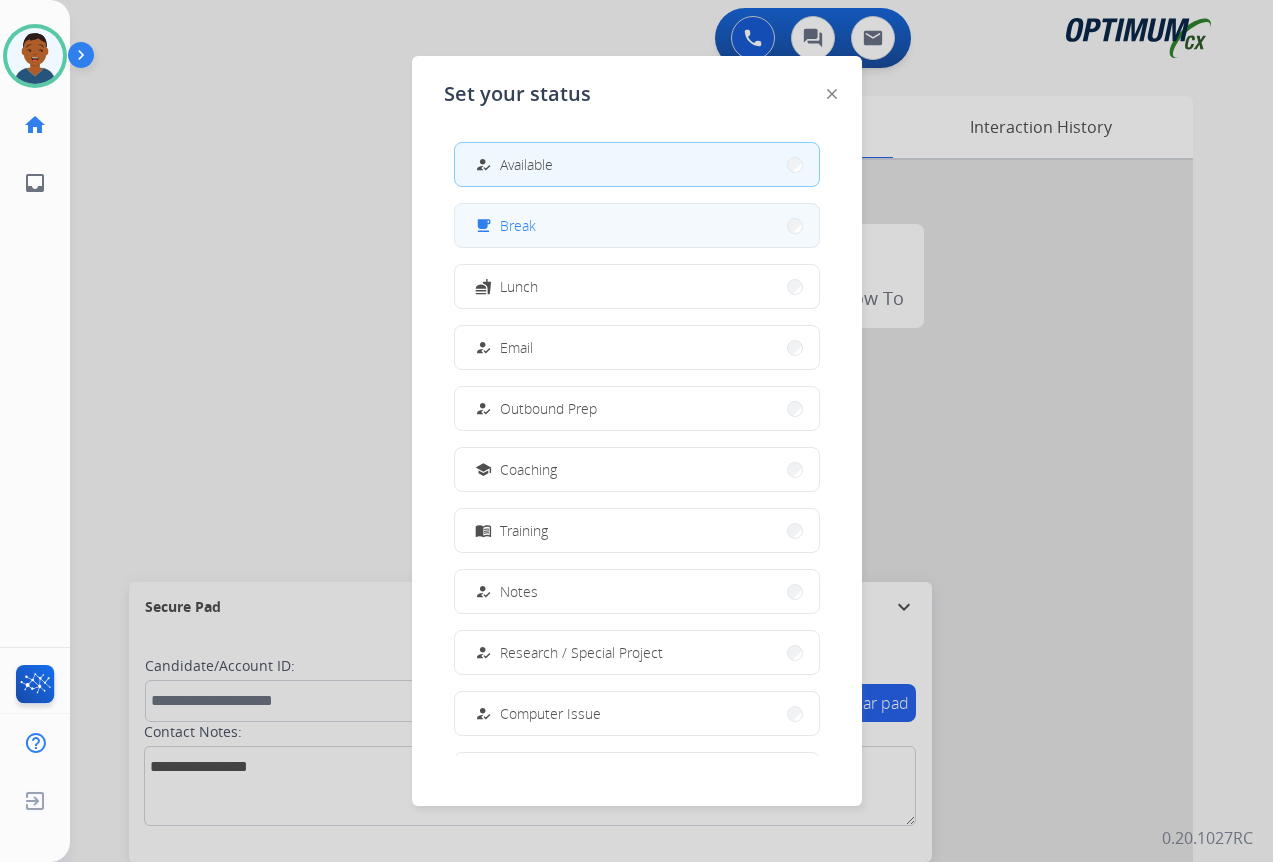 click on "free_breakfast Break" at bounding box center (637, 225) 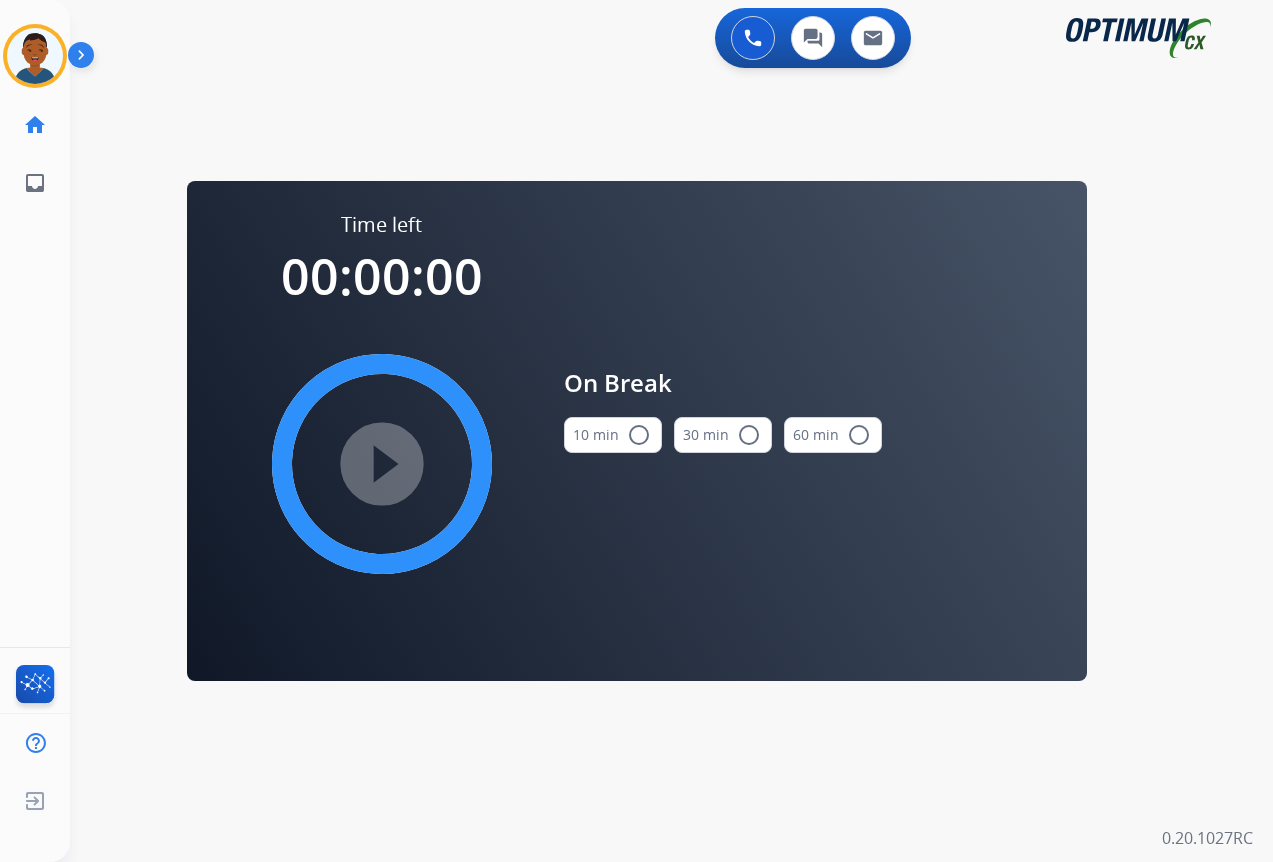click on "radio_button_unchecked" at bounding box center [639, 435] 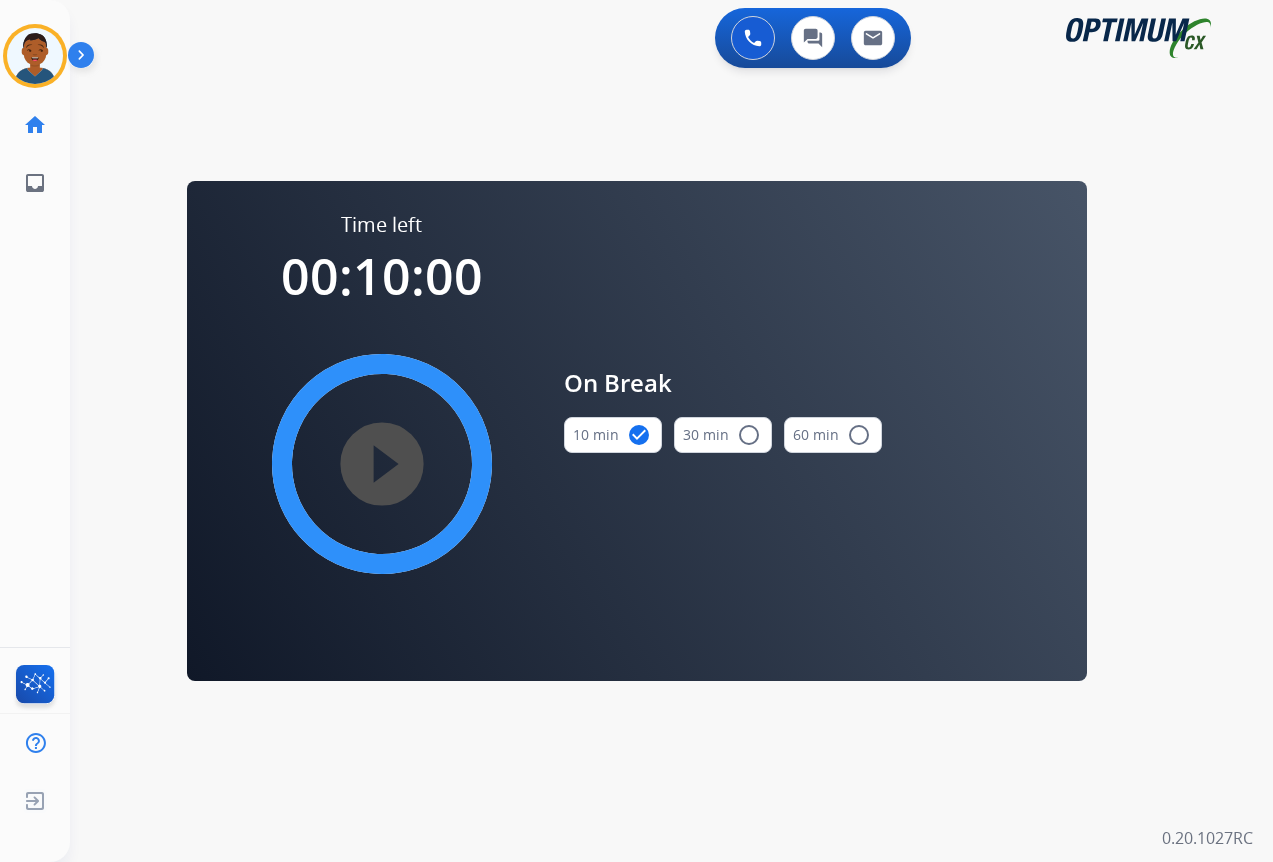 click on "play_circle_filled" at bounding box center (382, 464) 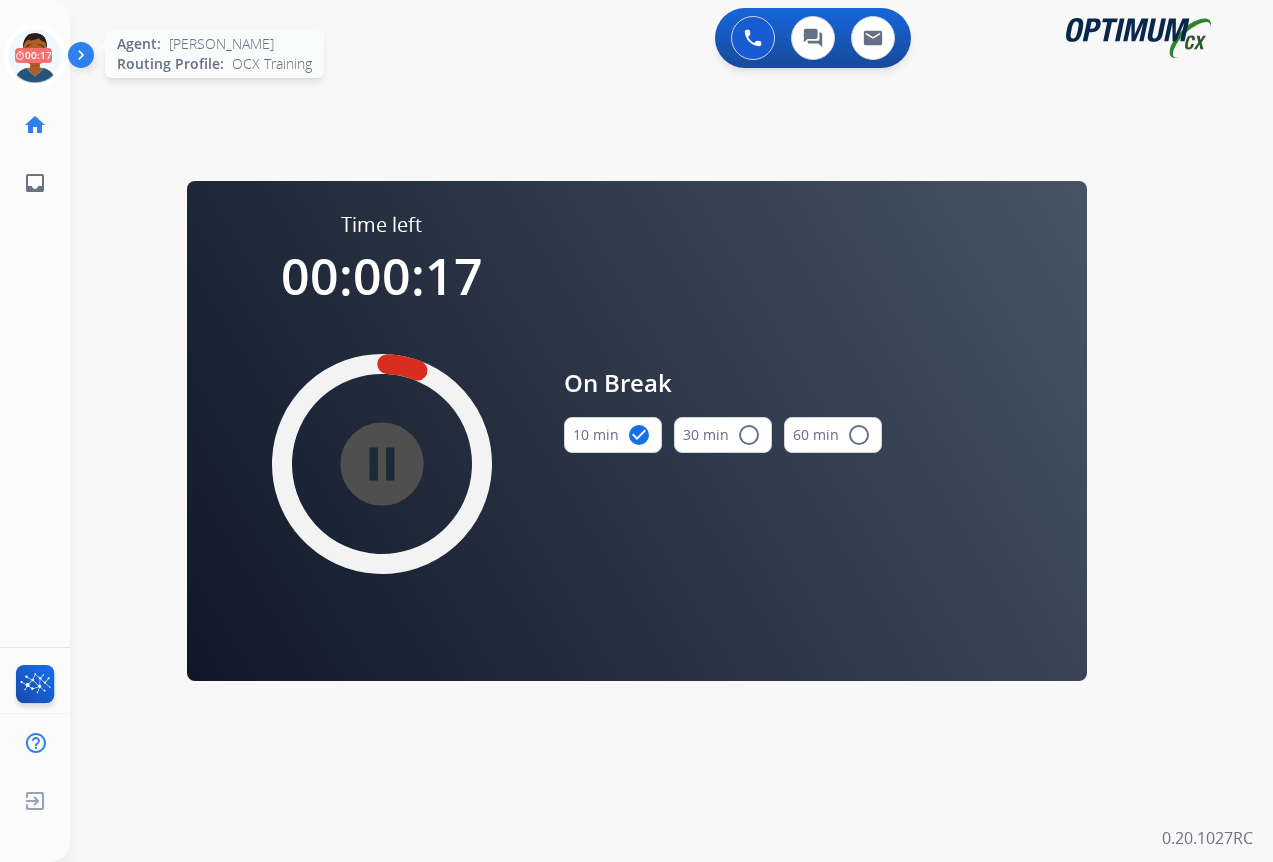 click 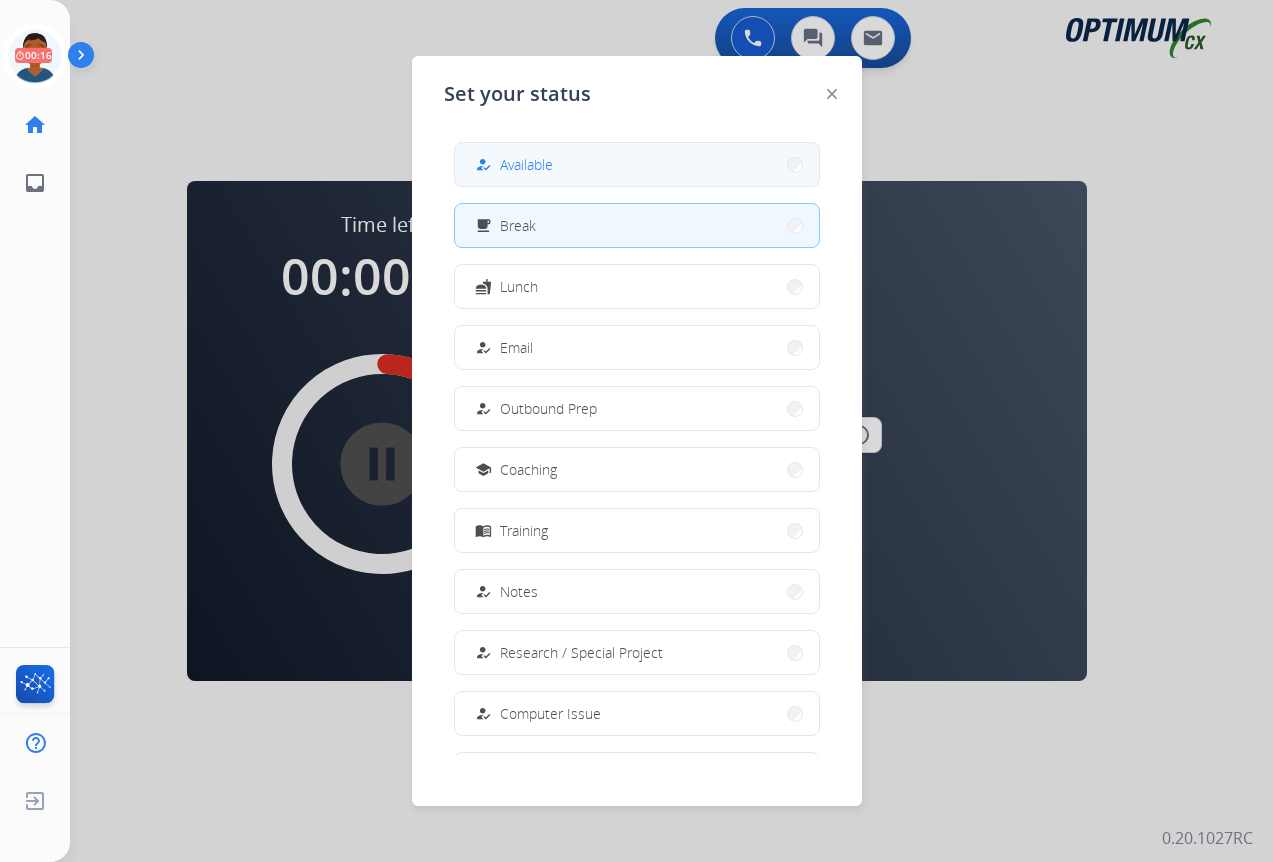 click on "how_to_reg Available" at bounding box center [512, 165] 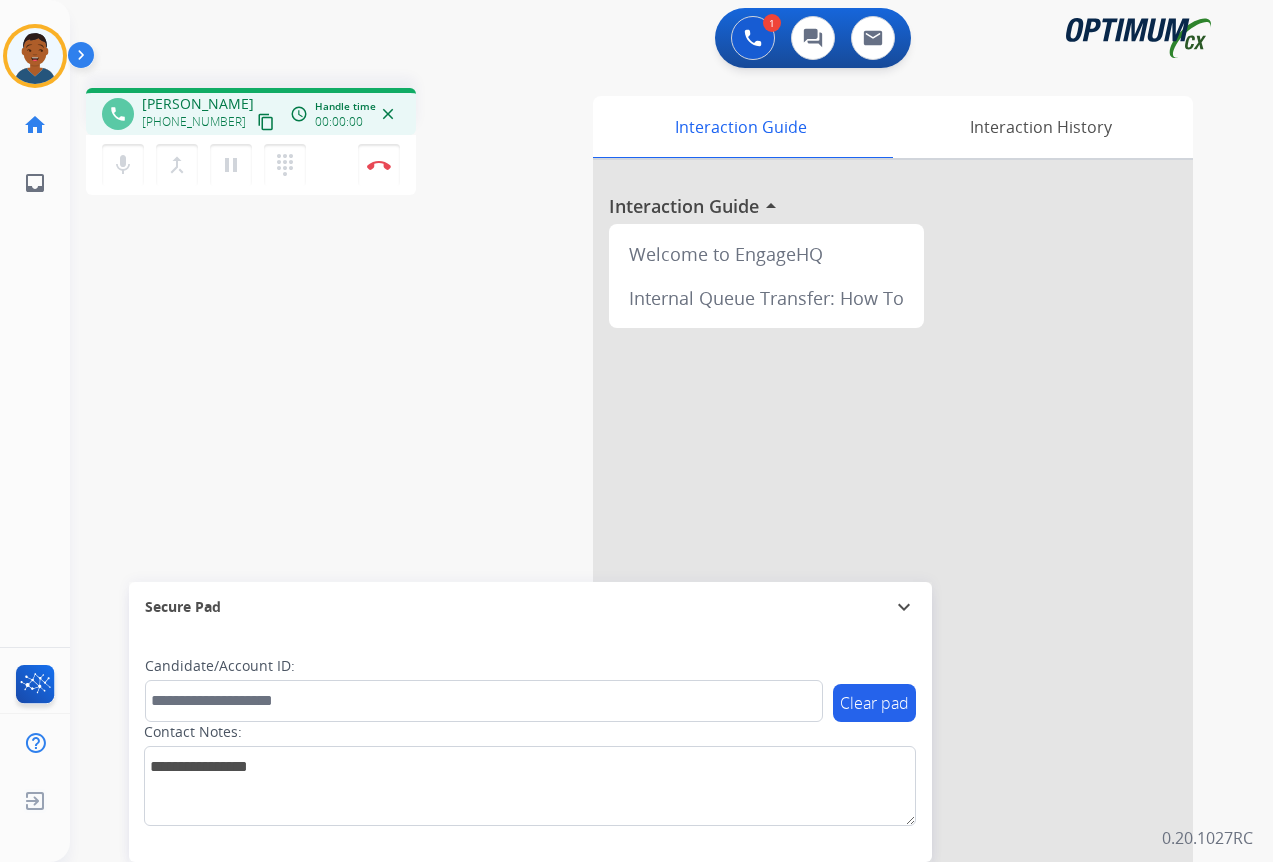 click on "content_copy" at bounding box center (266, 122) 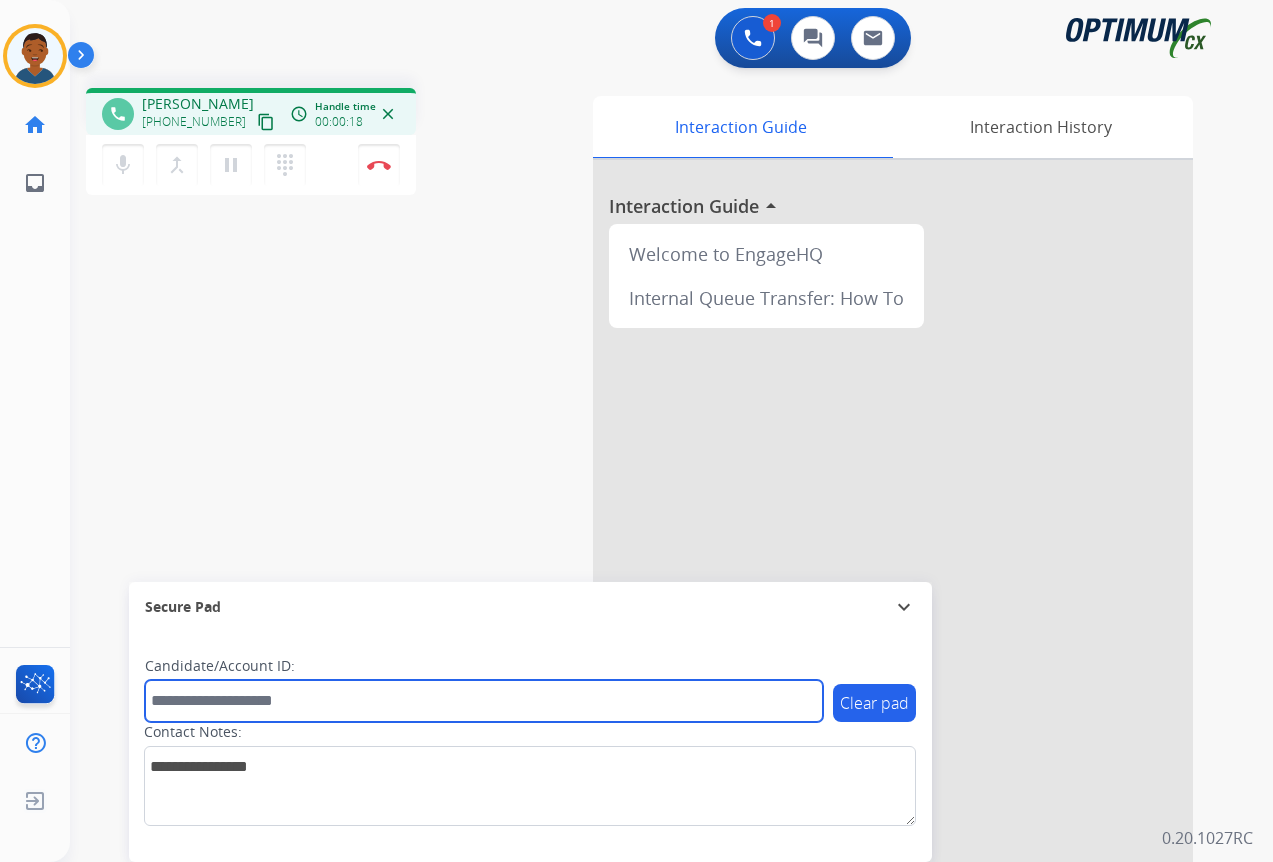 click at bounding box center (484, 701) 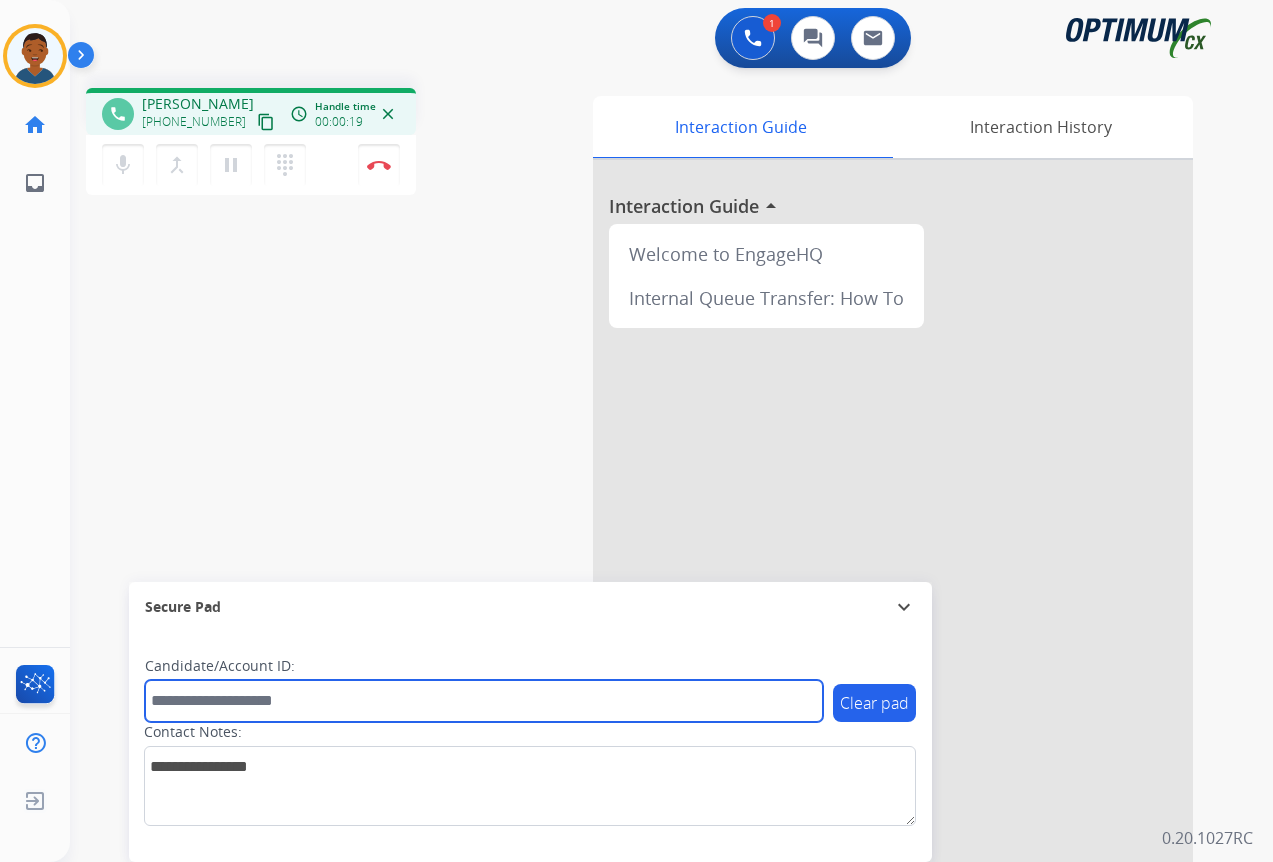 paste on "*******" 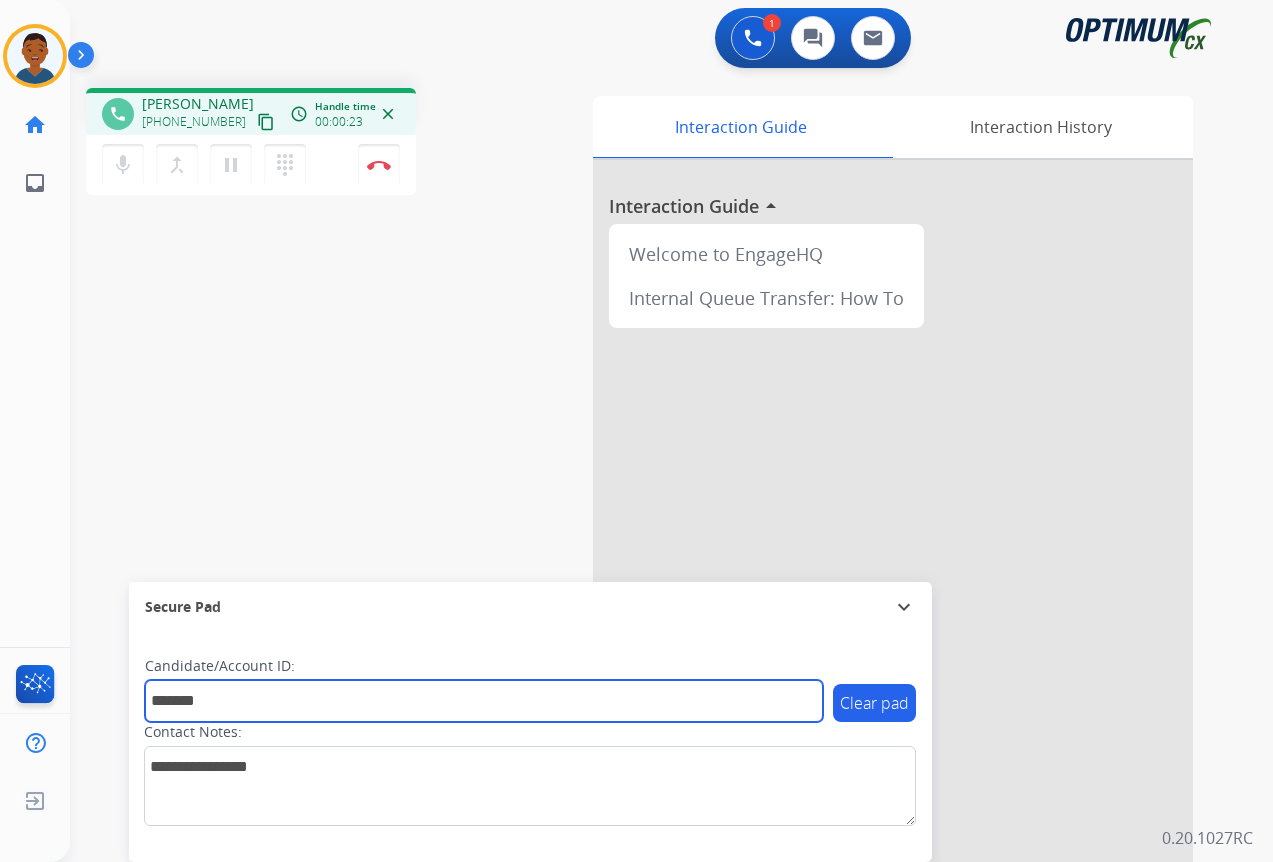 type on "*******" 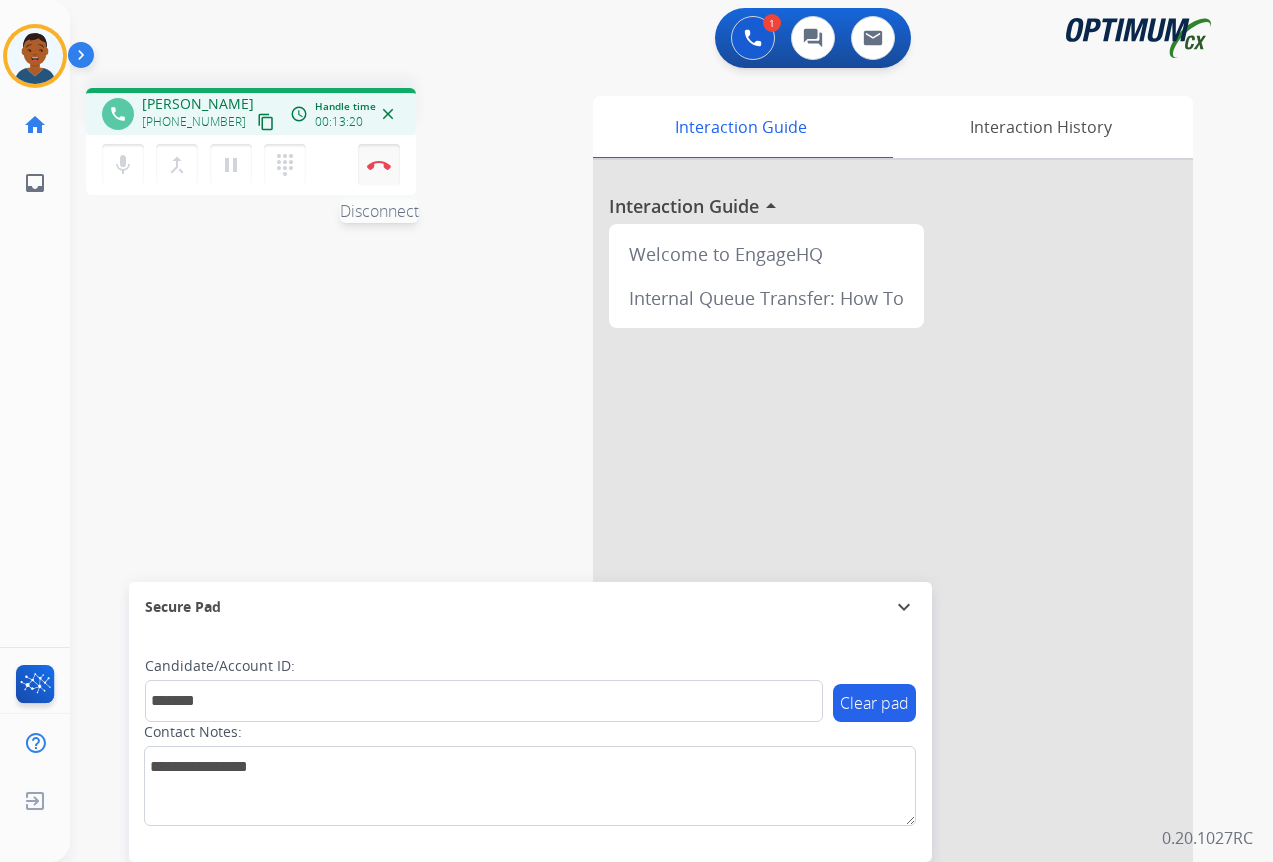 click at bounding box center (379, 165) 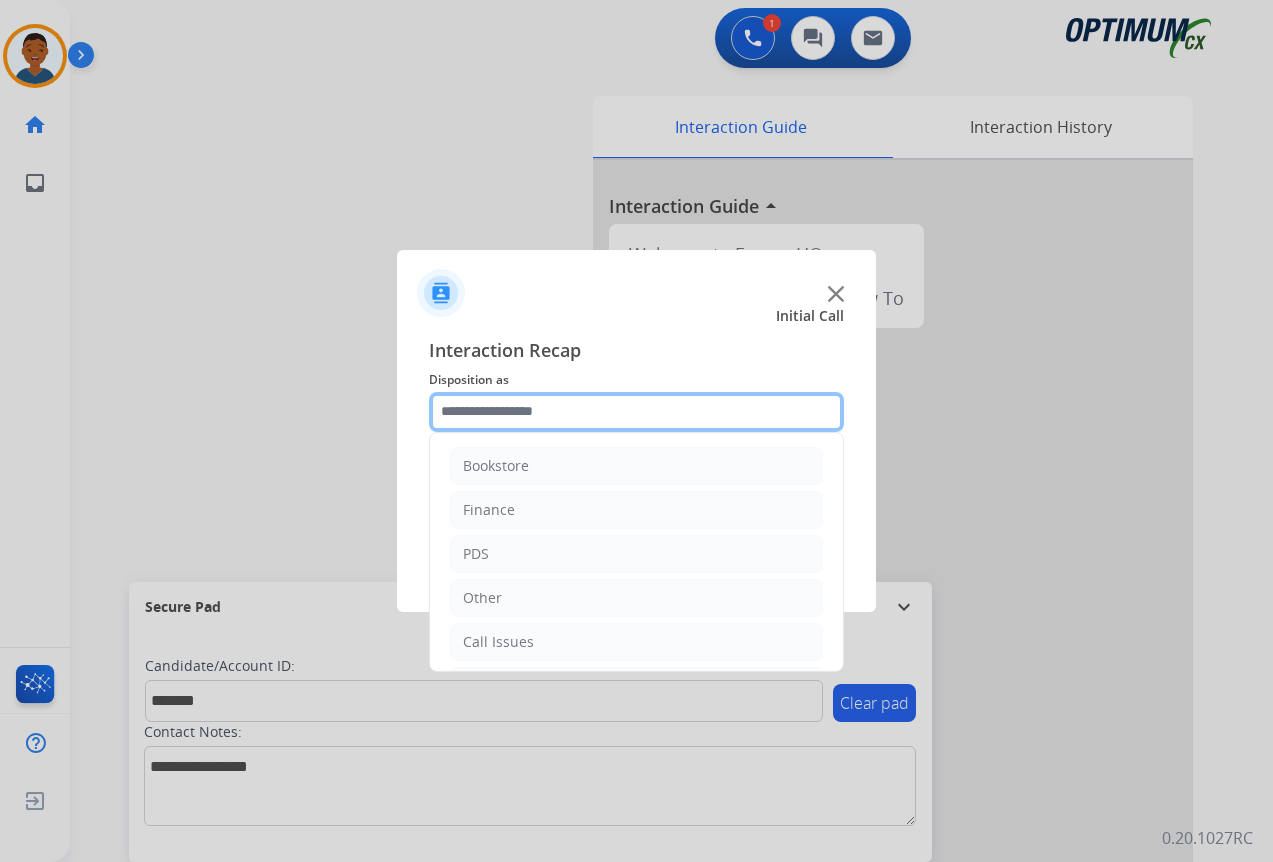 click 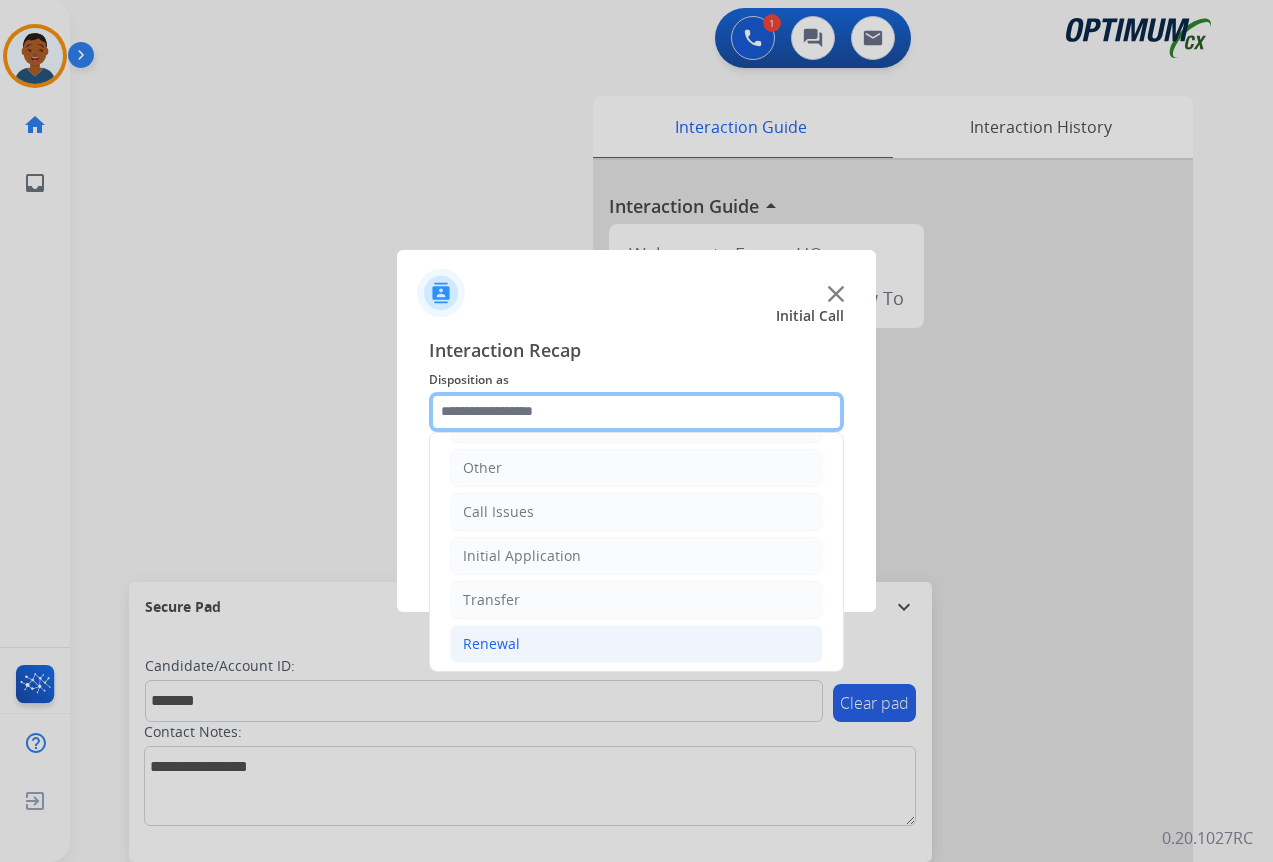 scroll, scrollTop: 136, scrollLeft: 0, axis: vertical 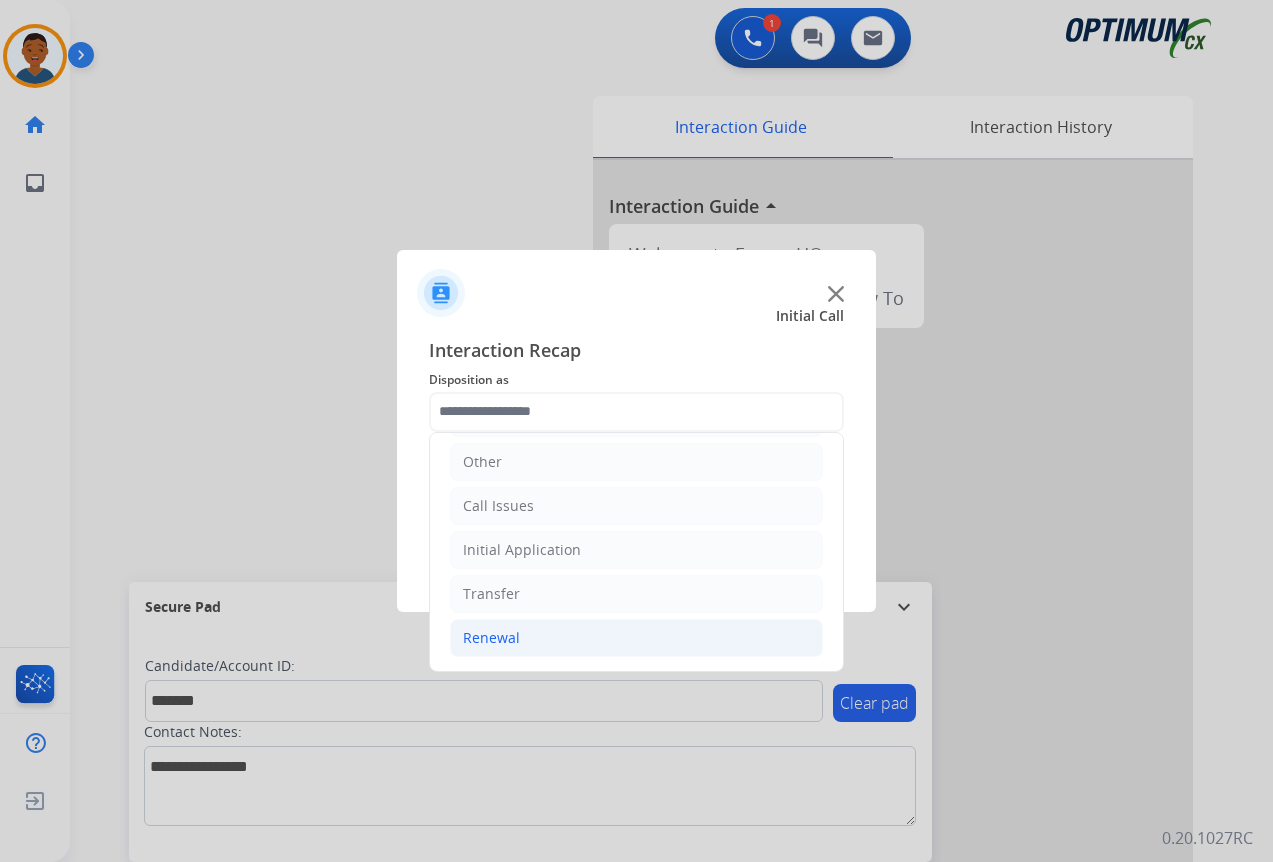 click on "Renewal" 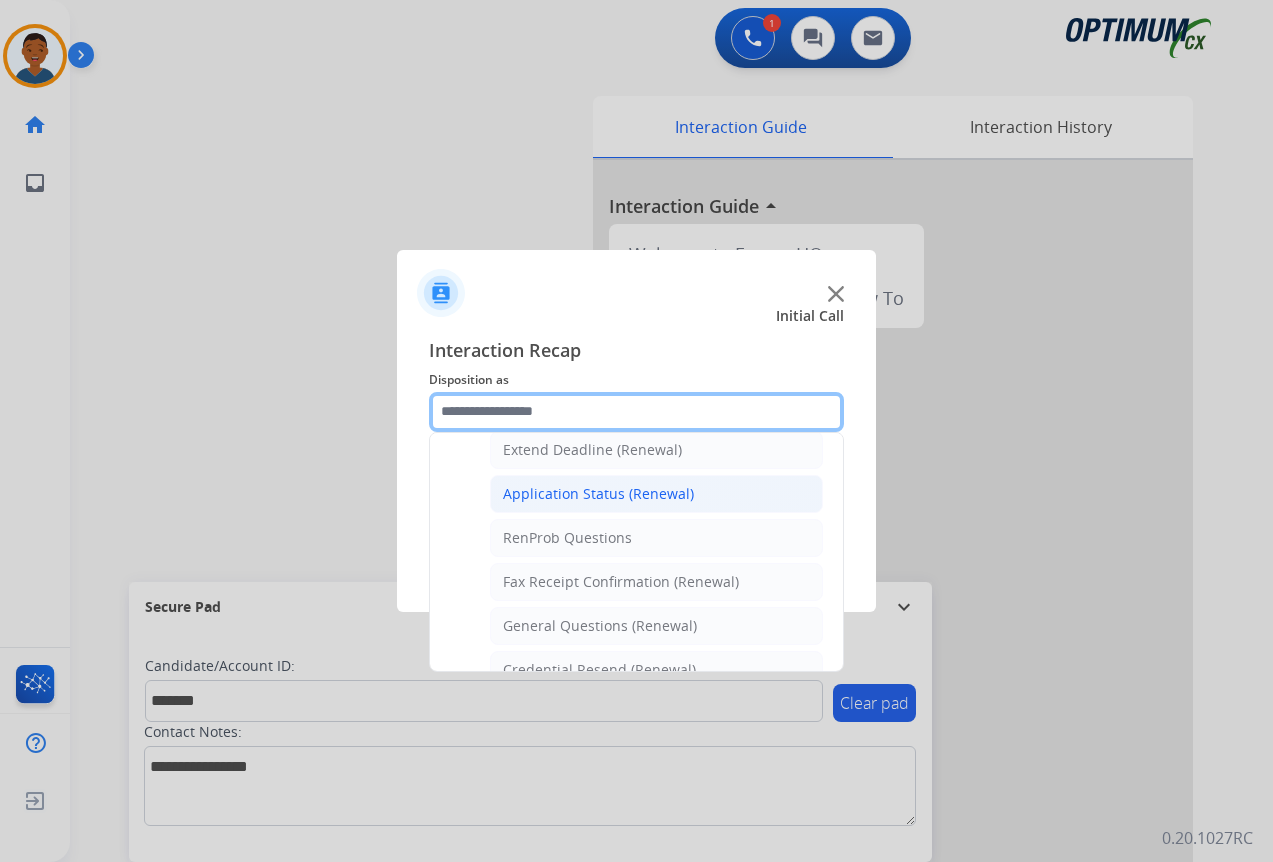 scroll, scrollTop: 536, scrollLeft: 0, axis: vertical 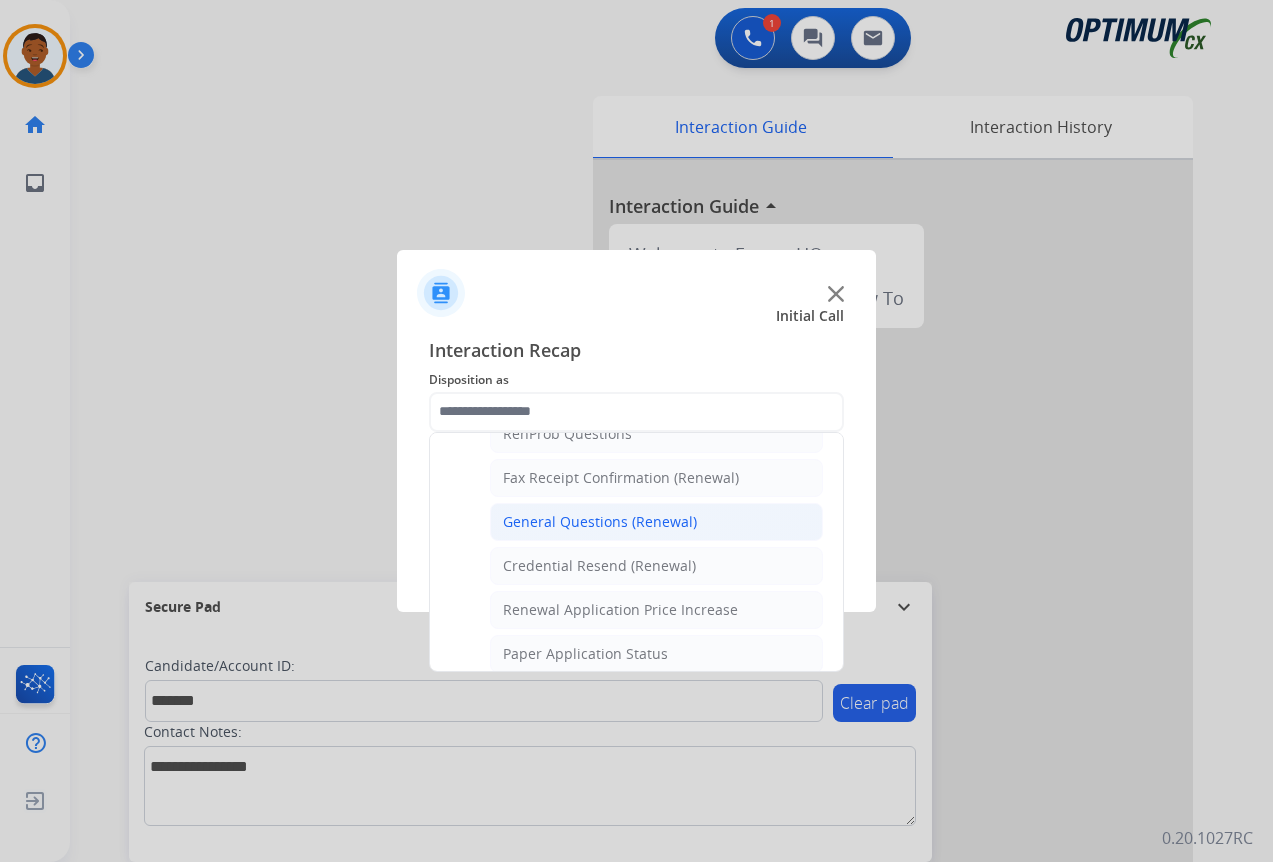 click on "General Questions (Renewal)" 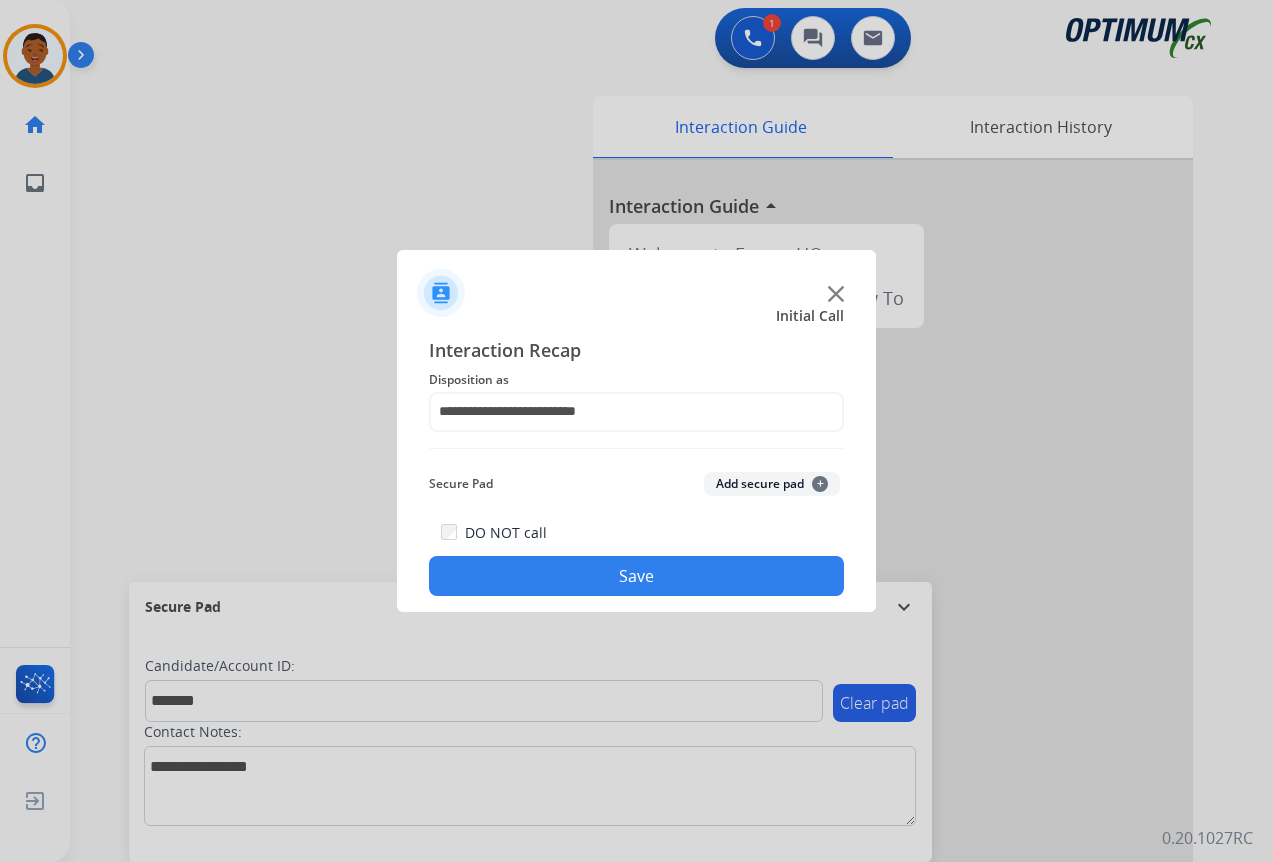 click on "Add secure pad  +" 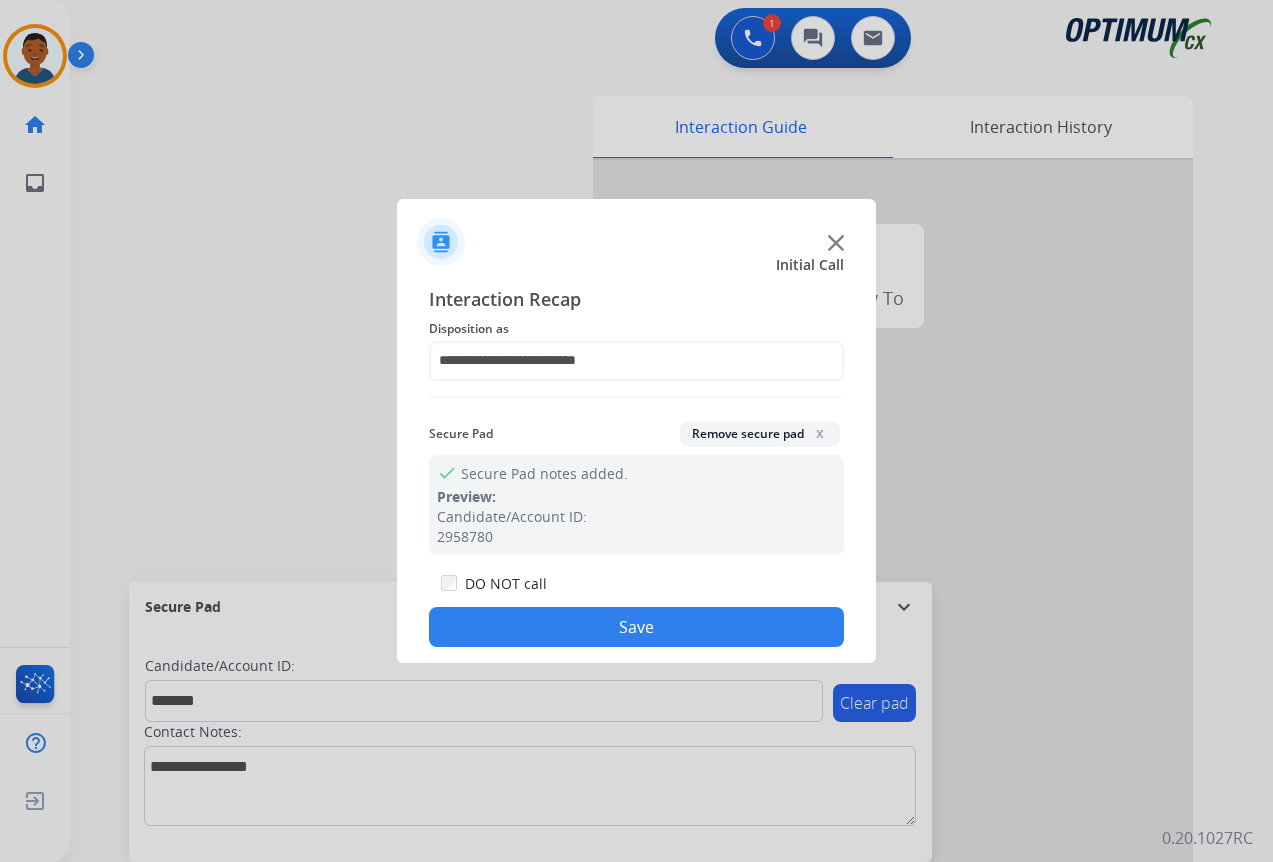click on "Save" 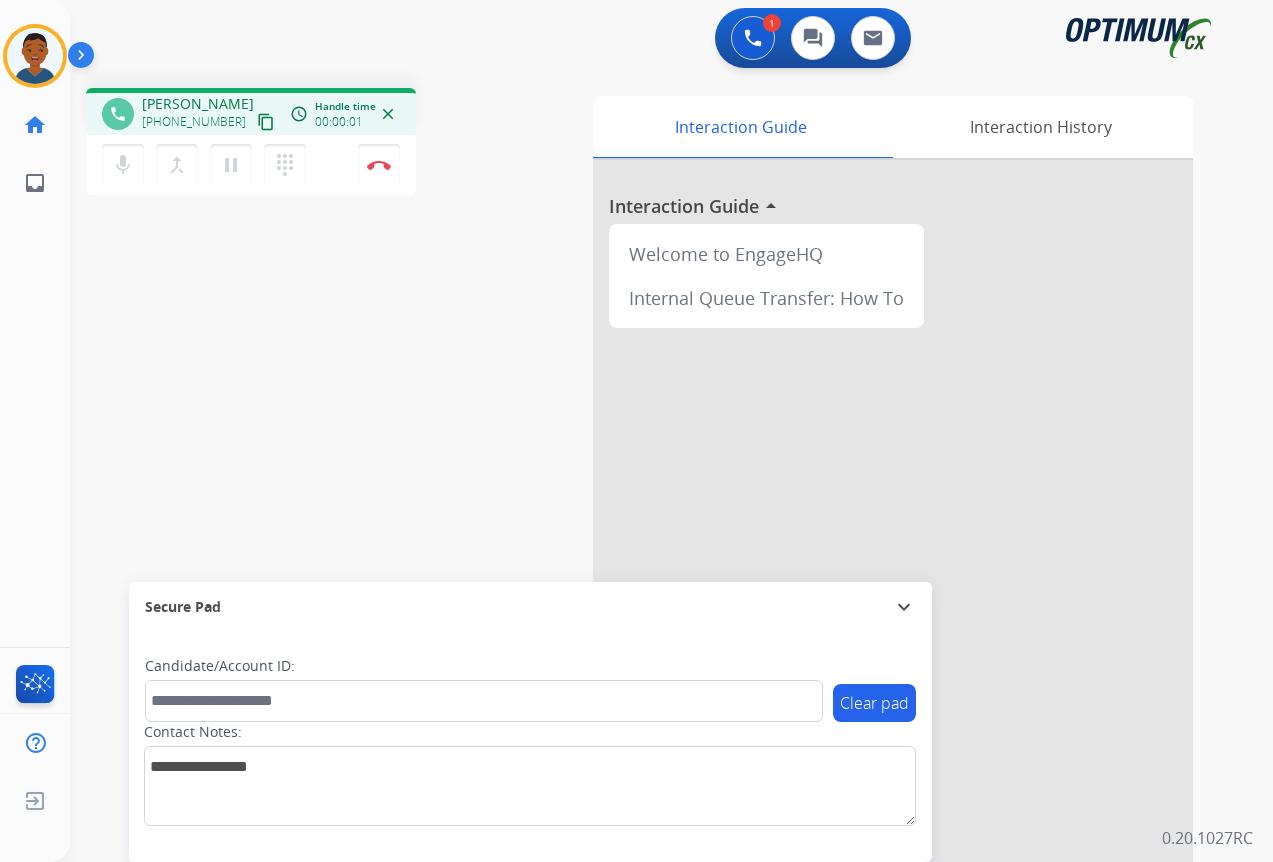 click on "content_copy" at bounding box center (266, 122) 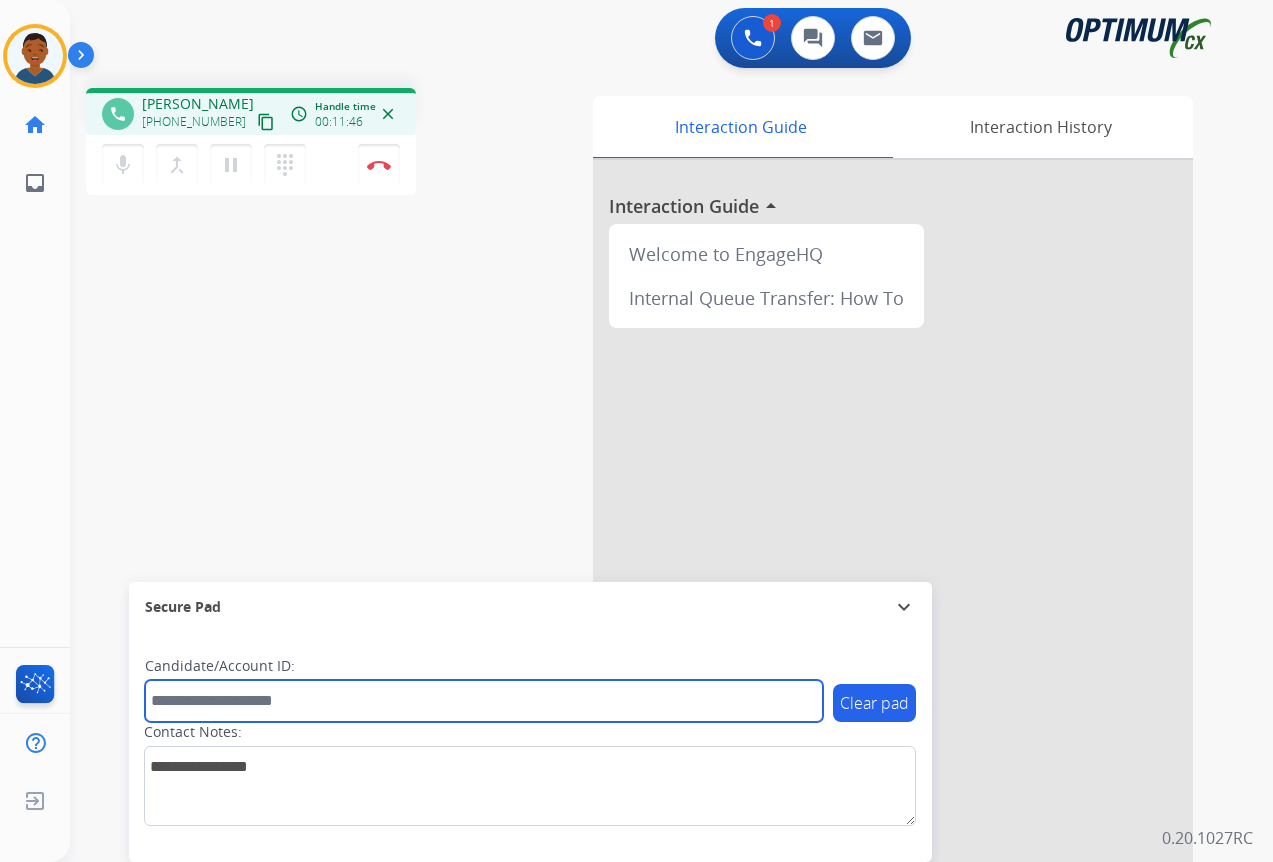 click at bounding box center (484, 701) 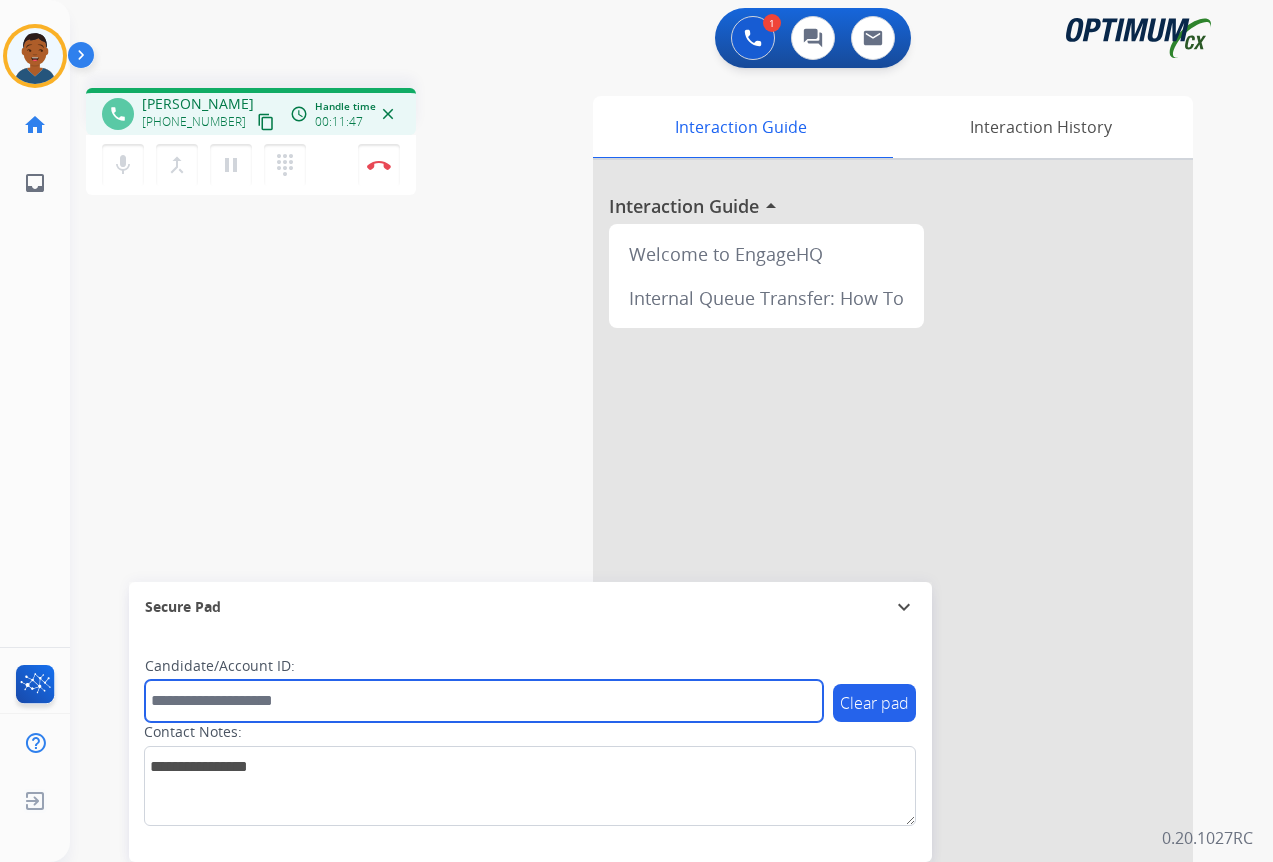 paste on "*******" 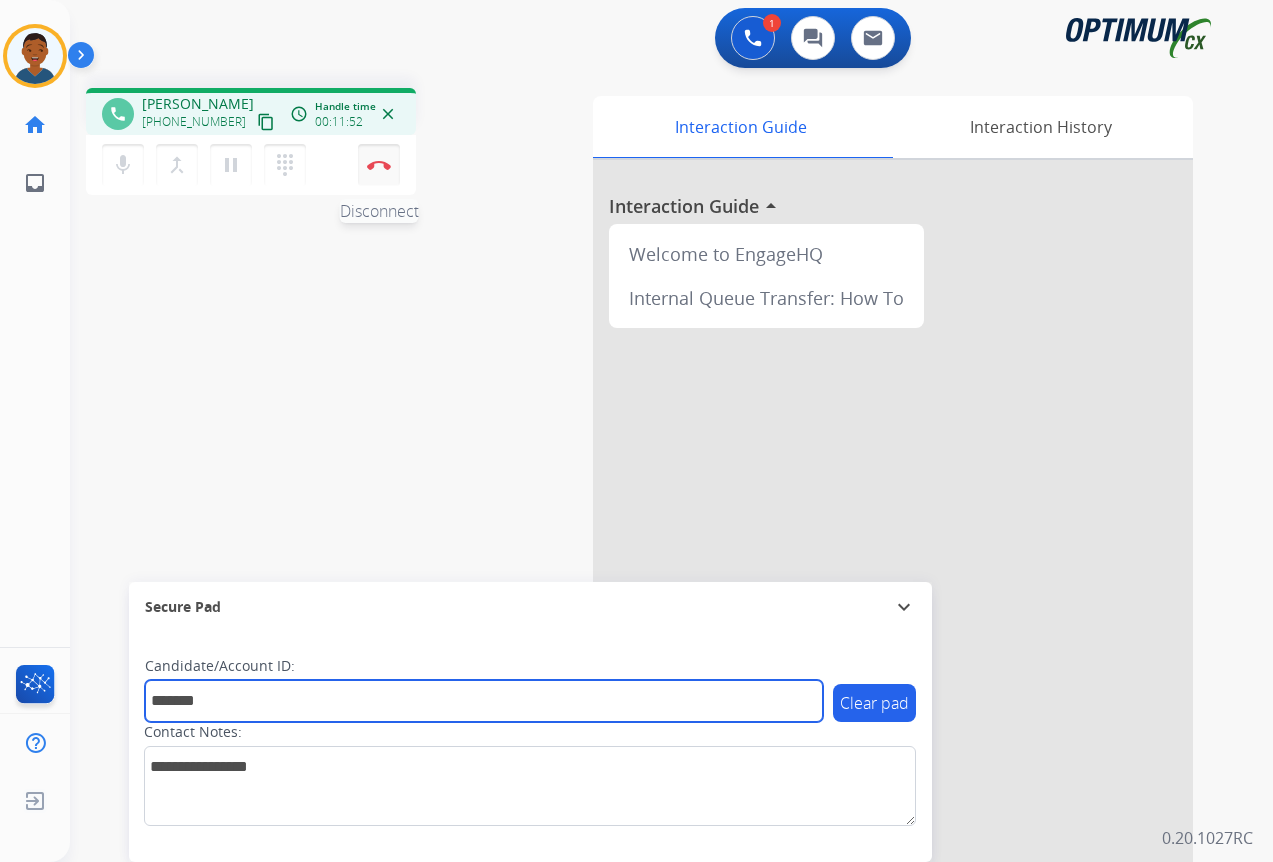 type on "*******" 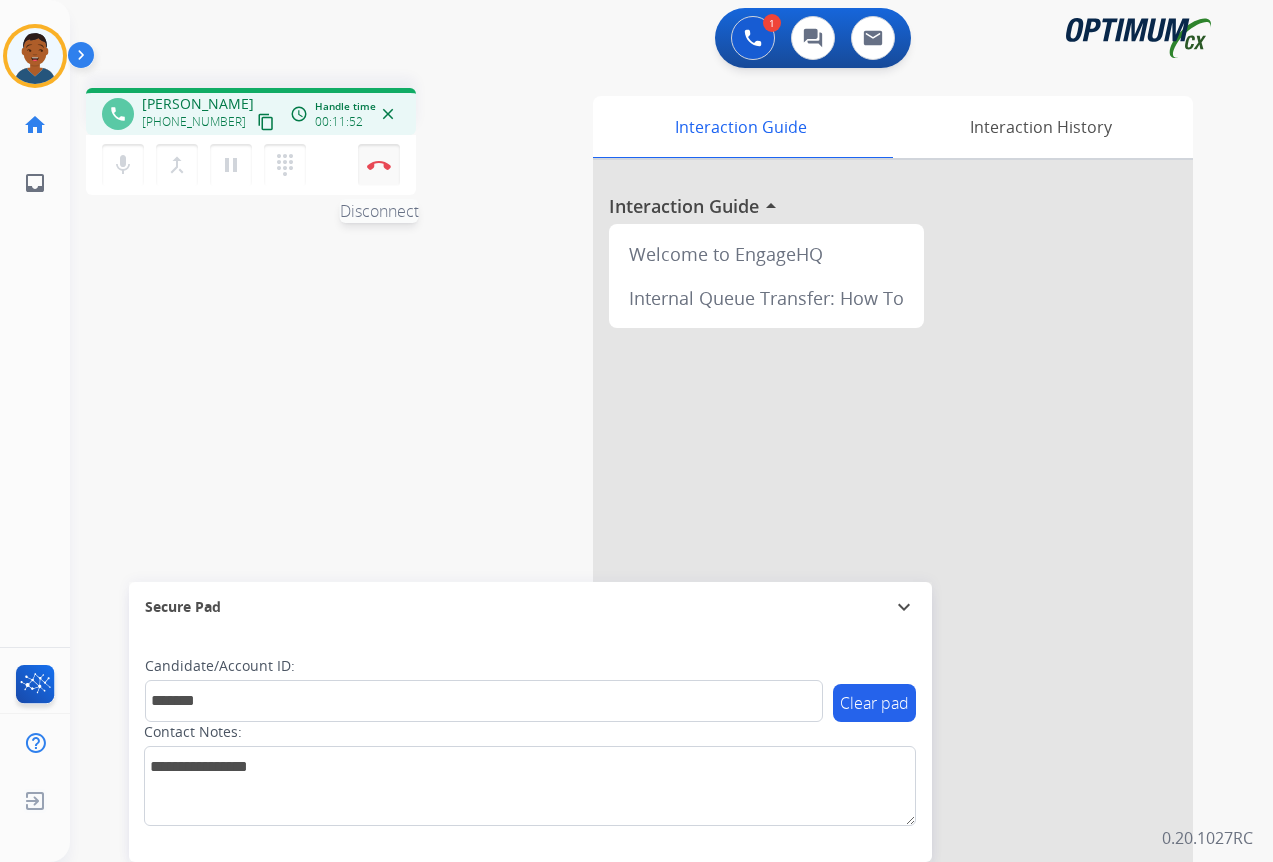 click at bounding box center [379, 165] 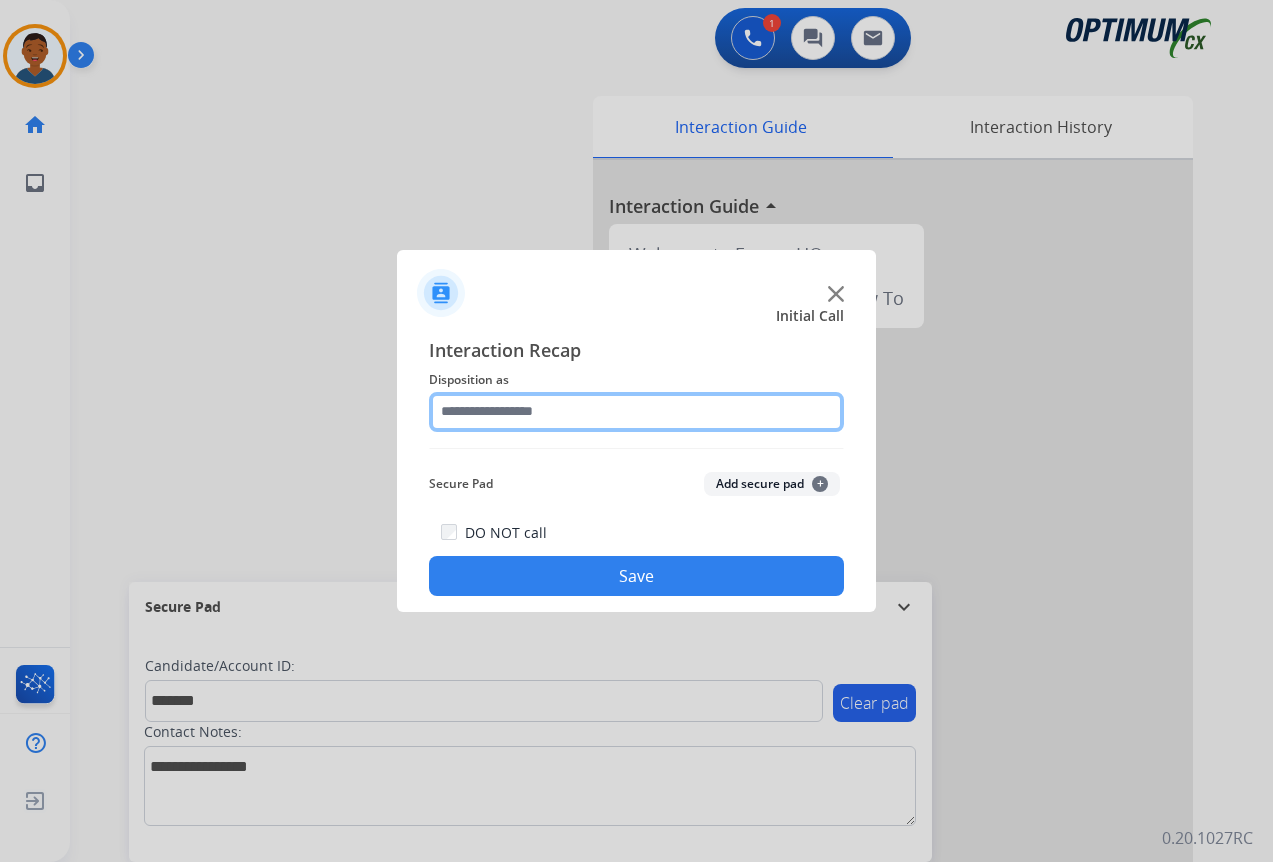 click 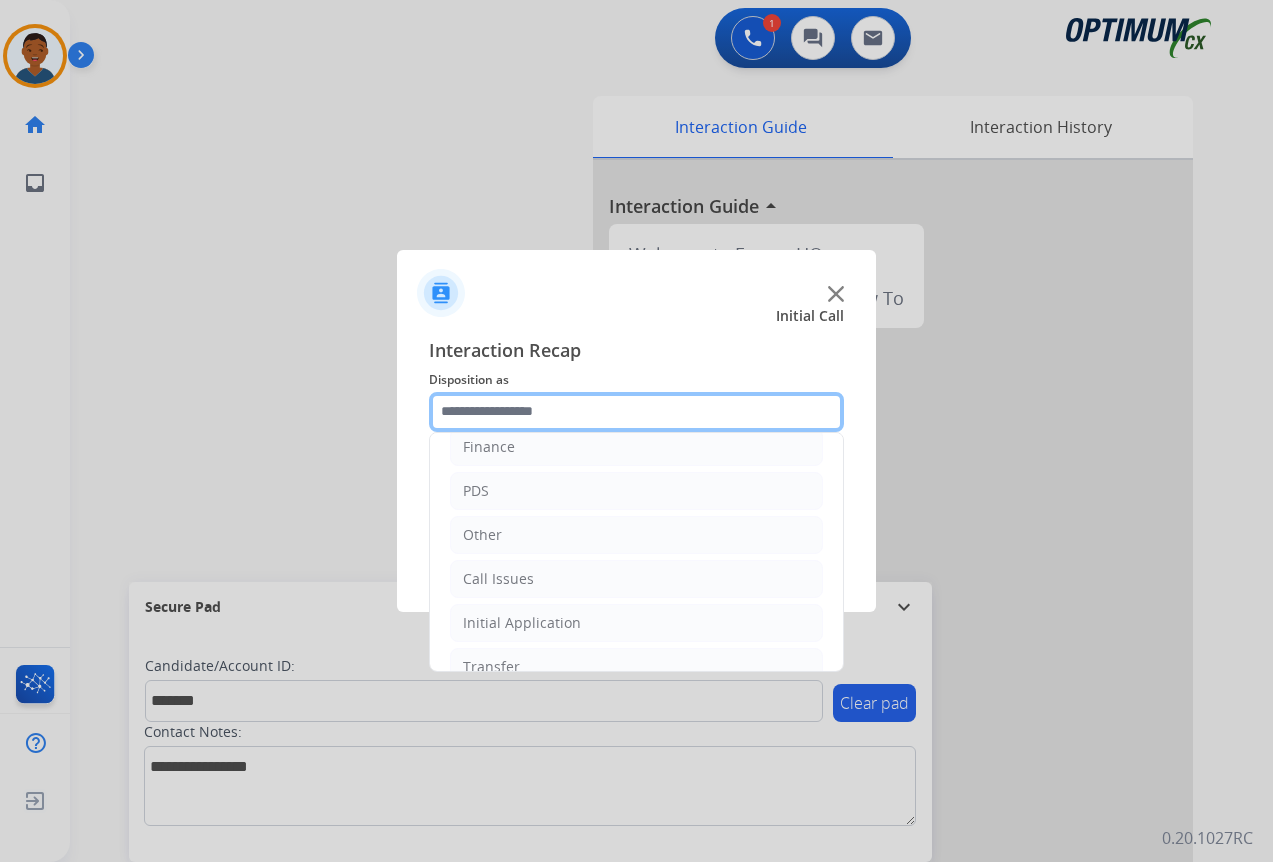 scroll, scrollTop: 136, scrollLeft: 0, axis: vertical 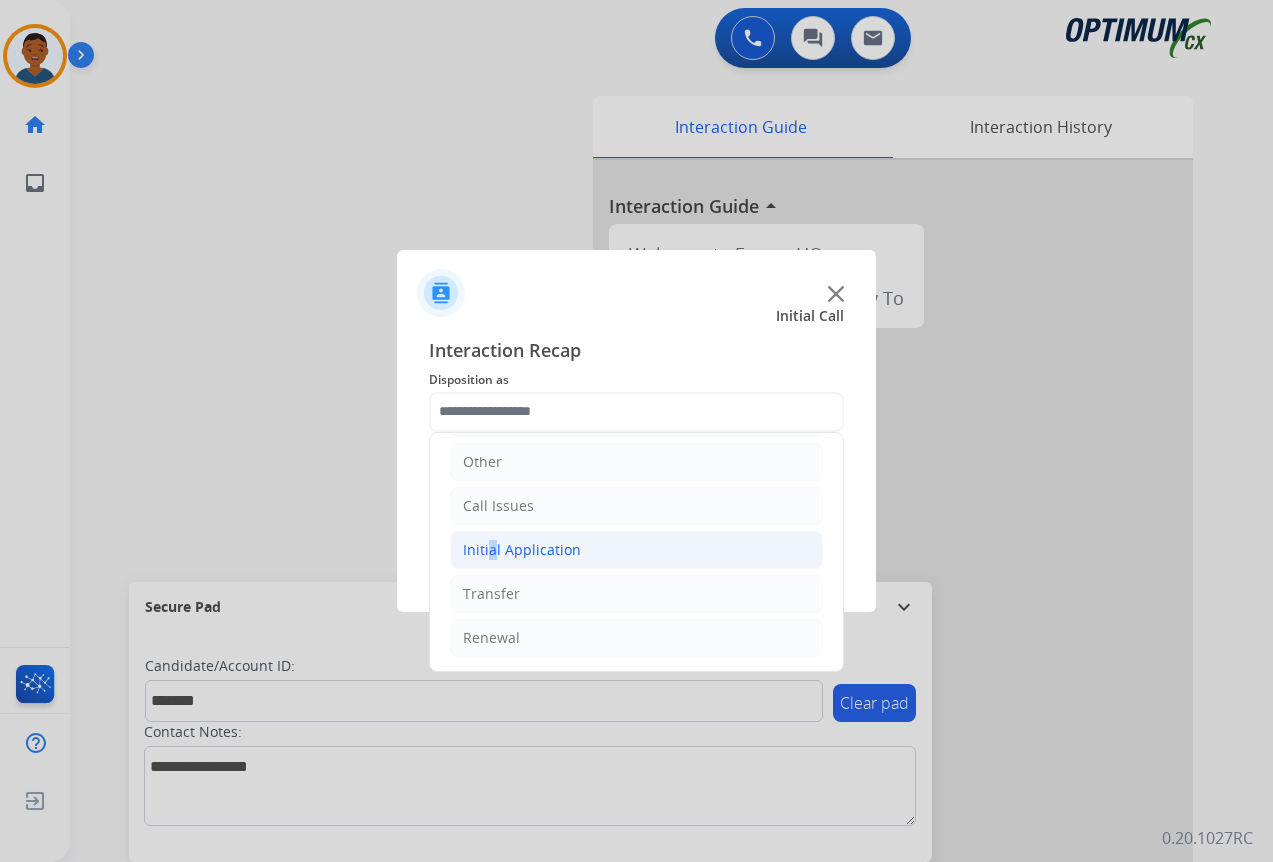 click on "Initial Application" 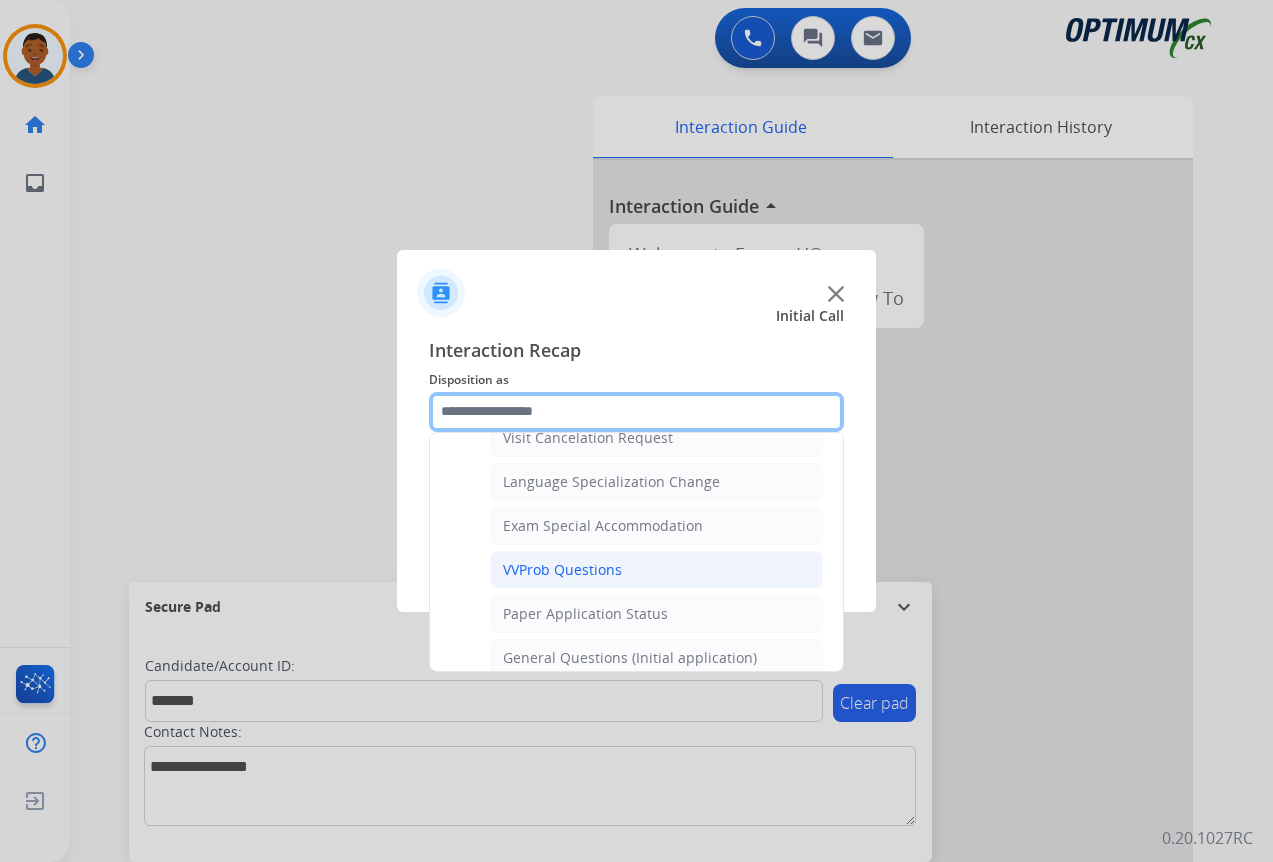 scroll, scrollTop: 1036, scrollLeft: 0, axis: vertical 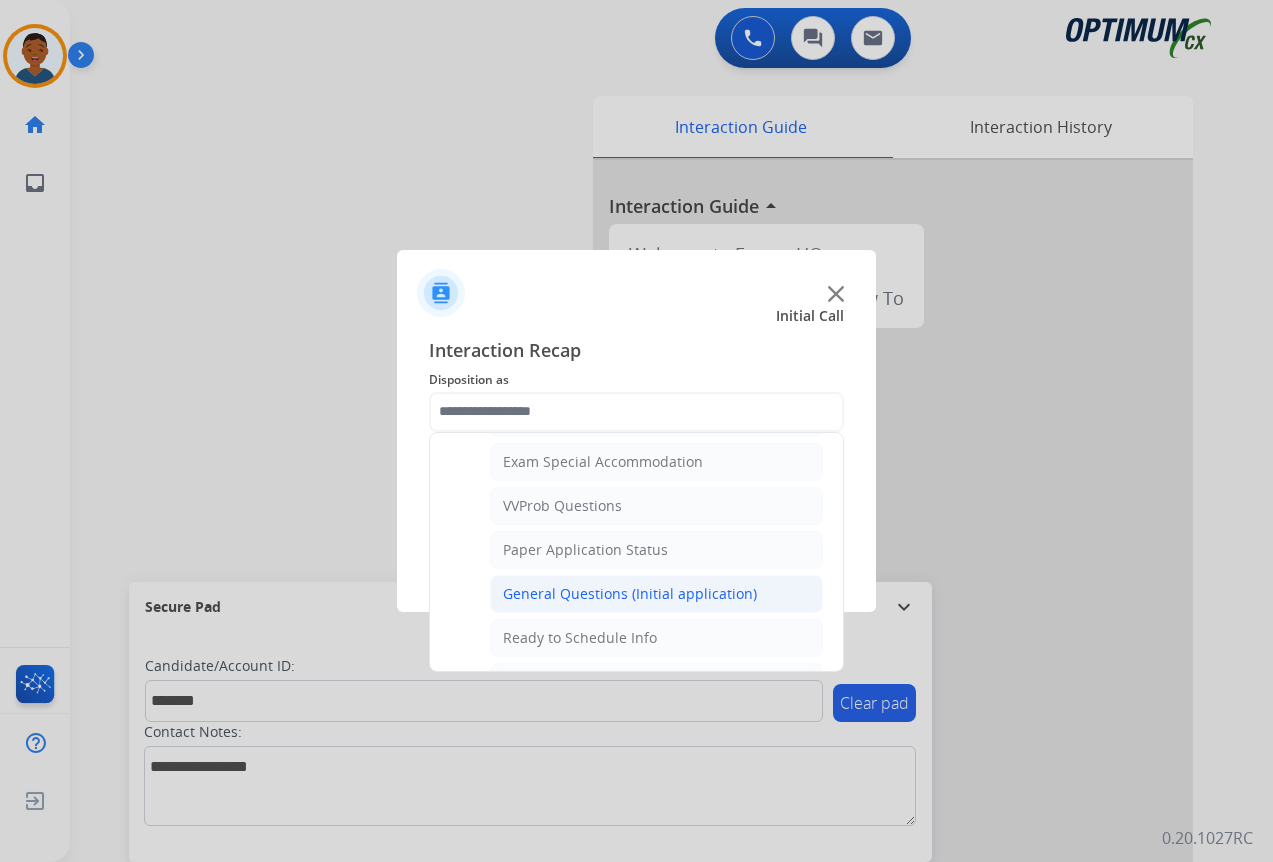 click on "General Questions (Initial application)" 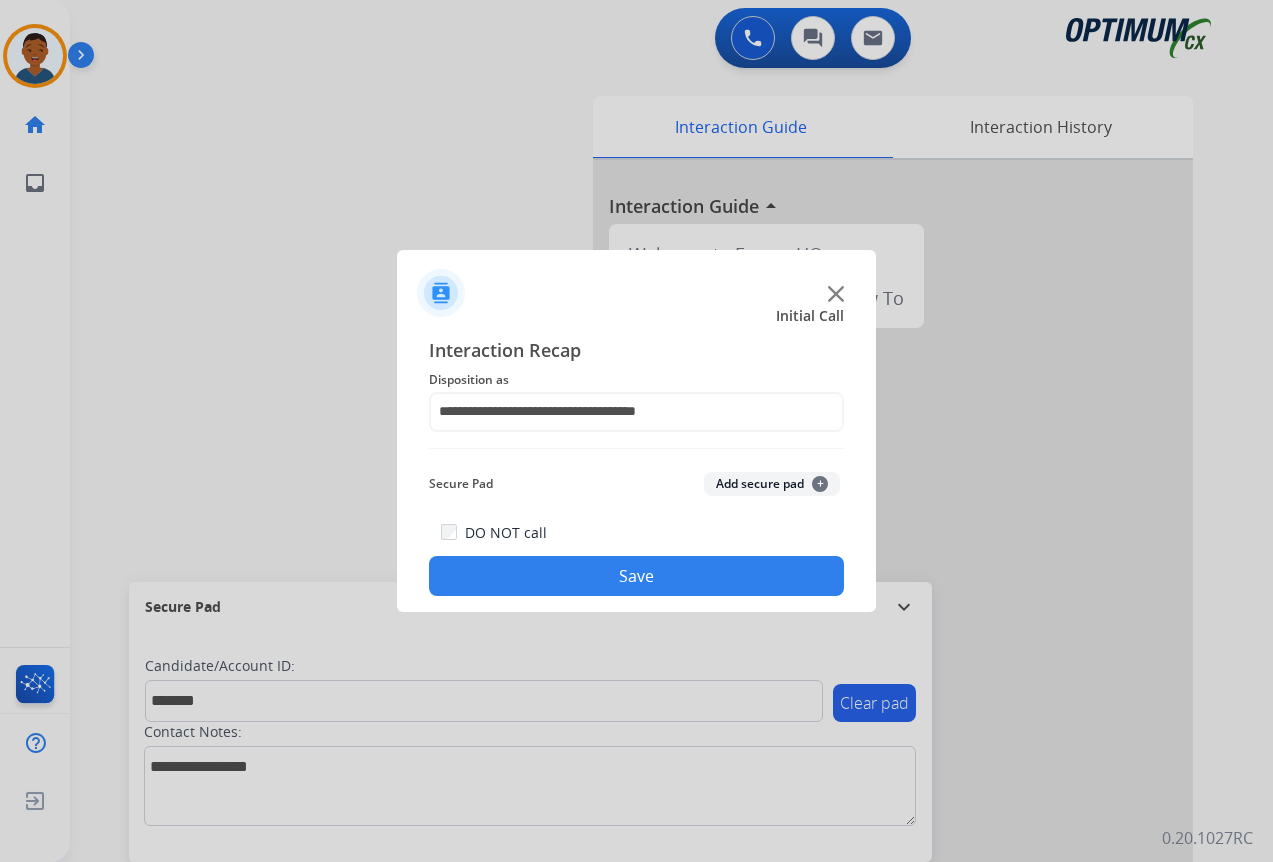 click on "Add secure pad  +" 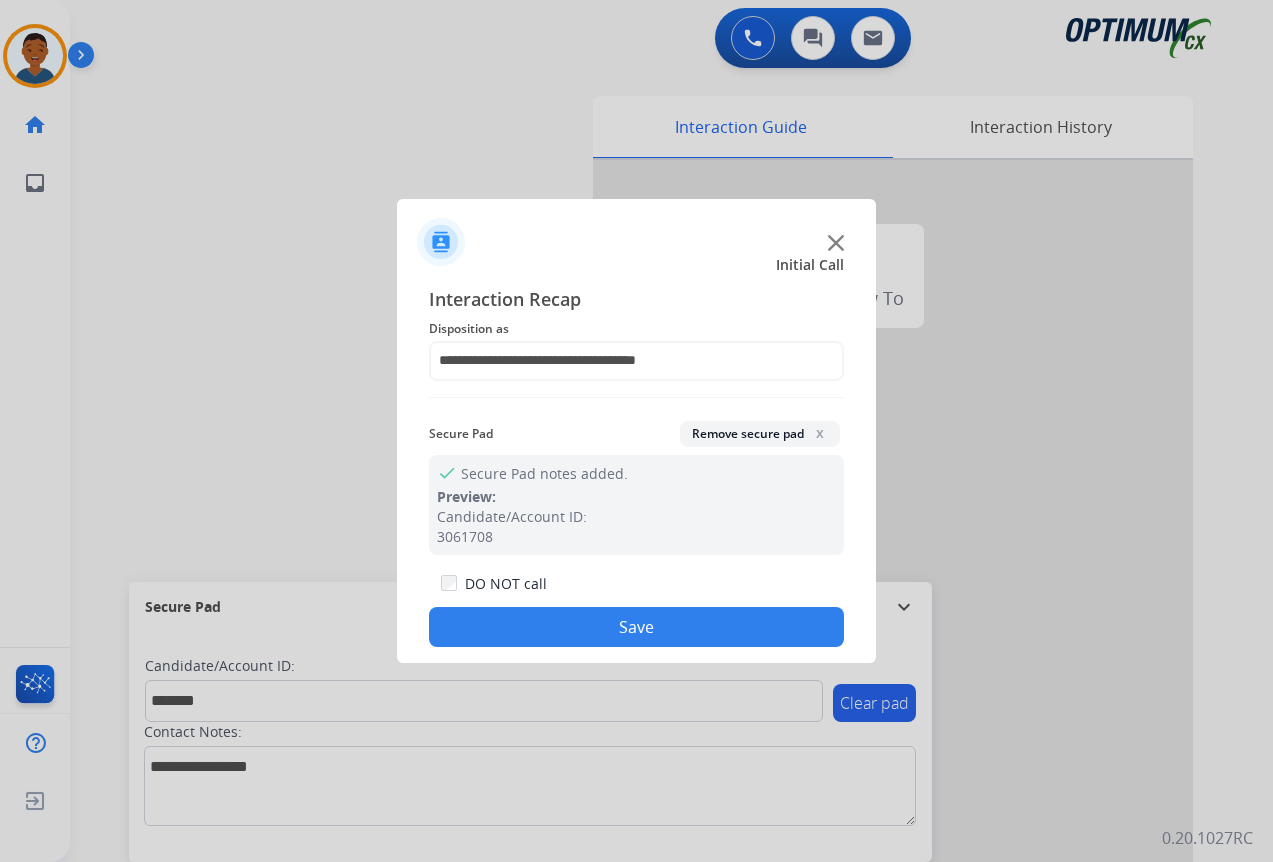 click on "Save" 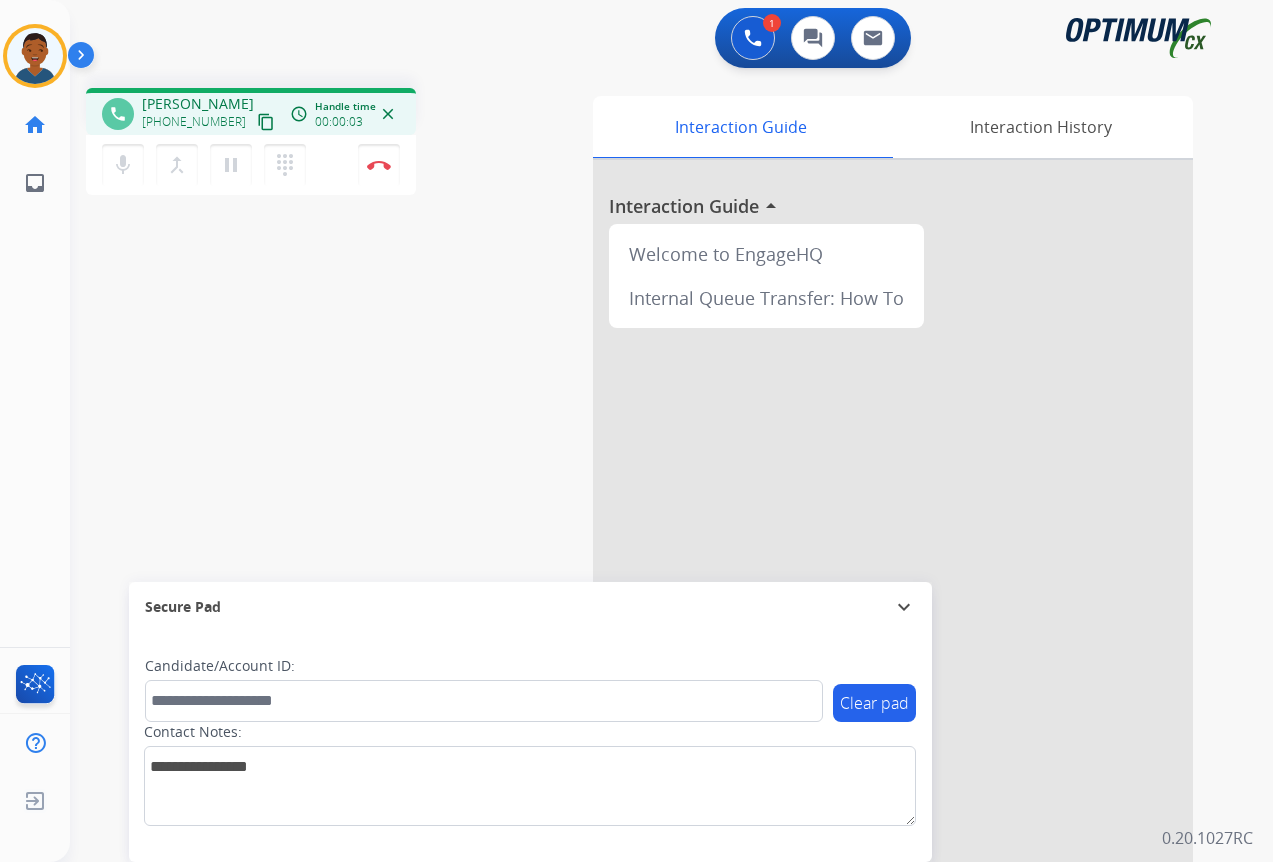 click on "content_copy" at bounding box center (266, 122) 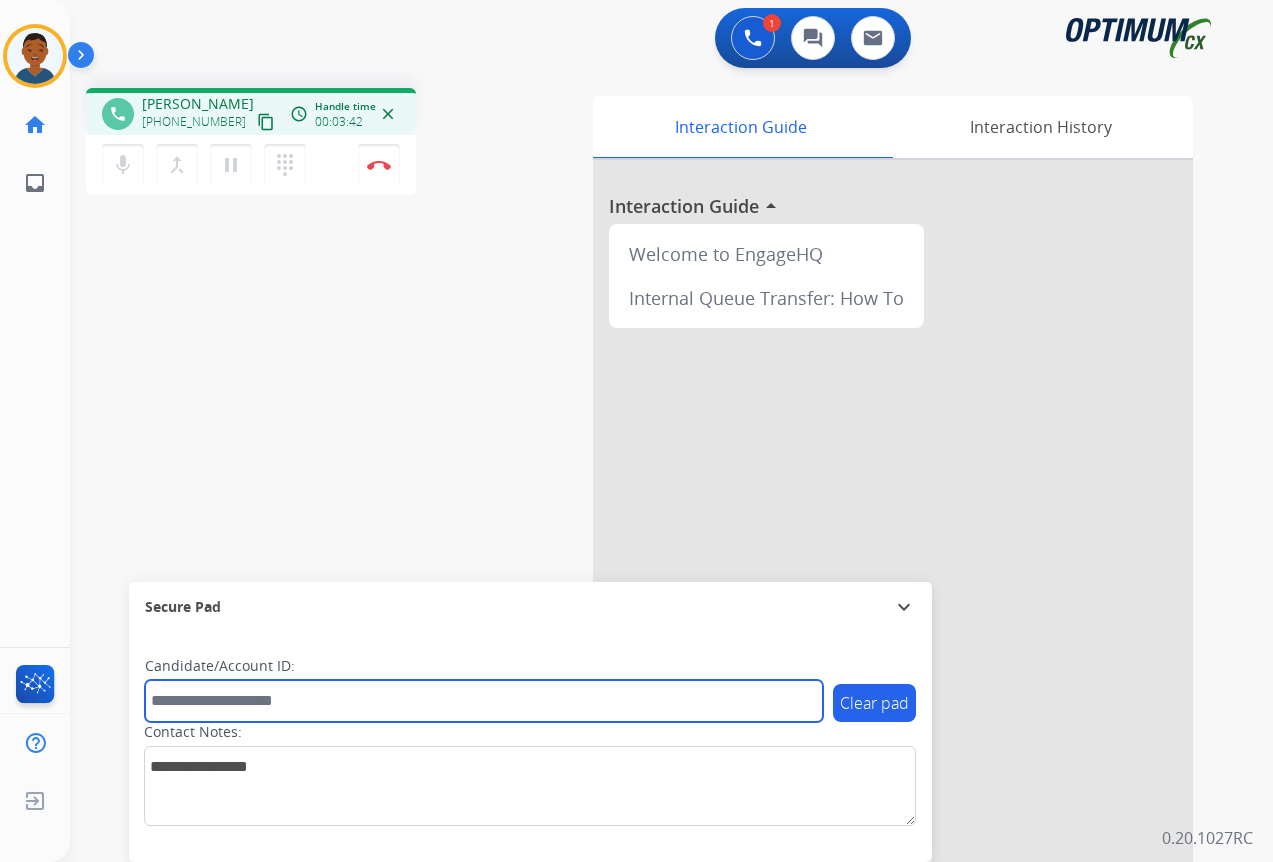click at bounding box center [484, 701] 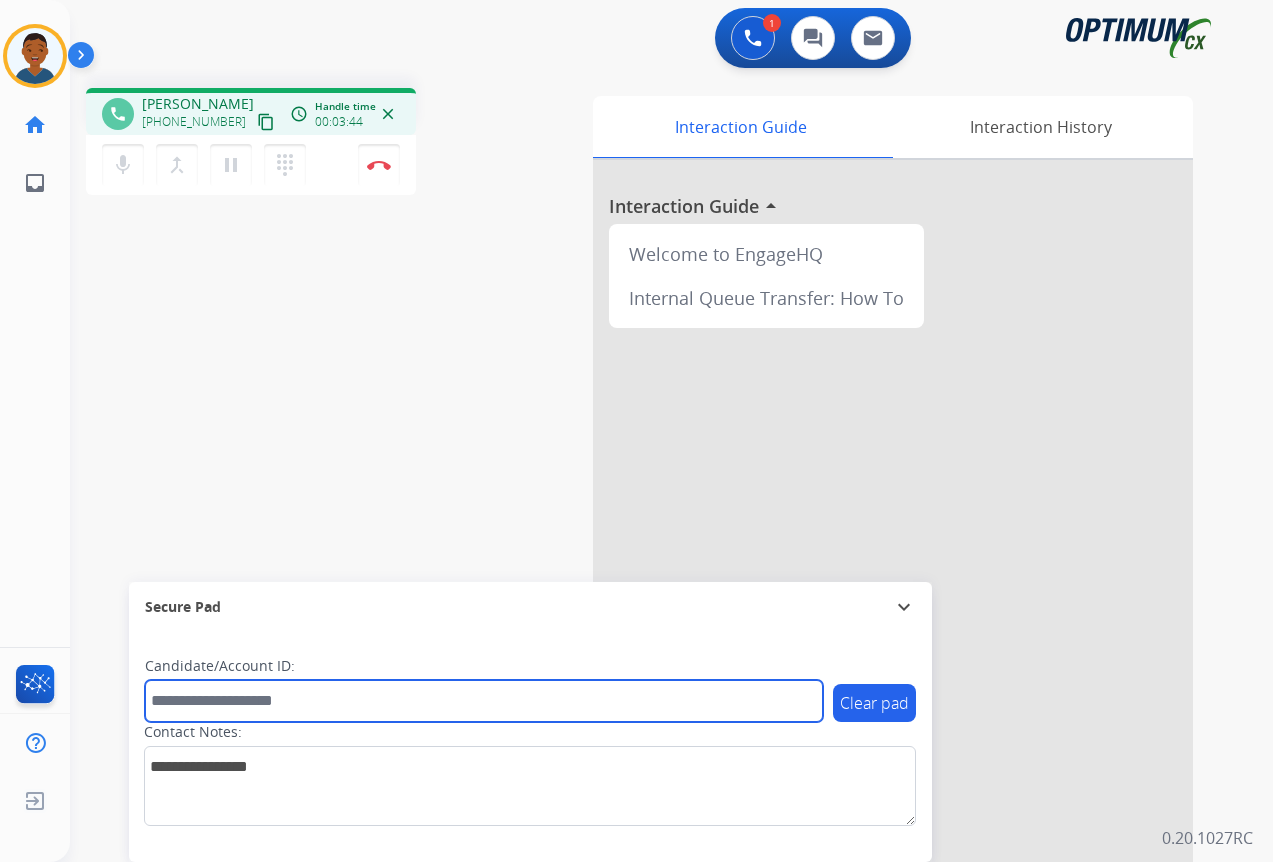 paste on "*******" 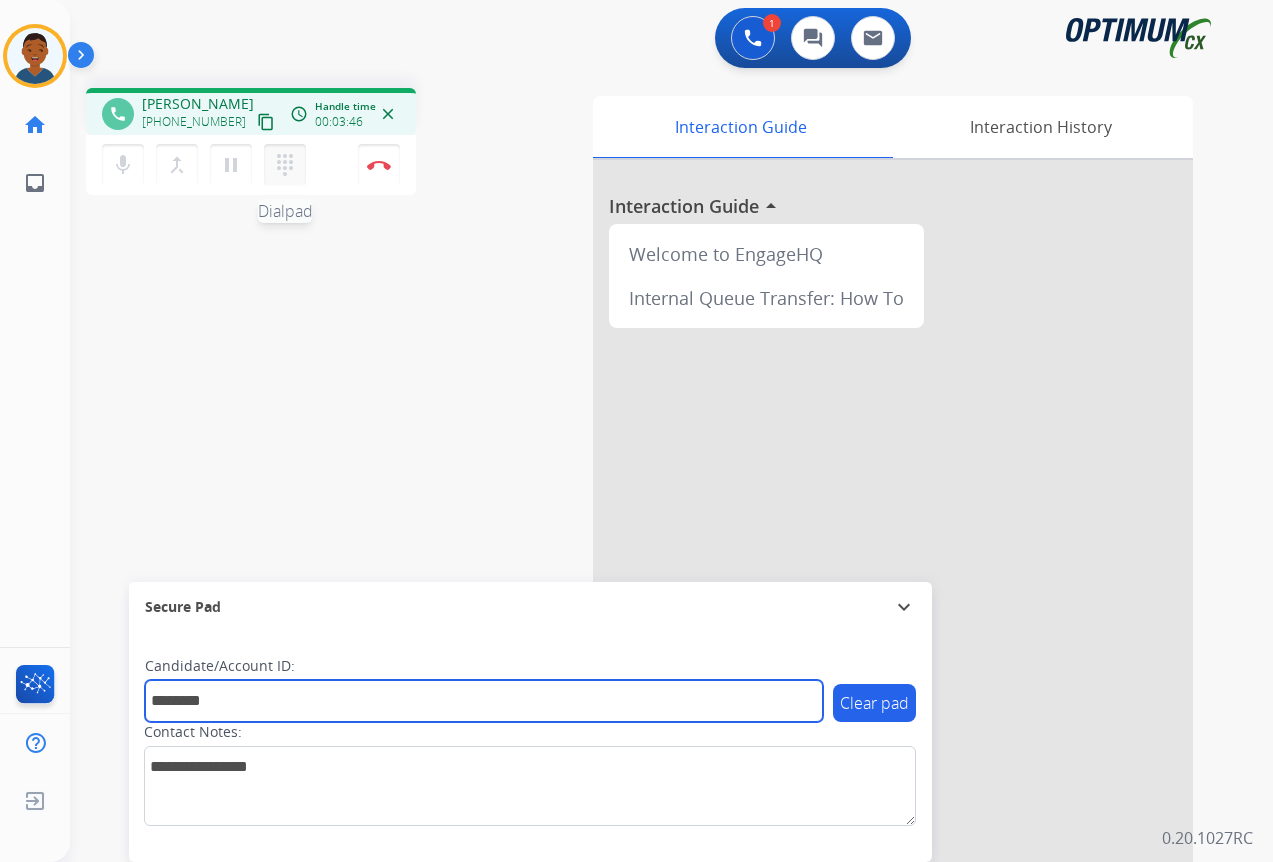 type on "*******" 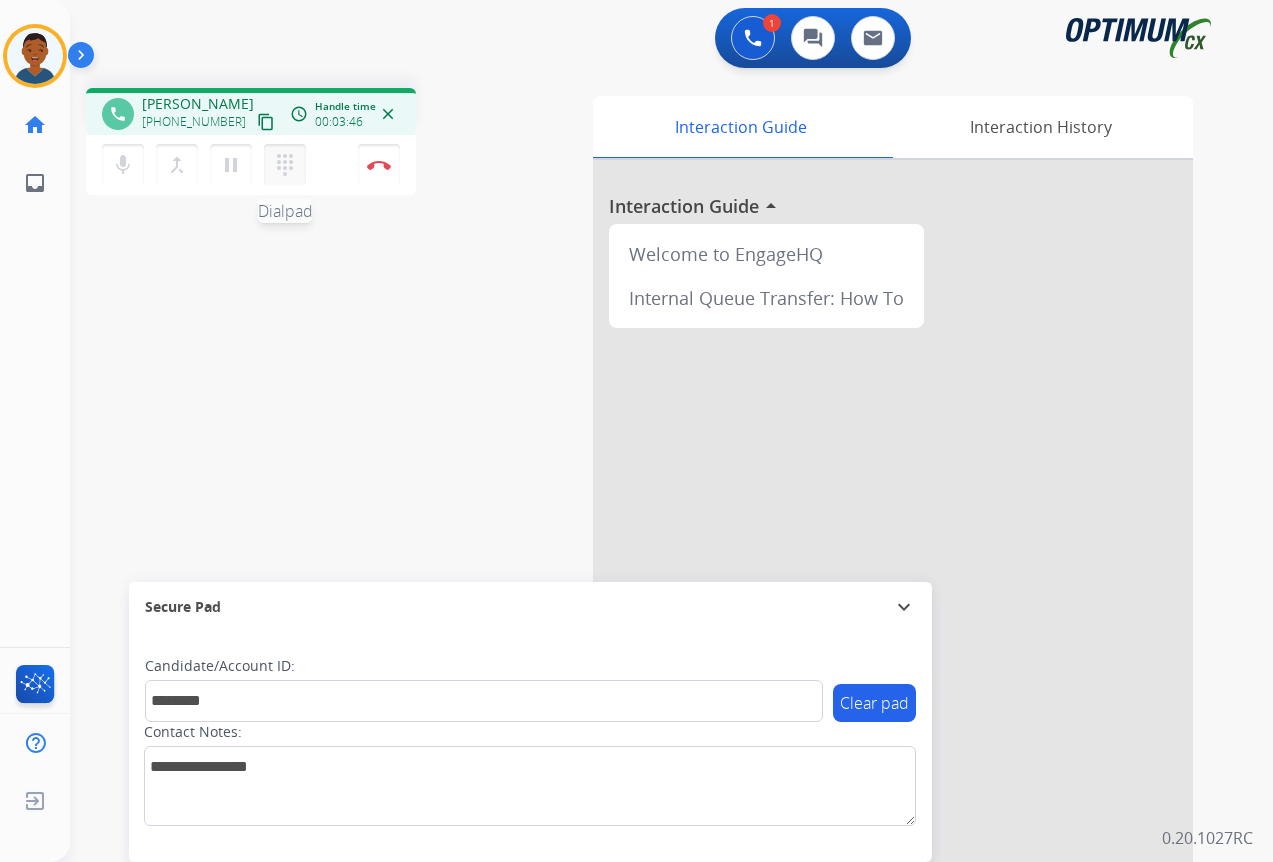 click on "dialpad" at bounding box center [285, 165] 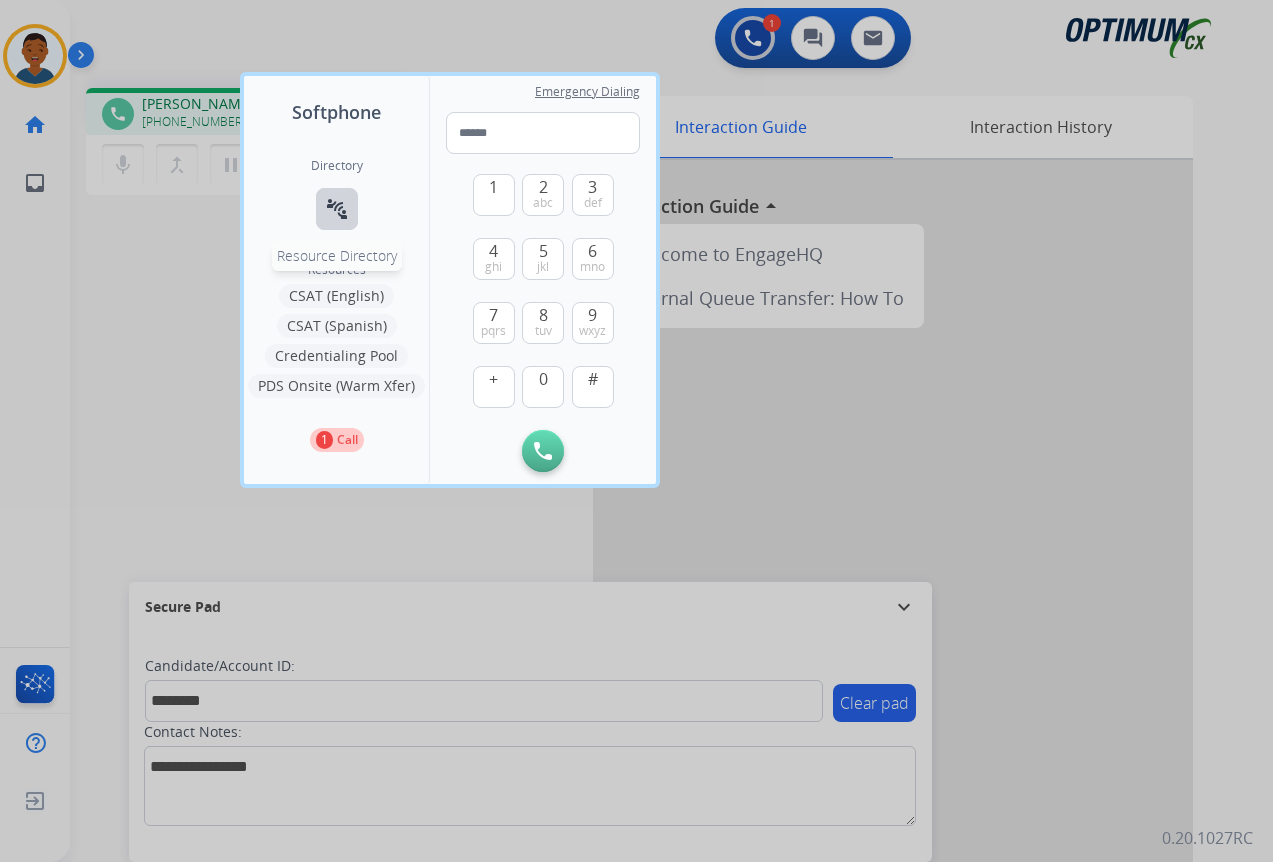click on "connect_without_contact" at bounding box center [337, 209] 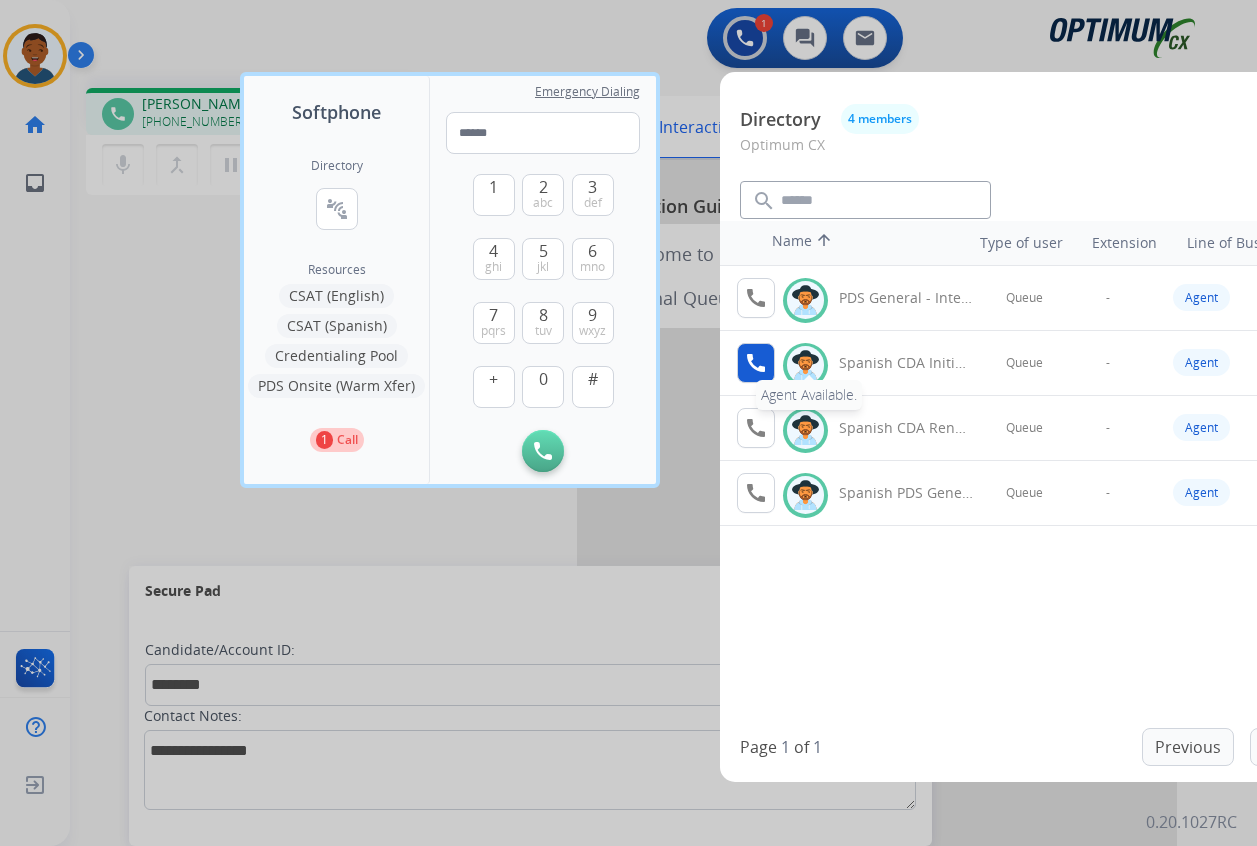 click on "call" at bounding box center [756, 363] 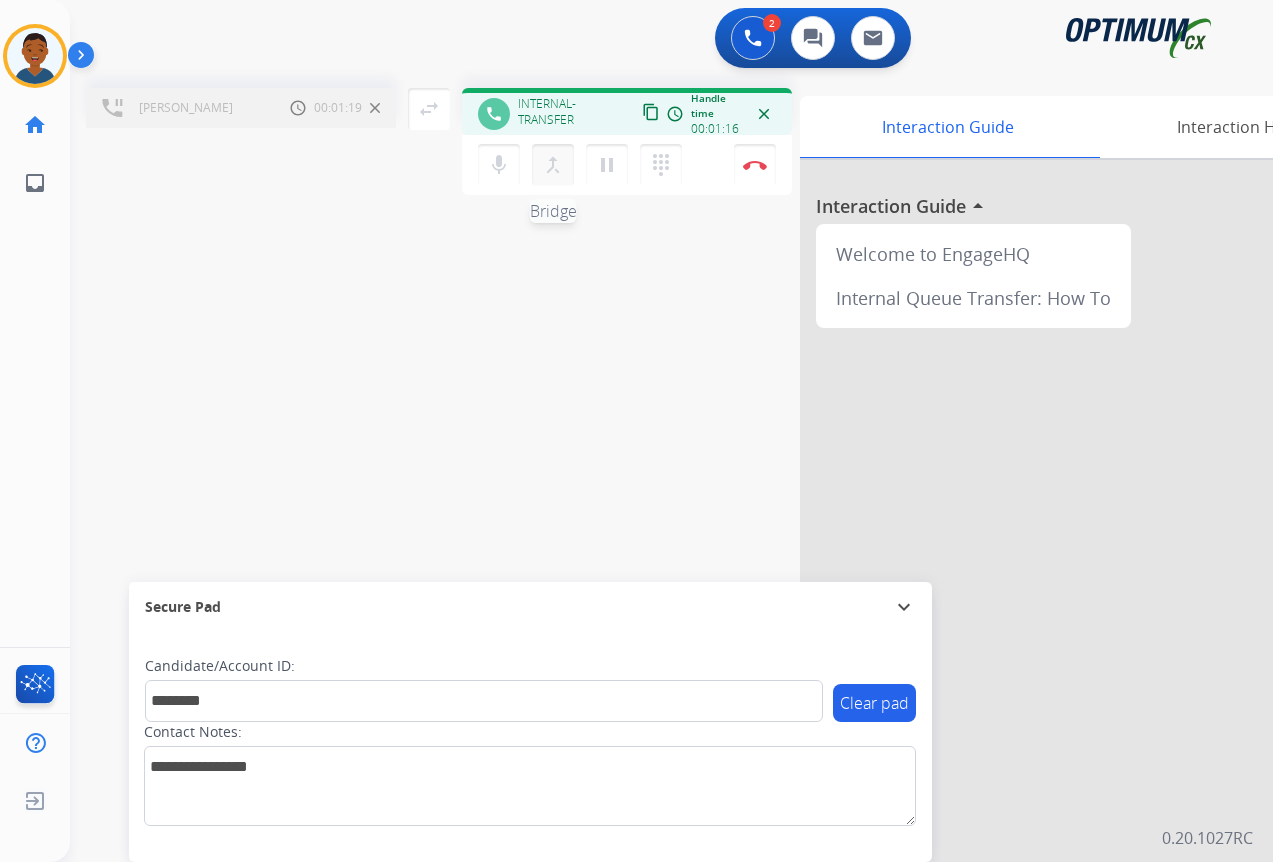 click on "merge_type" at bounding box center [553, 165] 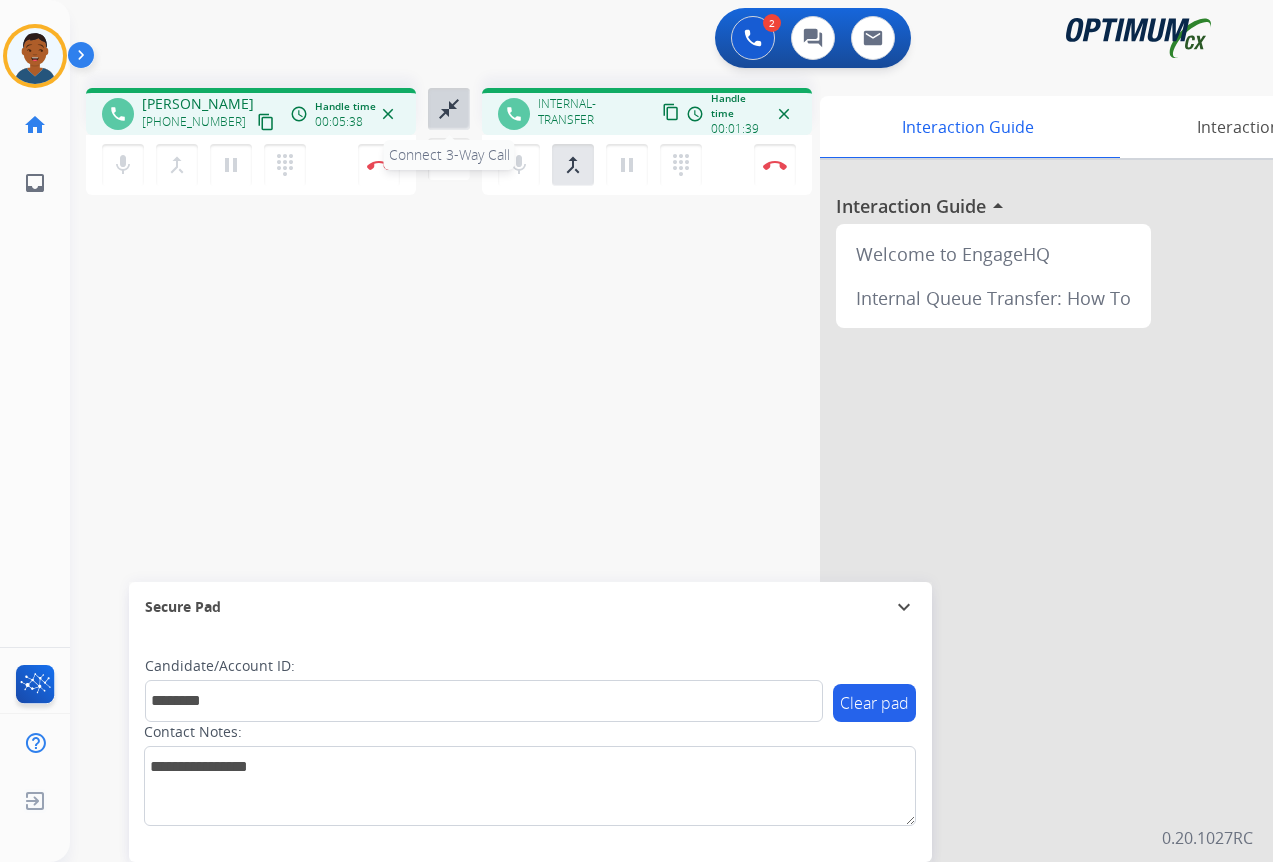 click on "close_fullscreen" at bounding box center [449, 109] 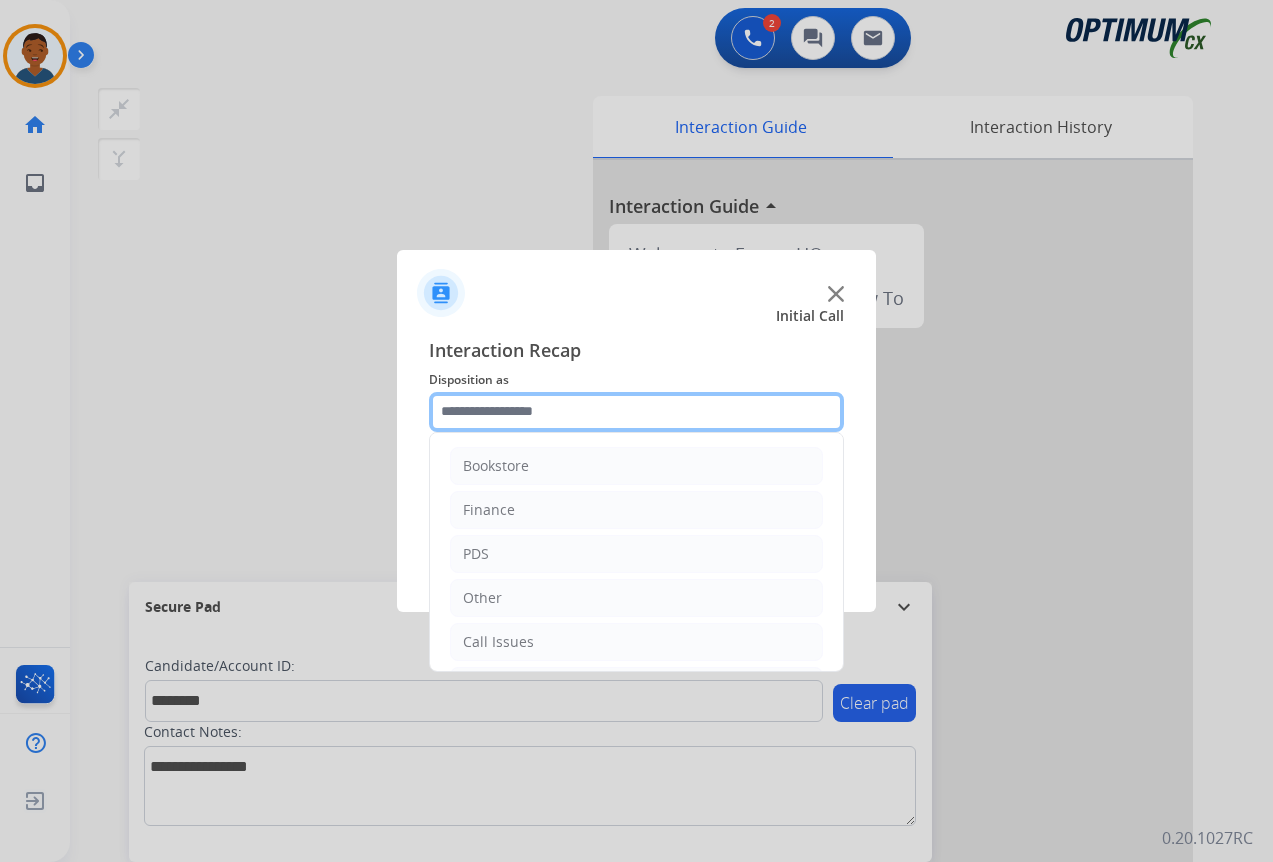 click 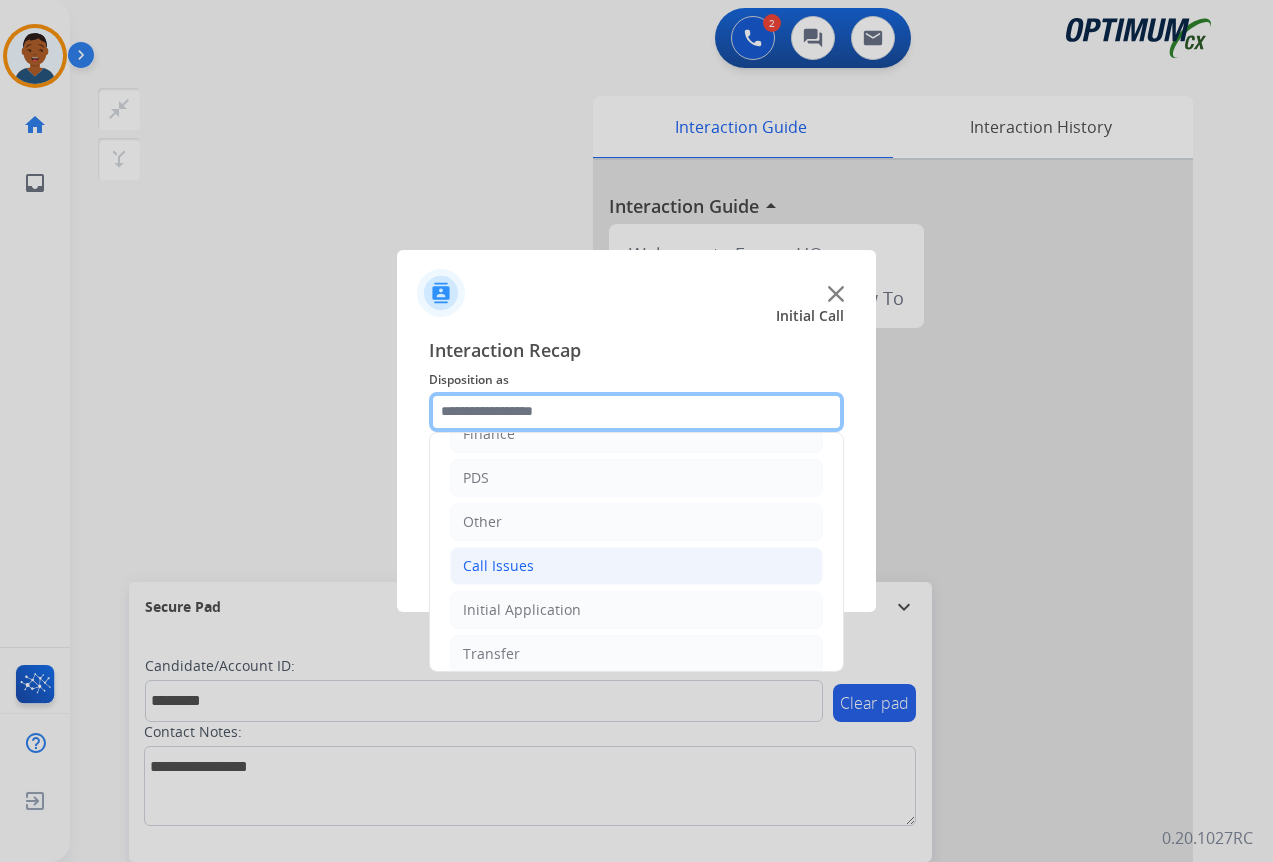 scroll, scrollTop: 136, scrollLeft: 0, axis: vertical 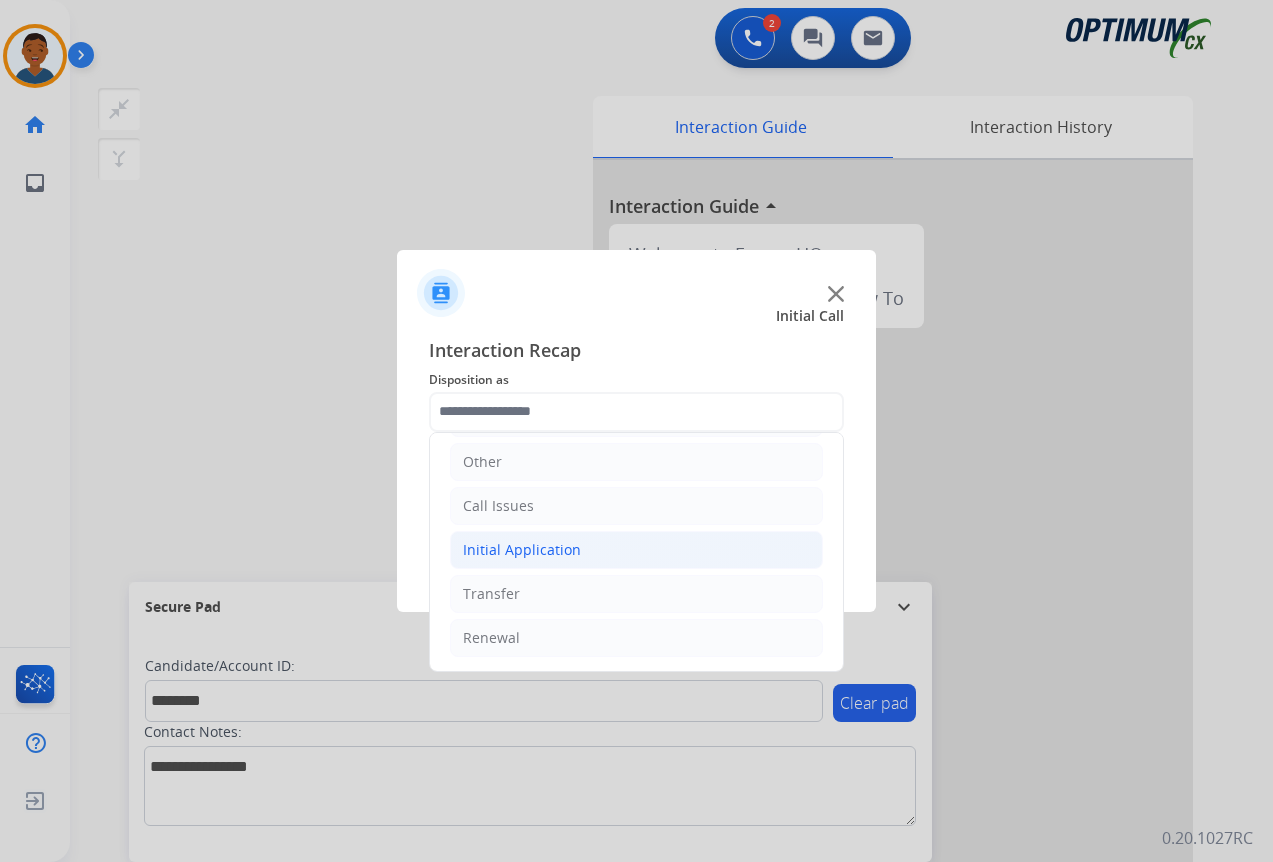 click on "Initial Application" 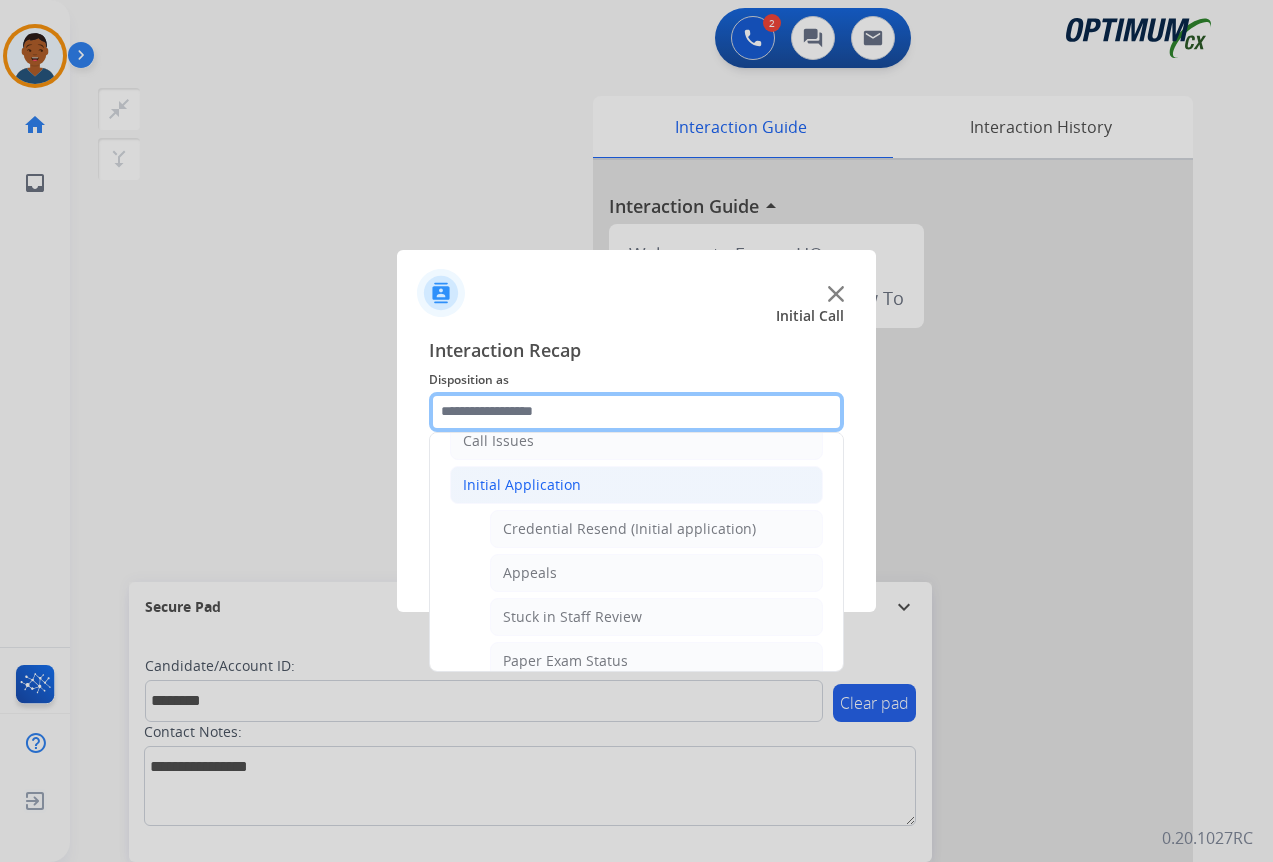 scroll, scrollTop: 236, scrollLeft: 0, axis: vertical 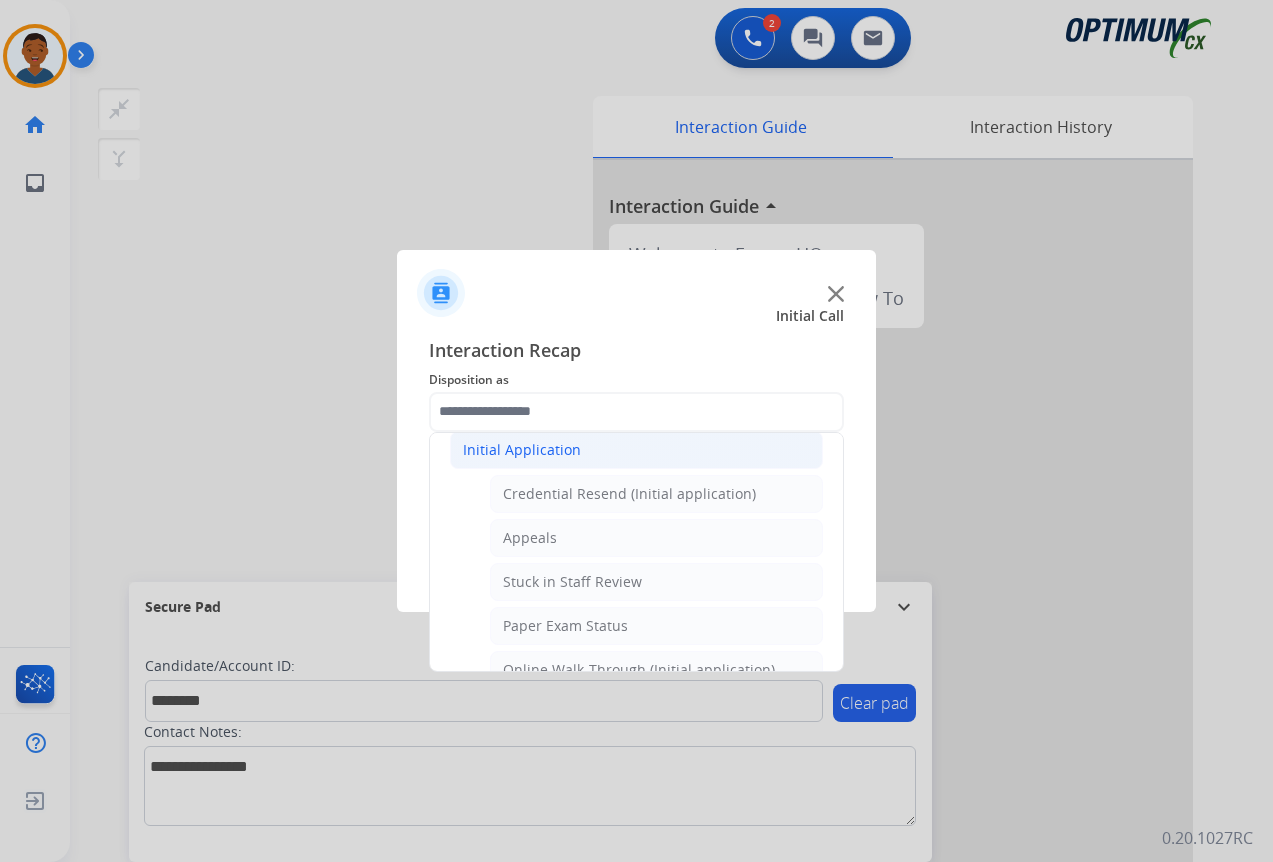 click on "Initial Application" 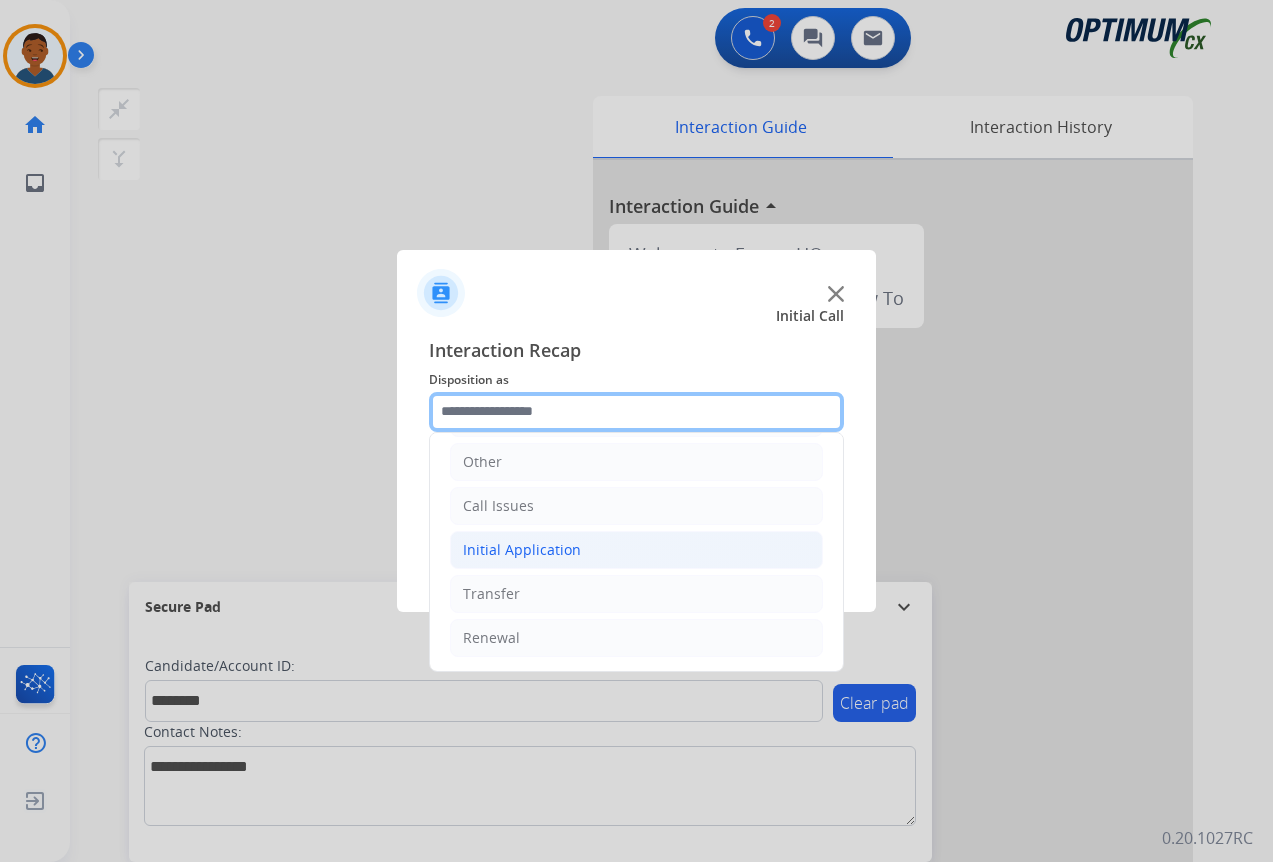 scroll, scrollTop: 136, scrollLeft: 0, axis: vertical 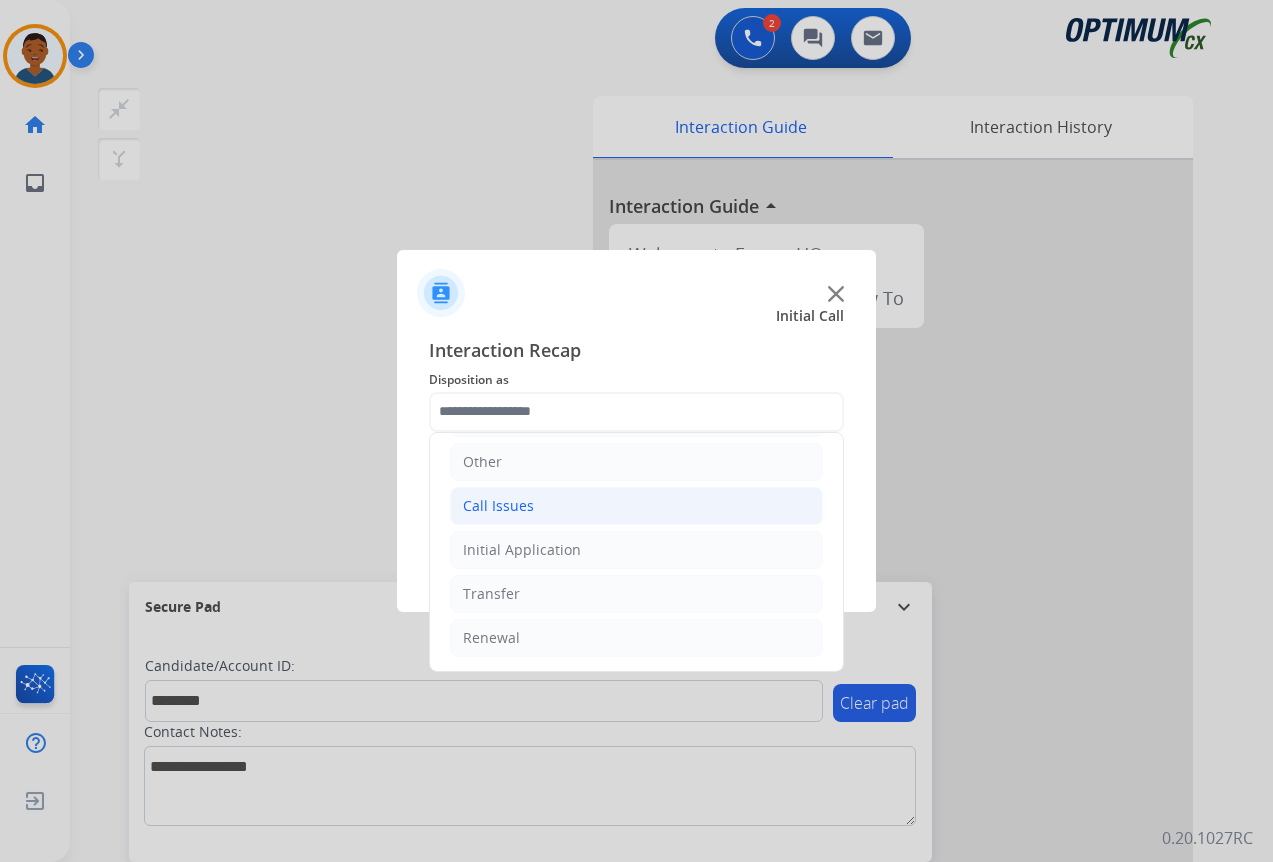 click on "Call Issues" 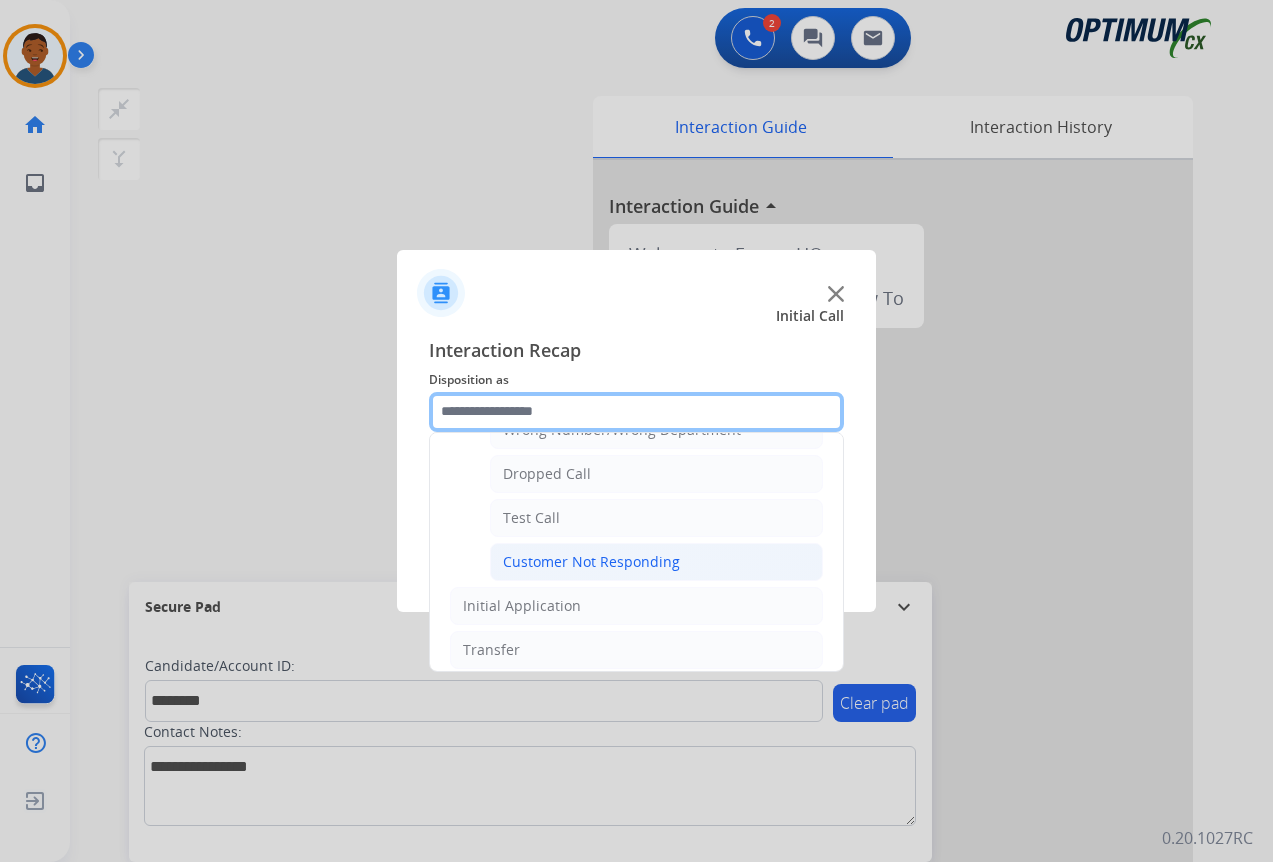 scroll, scrollTop: 256, scrollLeft: 0, axis: vertical 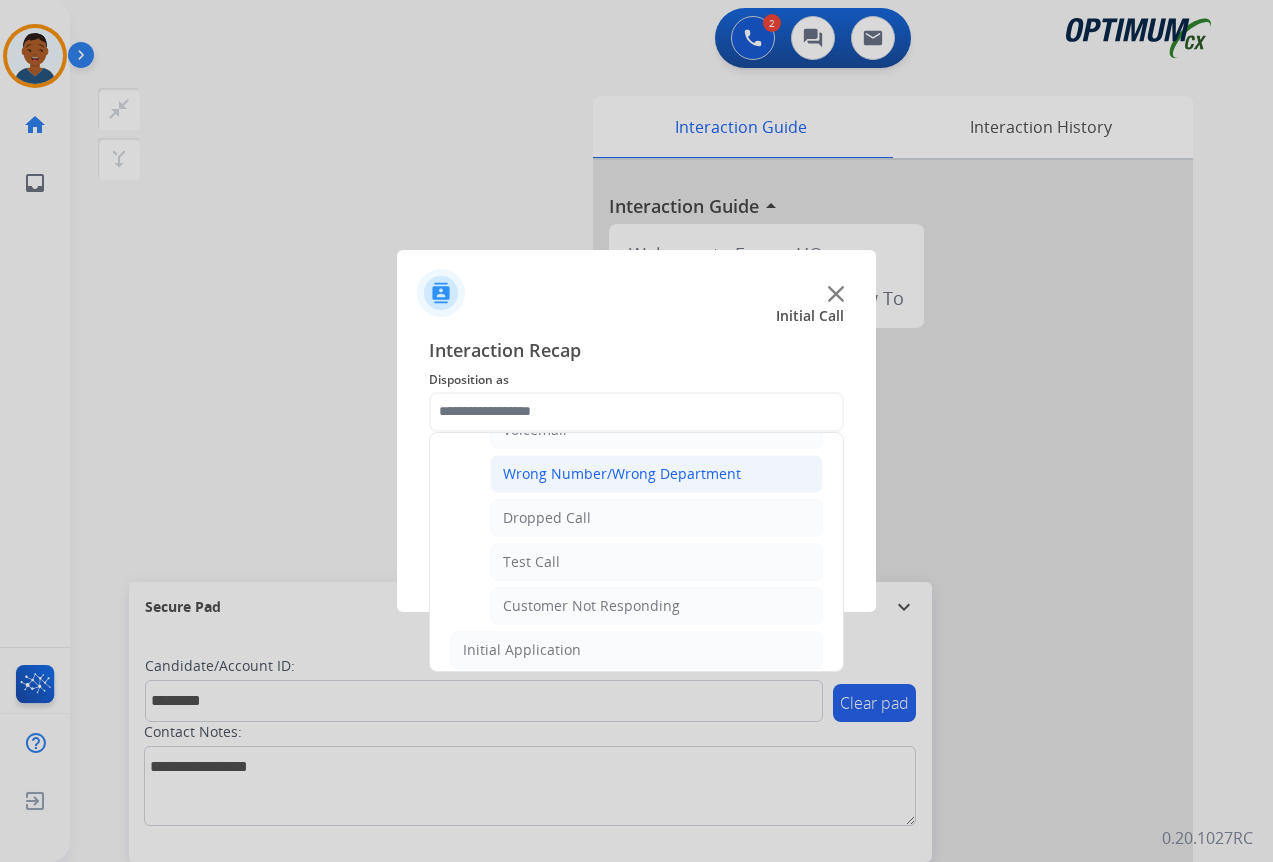 click on "Wrong Number/Wrong Department" 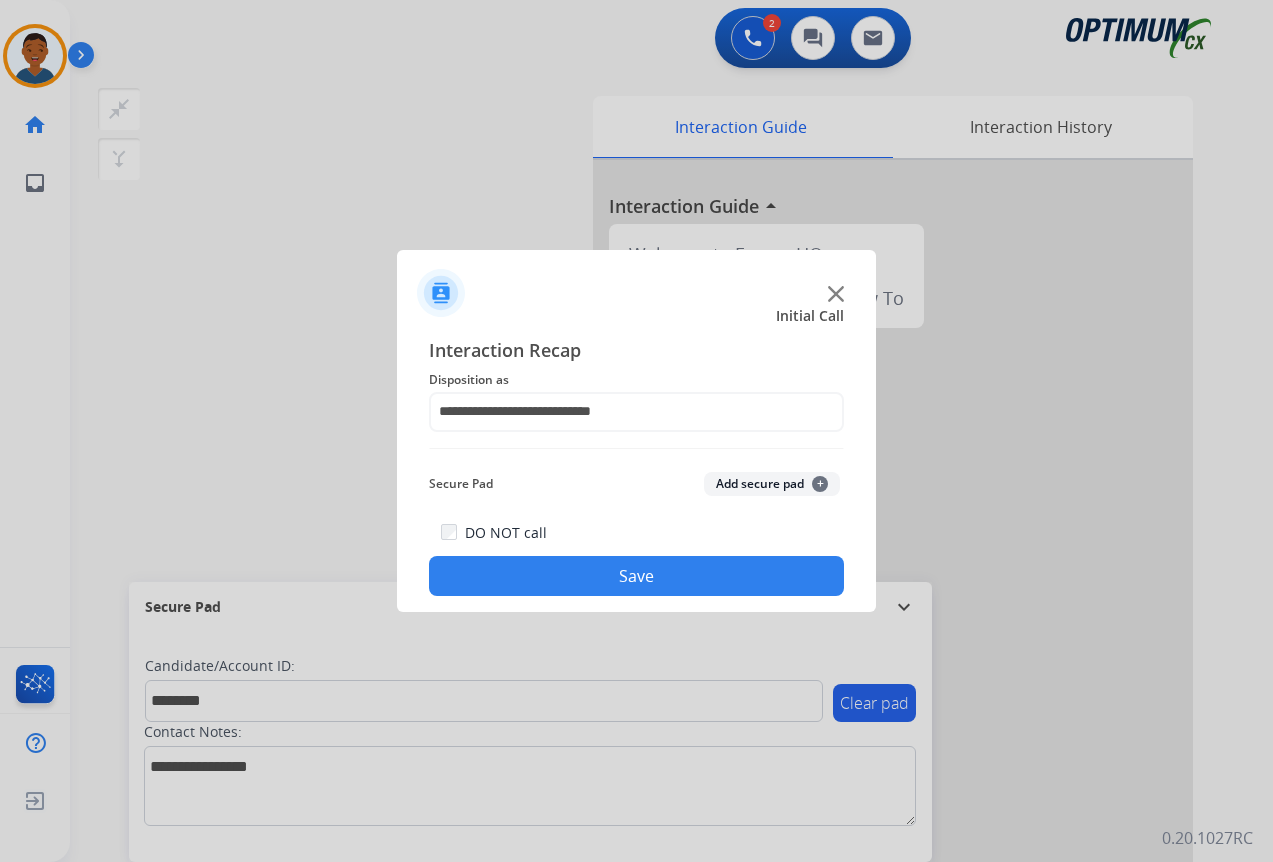 click on "Add secure pad  +" 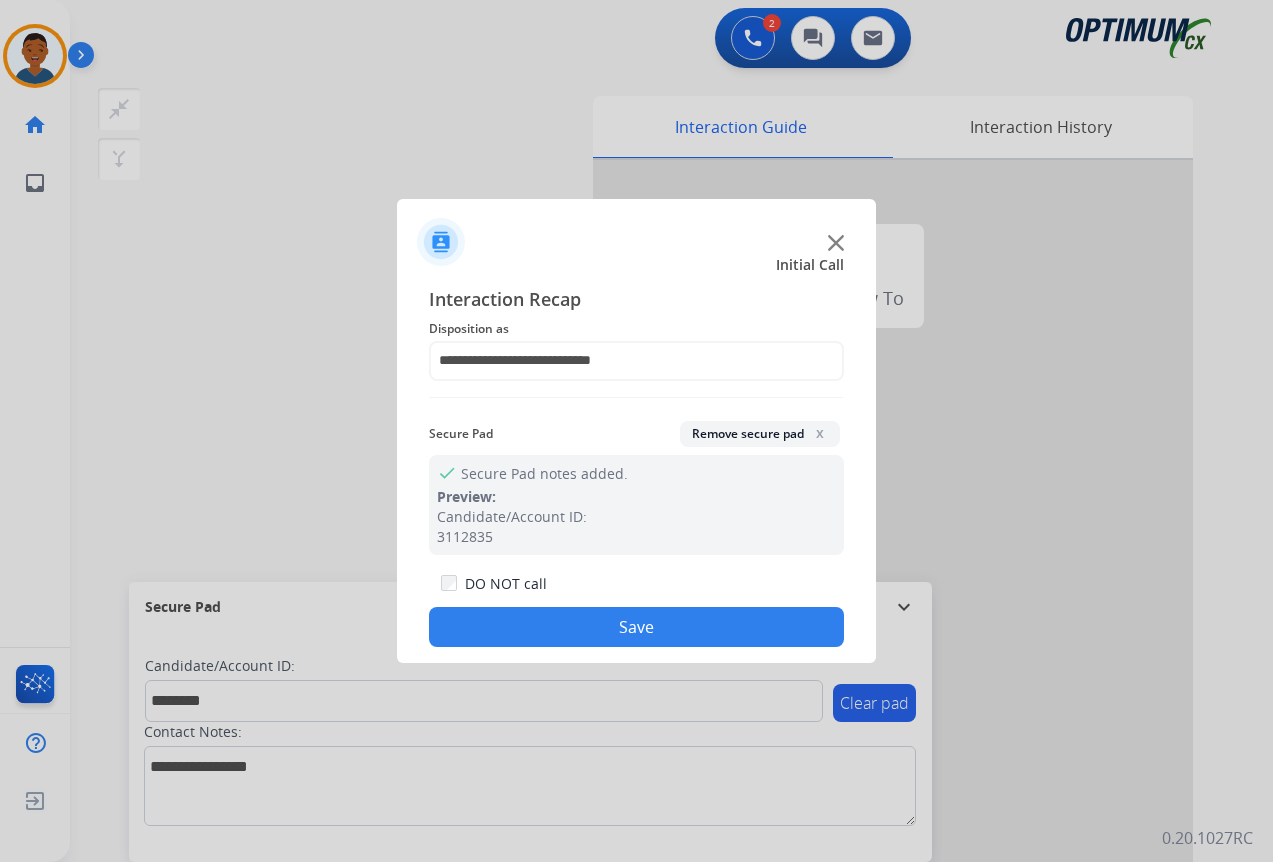click on "Save" 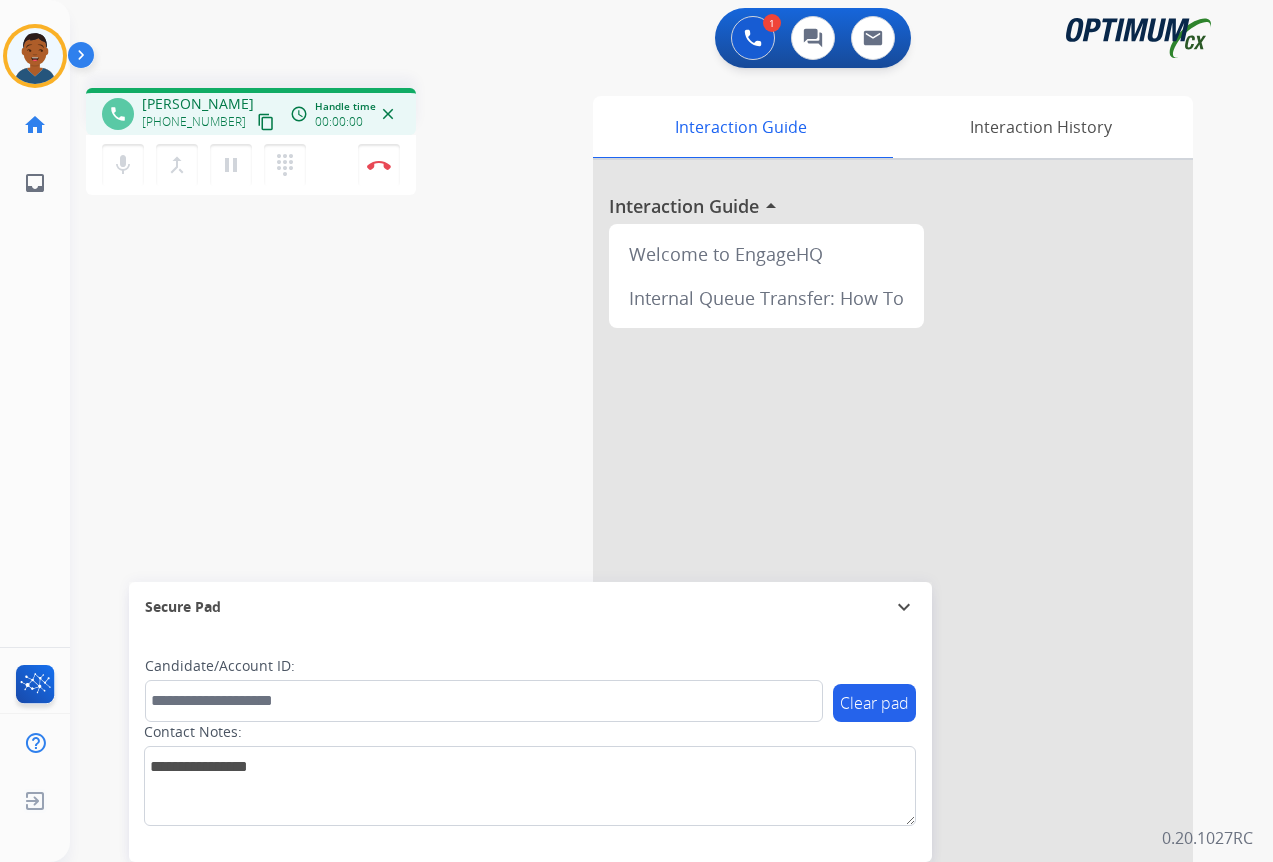 click on "content_copy" at bounding box center (266, 122) 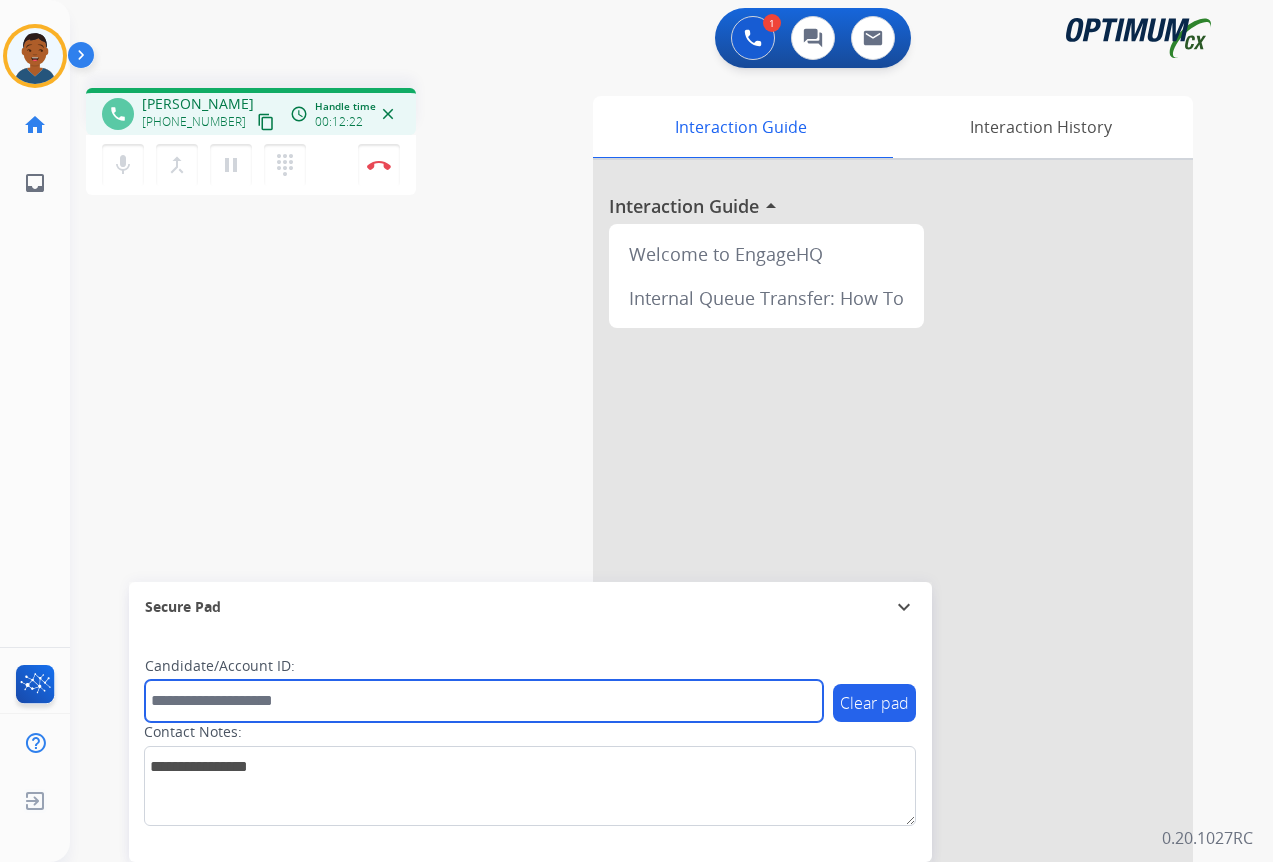 click at bounding box center [484, 701] 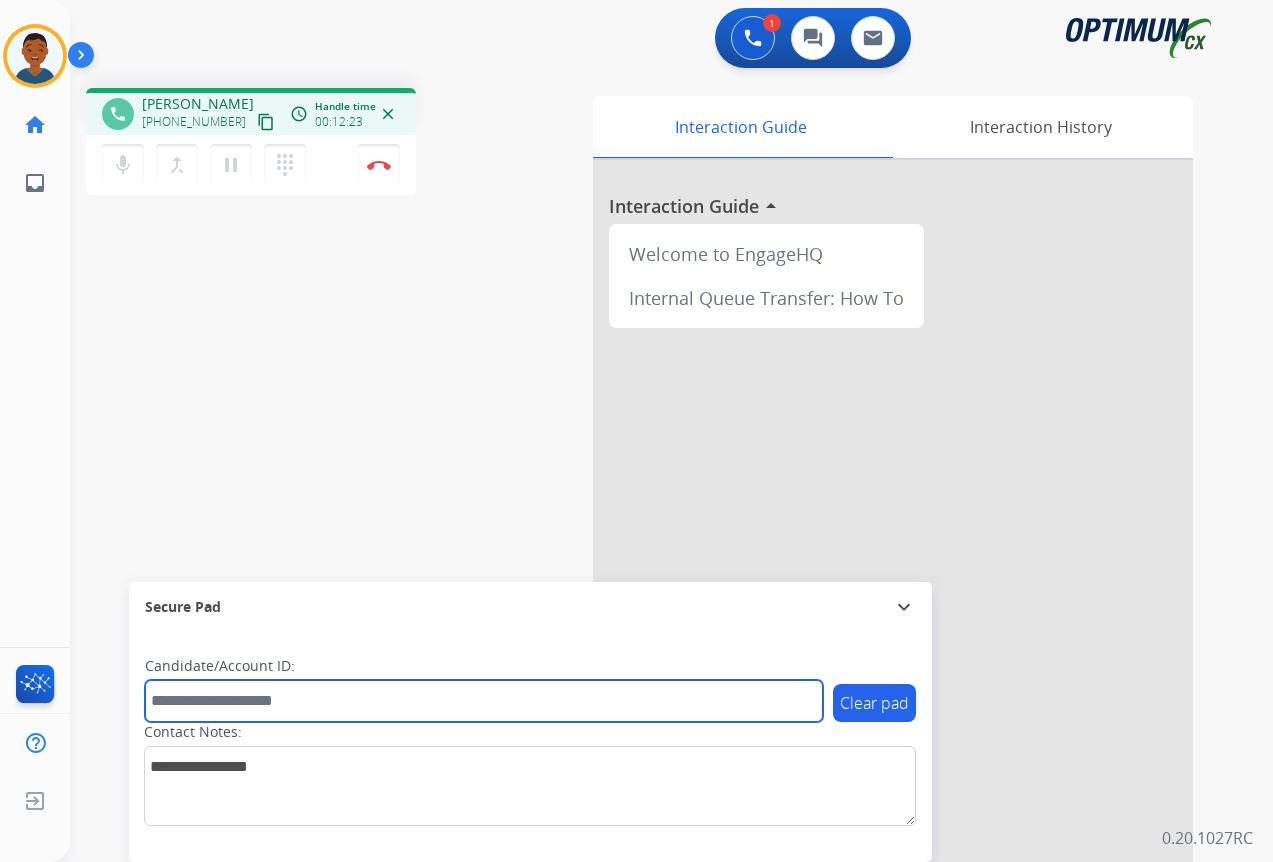 paste on "*******" 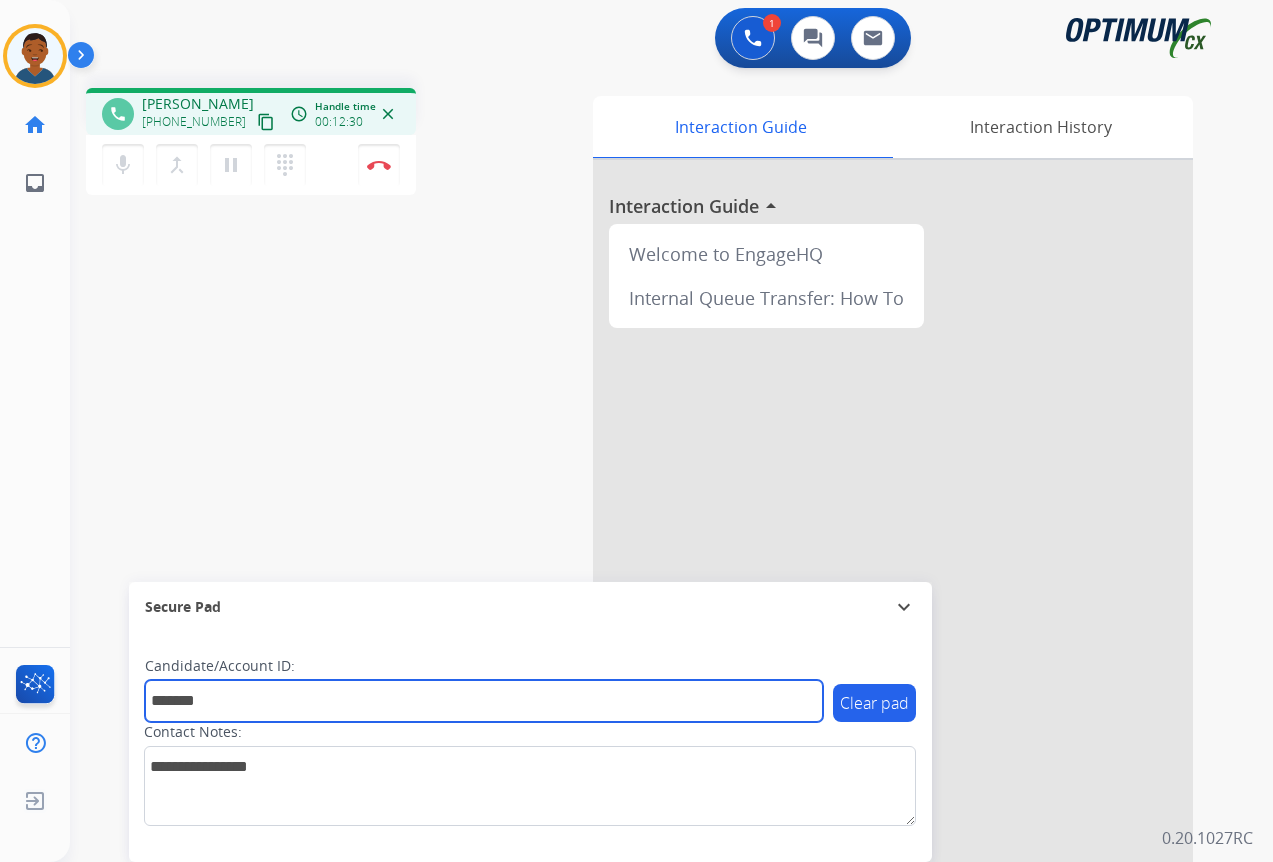 type on "*******" 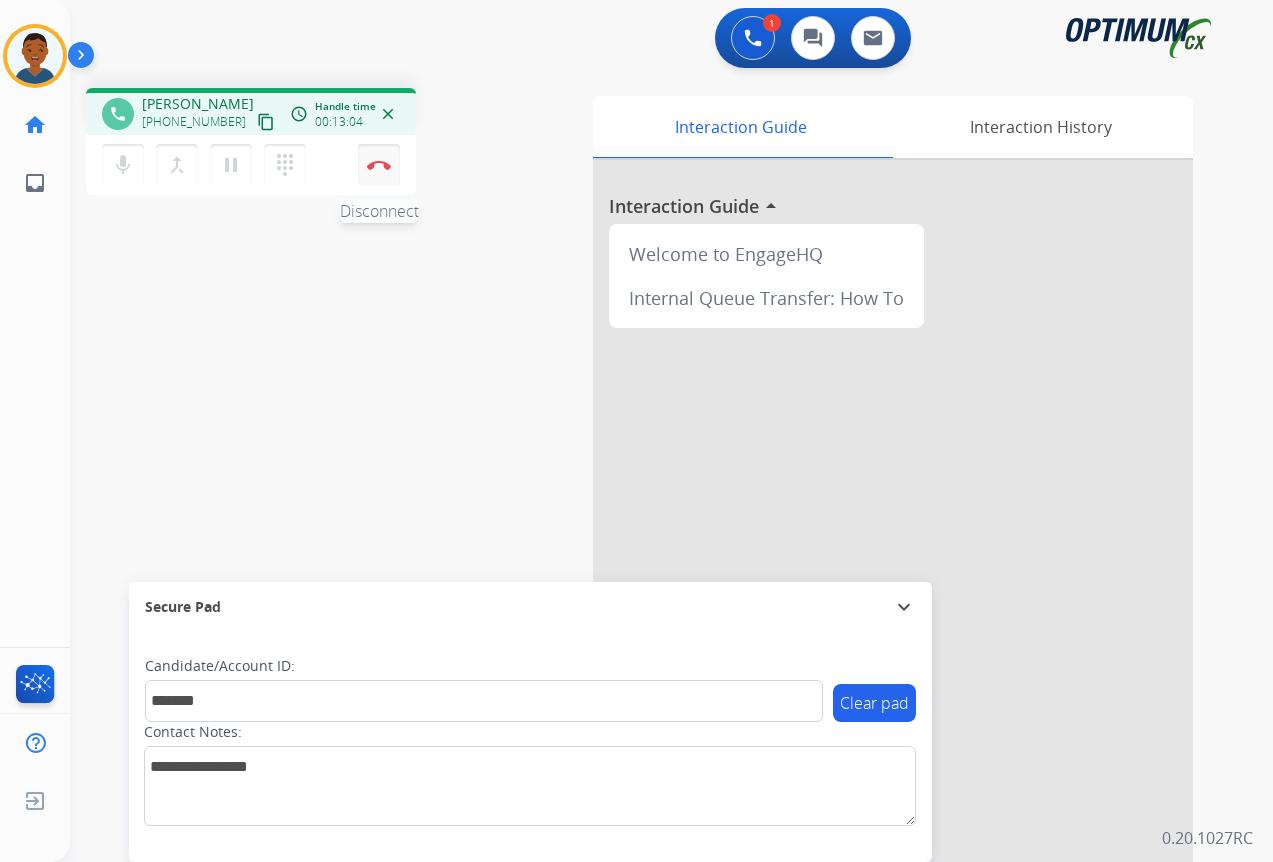 click on "Disconnect" at bounding box center (379, 165) 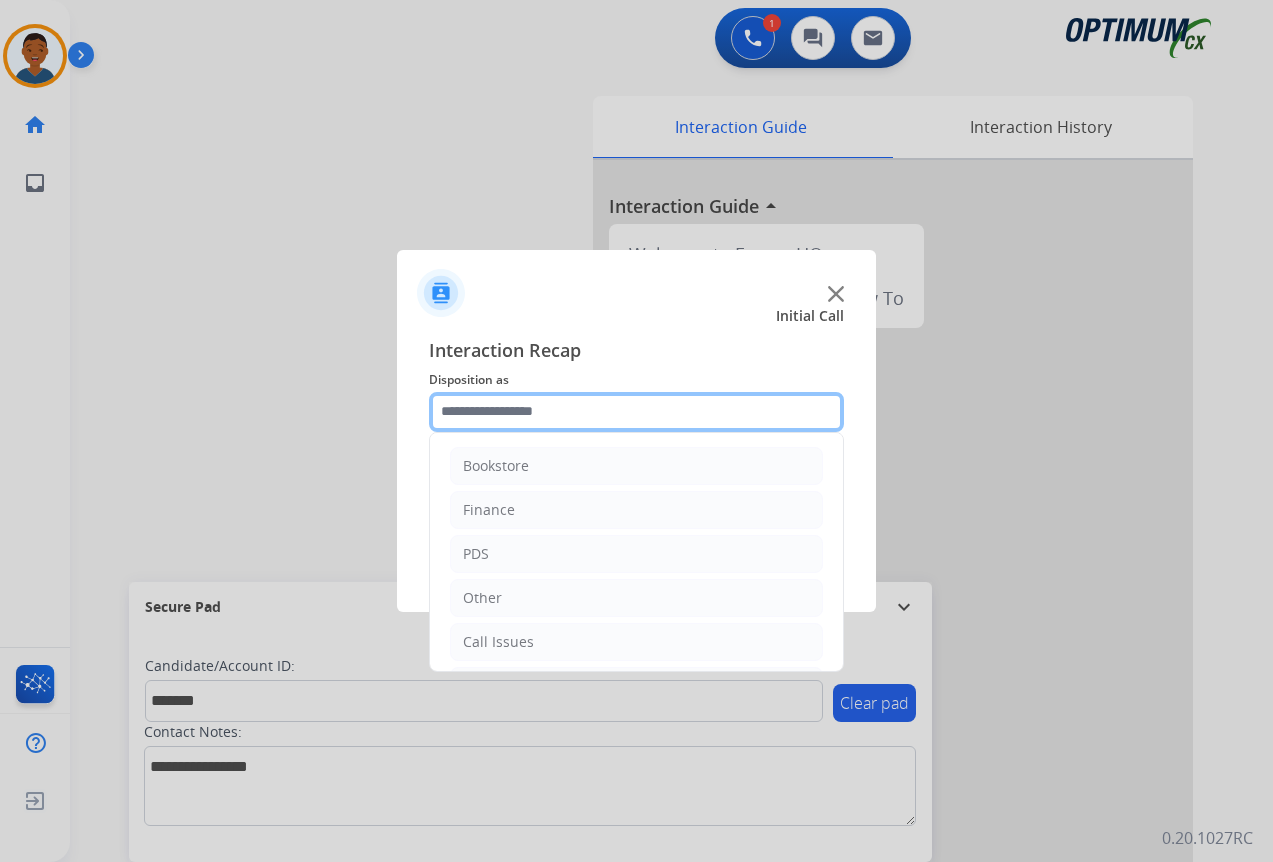click 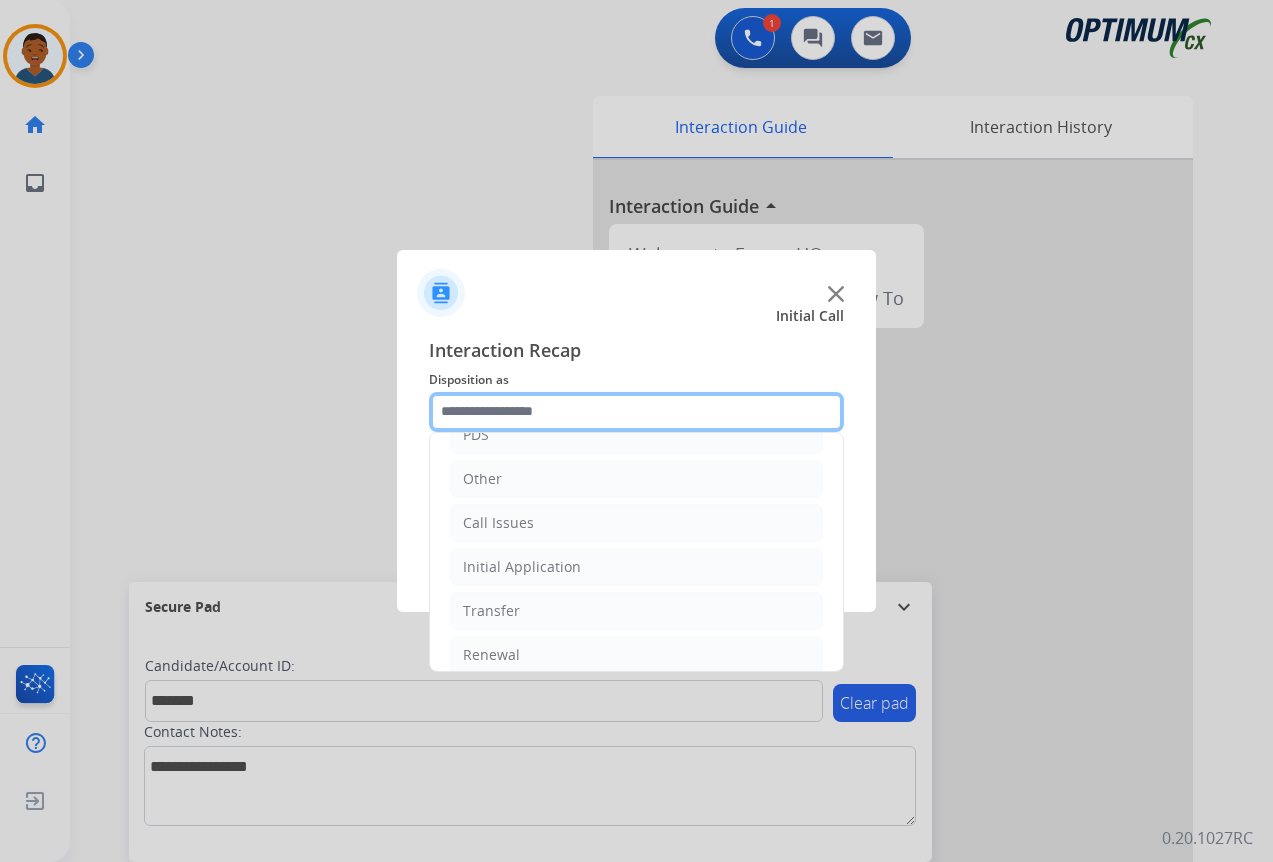 scroll, scrollTop: 136, scrollLeft: 0, axis: vertical 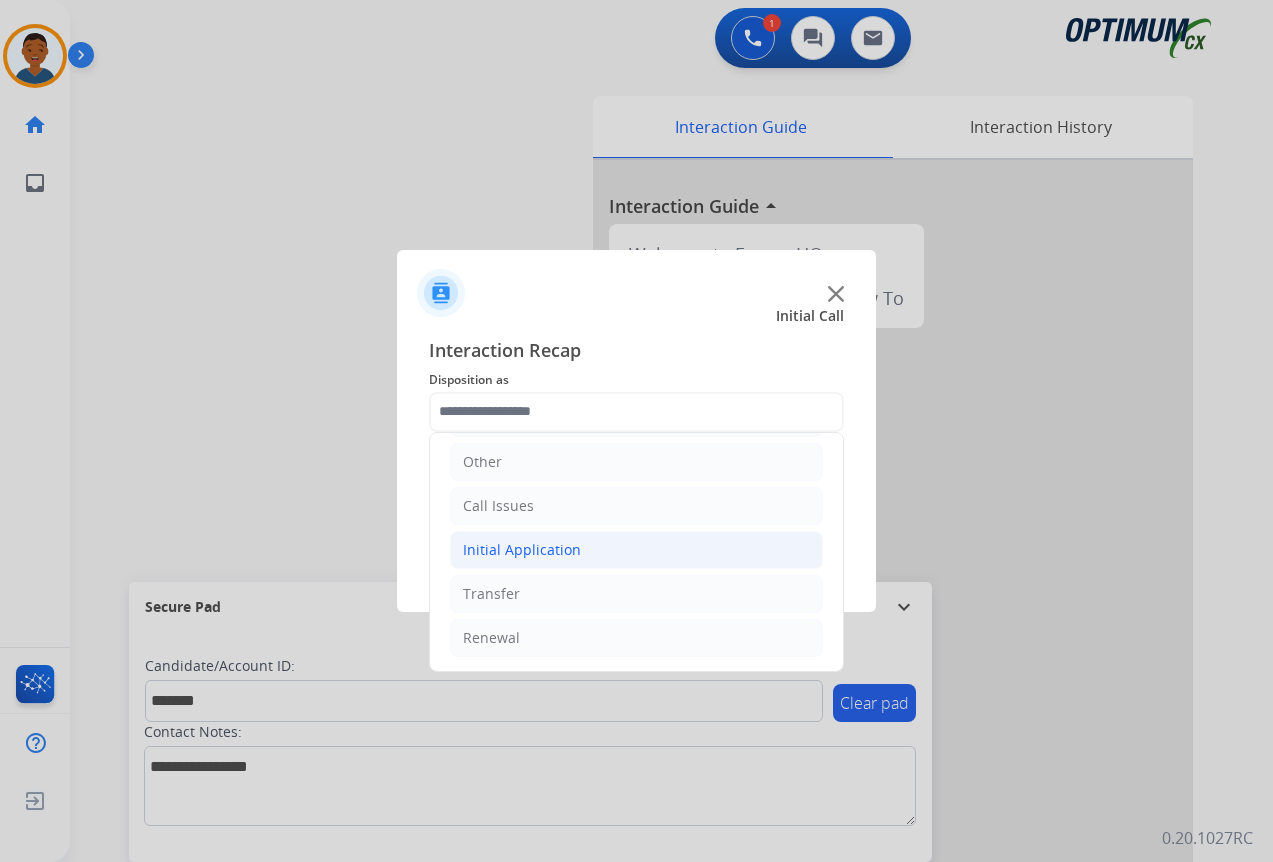click on "Initial Application" 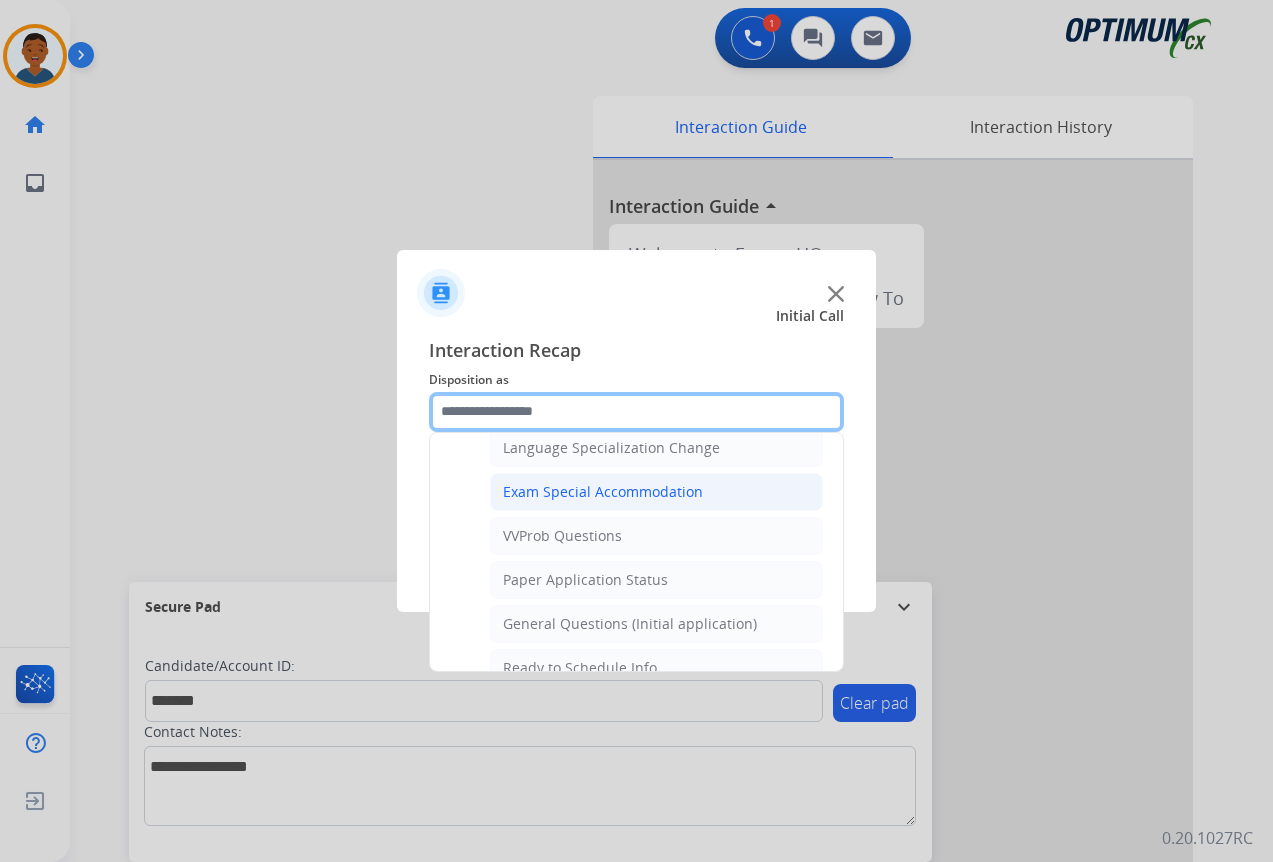 scroll, scrollTop: 1036, scrollLeft: 0, axis: vertical 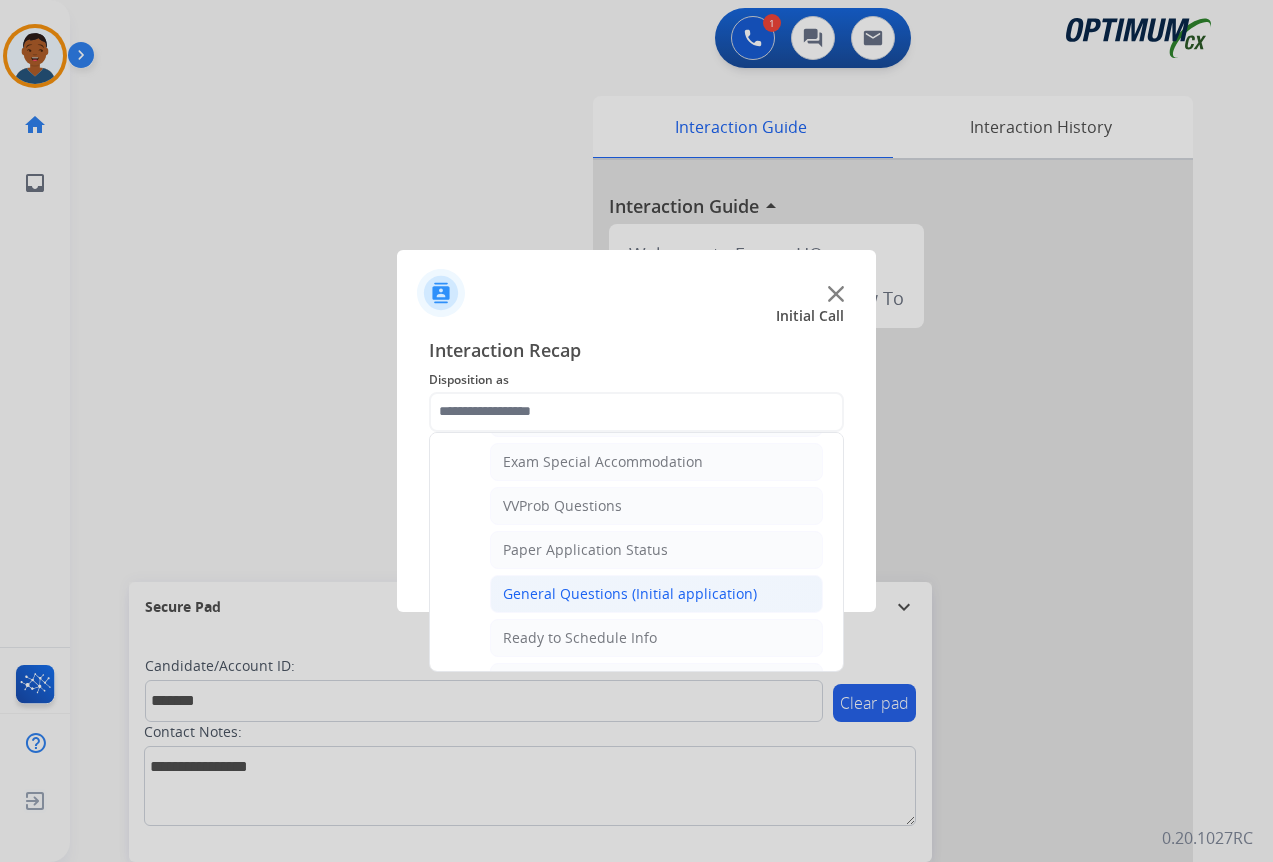 click on "General Questions (Initial application)" 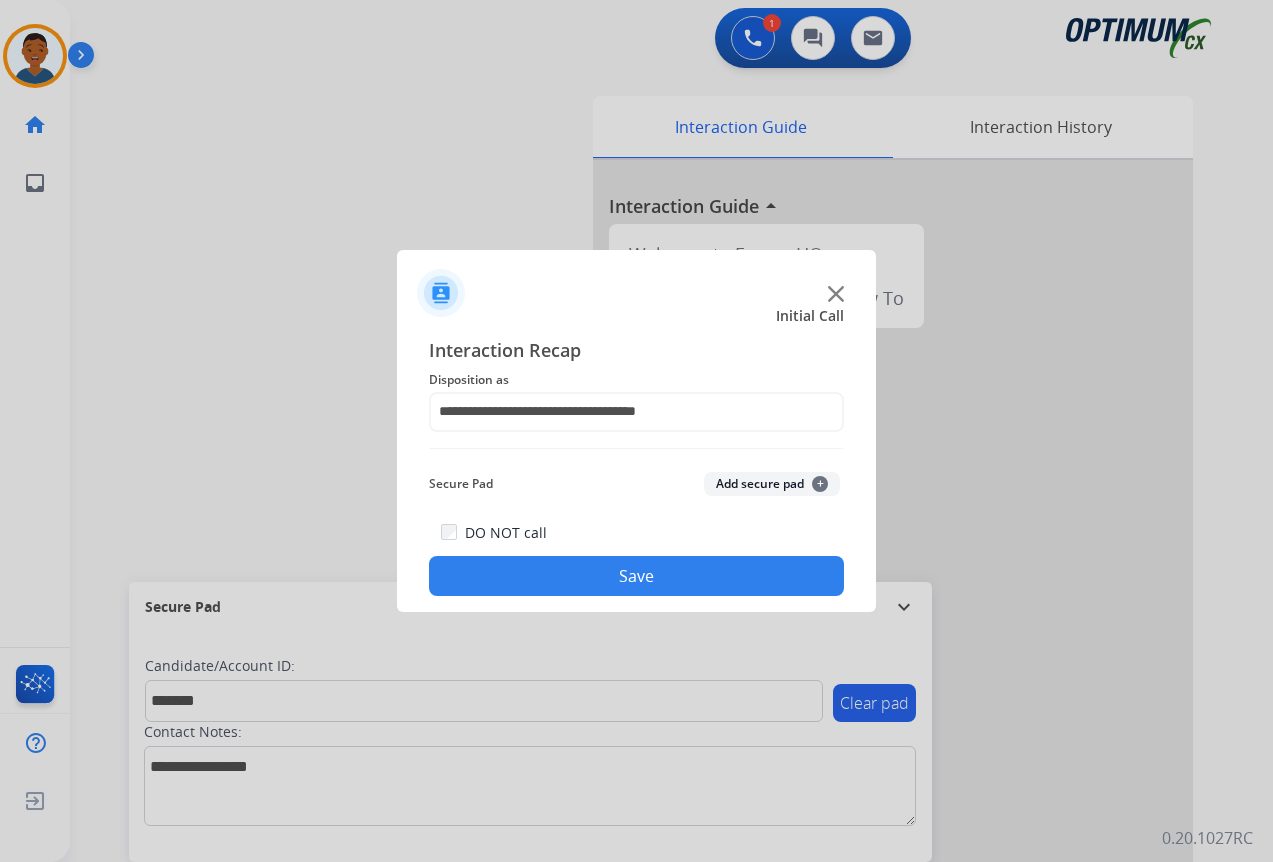 click on "Add secure pad  +" 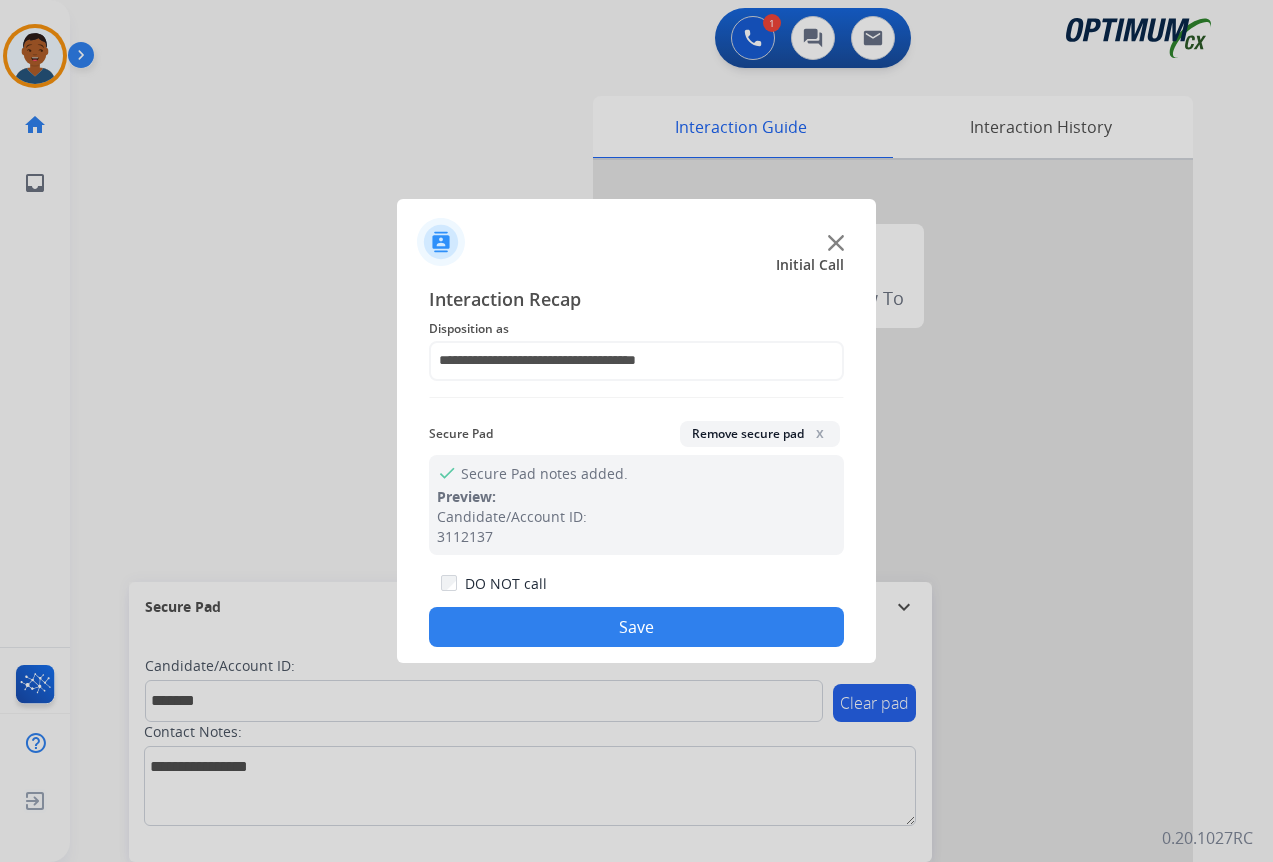 click on "Save" 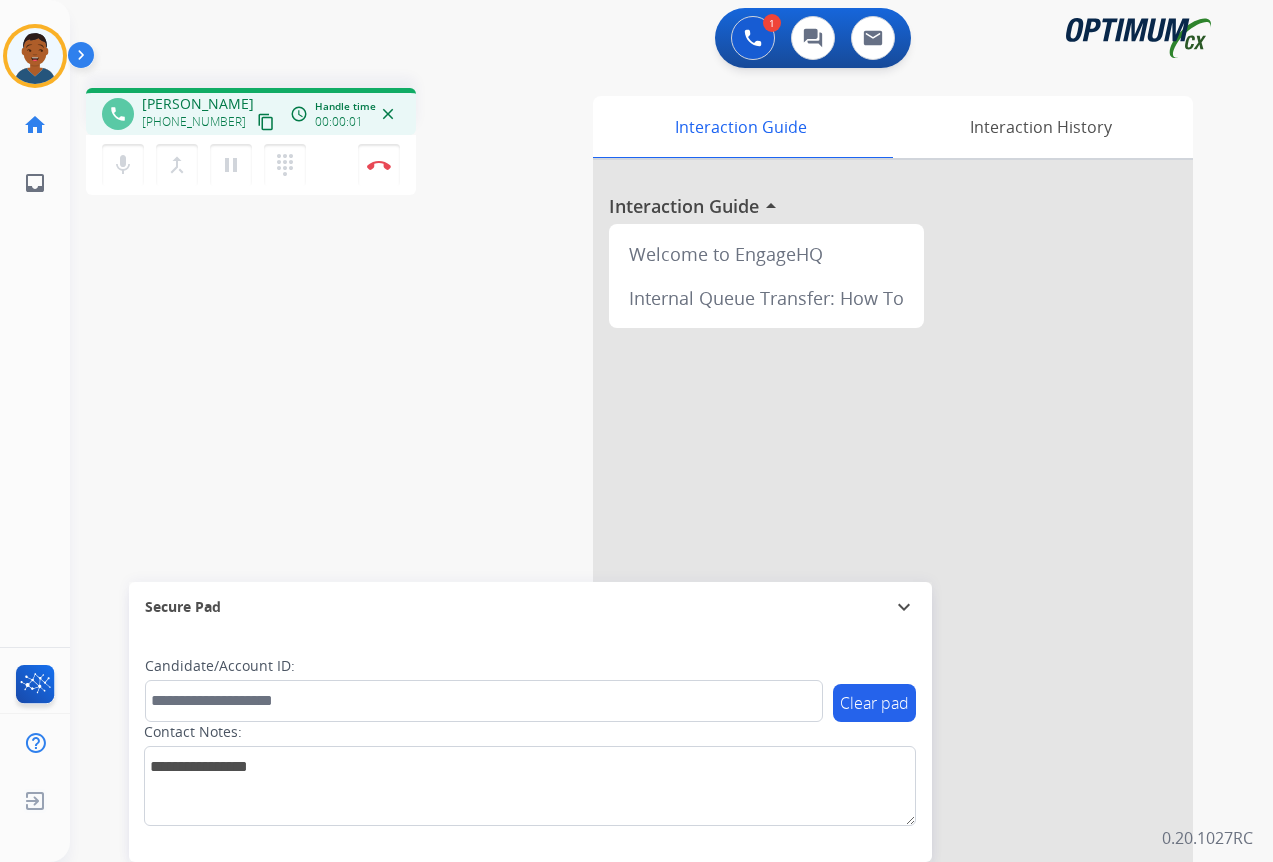 click on "content_copy" at bounding box center [266, 122] 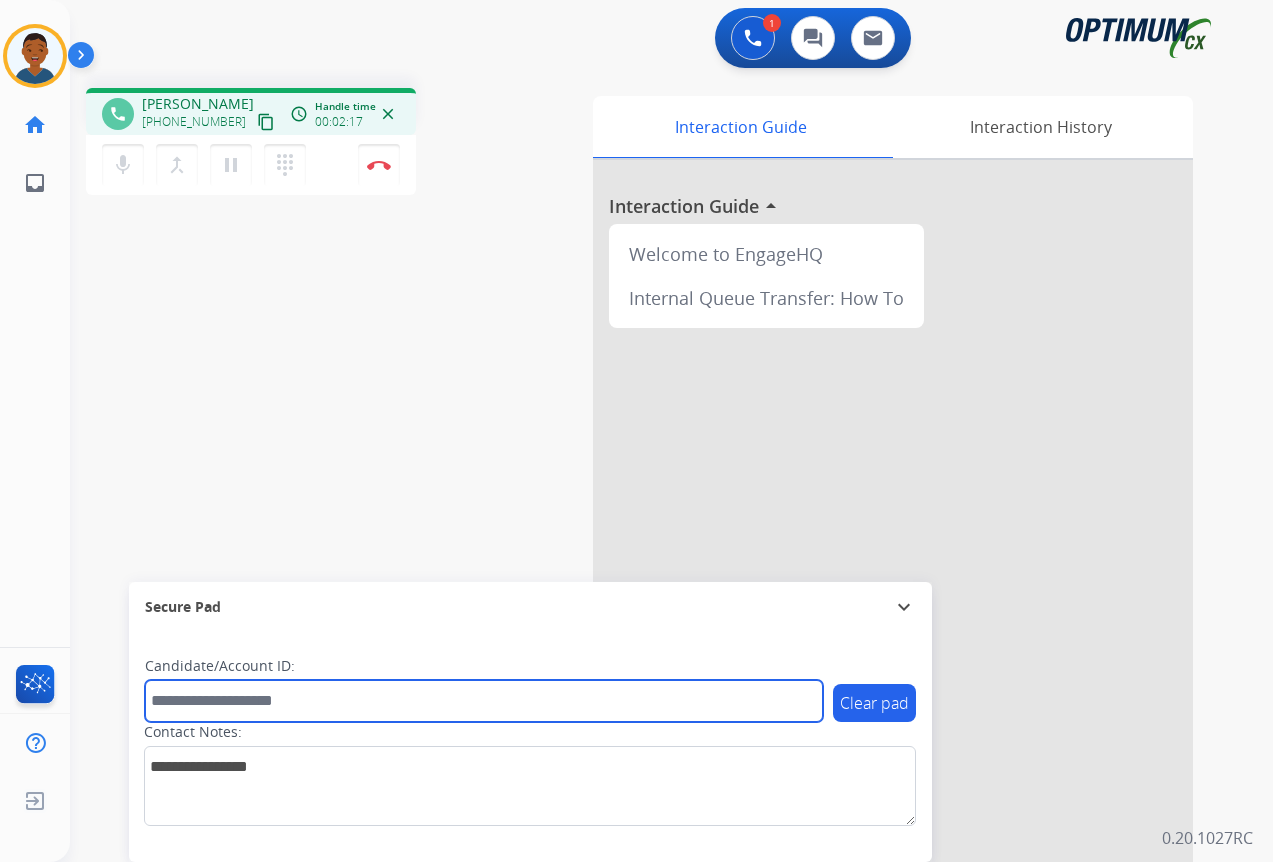 click at bounding box center [484, 701] 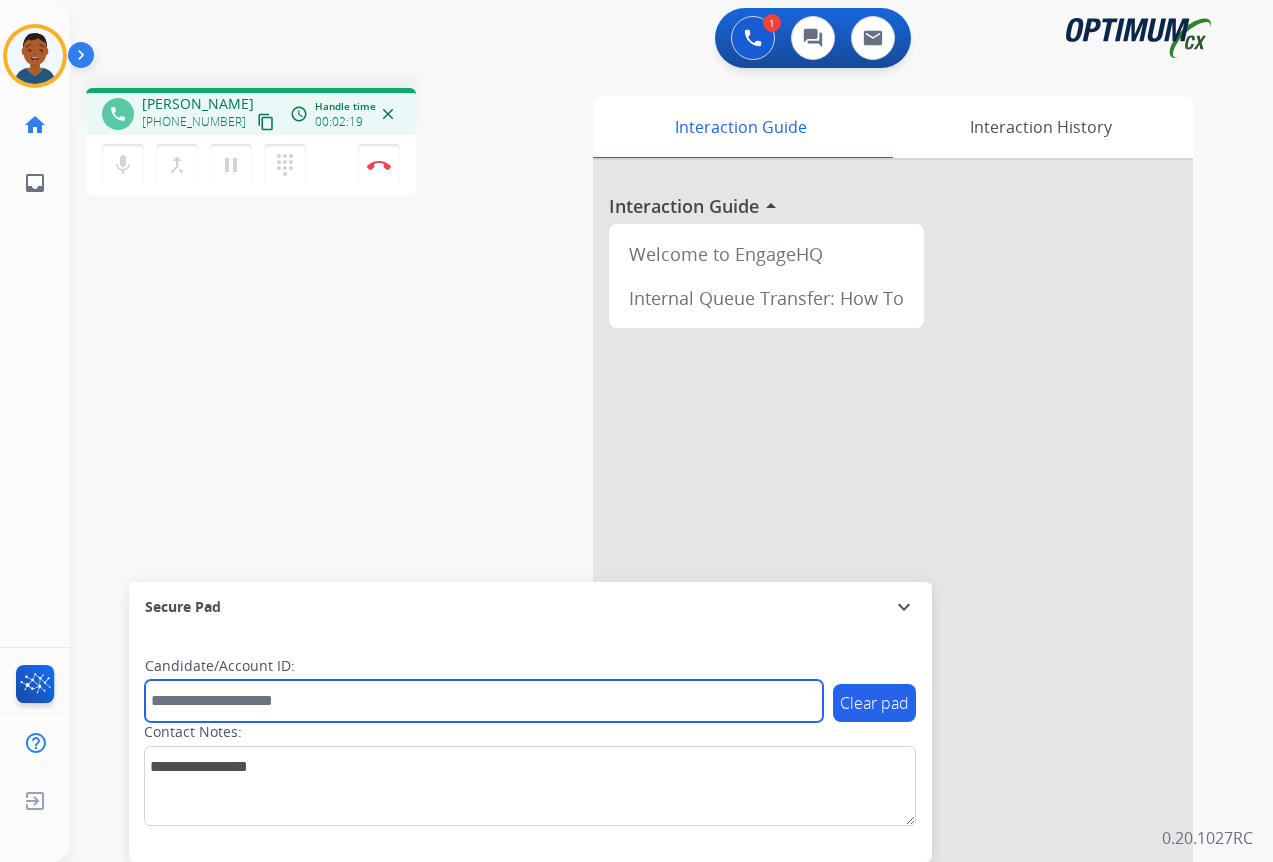 paste on "*******" 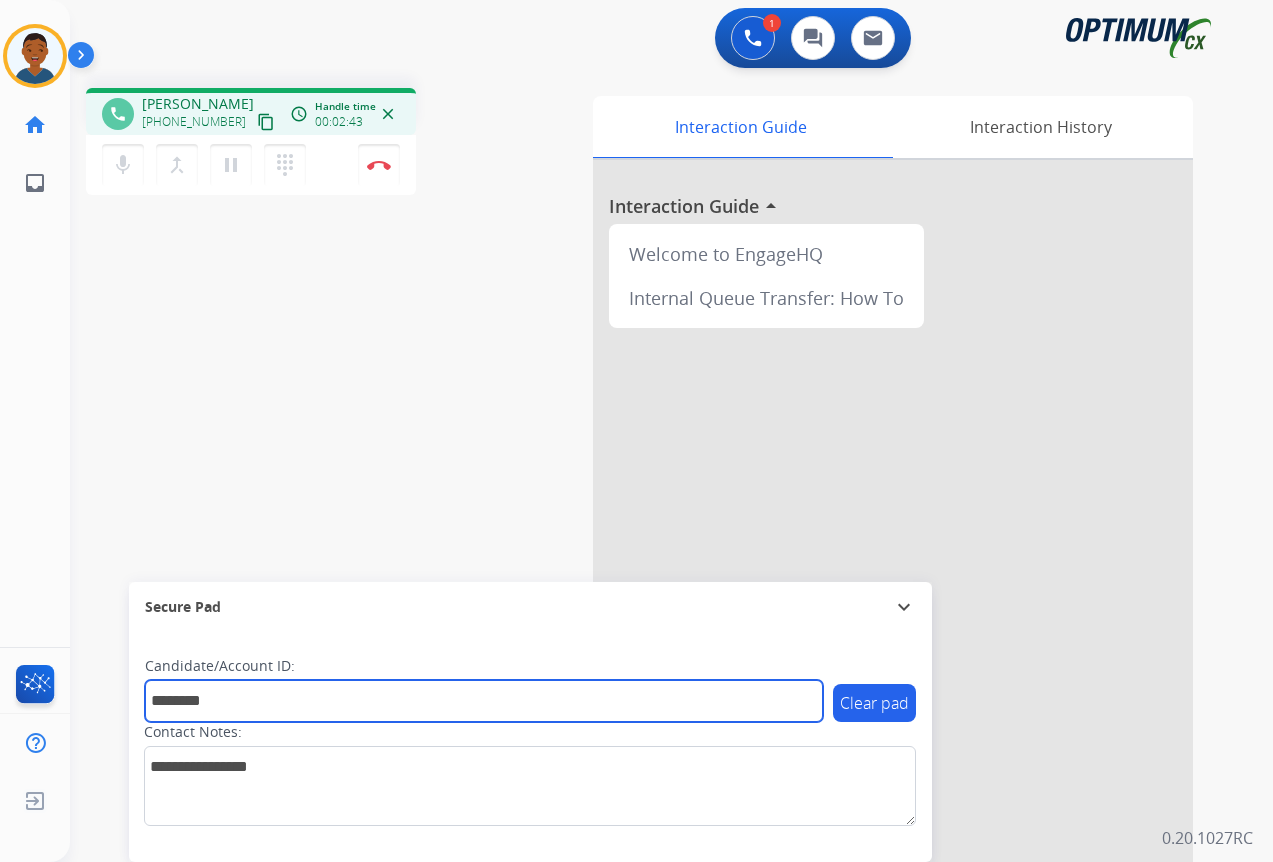 type on "*******" 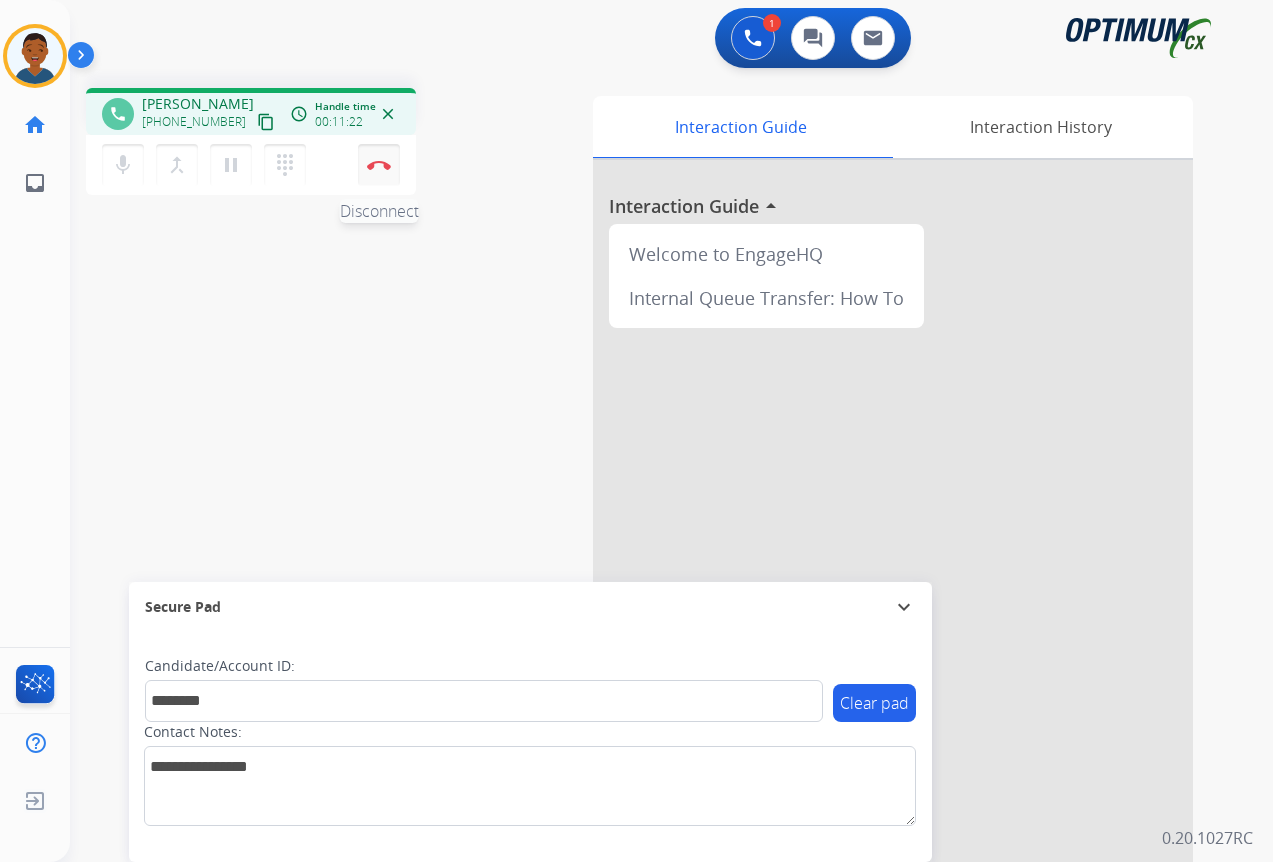click at bounding box center [379, 165] 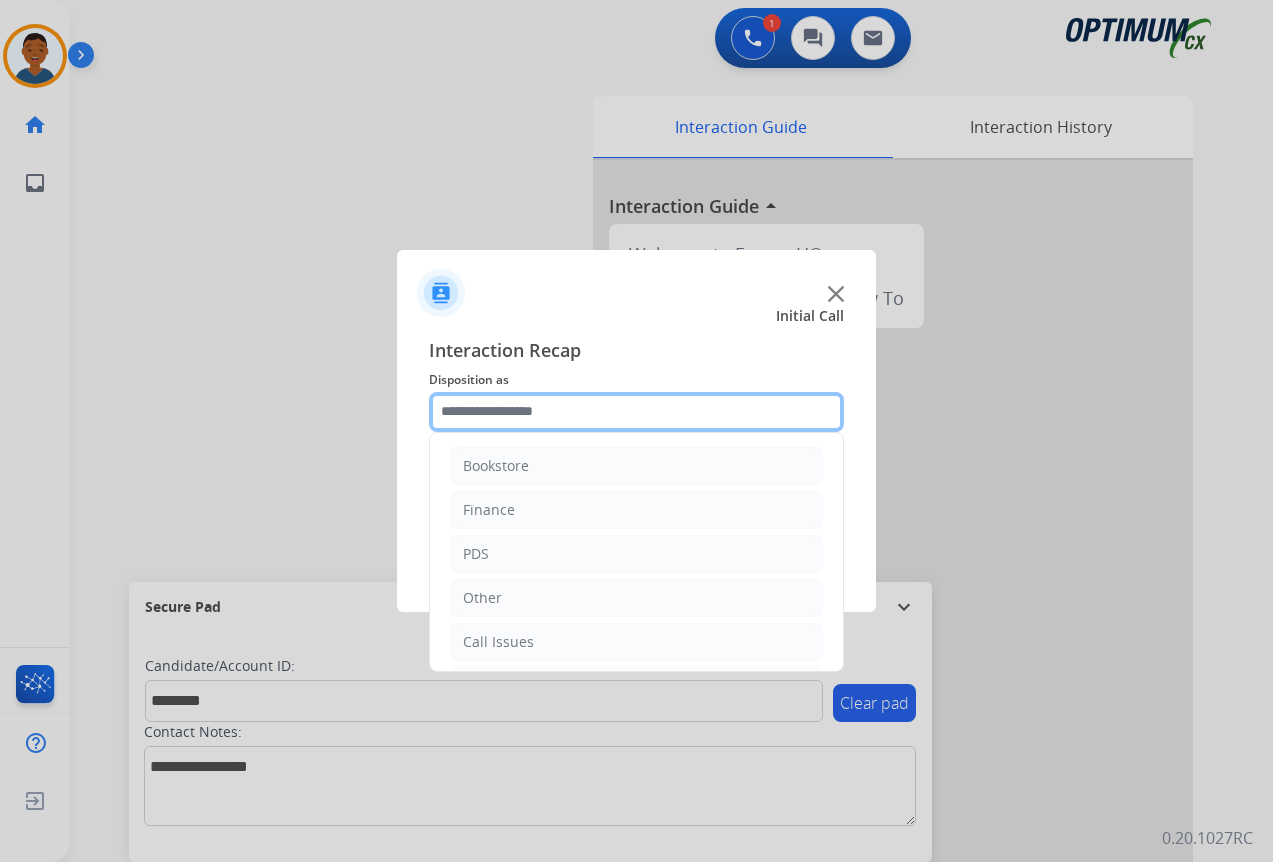click 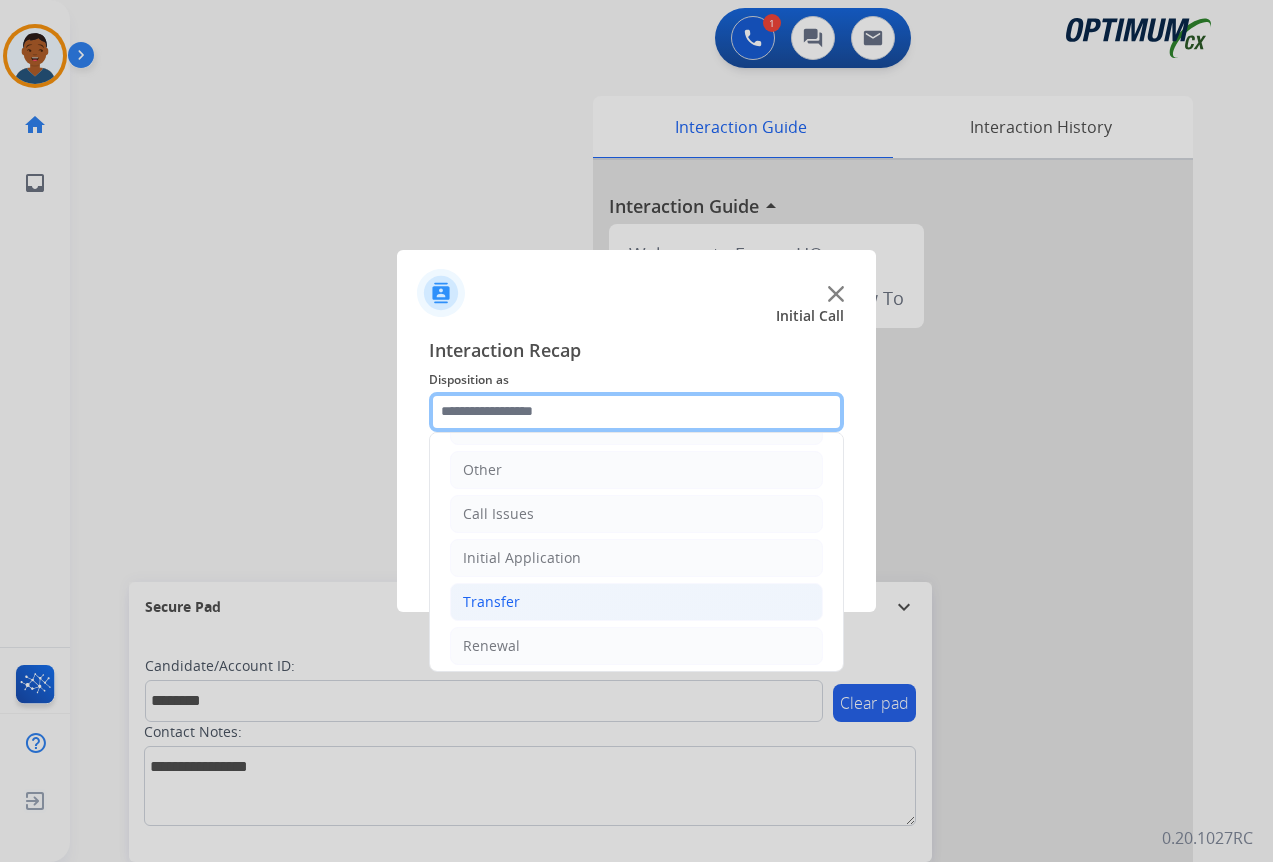 scroll, scrollTop: 136, scrollLeft: 0, axis: vertical 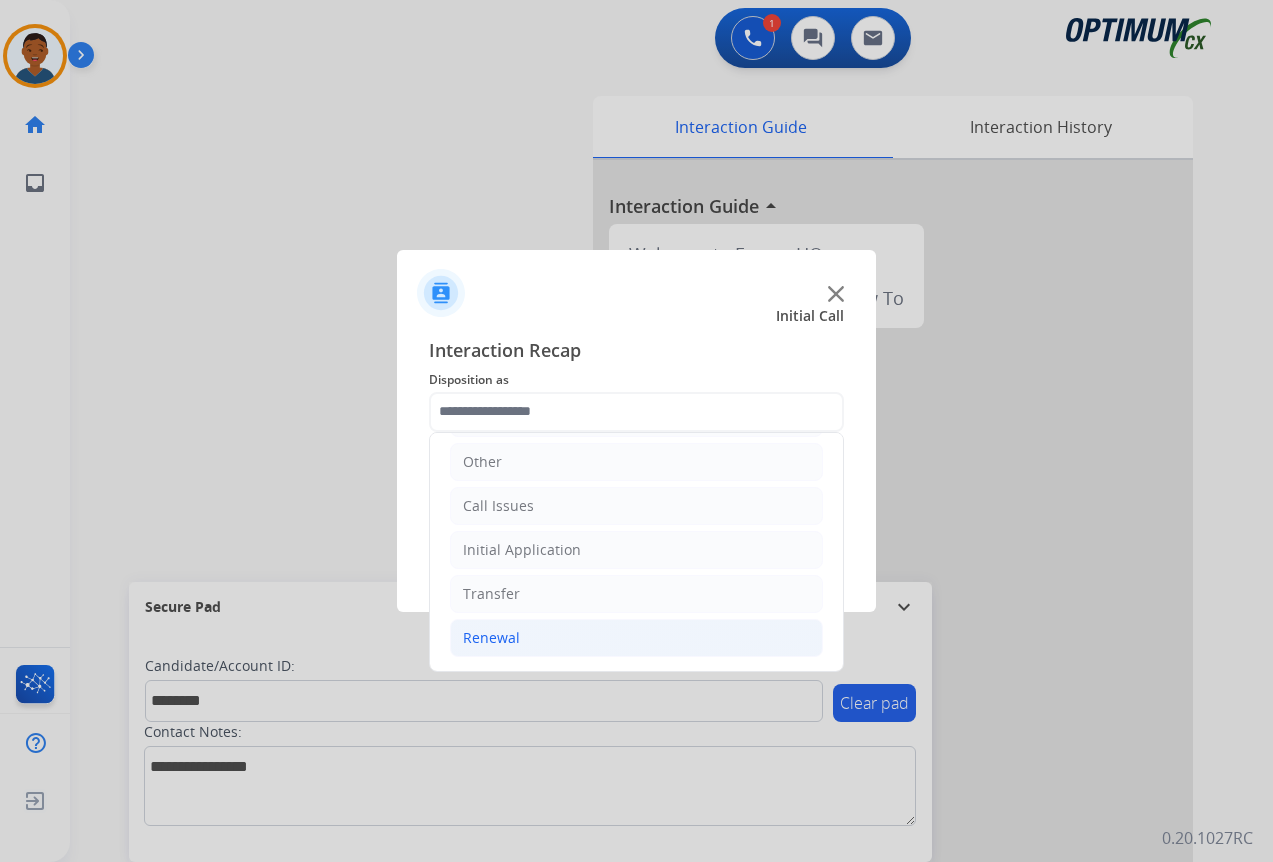 click on "Renewal" 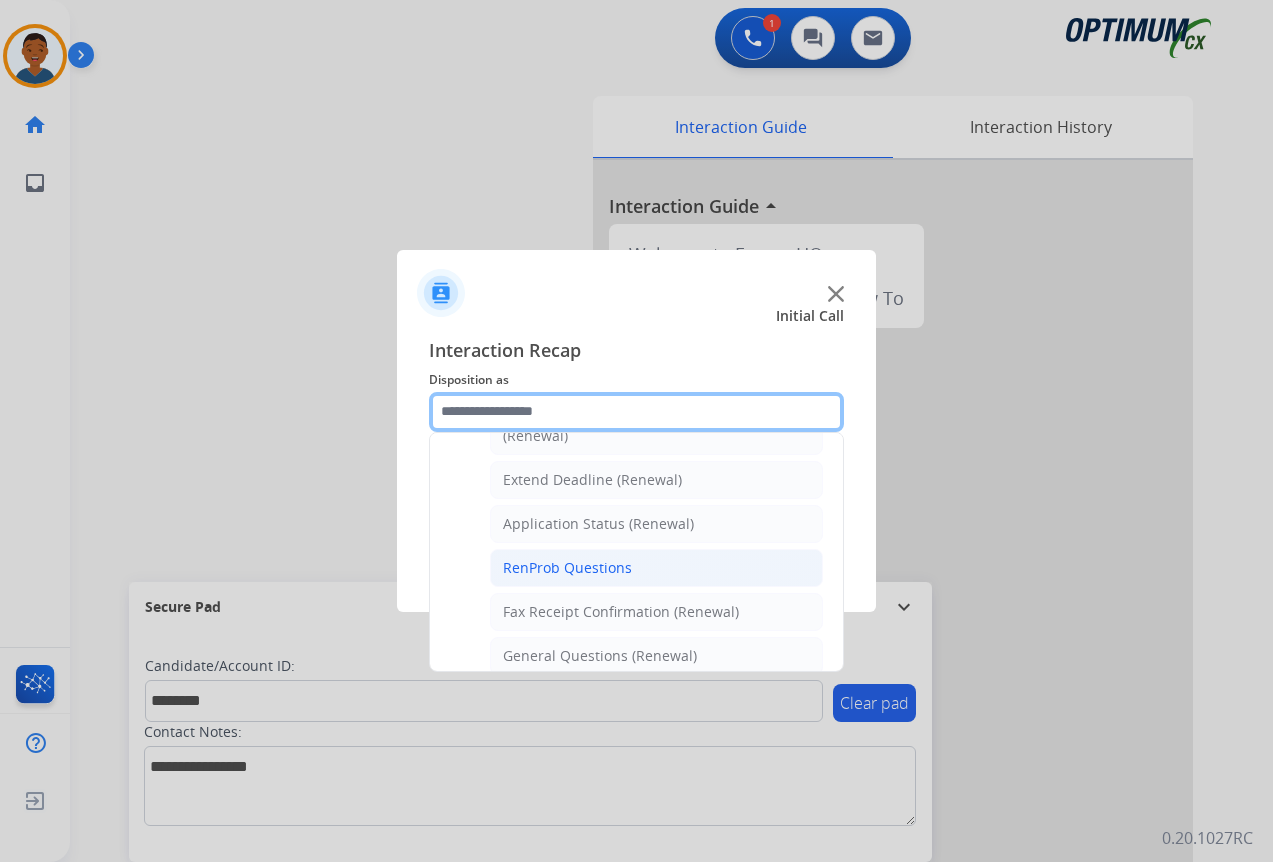 scroll, scrollTop: 436, scrollLeft: 0, axis: vertical 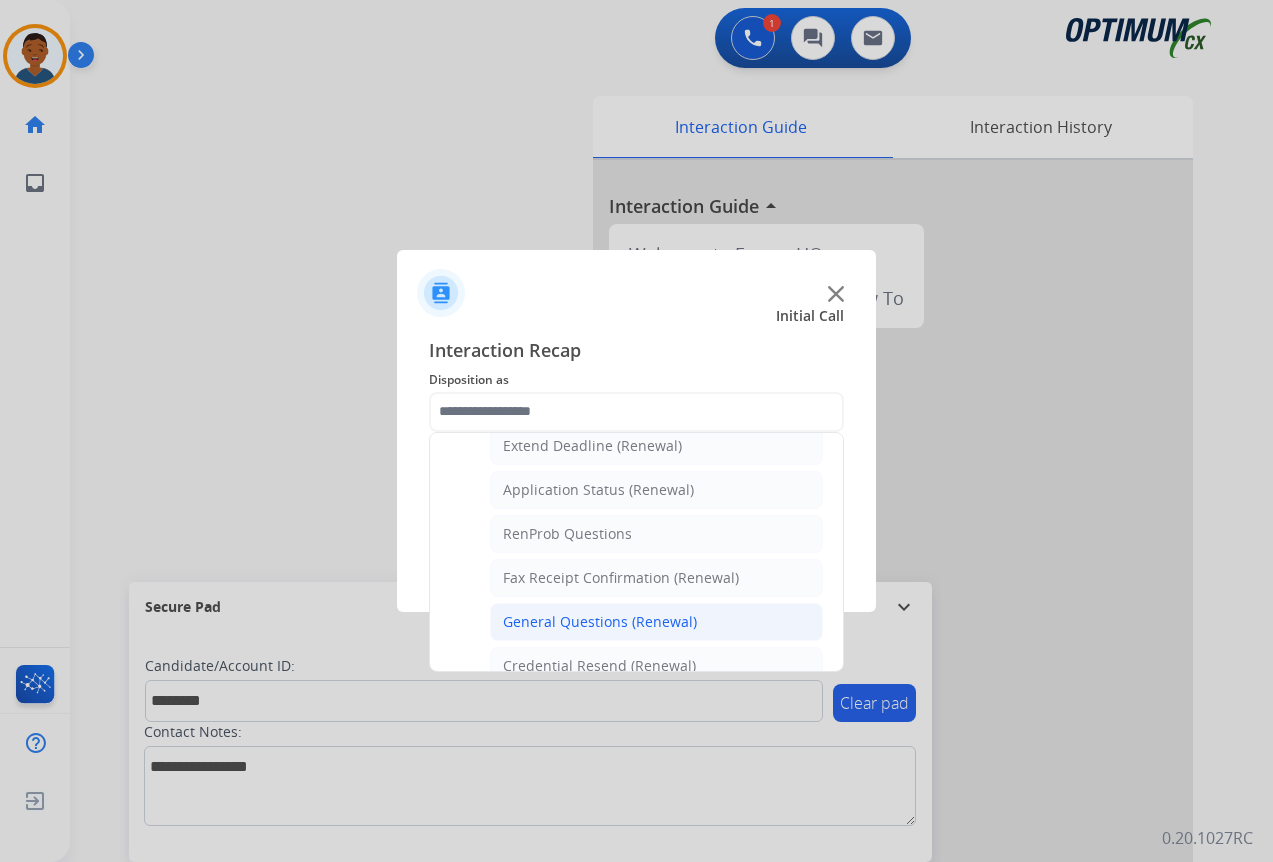 click on "General Questions (Renewal)" 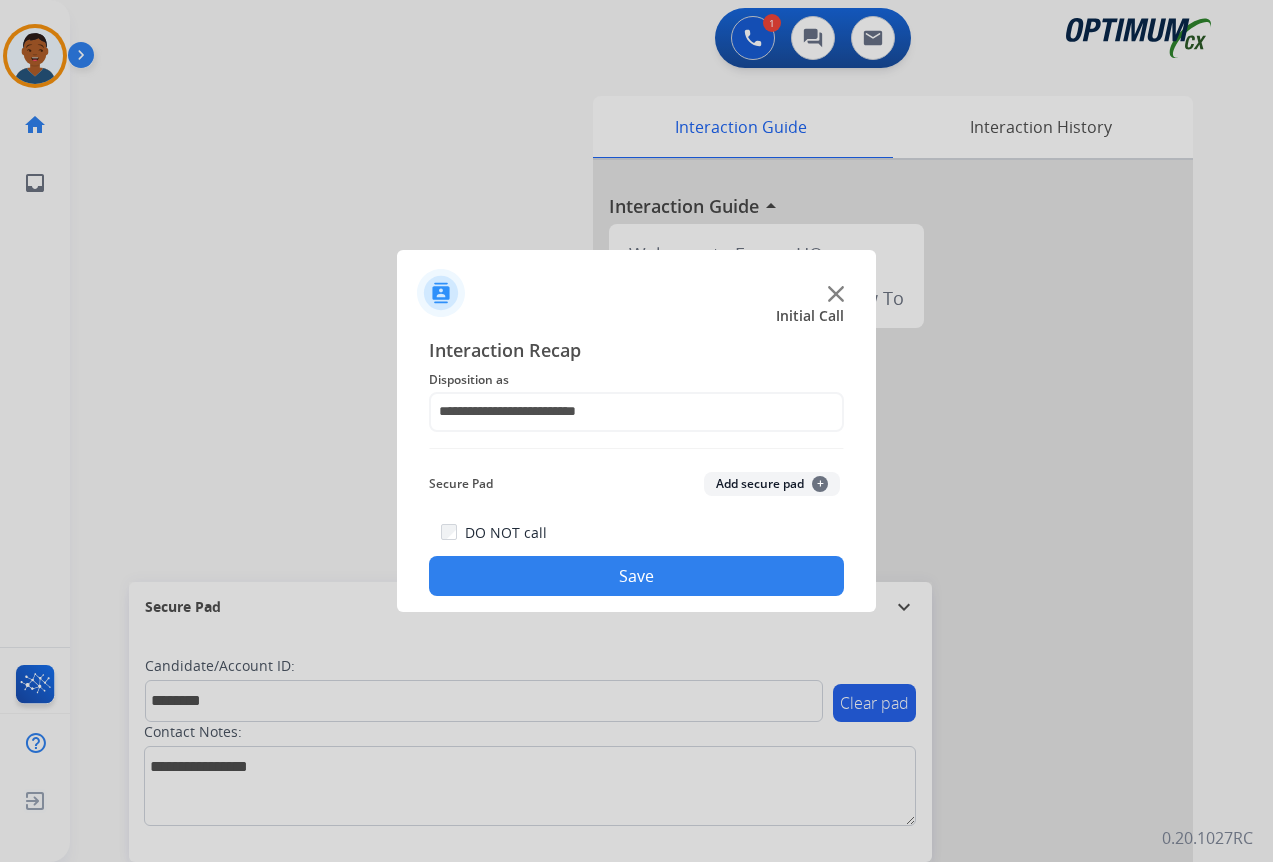 click on "Add secure pad  +" 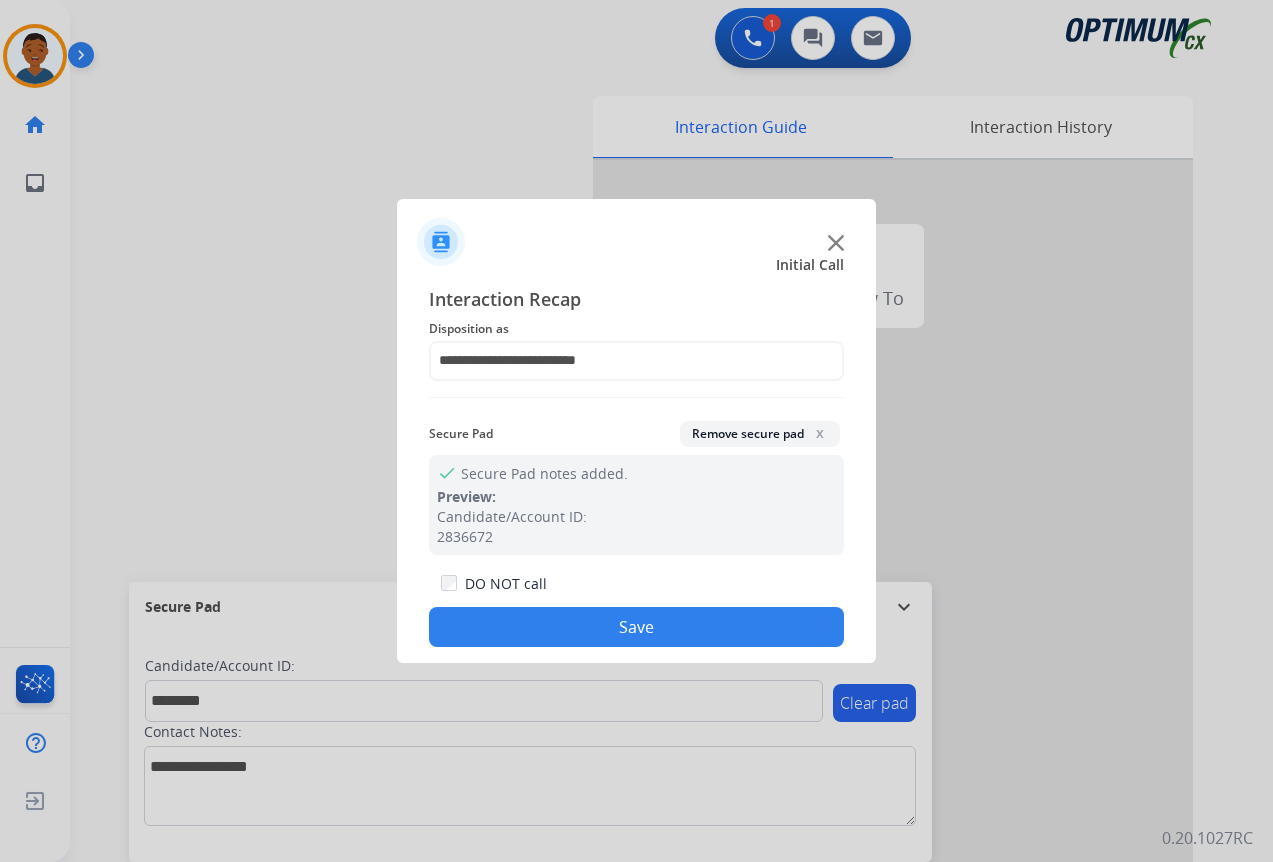 click on "Save" 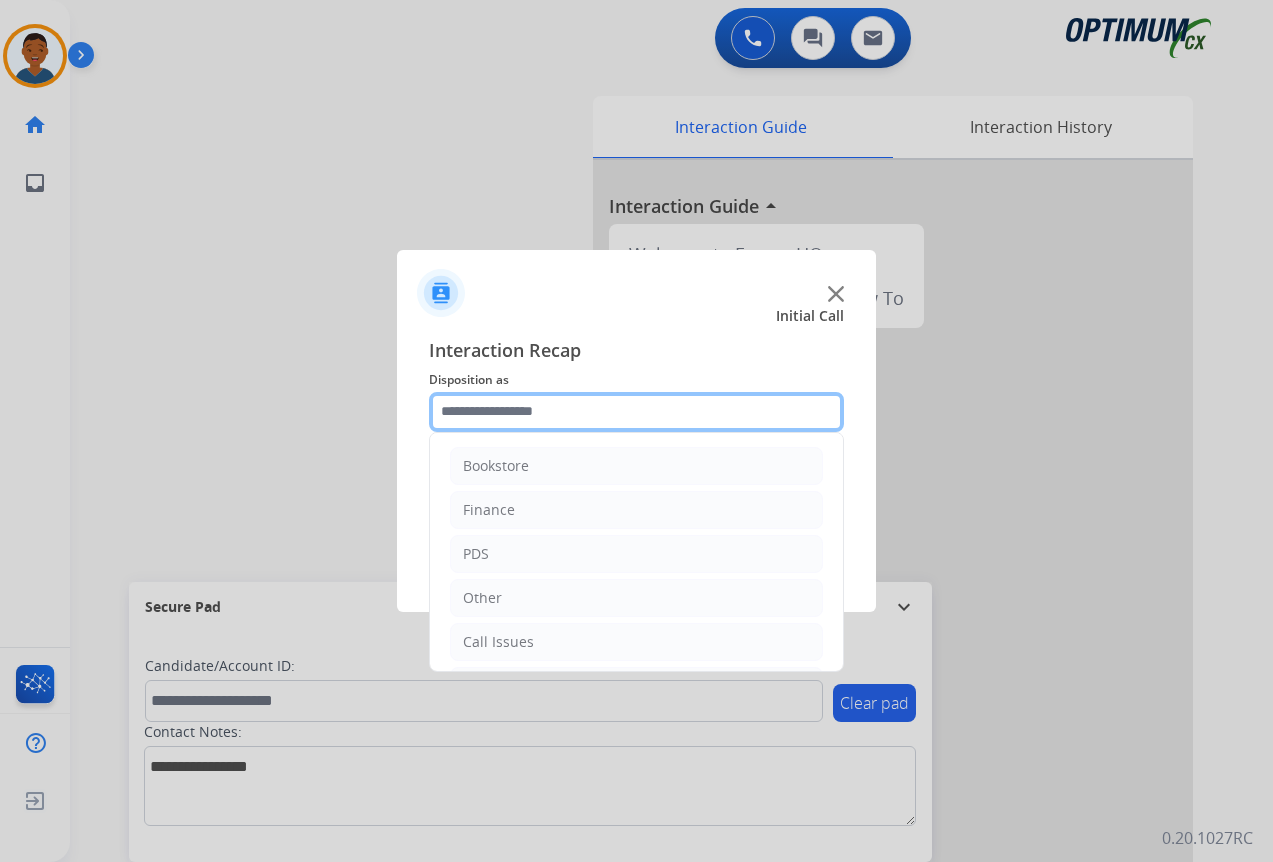 click 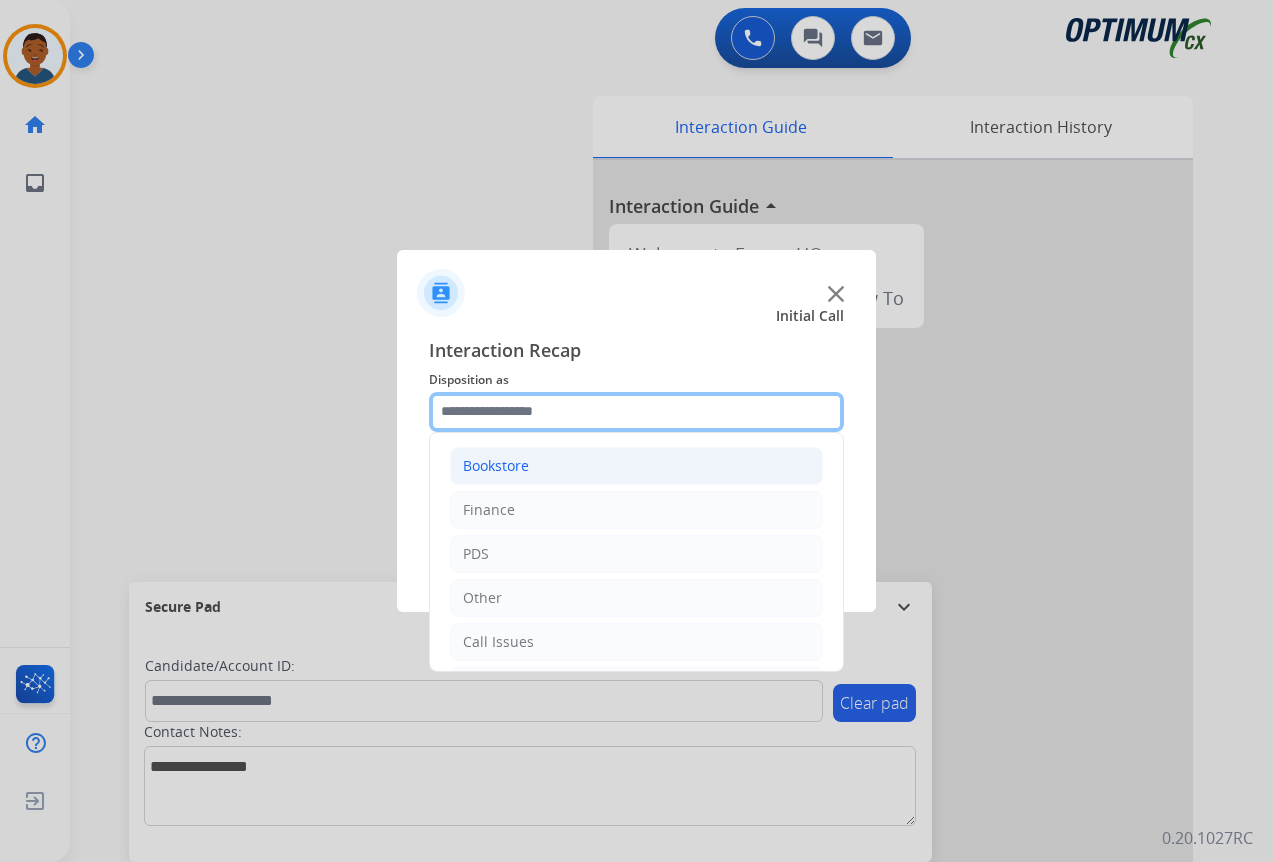 scroll, scrollTop: 100, scrollLeft: 0, axis: vertical 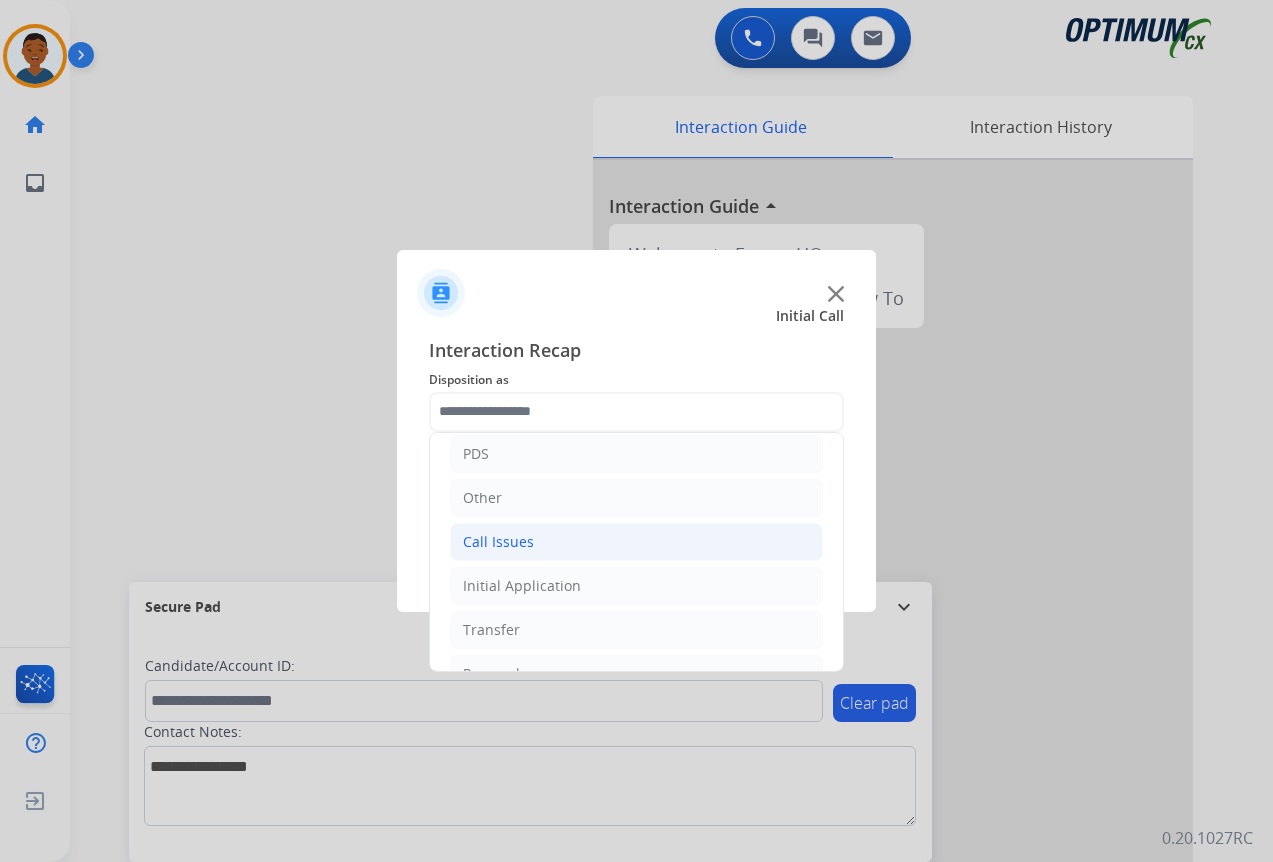 click on "Call Issues" 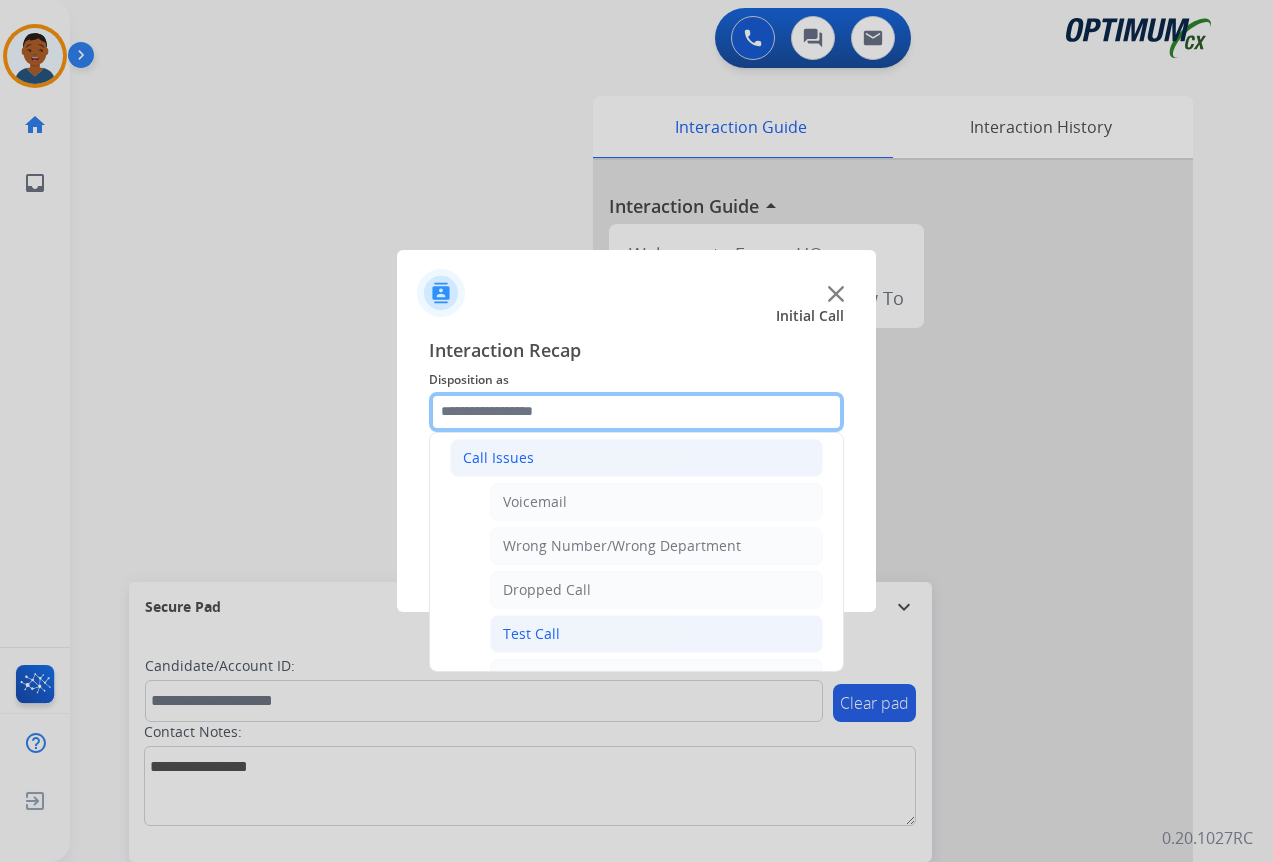 scroll, scrollTop: 300, scrollLeft: 0, axis: vertical 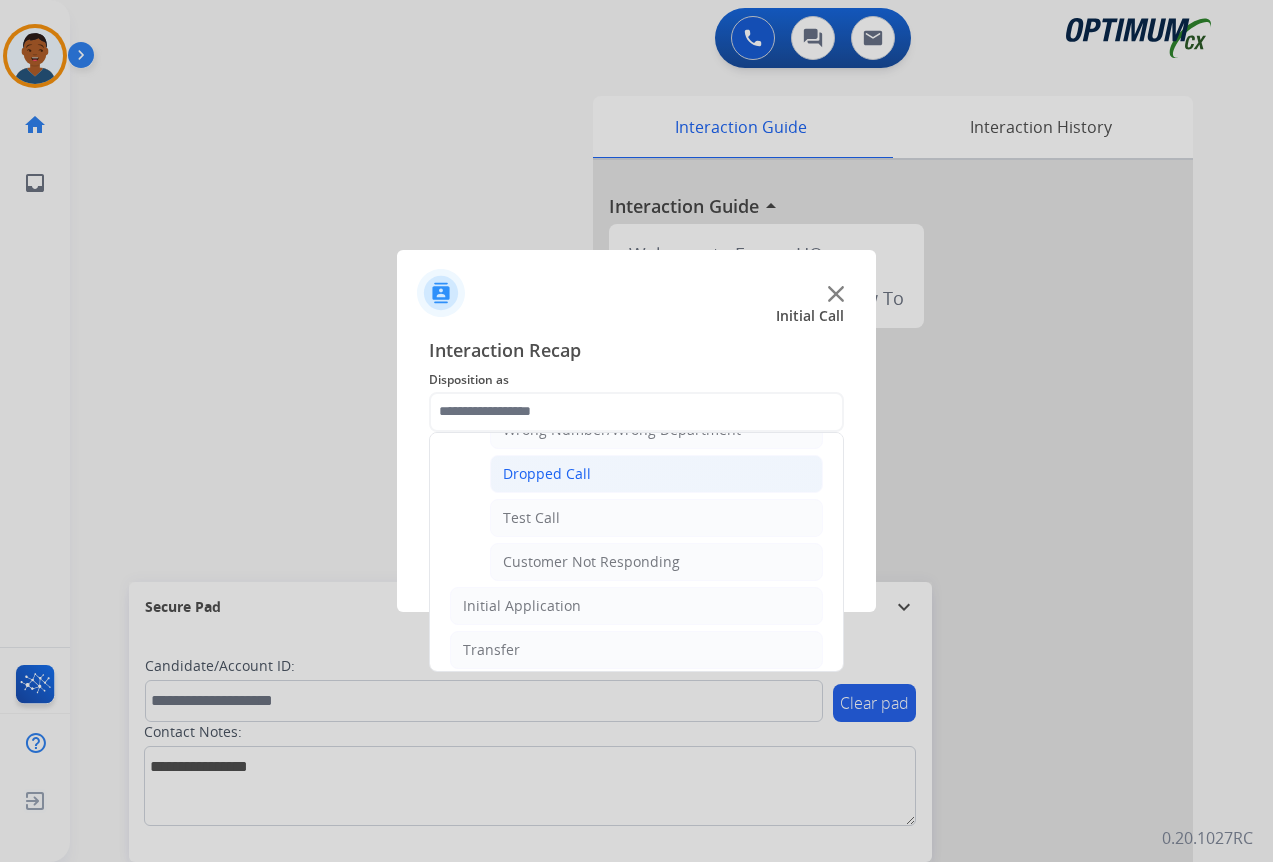 click on "Dropped Call" 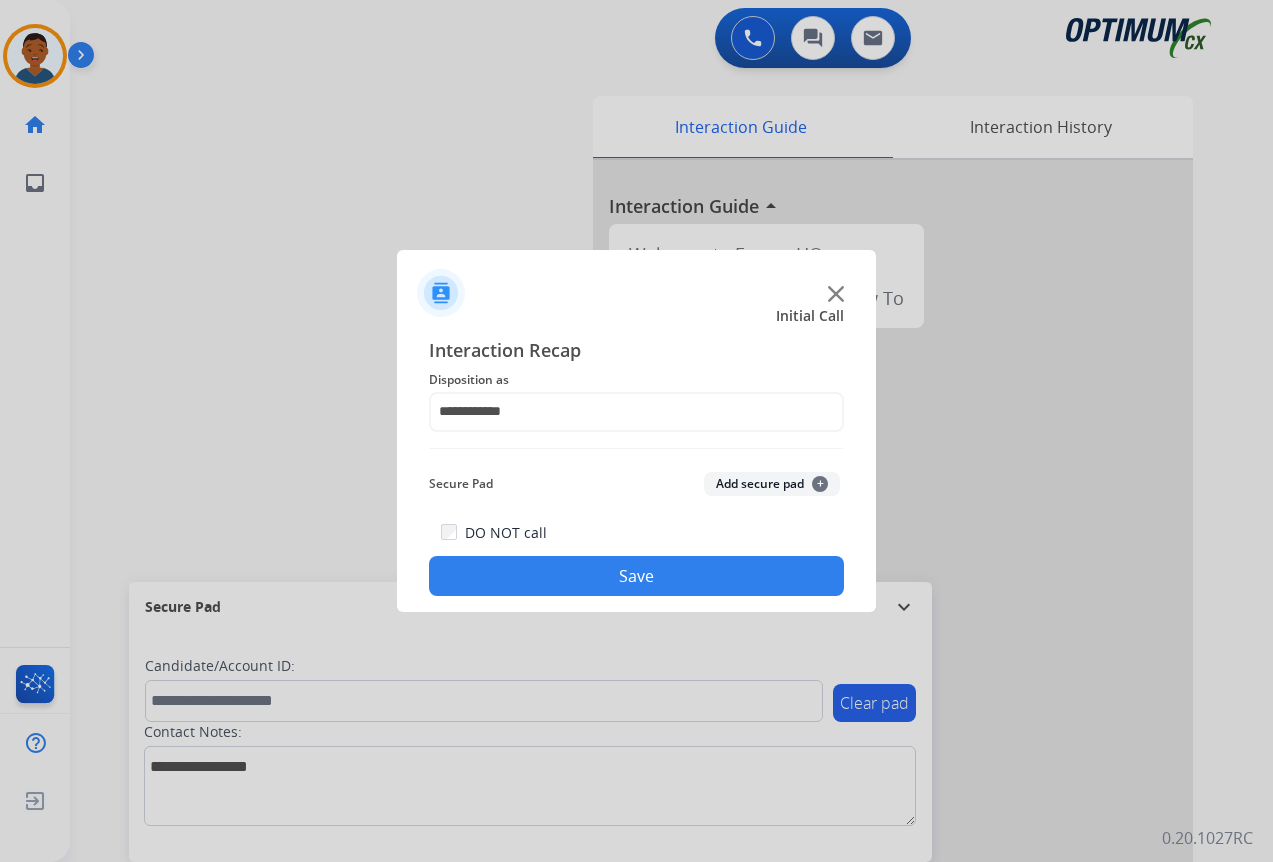 click on "Save" 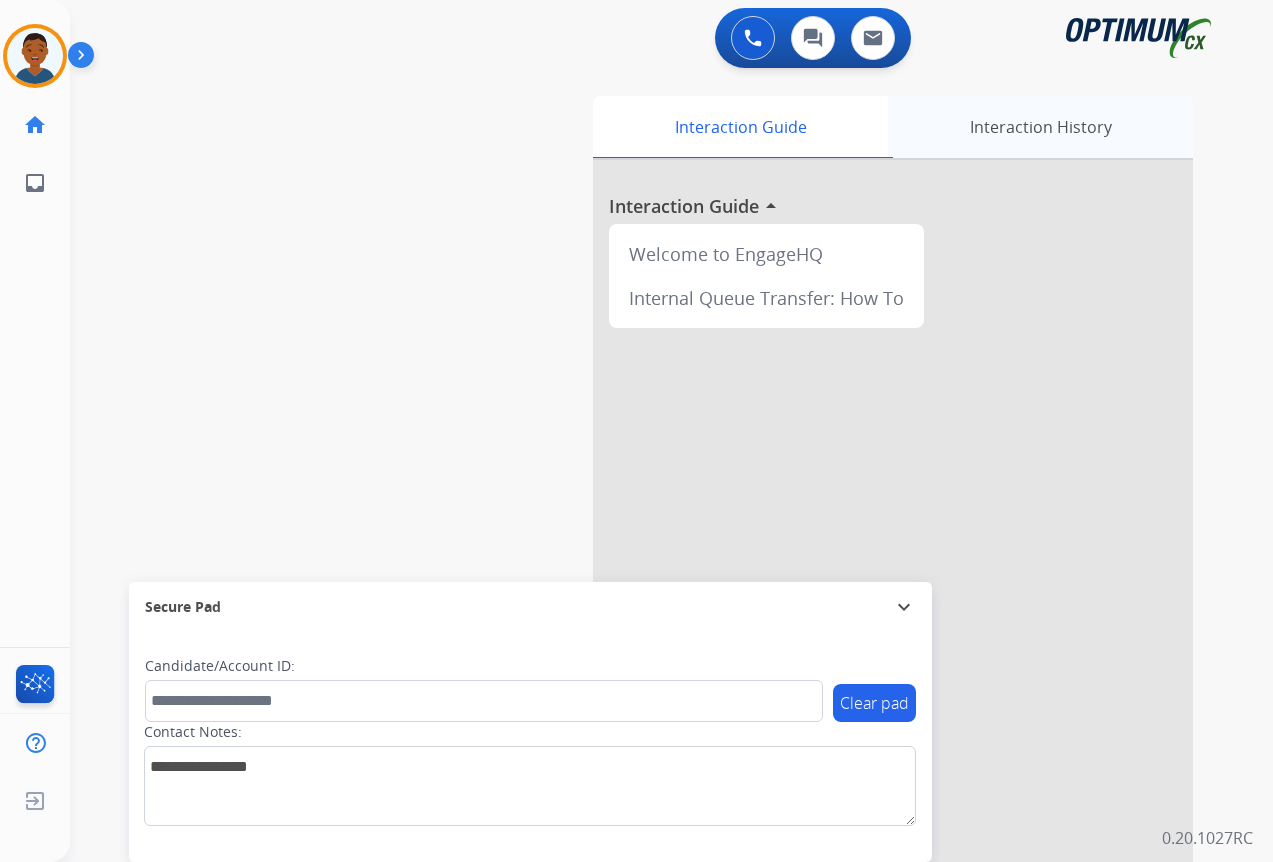 click on "Interaction History" at bounding box center (1040, 127) 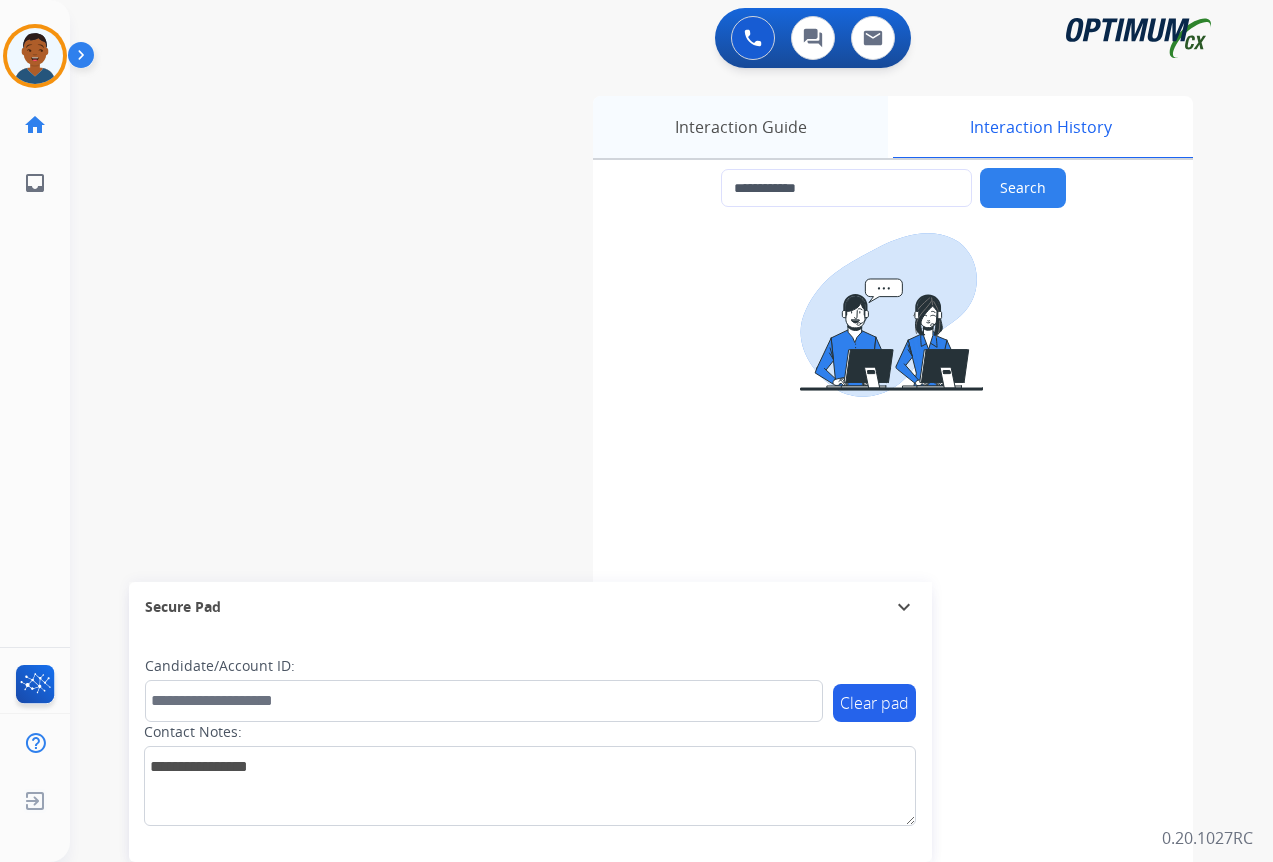 click on "Interaction Guide" at bounding box center (740, 127) 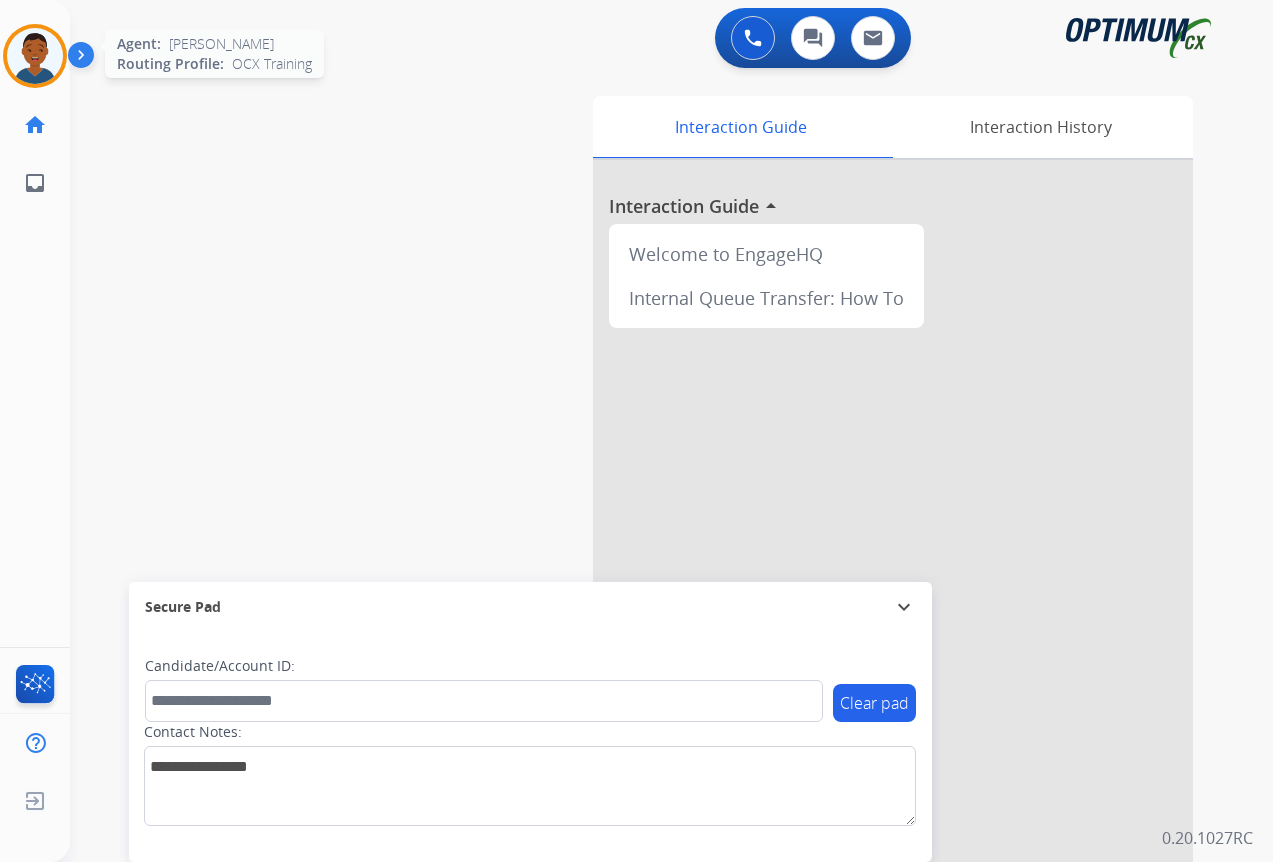 click at bounding box center [35, 56] 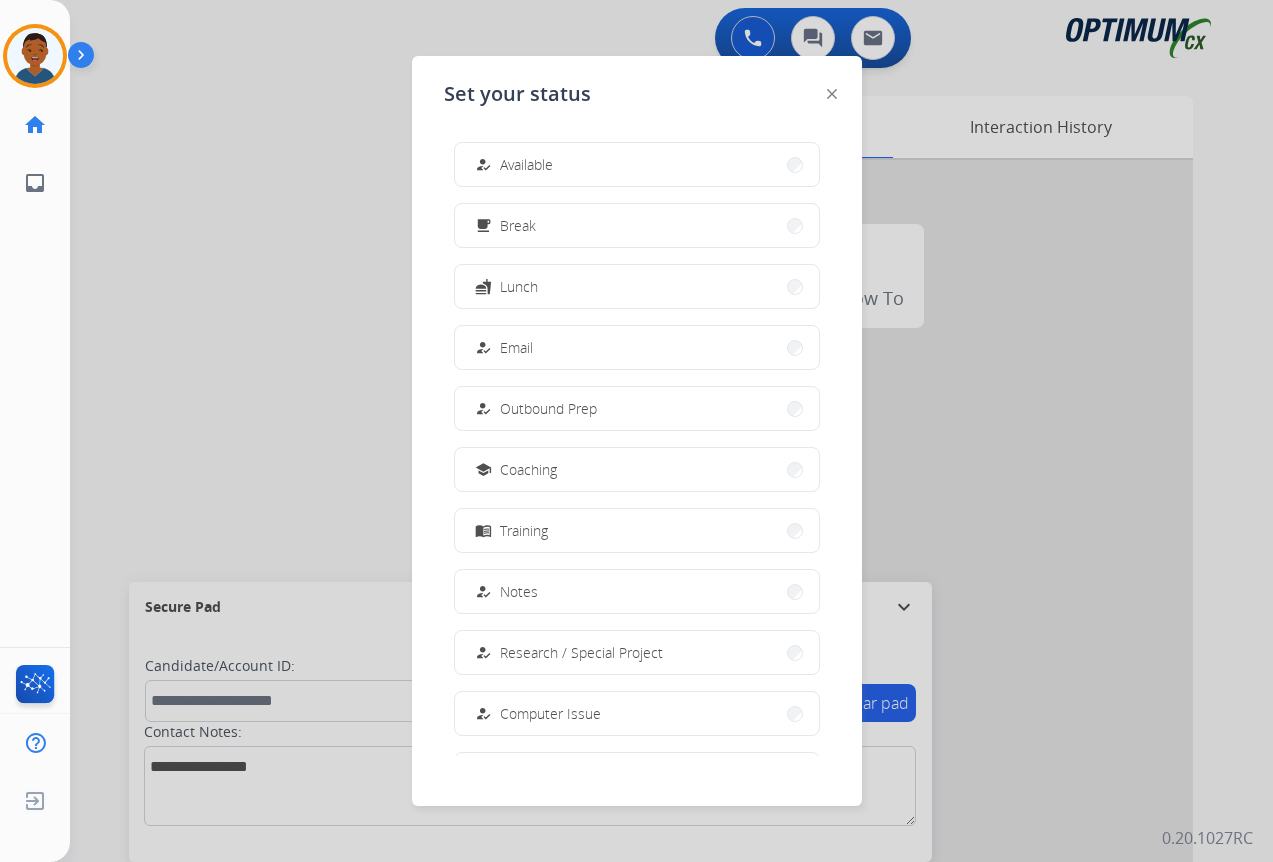 click on "Available" at bounding box center [526, 164] 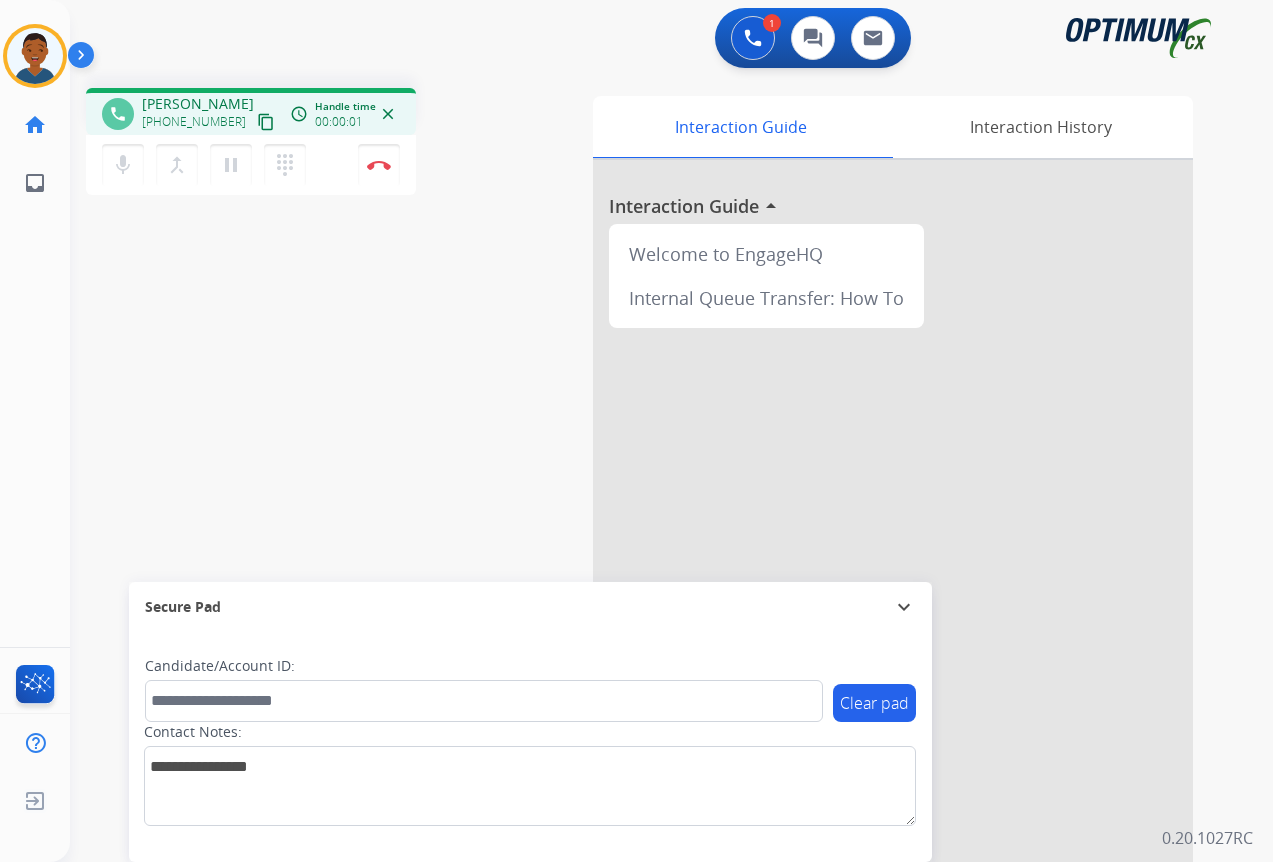 click on "content_copy" at bounding box center (266, 122) 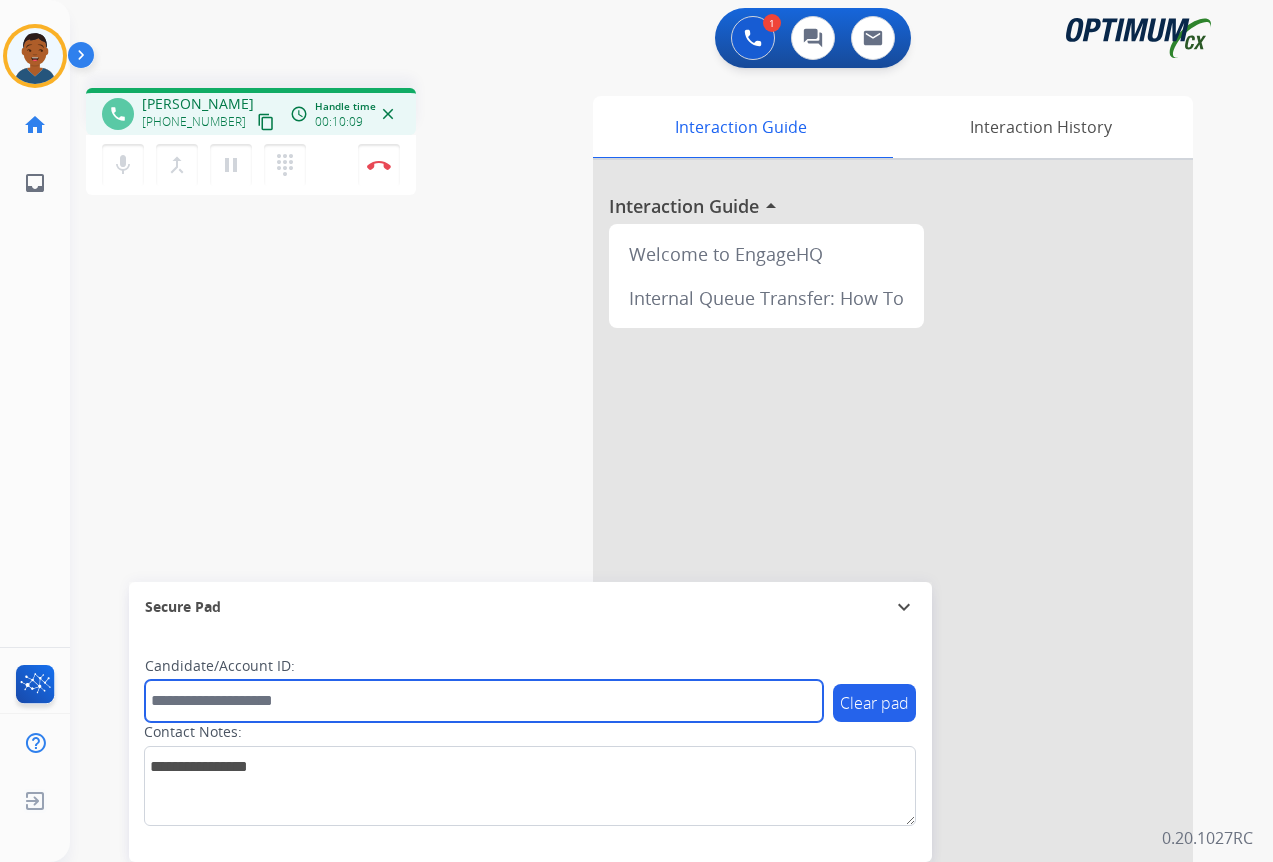 click at bounding box center [484, 701] 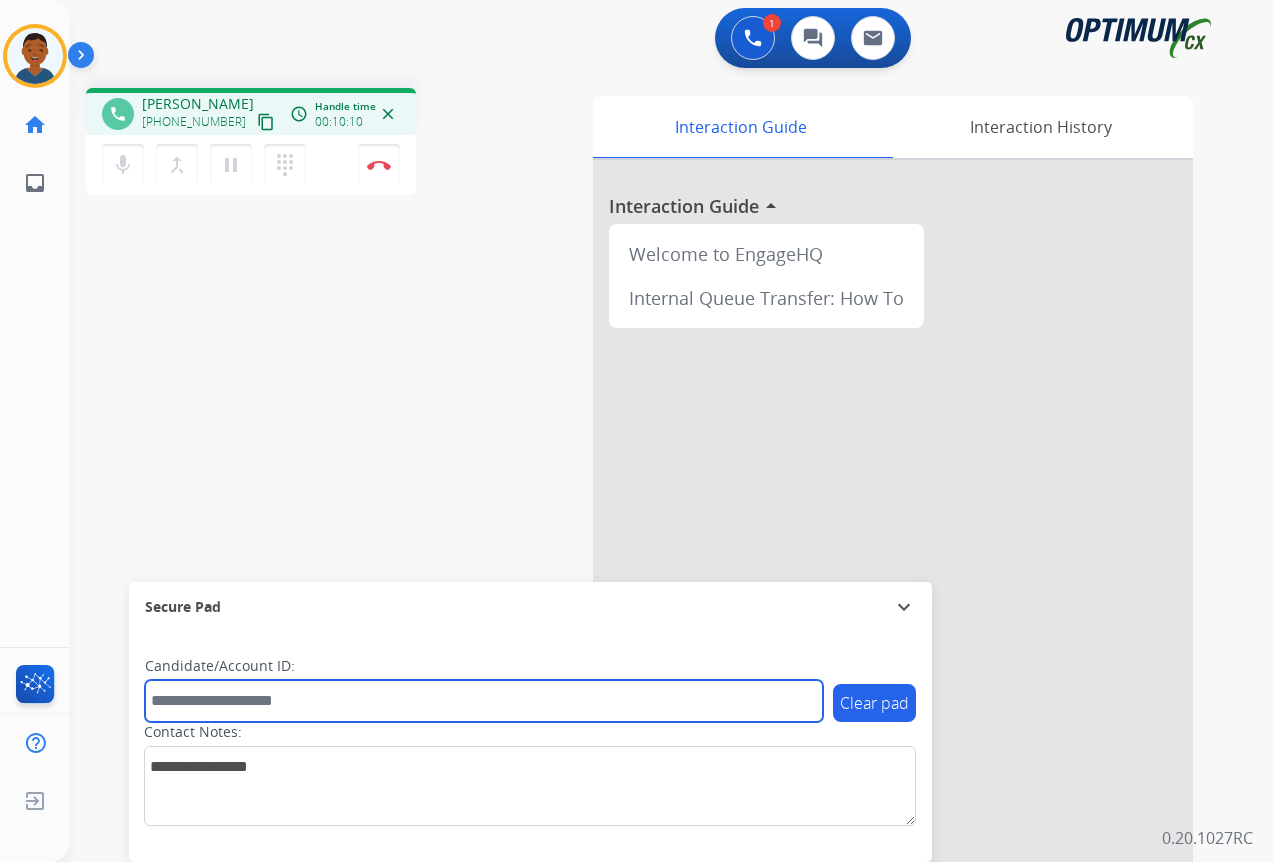 paste on "*******" 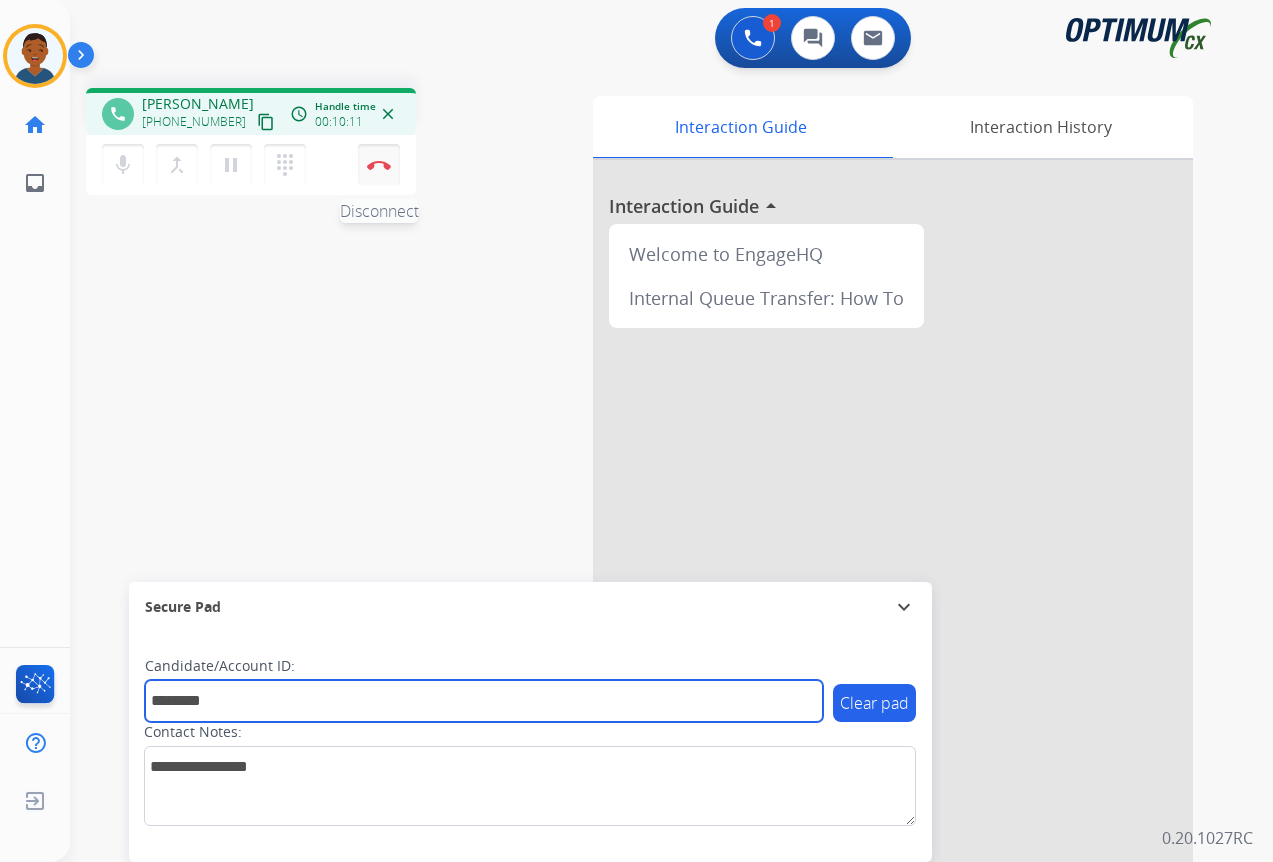 type on "*******" 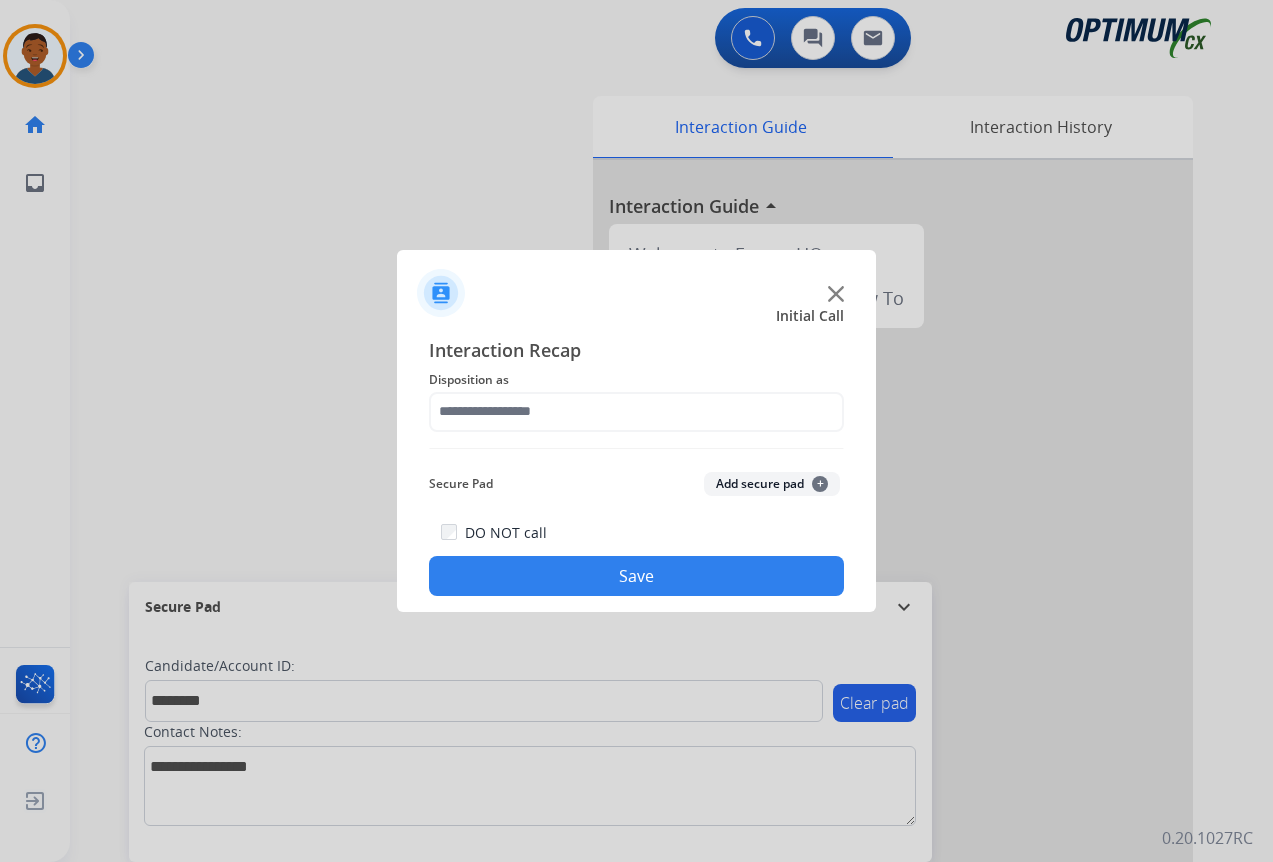 click at bounding box center [636, 431] 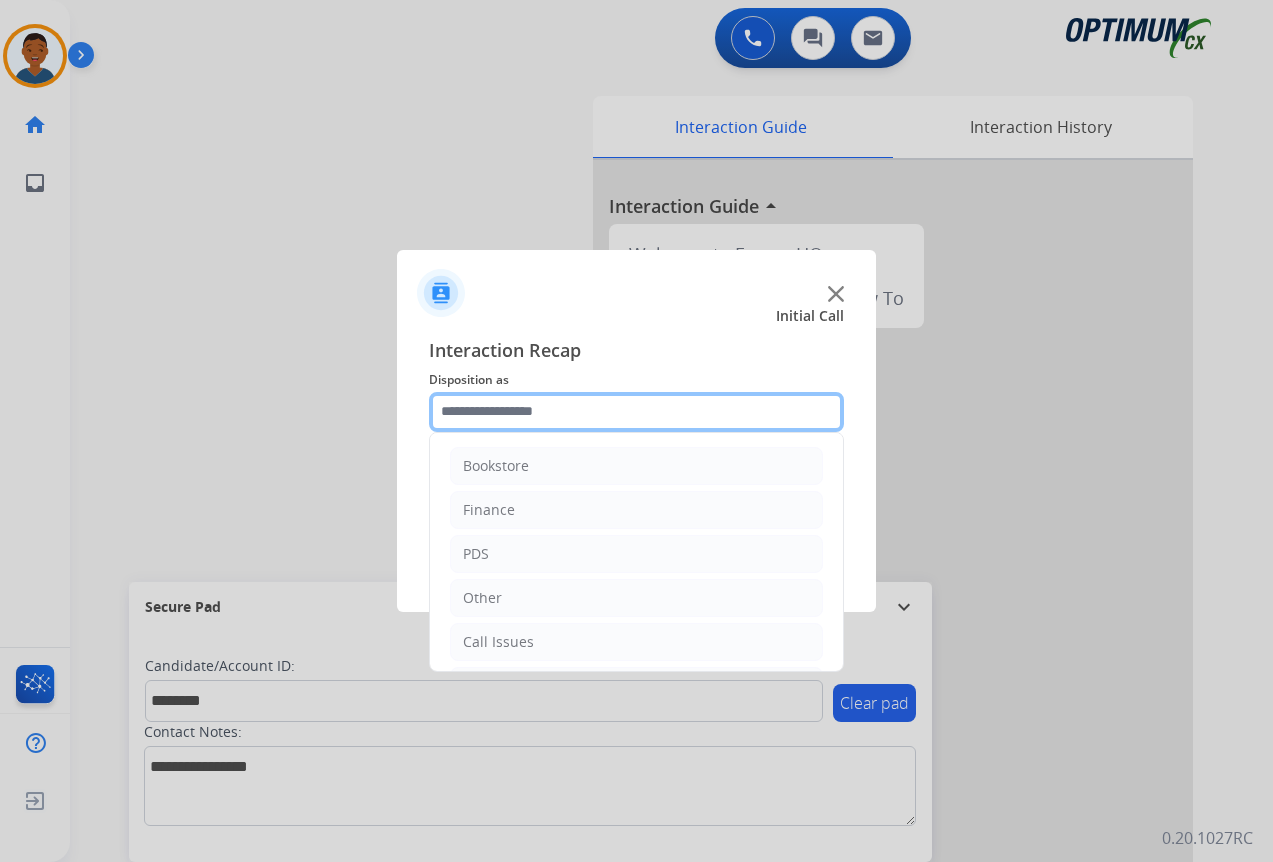 click 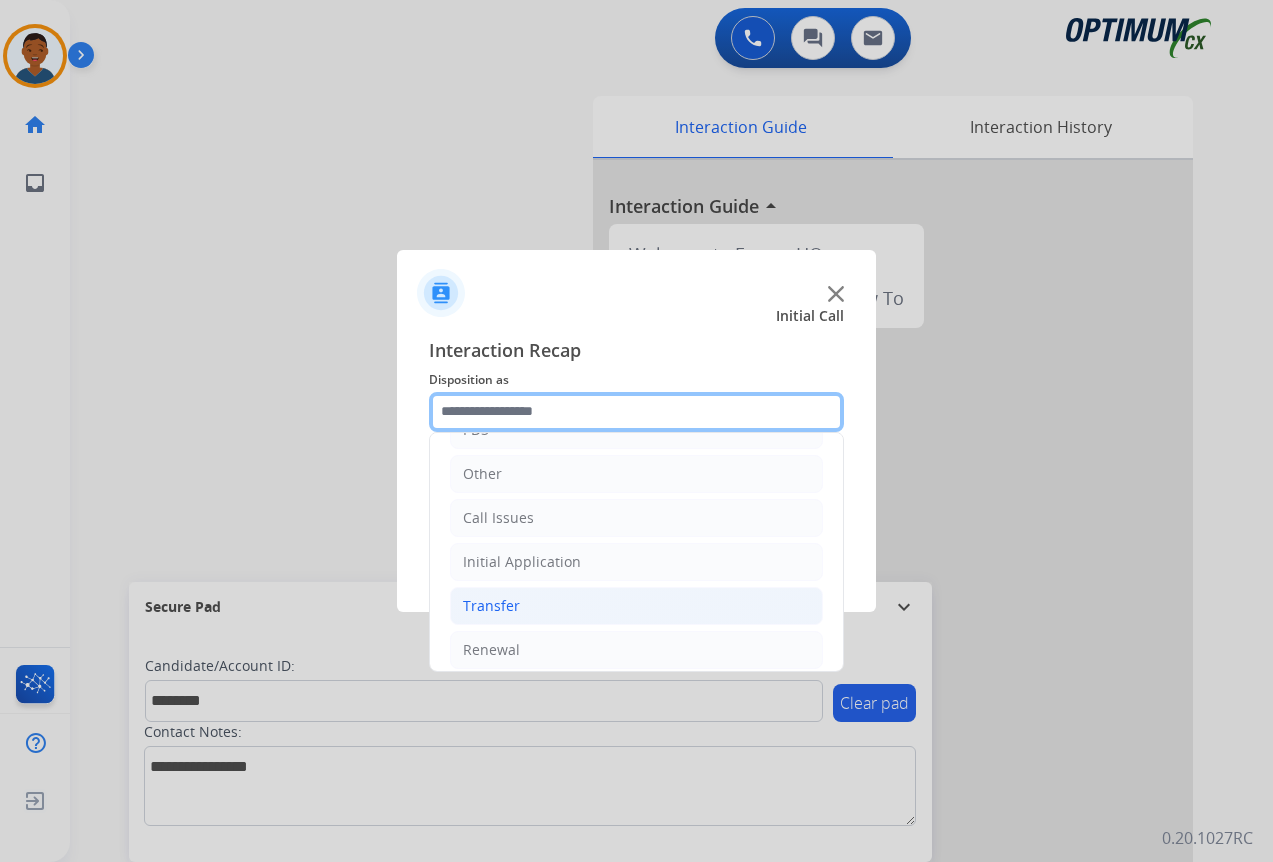 scroll, scrollTop: 136, scrollLeft: 0, axis: vertical 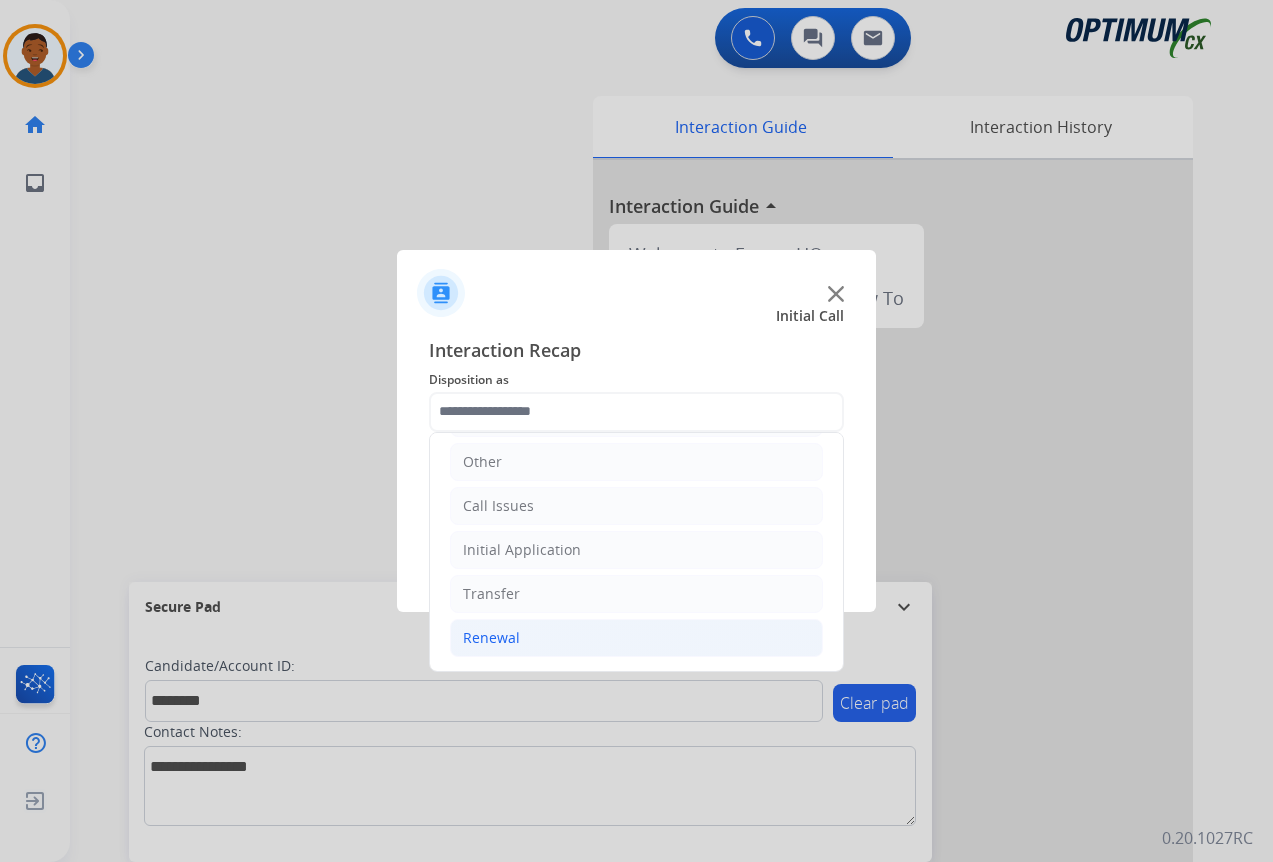 click on "Renewal" 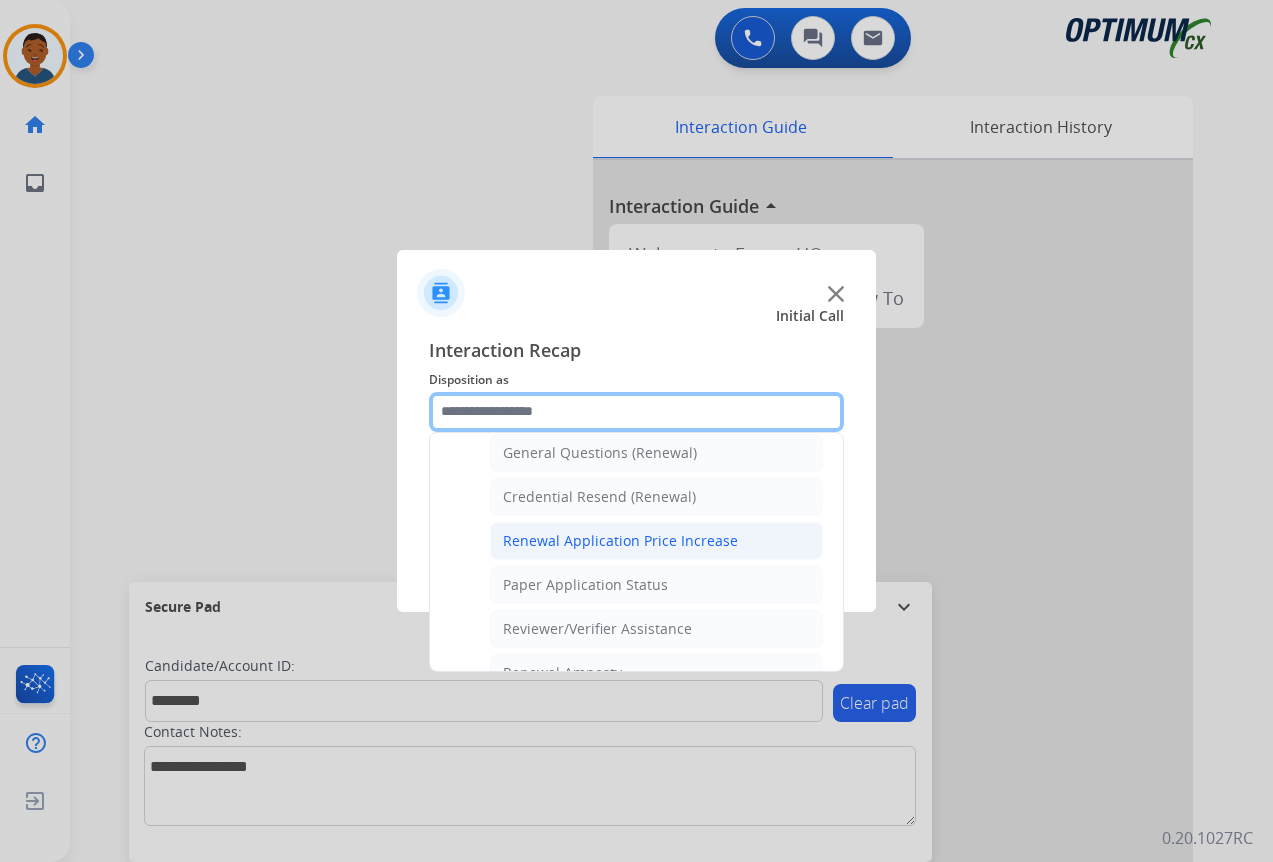 scroll, scrollTop: 636, scrollLeft: 0, axis: vertical 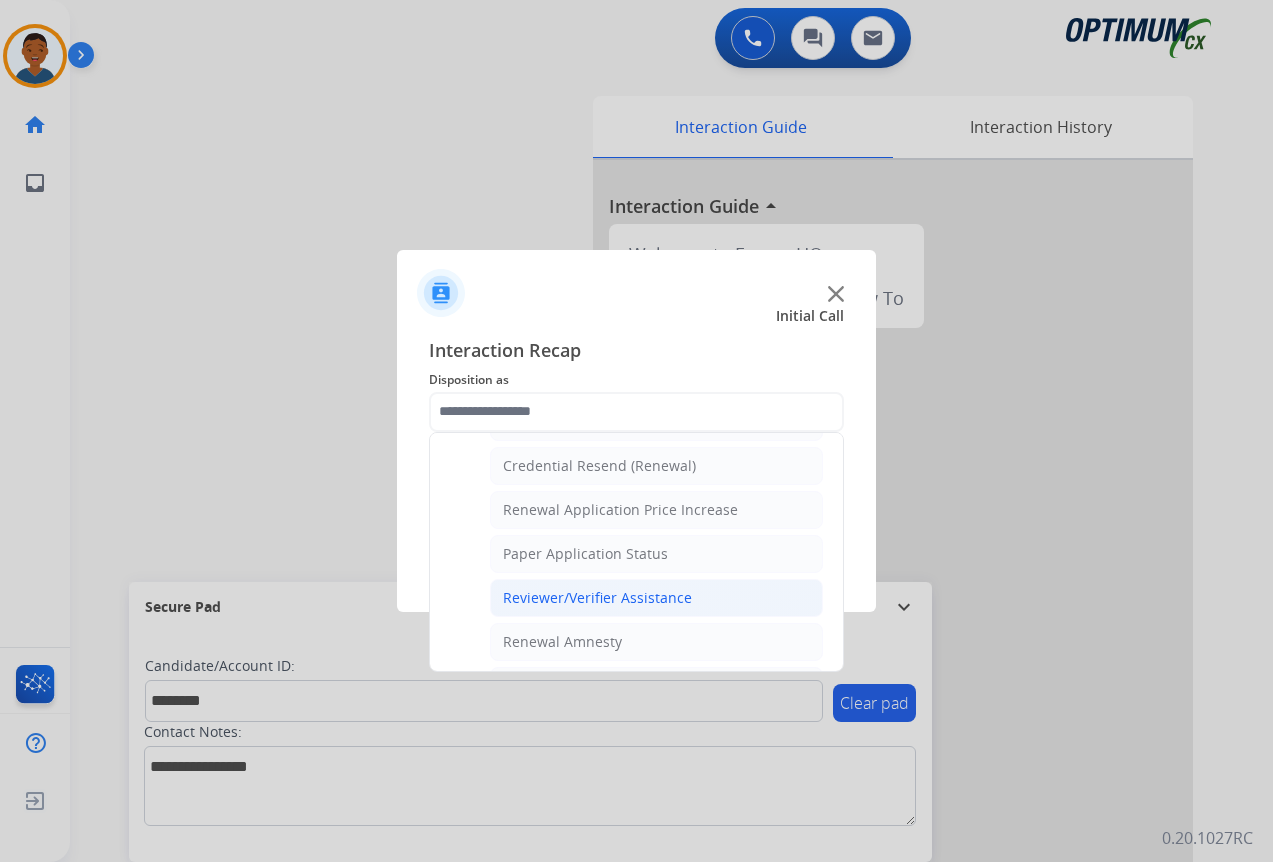 click on "Reviewer/Verifier Assistance" 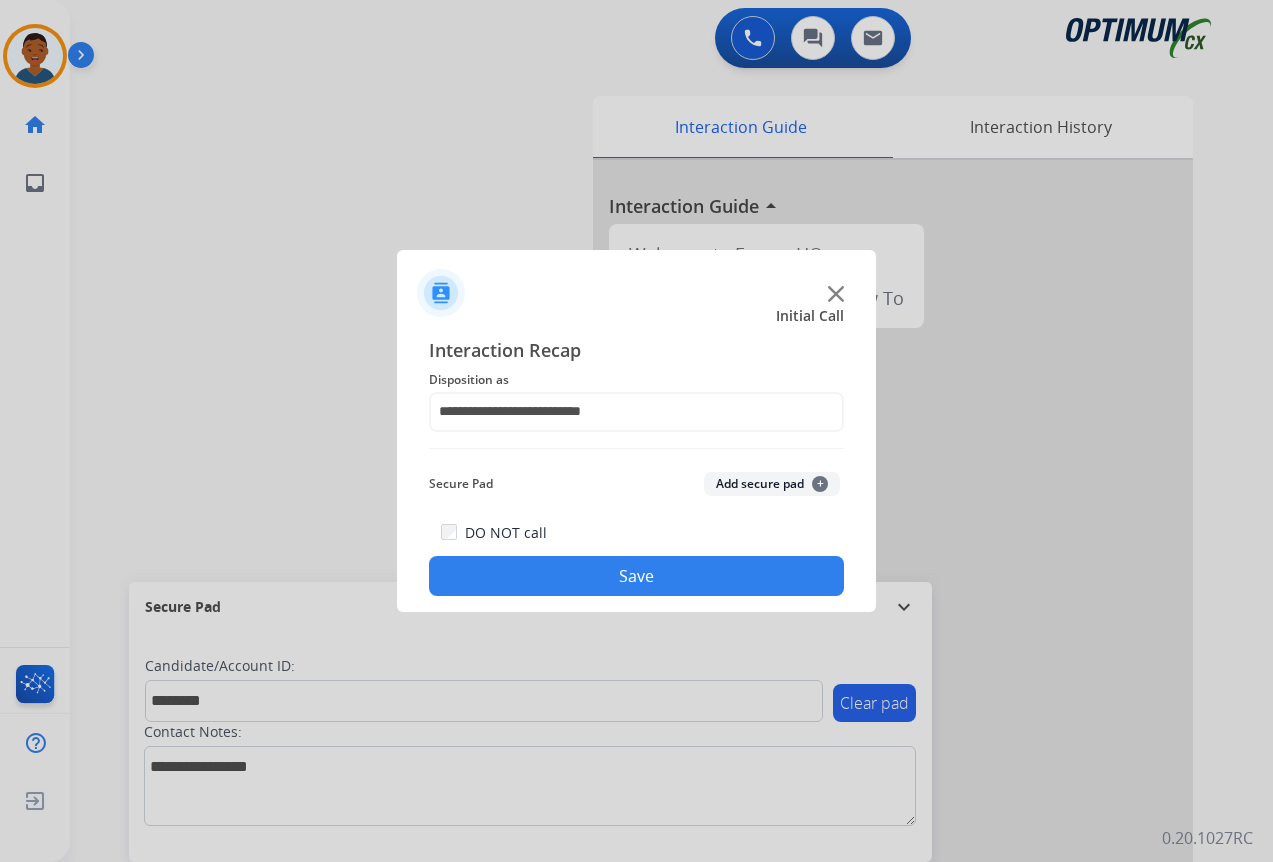 click on "Add secure pad  +" 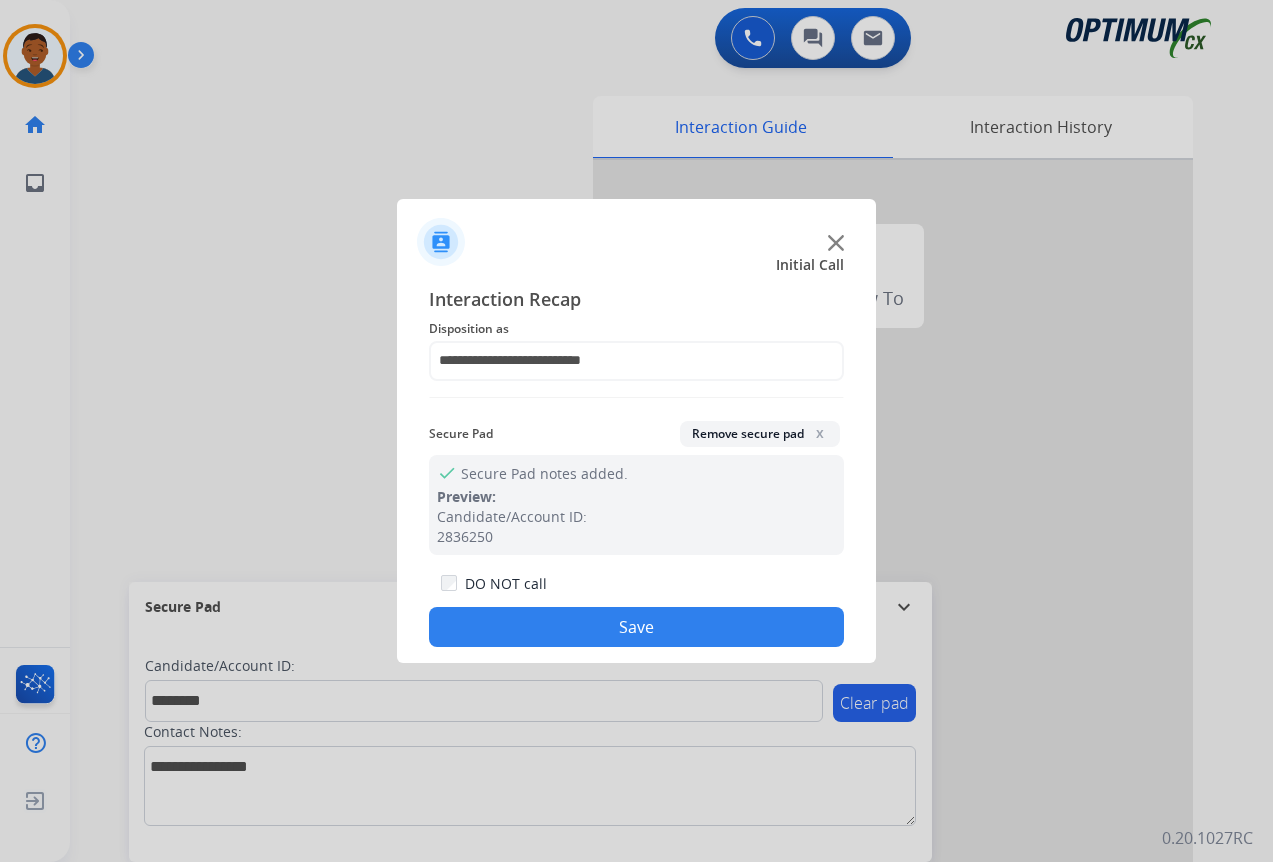 click on "Save" 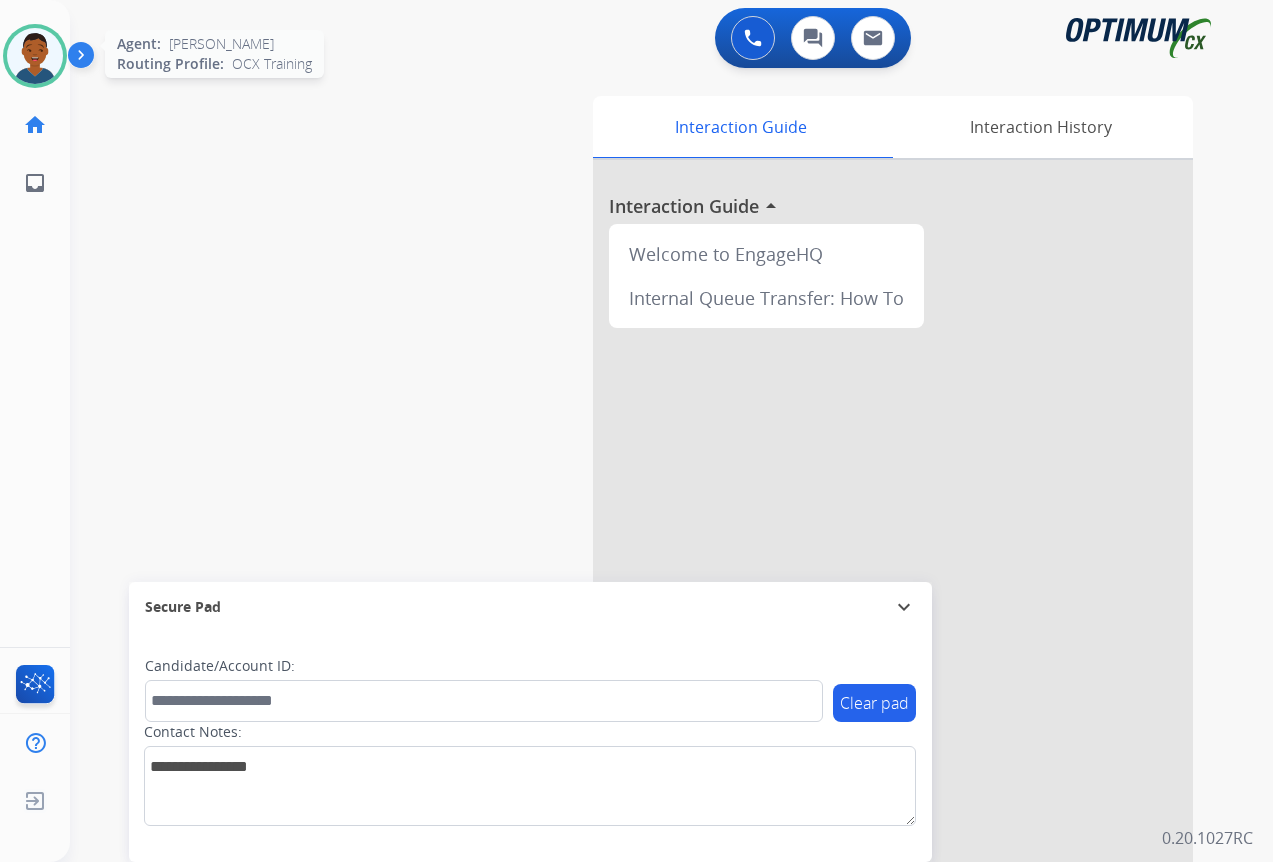 click at bounding box center (35, 56) 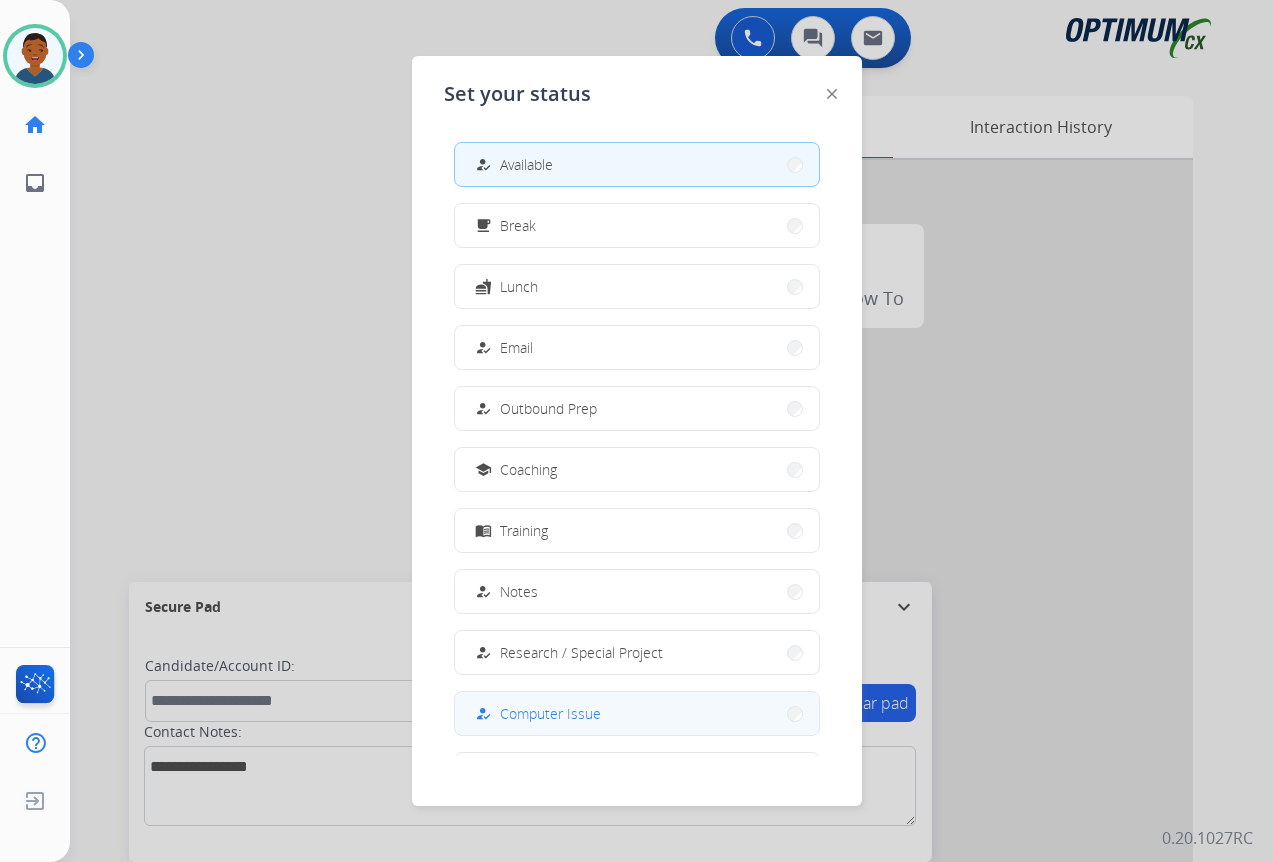 scroll, scrollTop: 189, scrollLeft: 0, axis: vertical 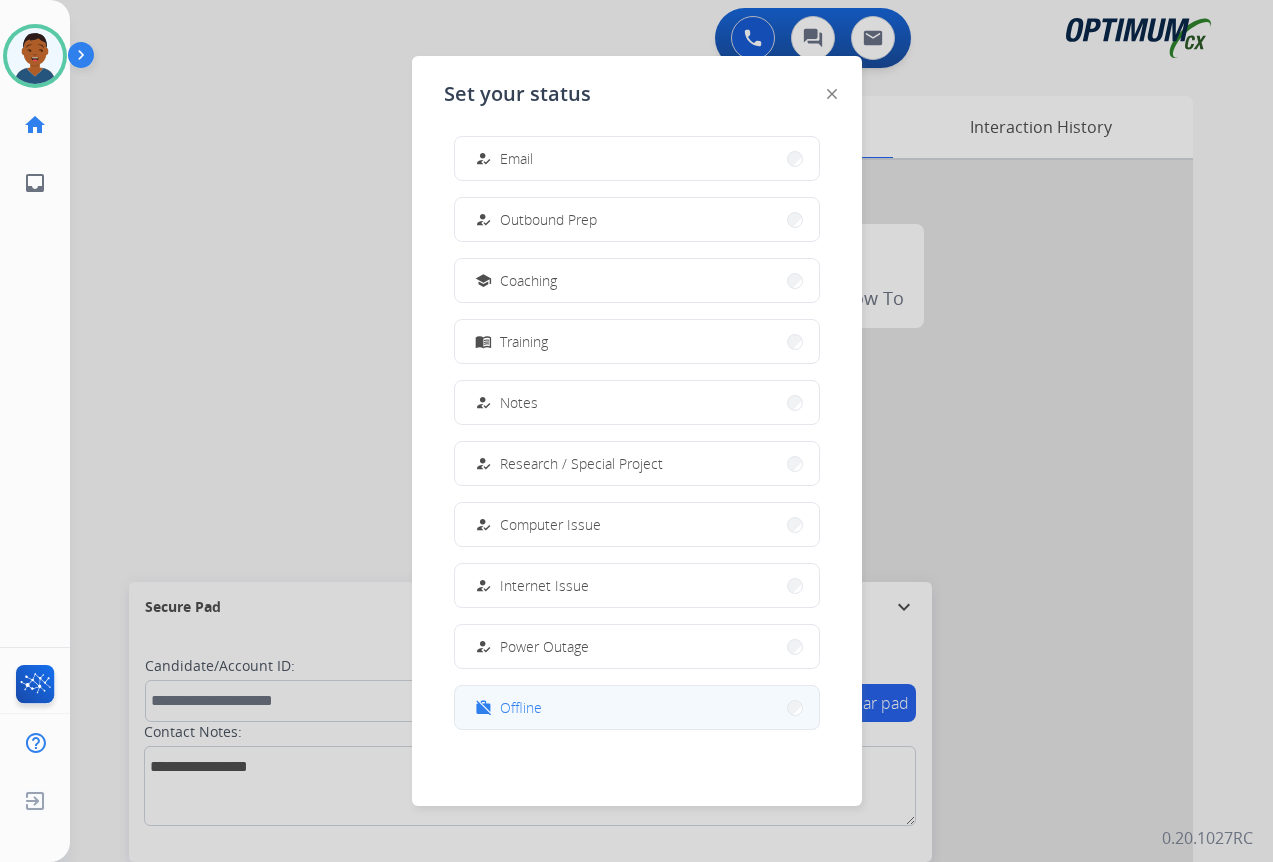 click on "Offline" at bounding box center (521, 707) 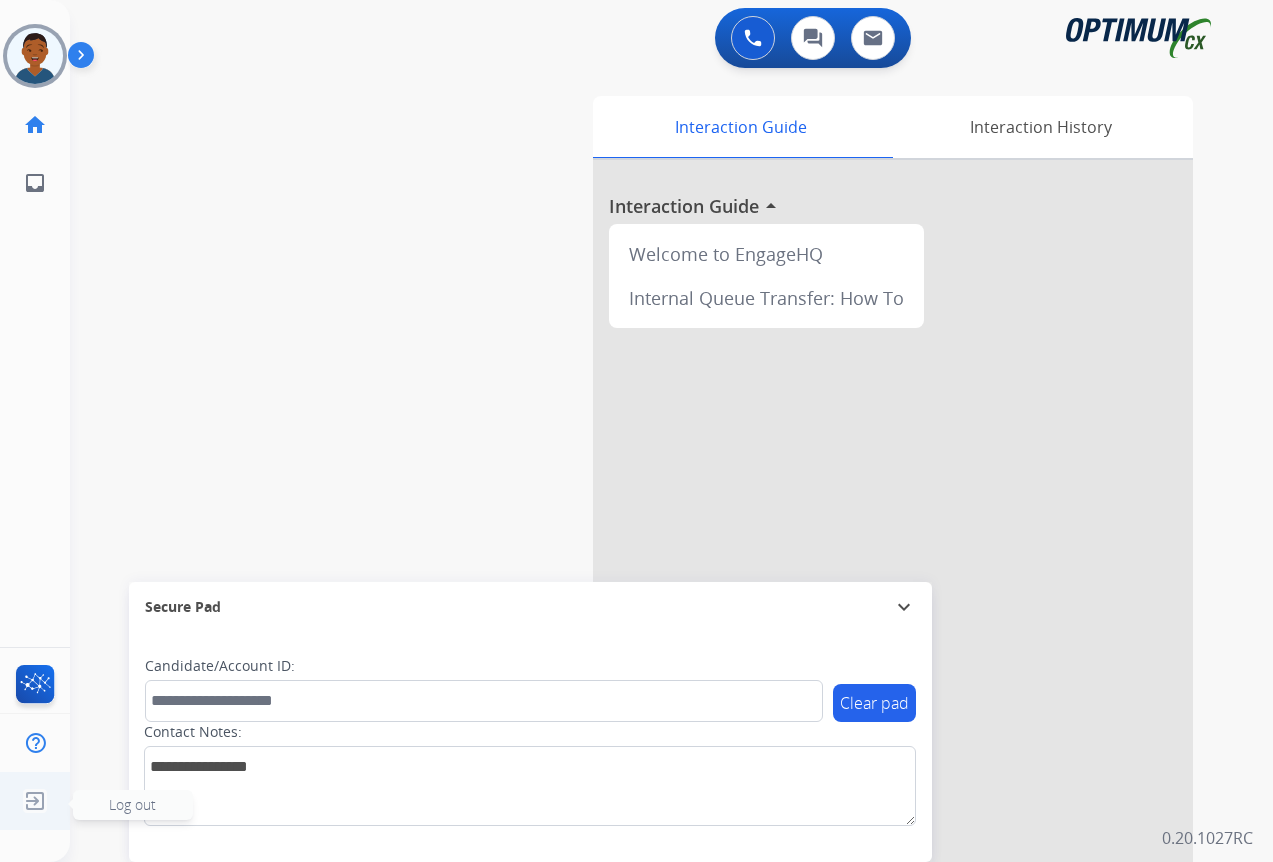 click on "Log out" 